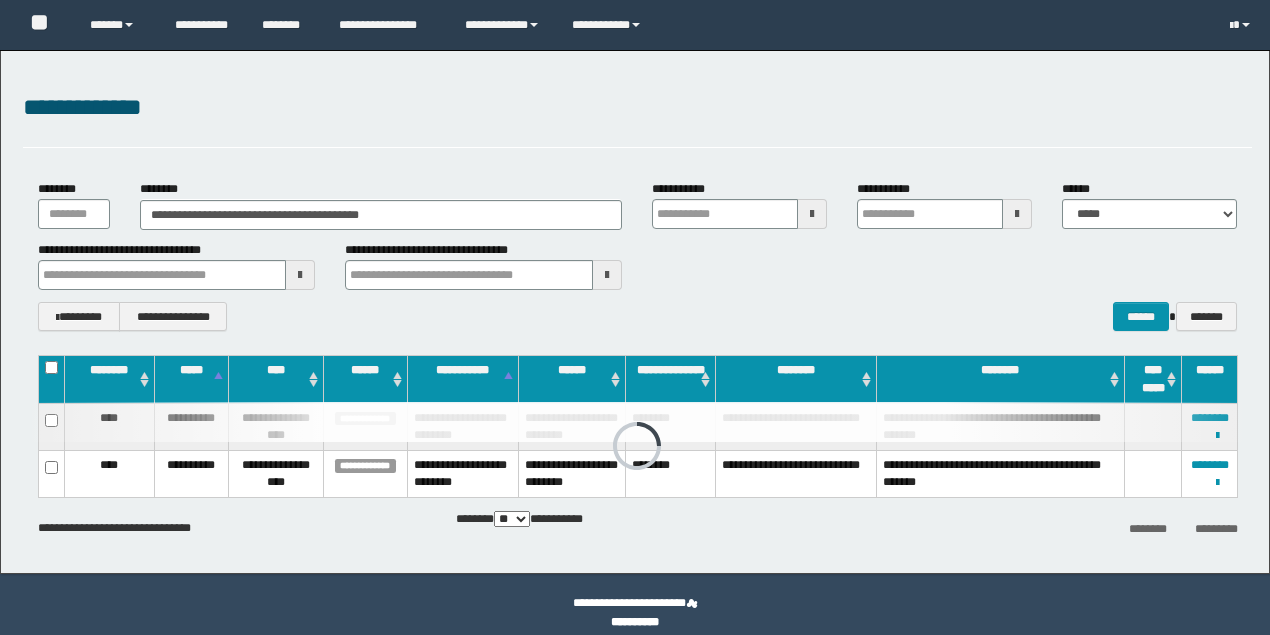 scroll, scrollTop: 0, scrollLeft: 0, axis: both 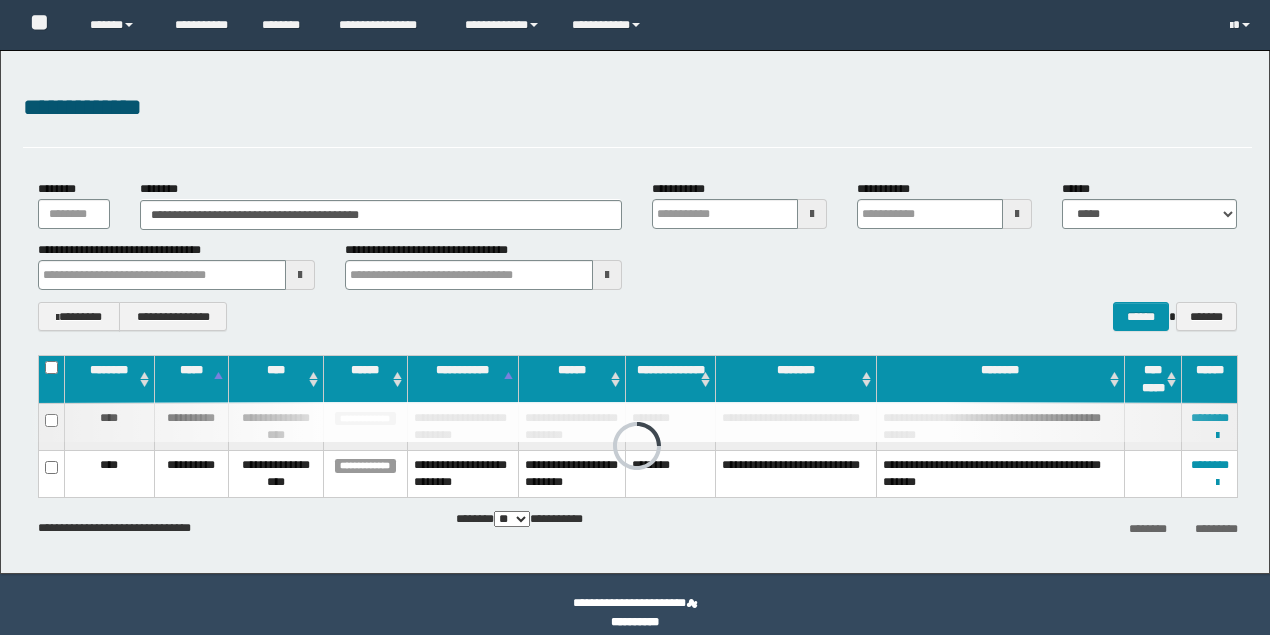click on "**********" at bounding box center (635, 312) 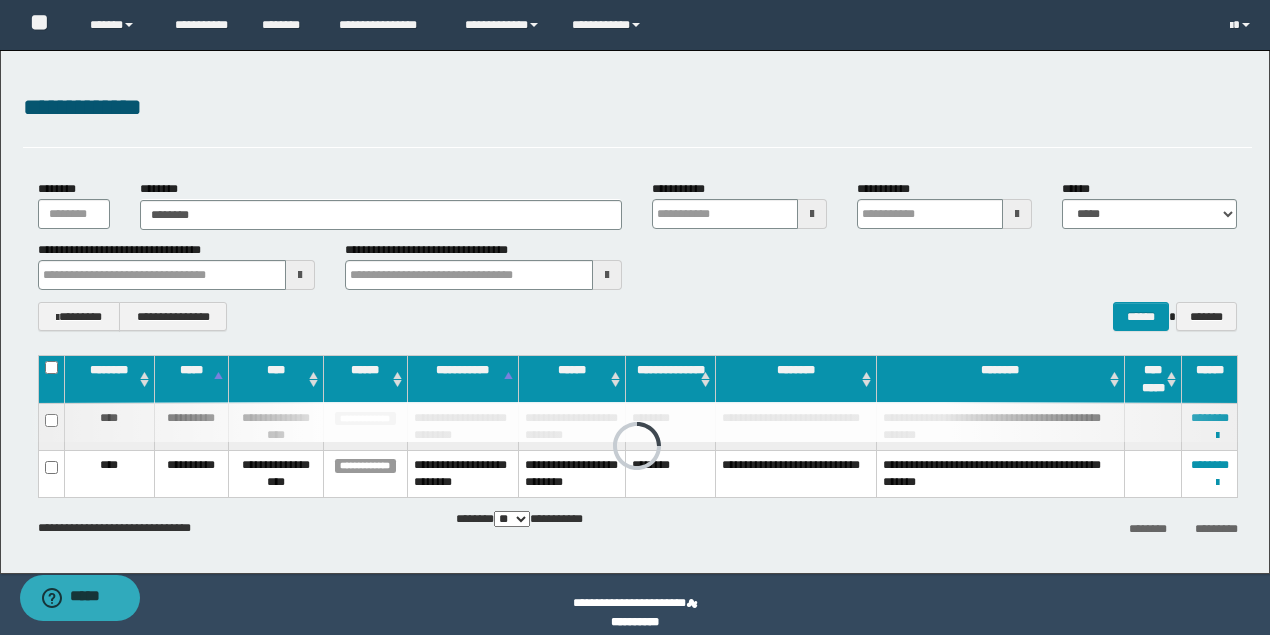 scroll, scrollTop: 0, scrollLeft: 0, axis: both 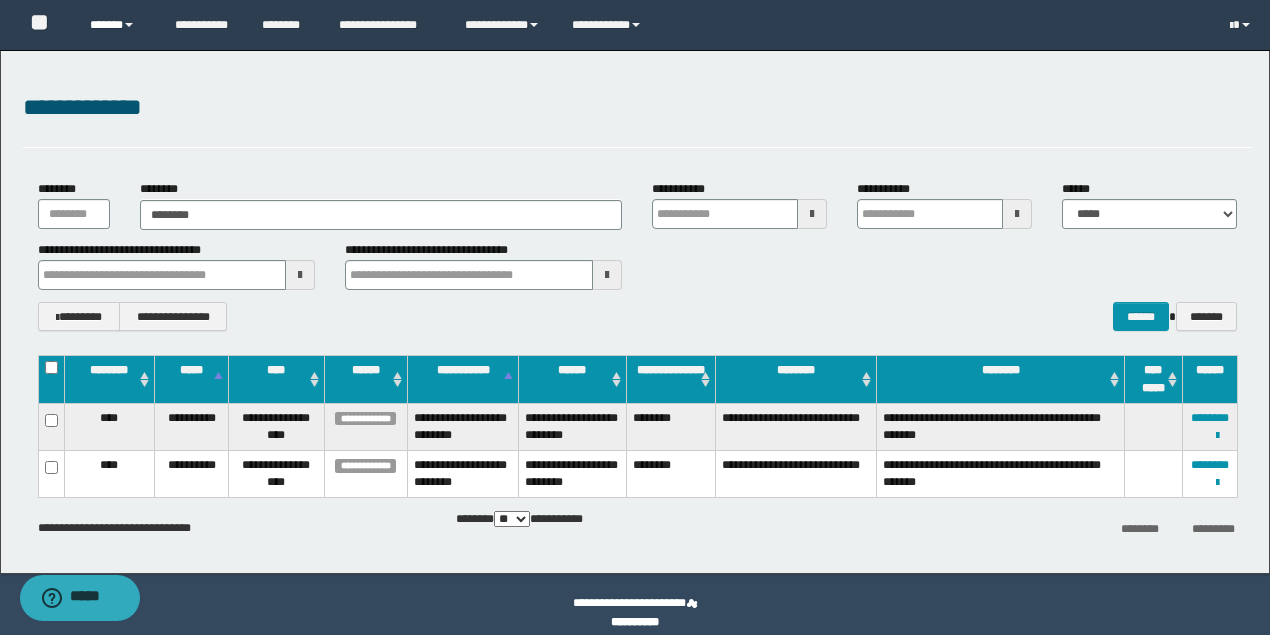 type on "********" 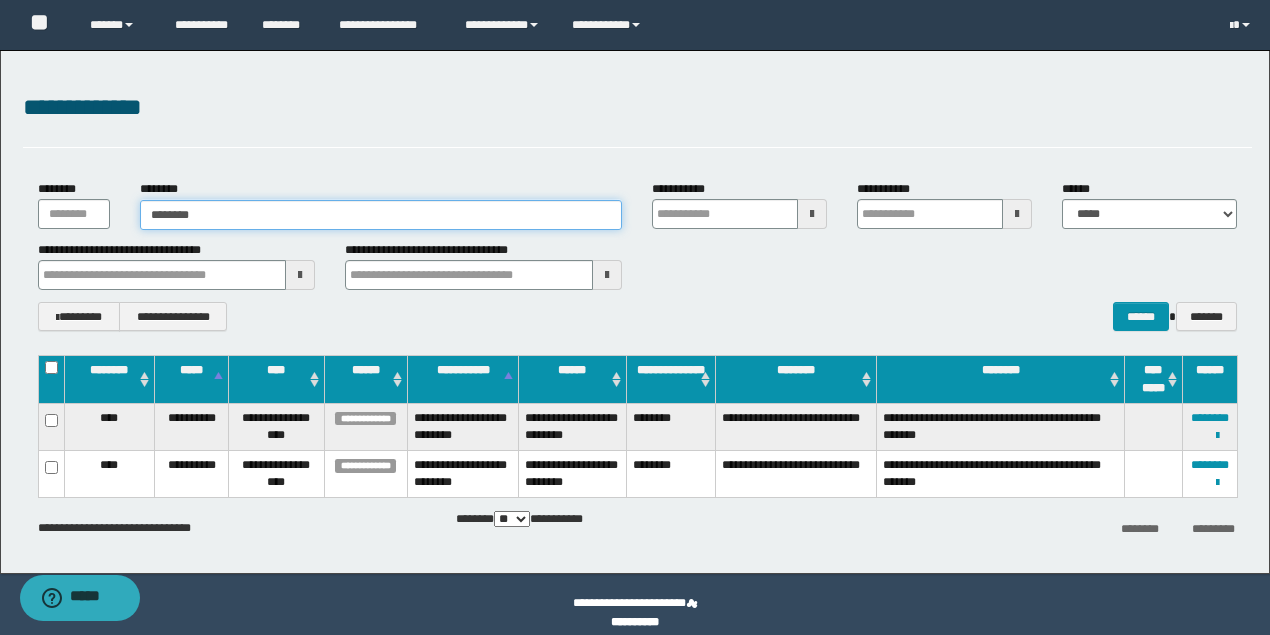 drag, startPoint x: 366, startPoint y: 224, endPoint x: 0, endPoint y: 185, distance: 368.072 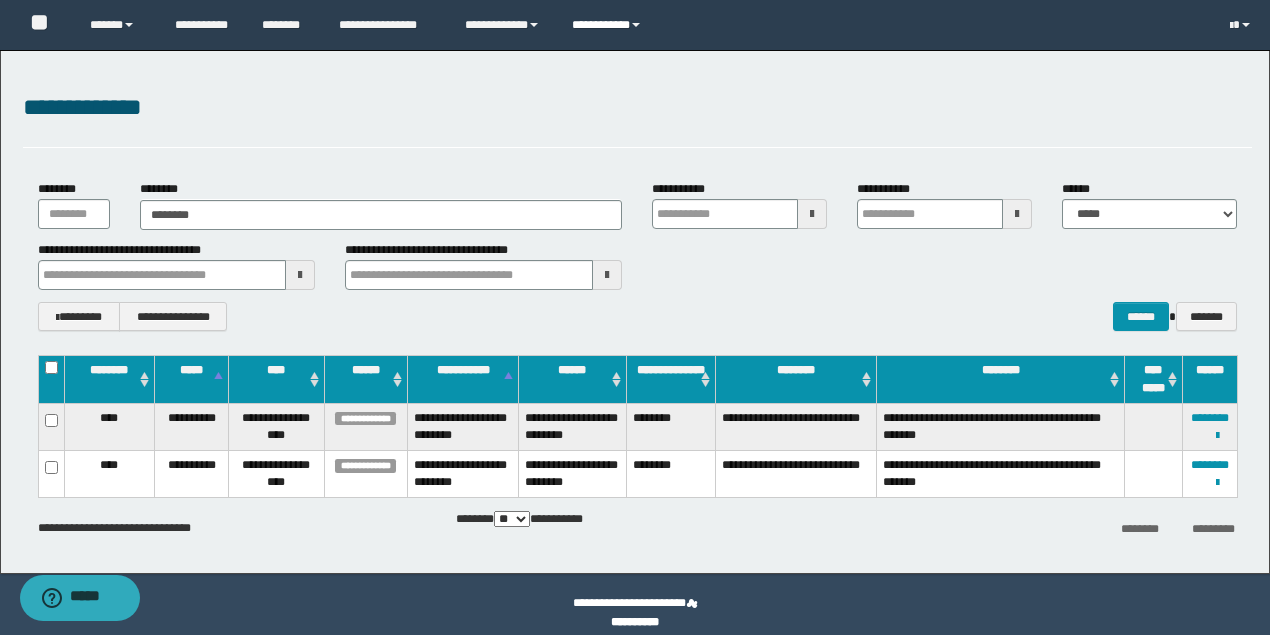 click on "**********" at bounding box center [609, 25] 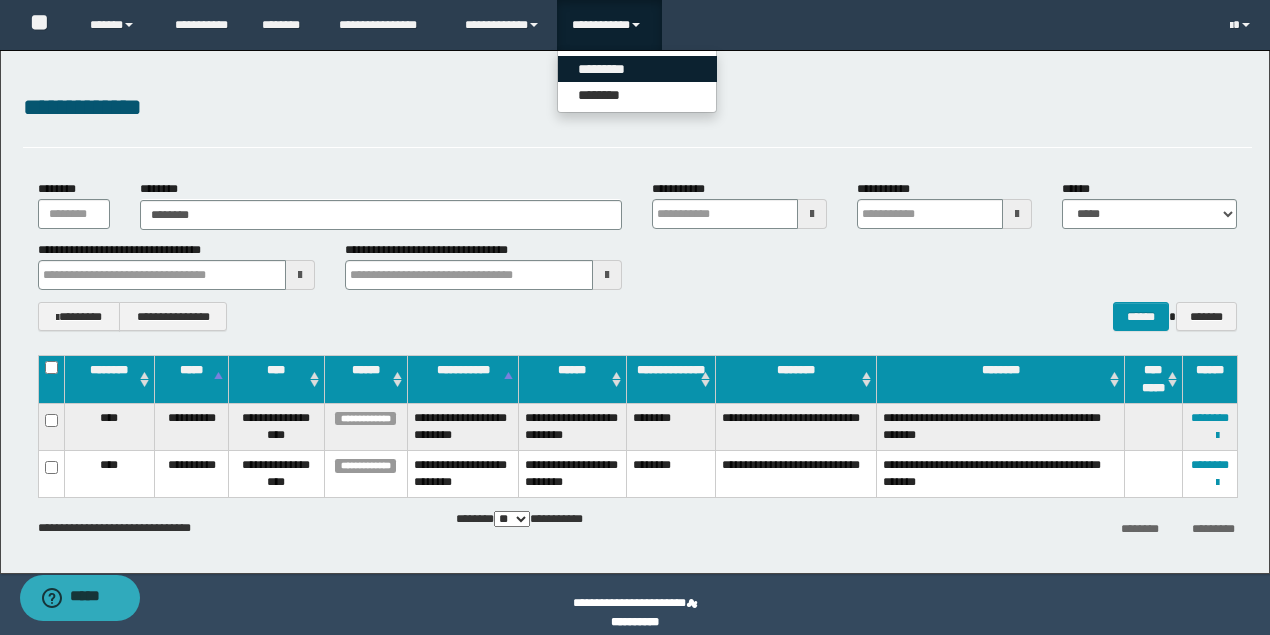 click on "*********" at bounding box center (637, 69) 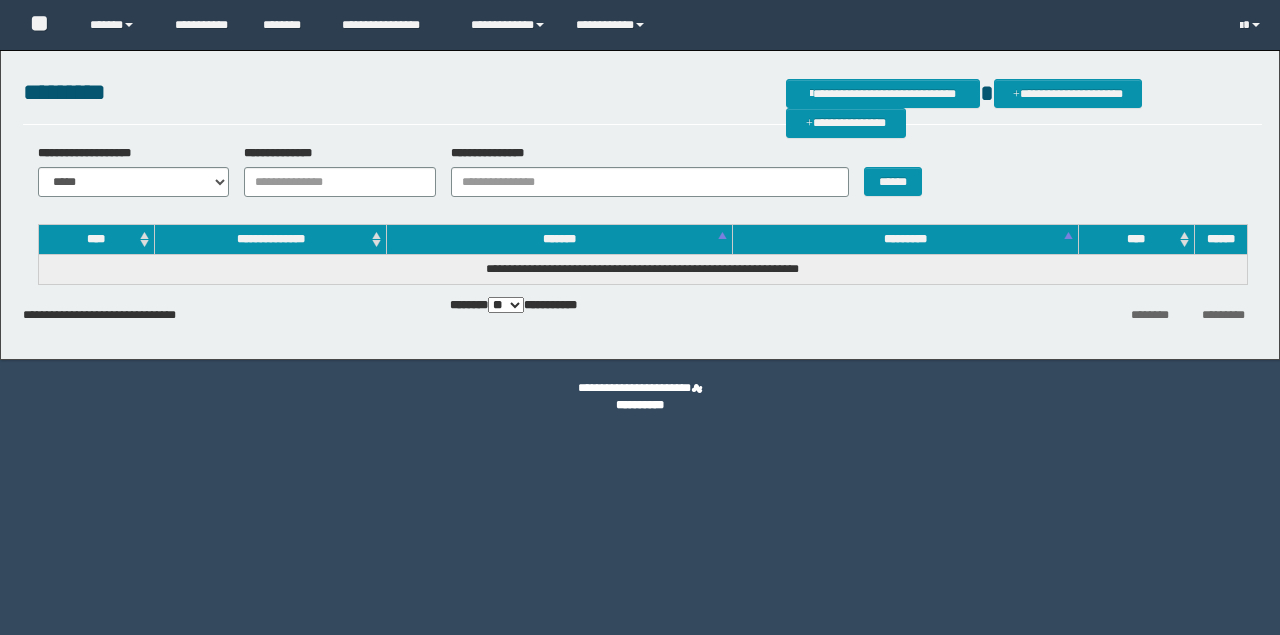 scroll, scrollTop: 0, scrollLeft: 0, axis: both 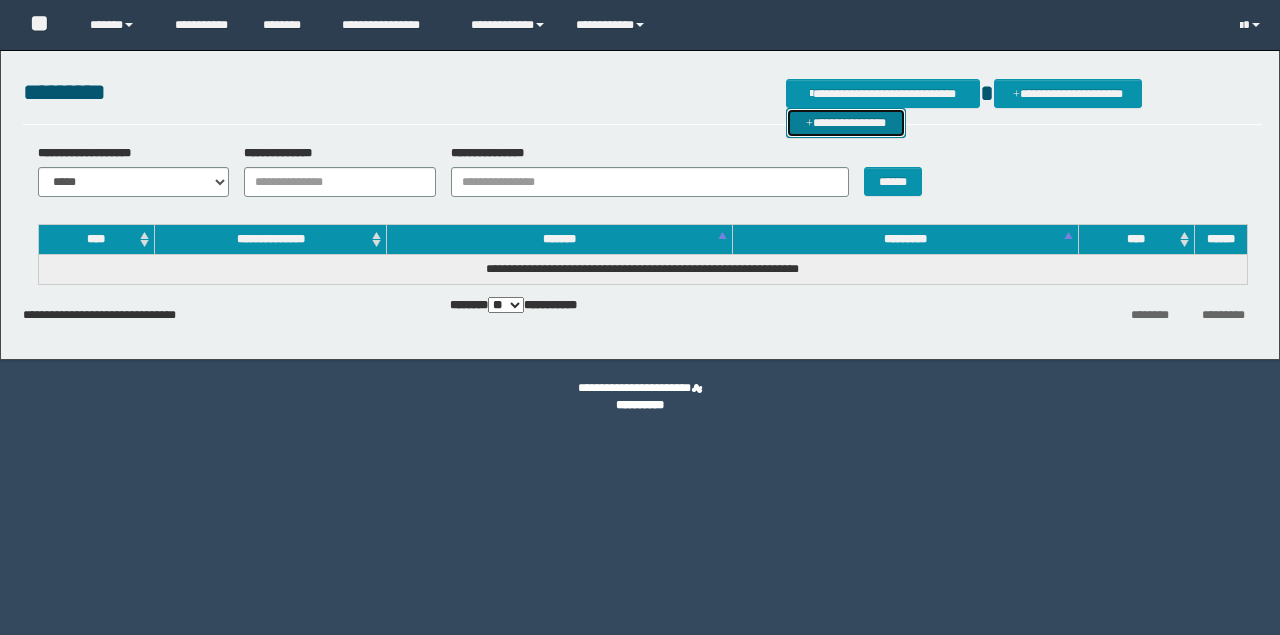 click on "**********" at bounding box center (846, 122) 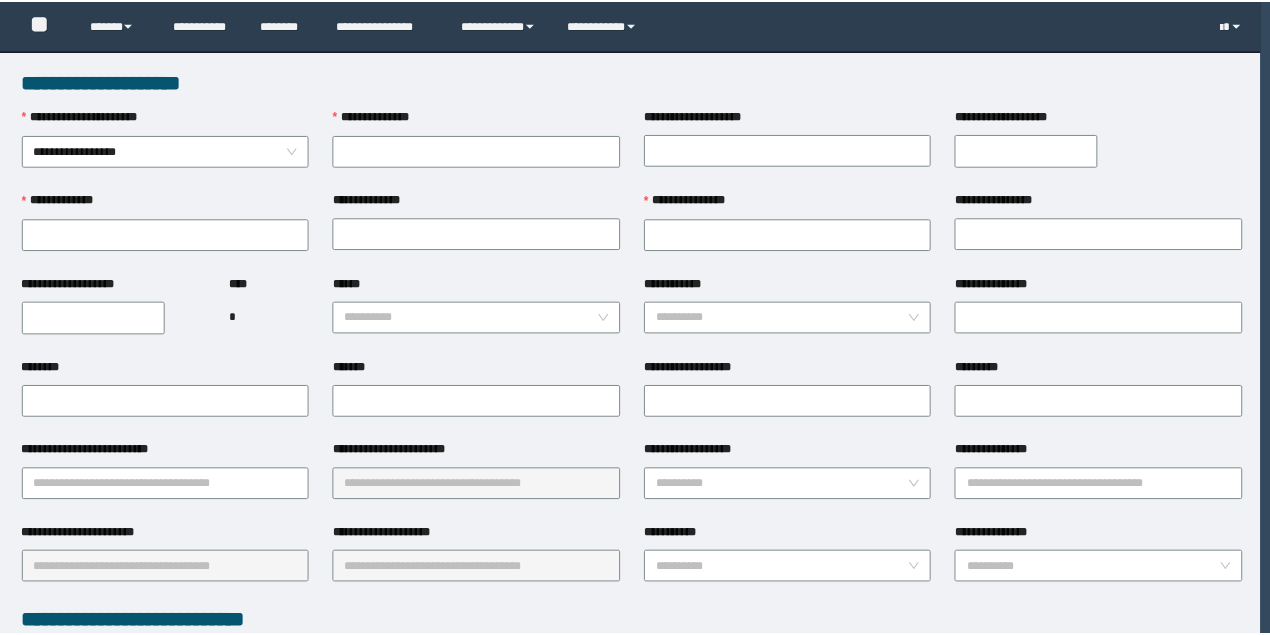 scroll, scrollTop: 0, scrollLeft: 0, axis: both 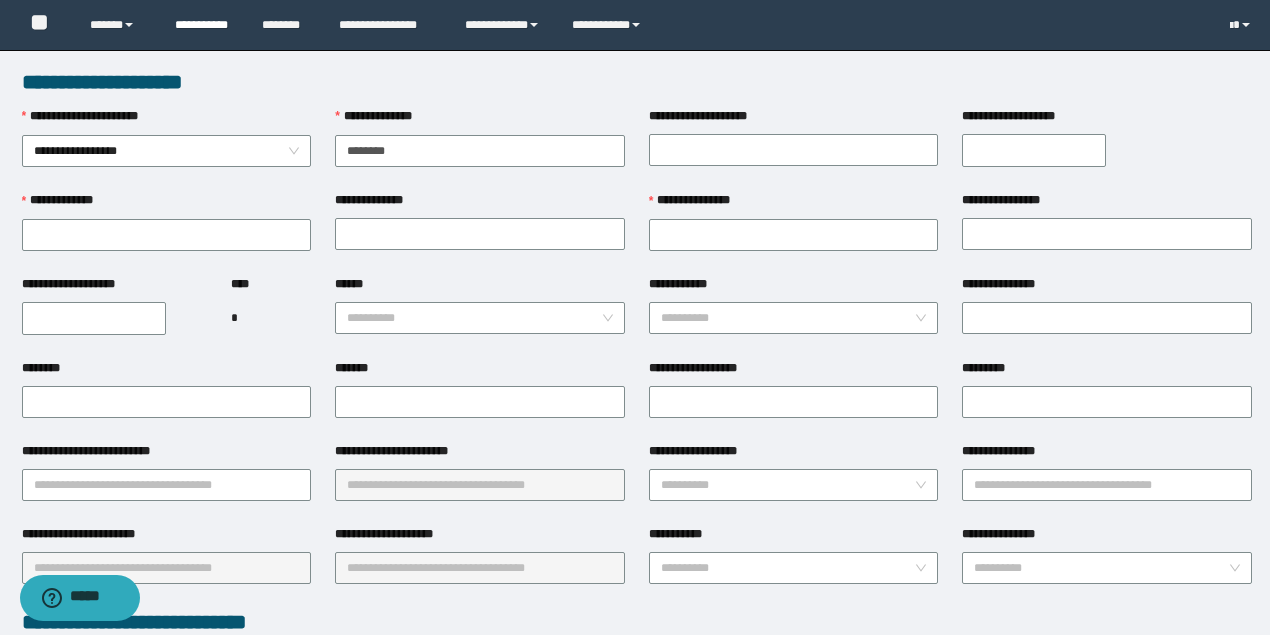 type on "********" 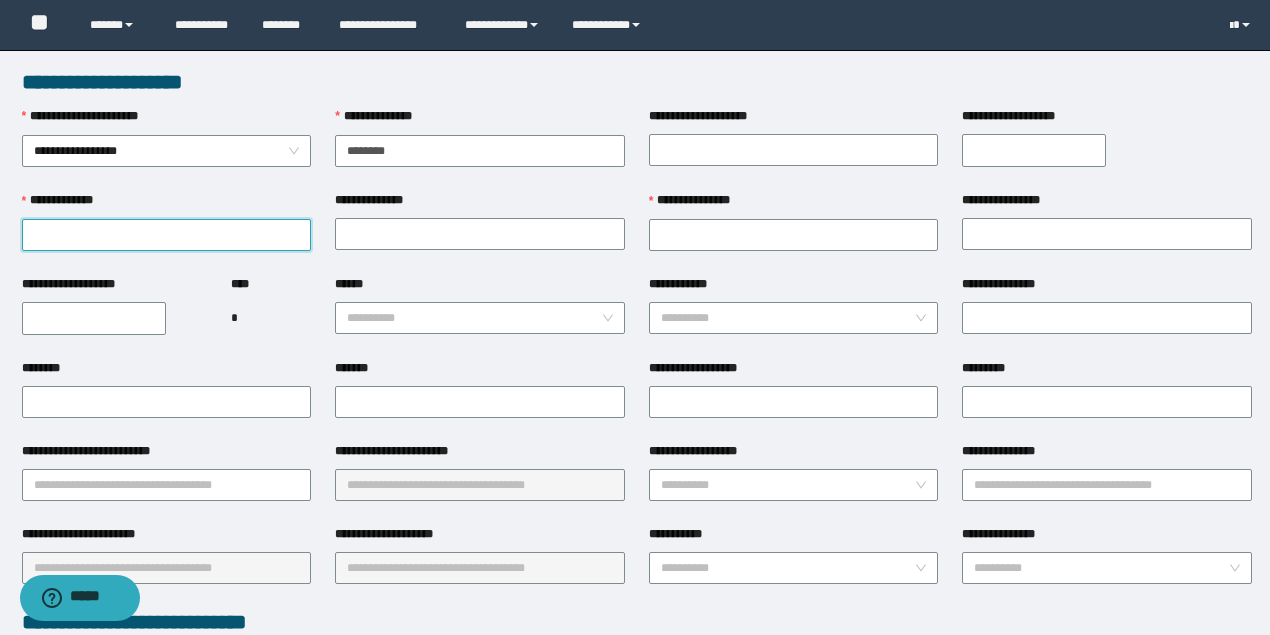 click on "**********" at bounding box center (167, 235) 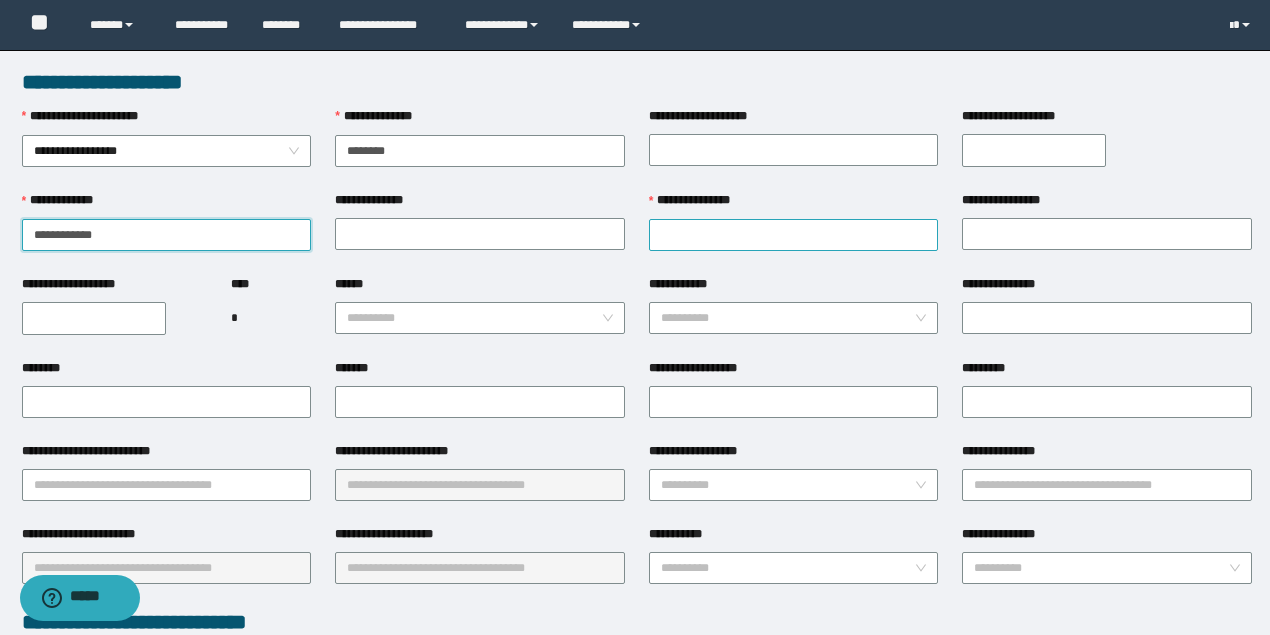 drag, startPoint x: 64, startPoint y: 234, endPoint x: 809, endPoint y: 232, distance: 745.0027 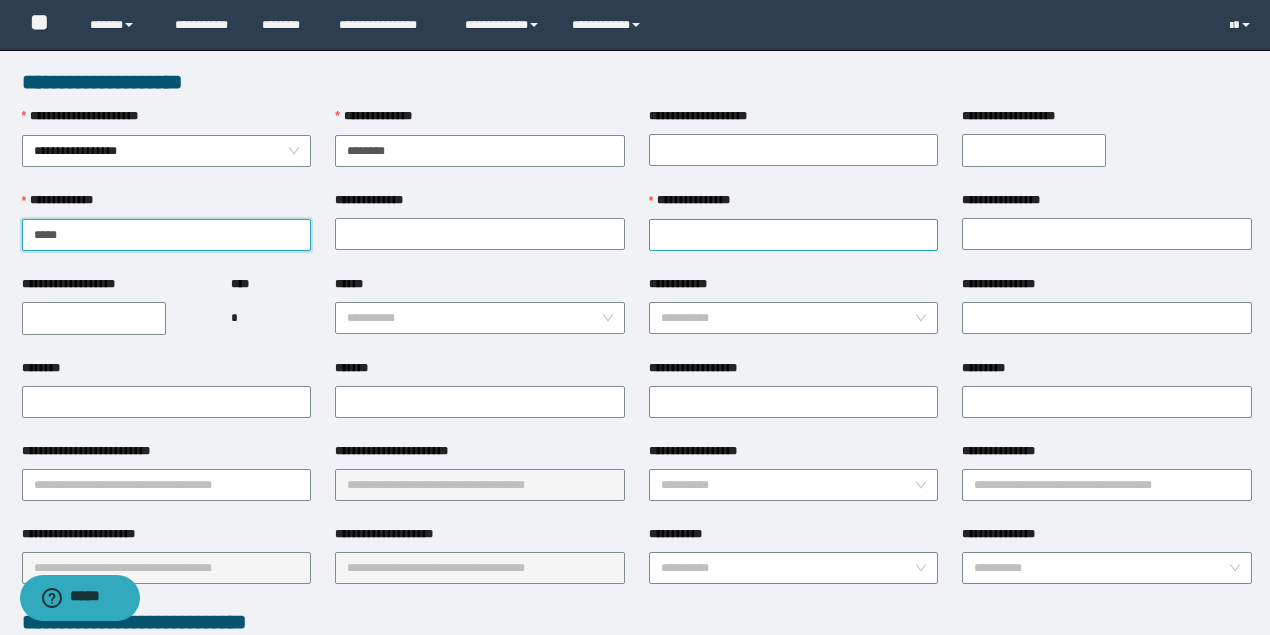 type on "*****" 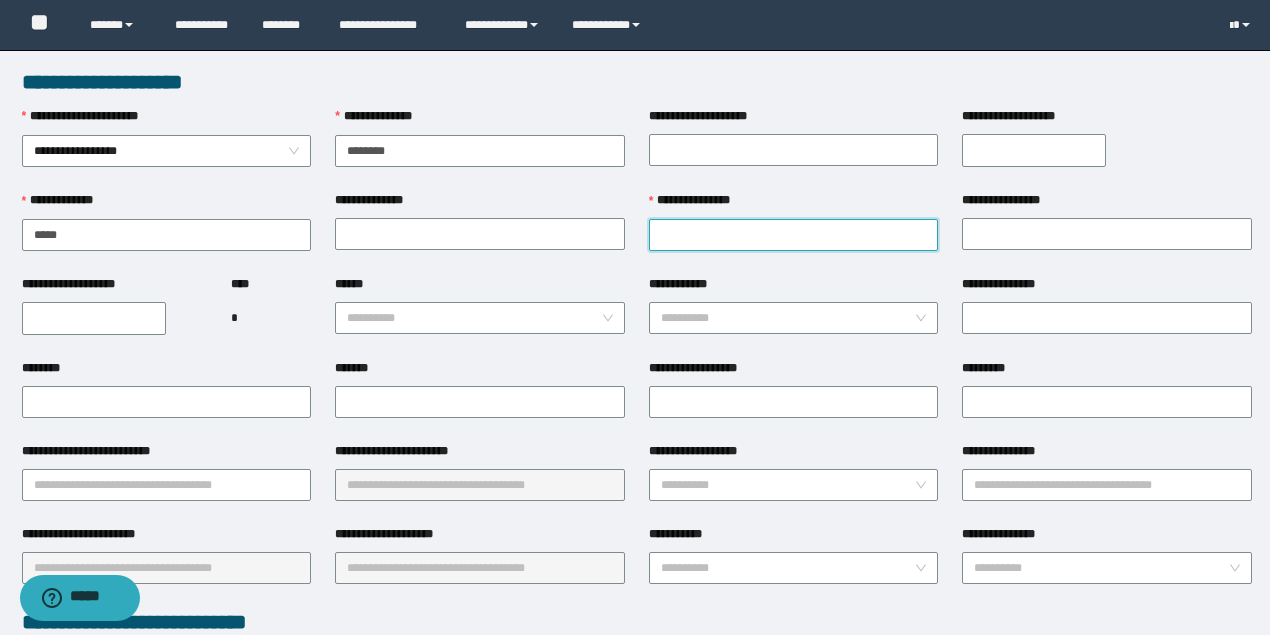 click on "**********" at bounding box center (794, 235) 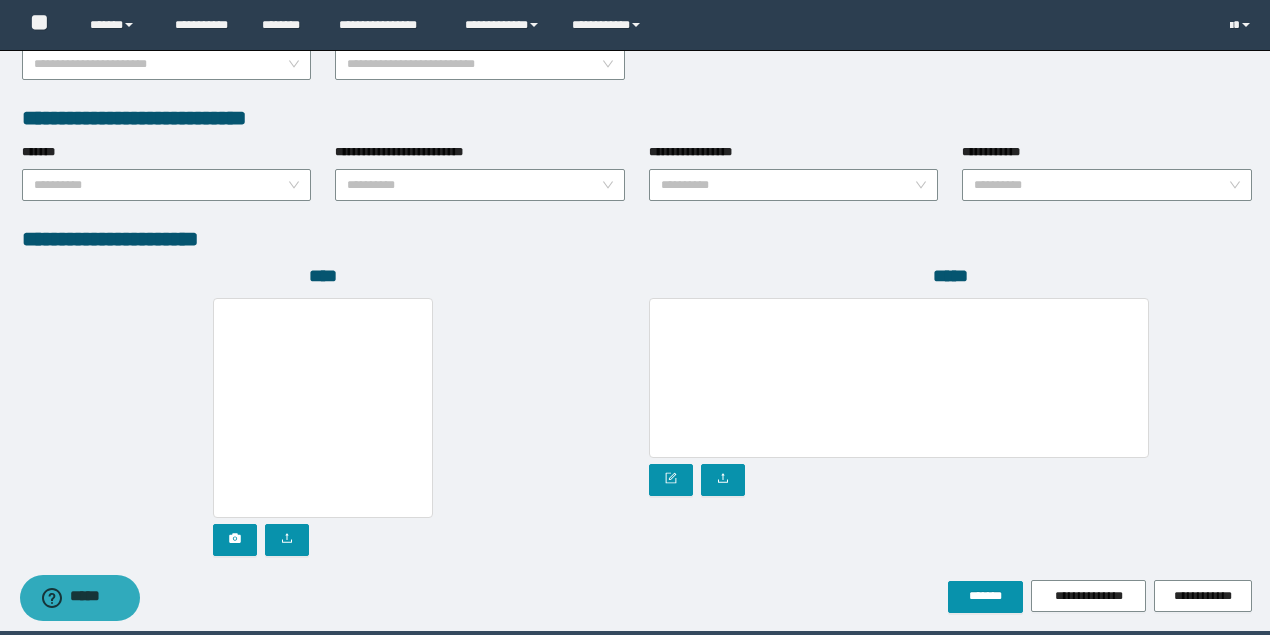 scroll, scrollTop: 1000, scrollLeft: 0, axis: vertical 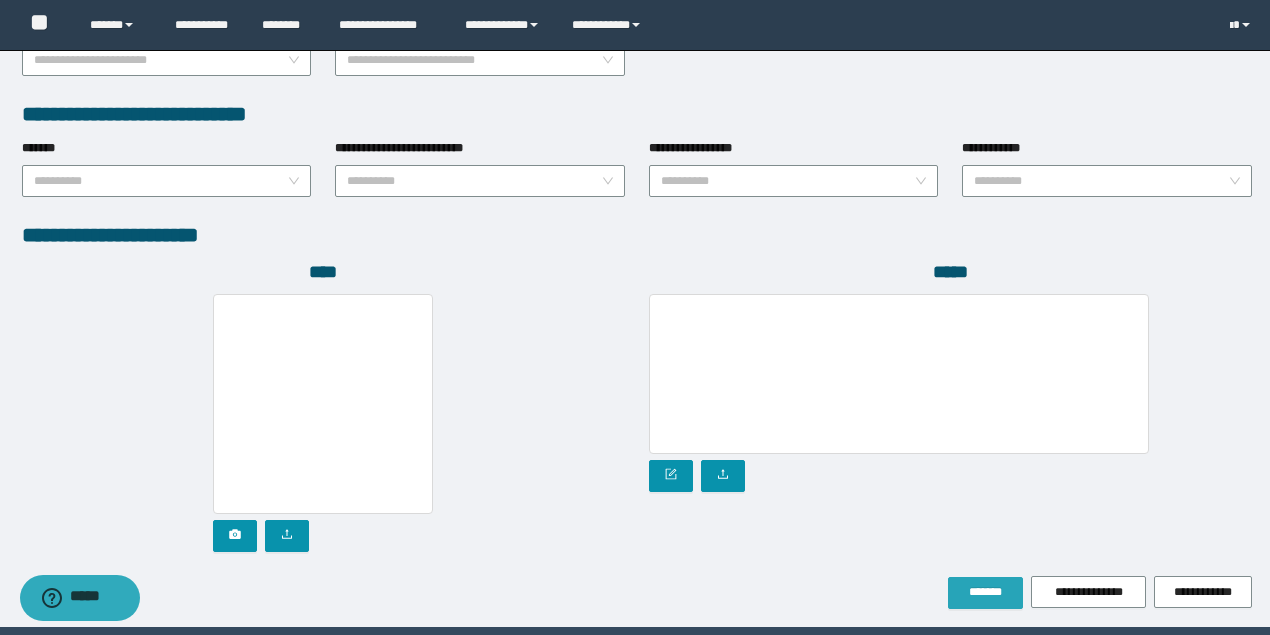 type on "******" 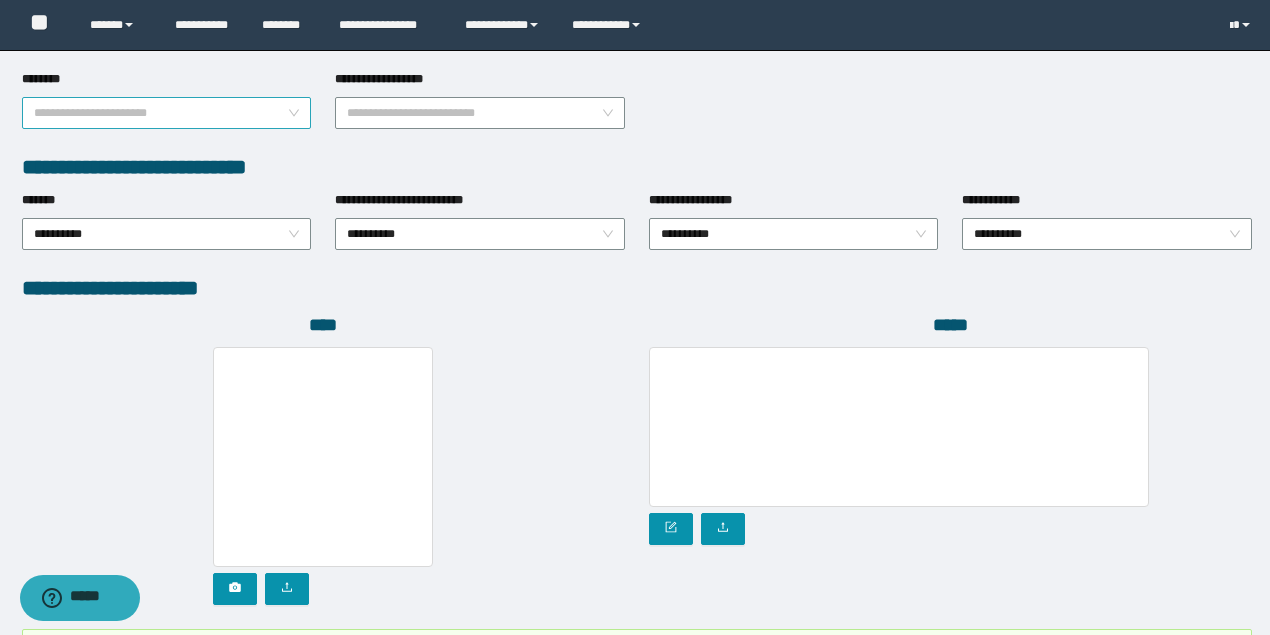 scroll, scrollTop: 1052, scrollLeft: 0, axis: vertical 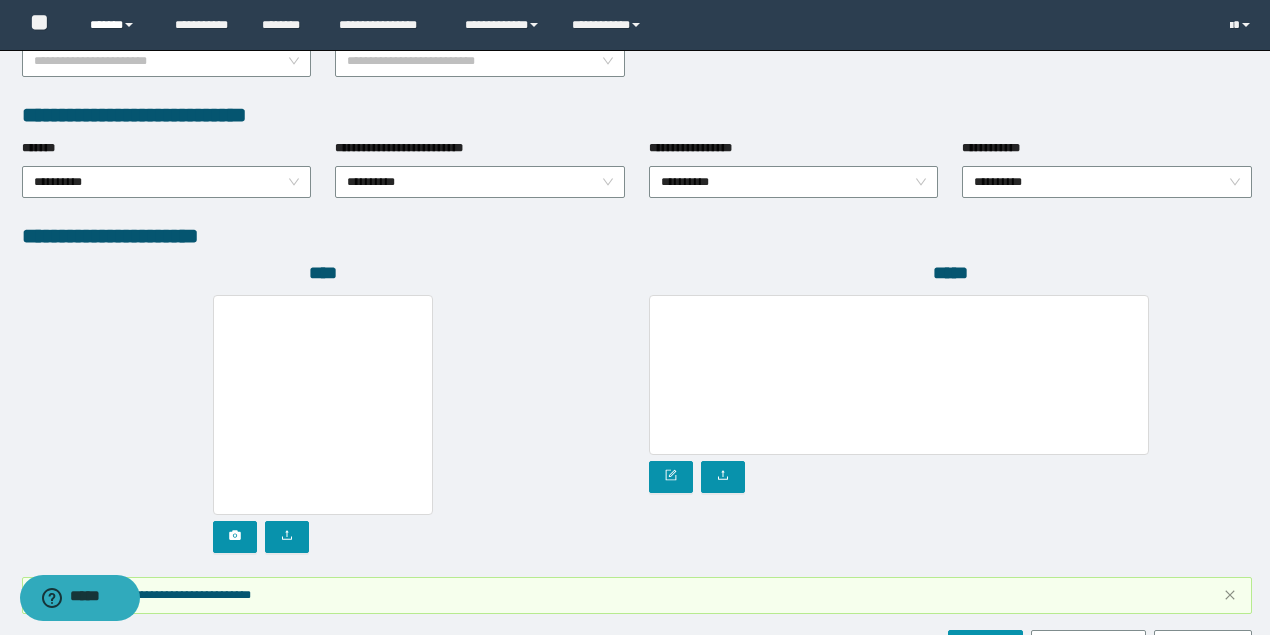 click on "******" at bounding box center (117, 25) 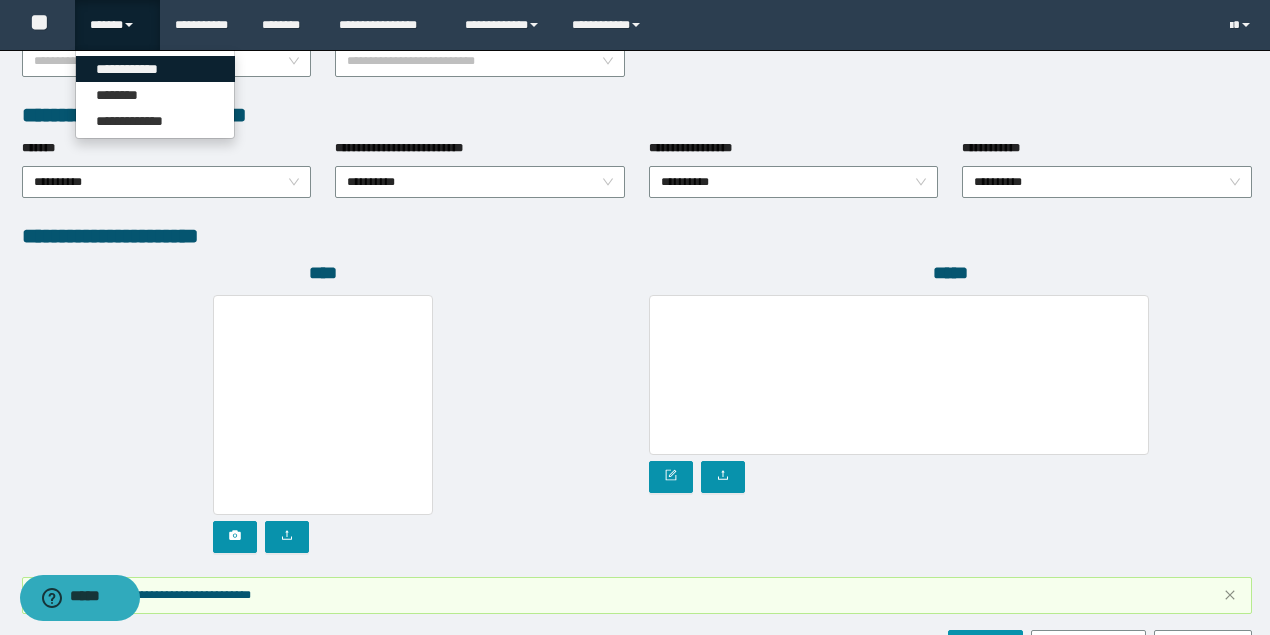 click on "**********" at bounding box center [155, 69] 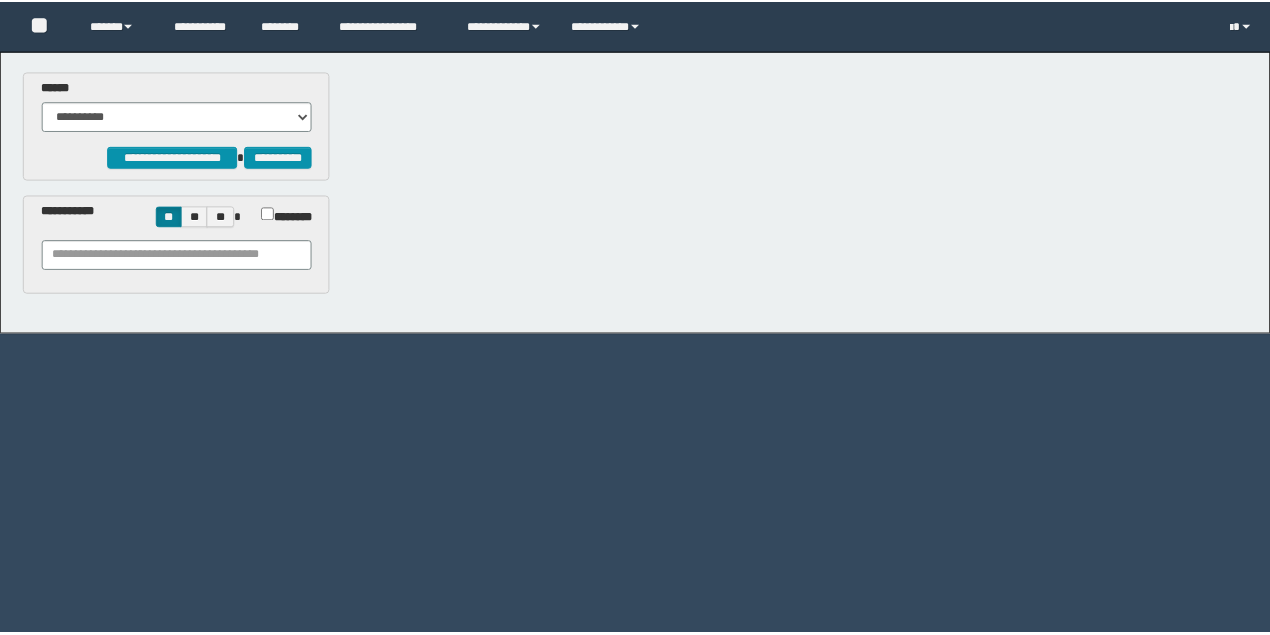 scroll, scrollTop: 0, scrollLeft: 0, axis: both 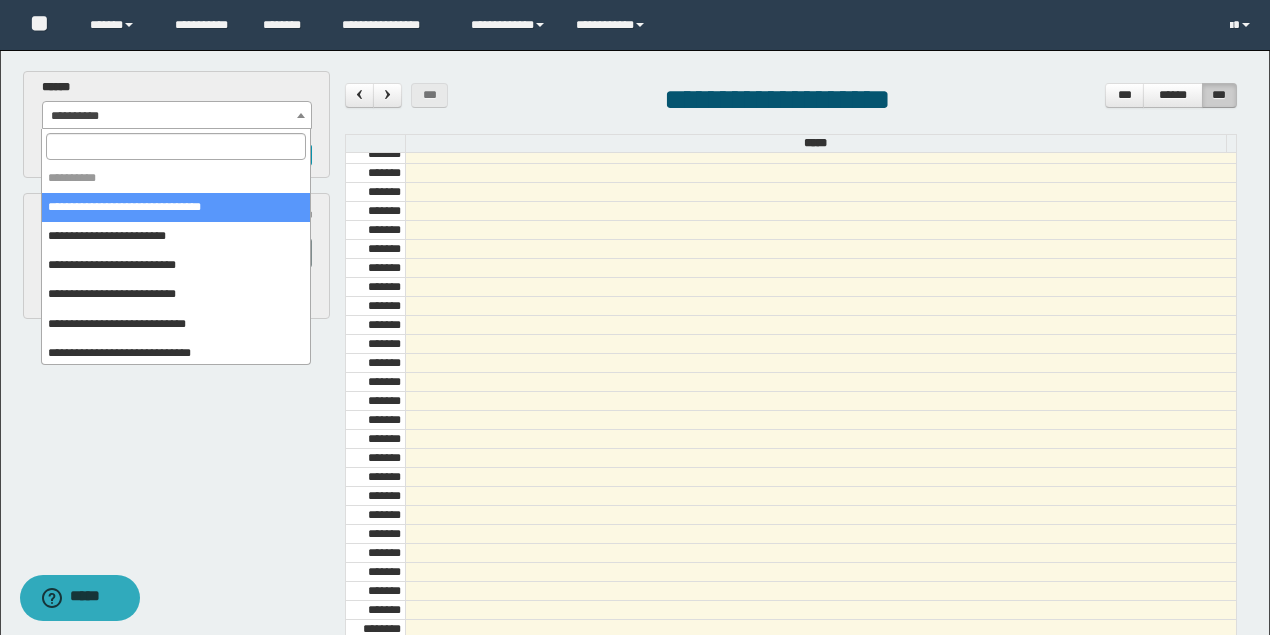 click on "**********" at bounding box center (177, 116) 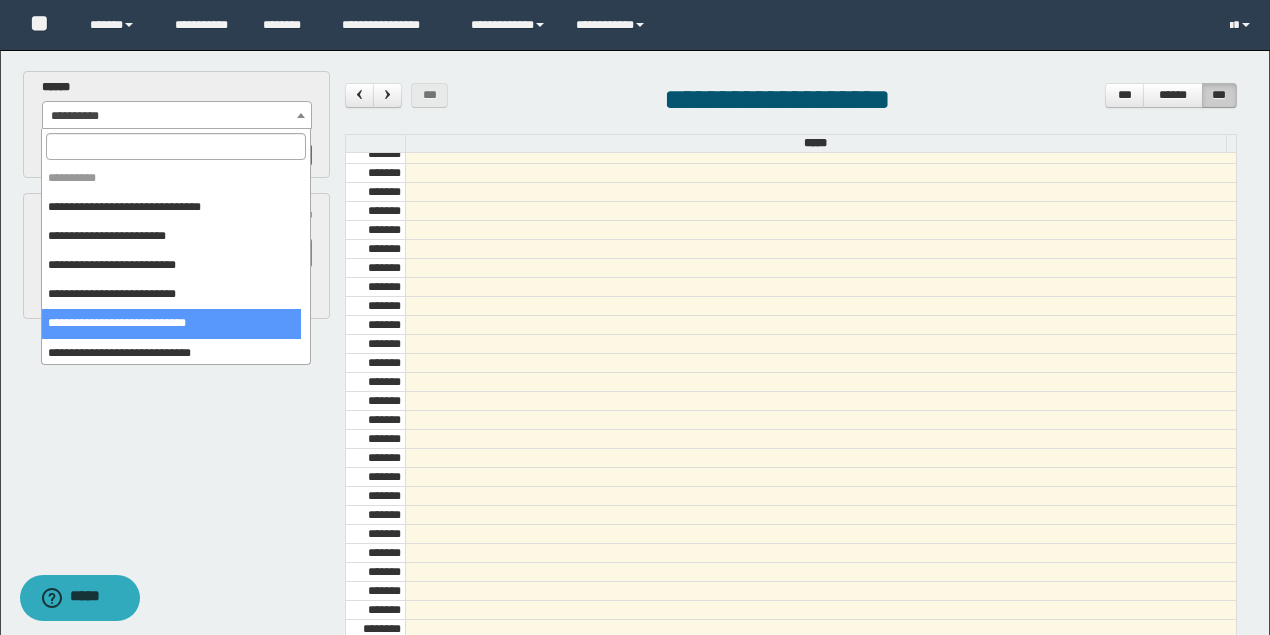 select on "*****" 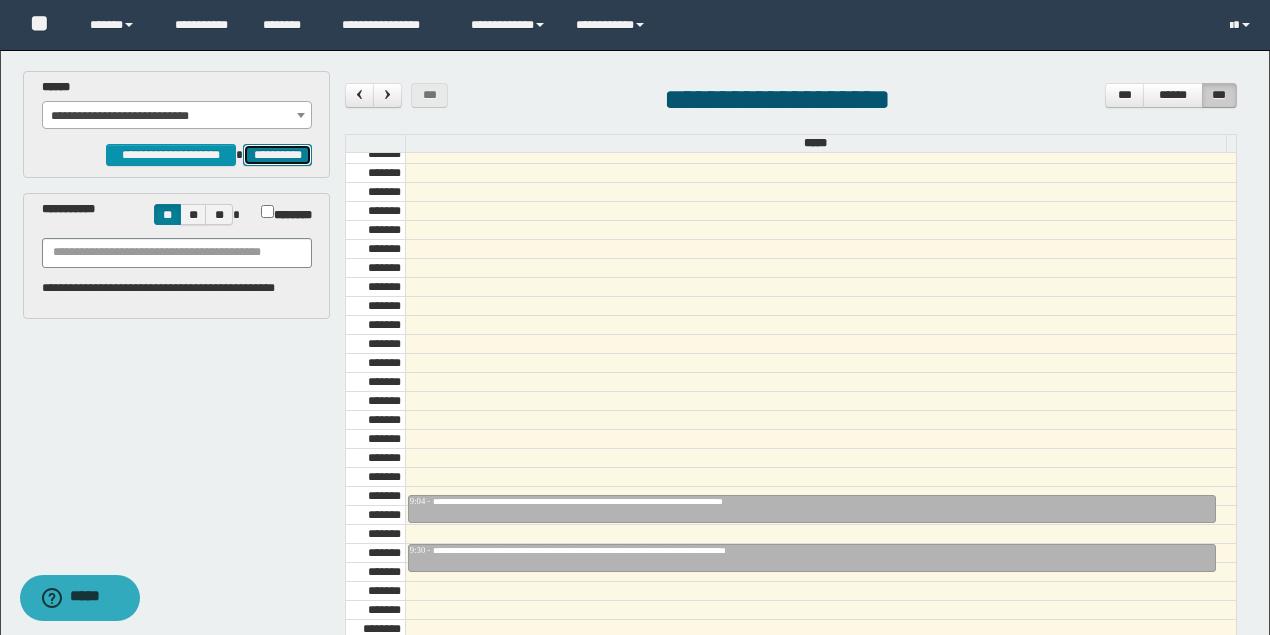 click on "**********" at bounding box center (277, 154) 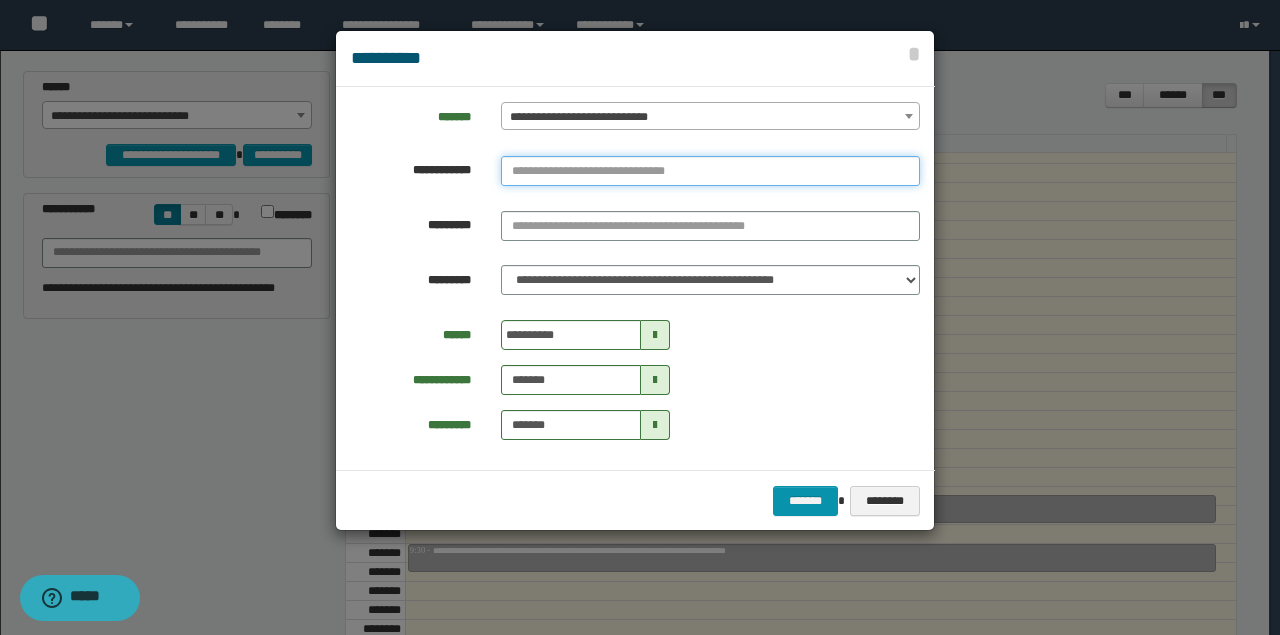 click at bounding box center [710, 171] 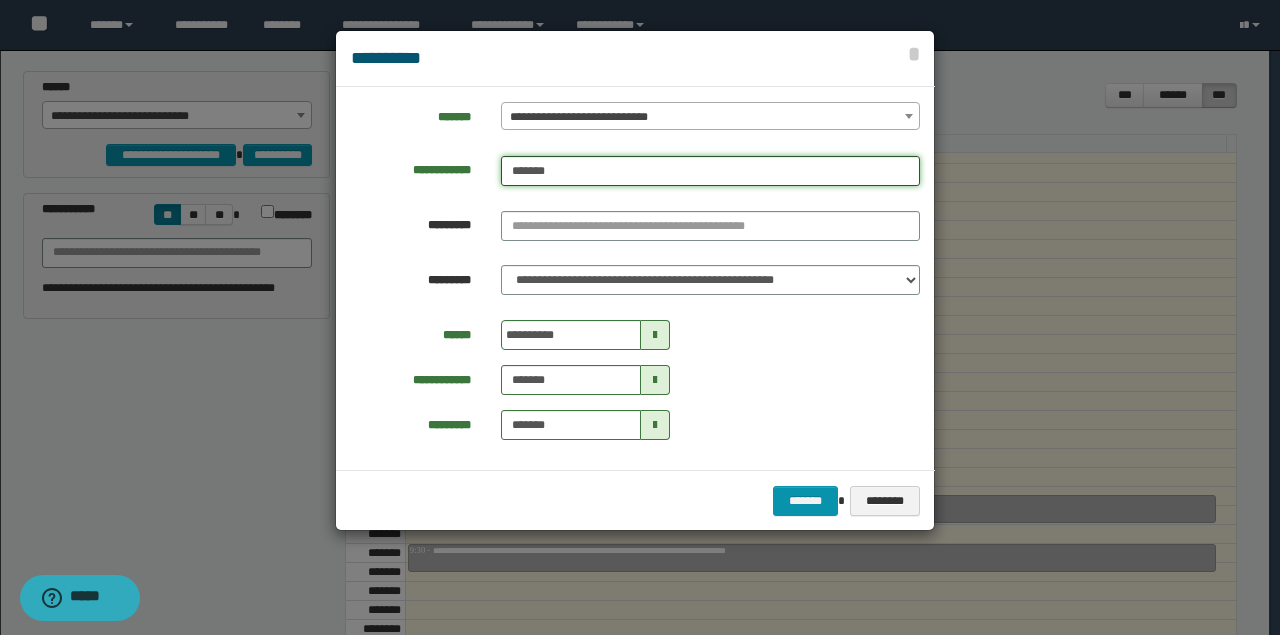 type on "******" 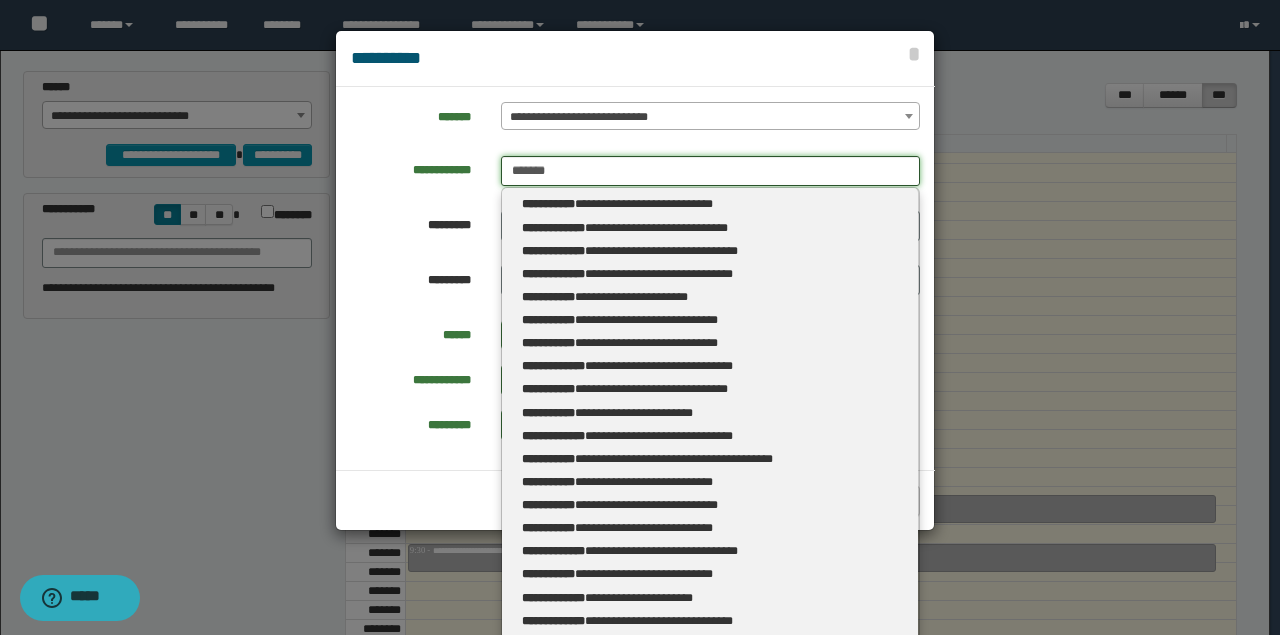 drag, startPoint x: 626, startPoint y: 180, endPoint x: 302, endPoint y: 179, distance: 324.00156 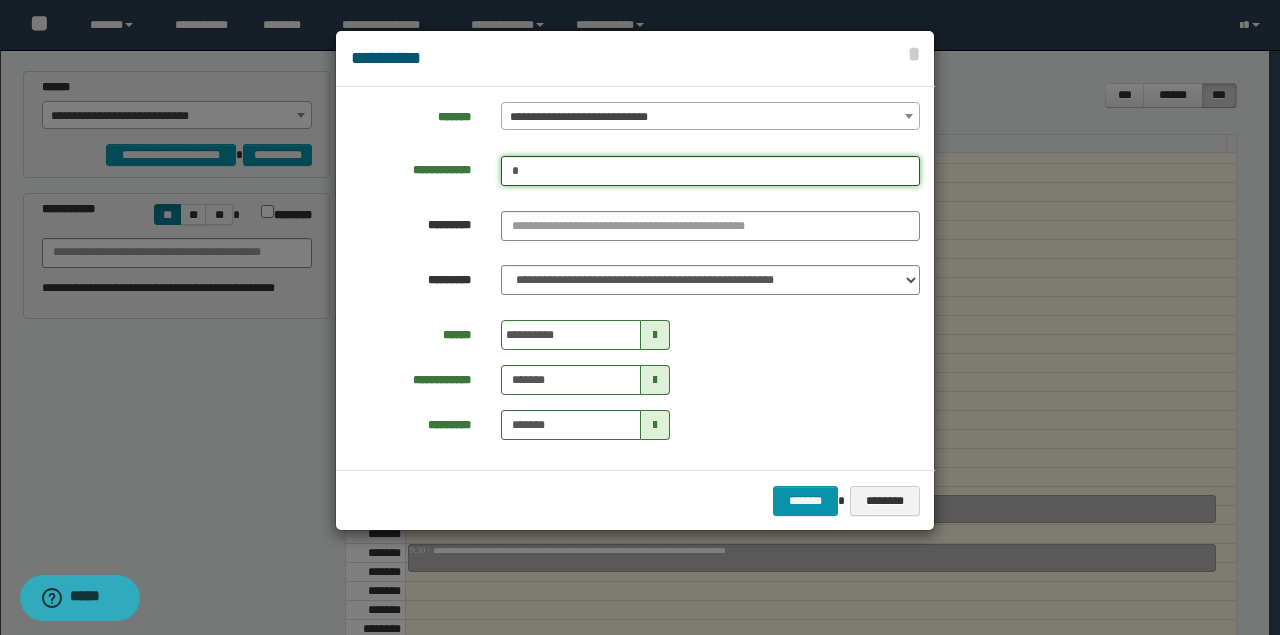 drag, startPoint x: 580, startPoint y: 170, endPoint x: 228, endPoint y: 172, distance: 352.00568 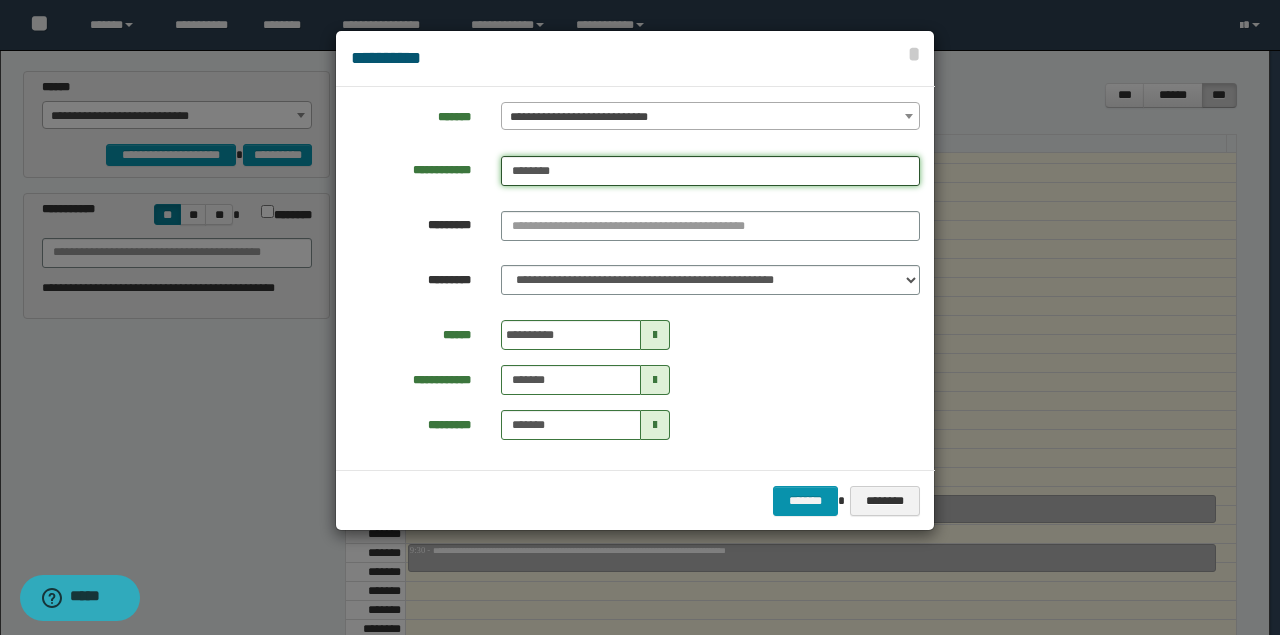 type on "********" 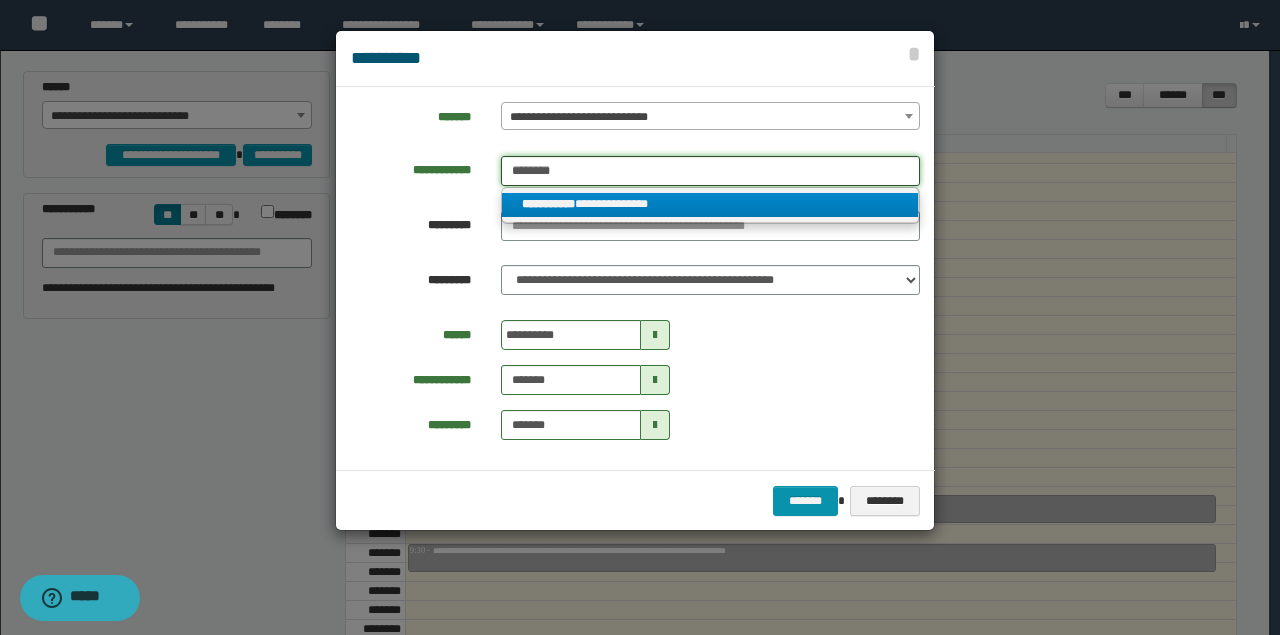 type on "********" 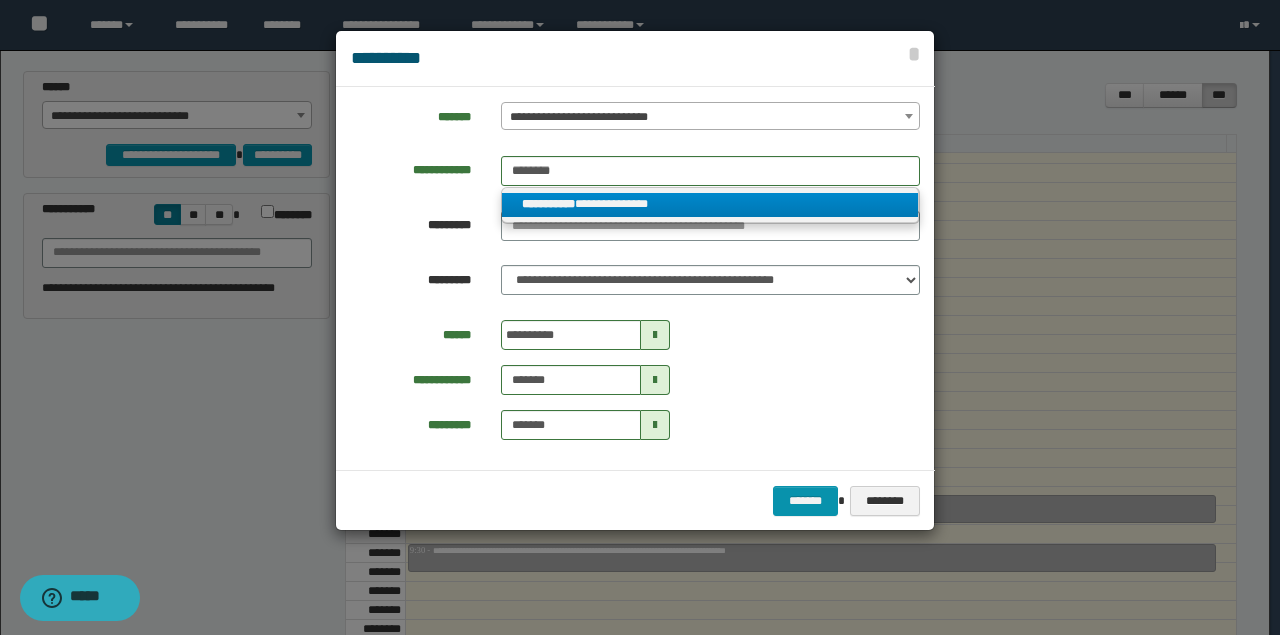 click on "**********" at bounding box center (710, 204) 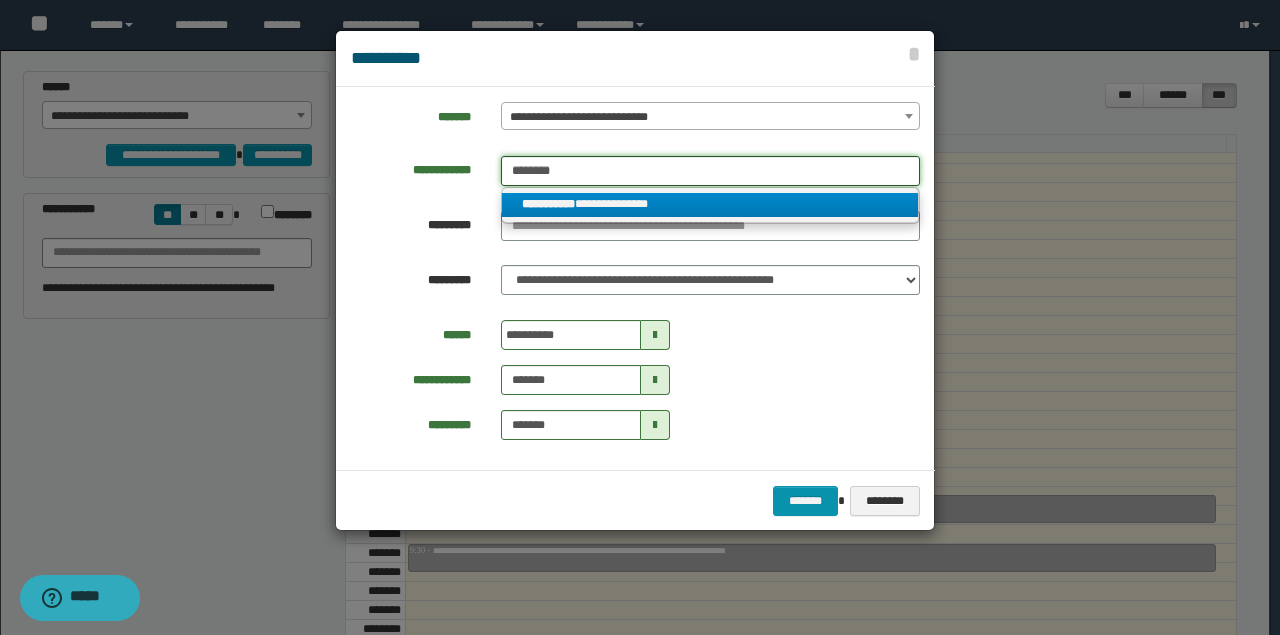 type 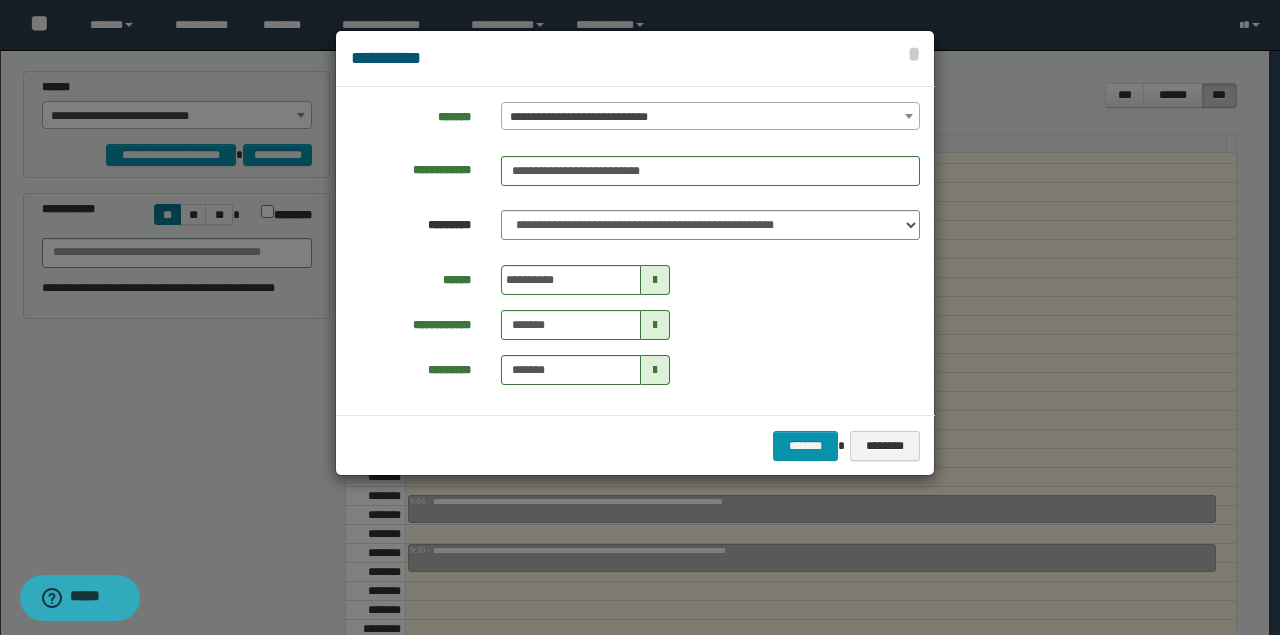 click at bounding box center [655, 280] 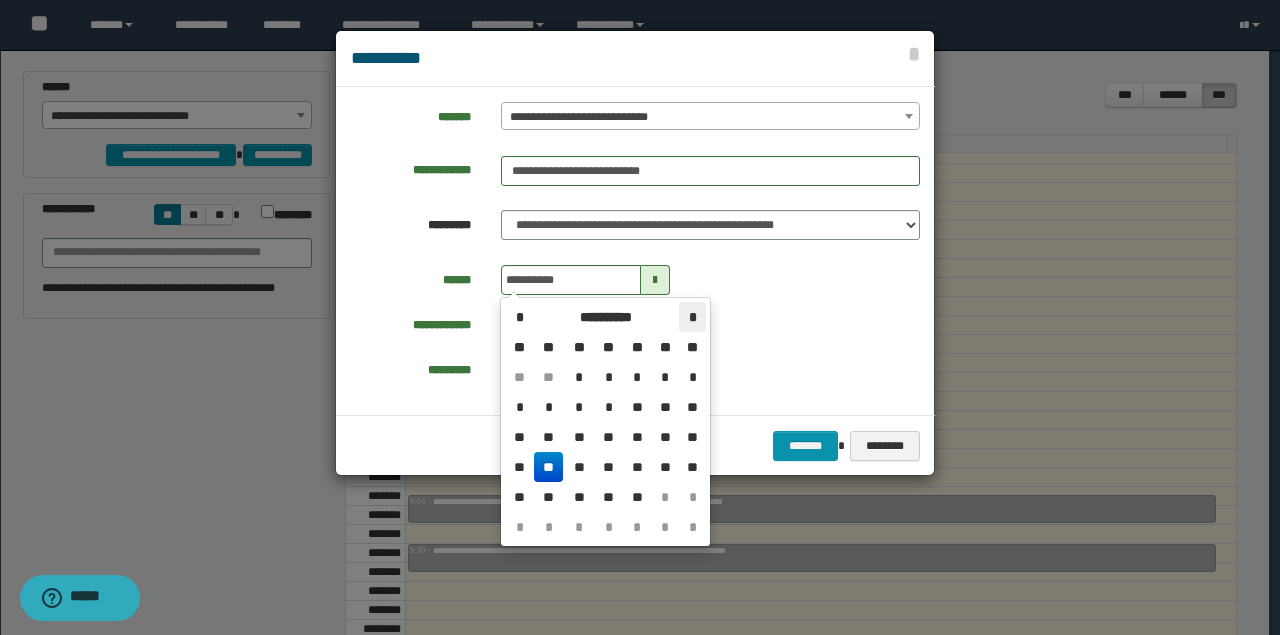 click on "*" at bounding box center (692, 317) 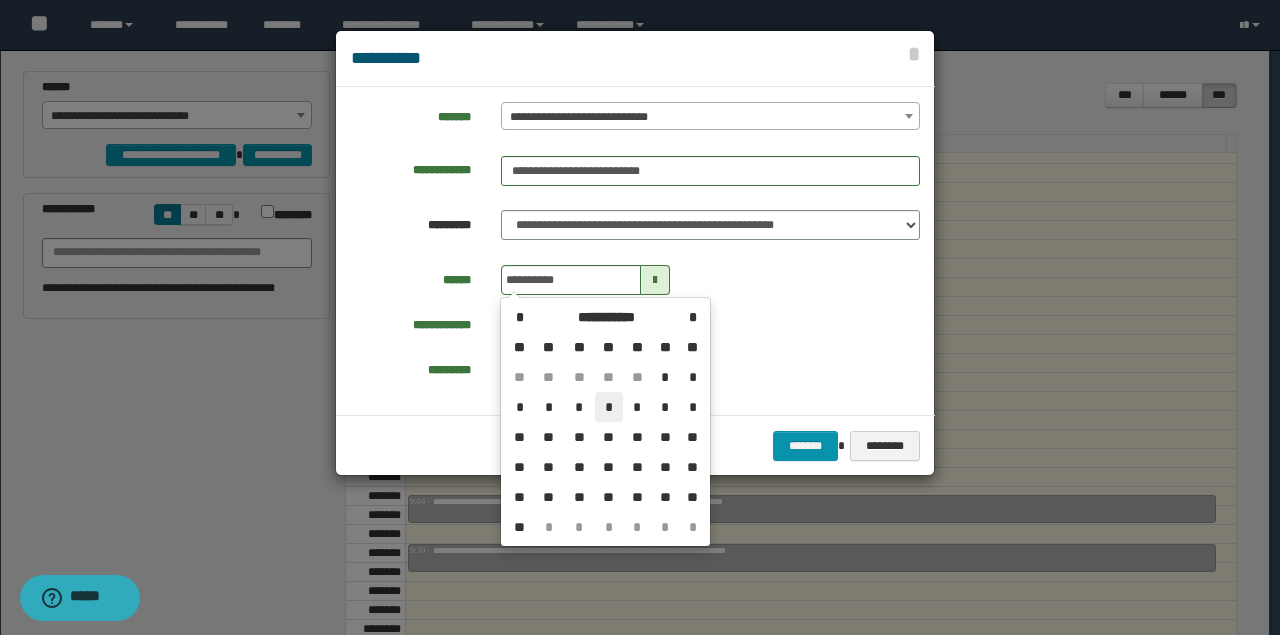 click on "*" at bounding box center (609, 407) 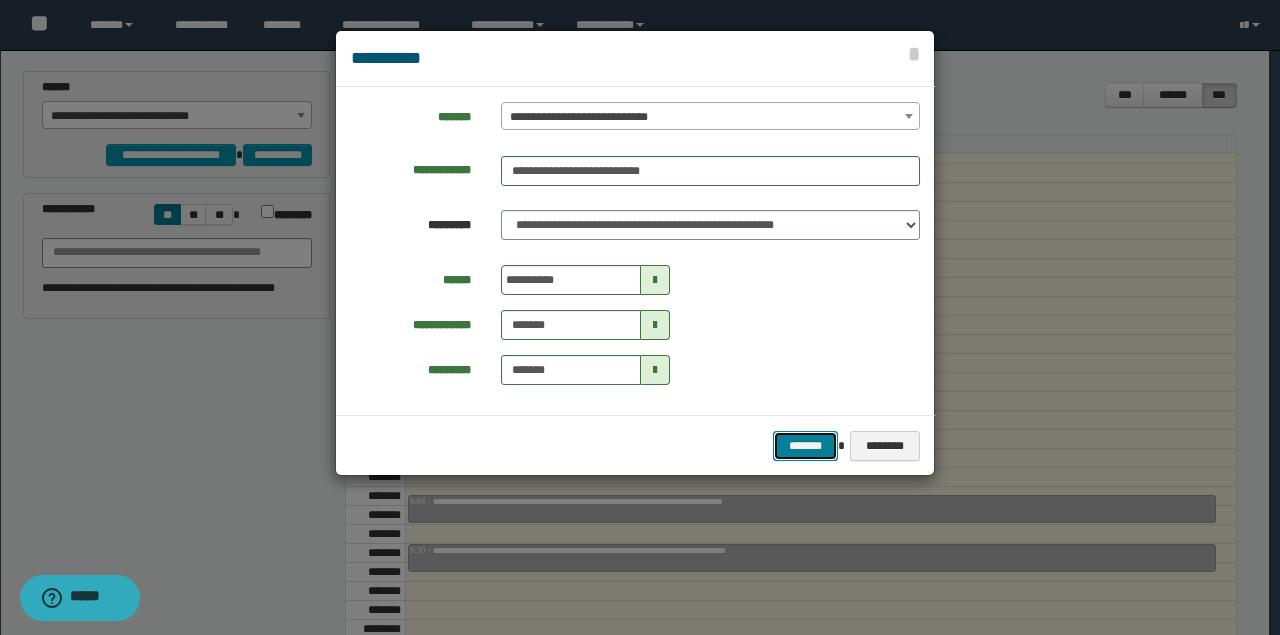 click on "*******" at bounding box center (805, 445) 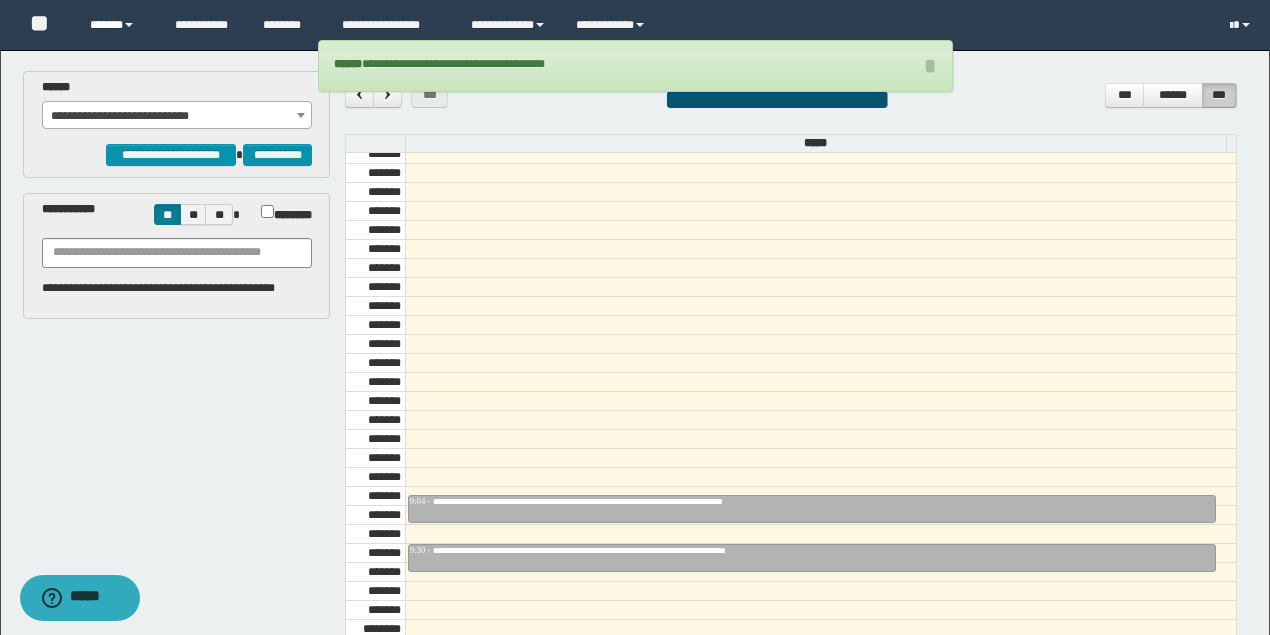 click on "******" at bounding box center (117, 25) 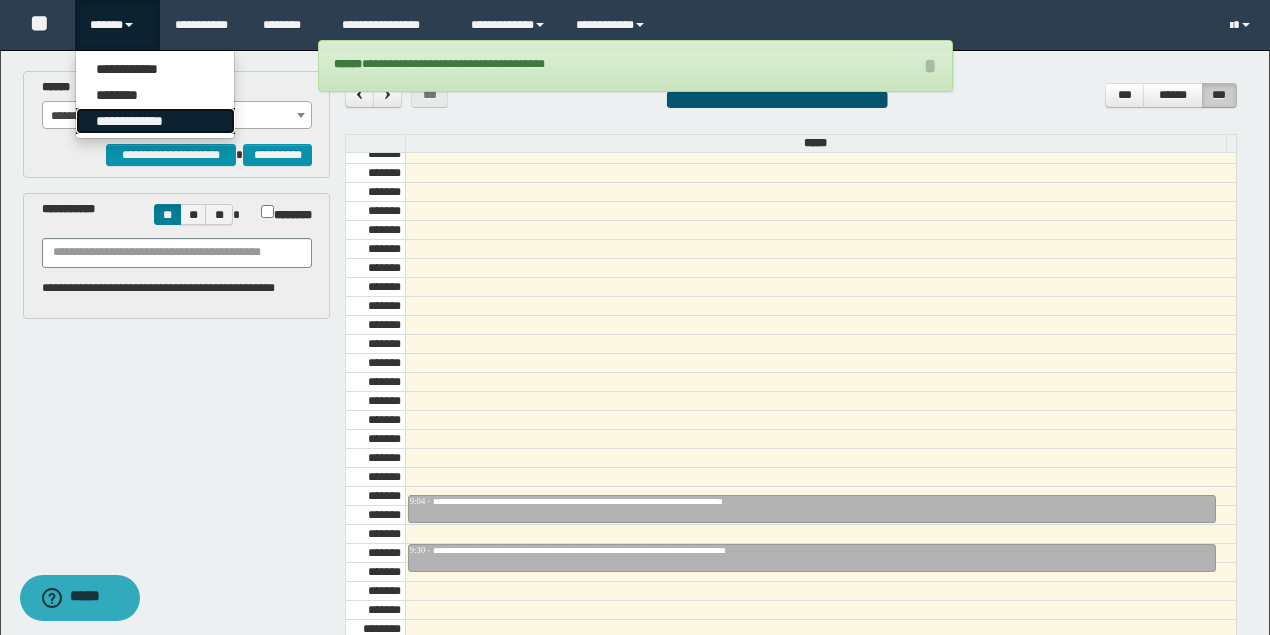 click on "**********" at bounding box center (155, 121) 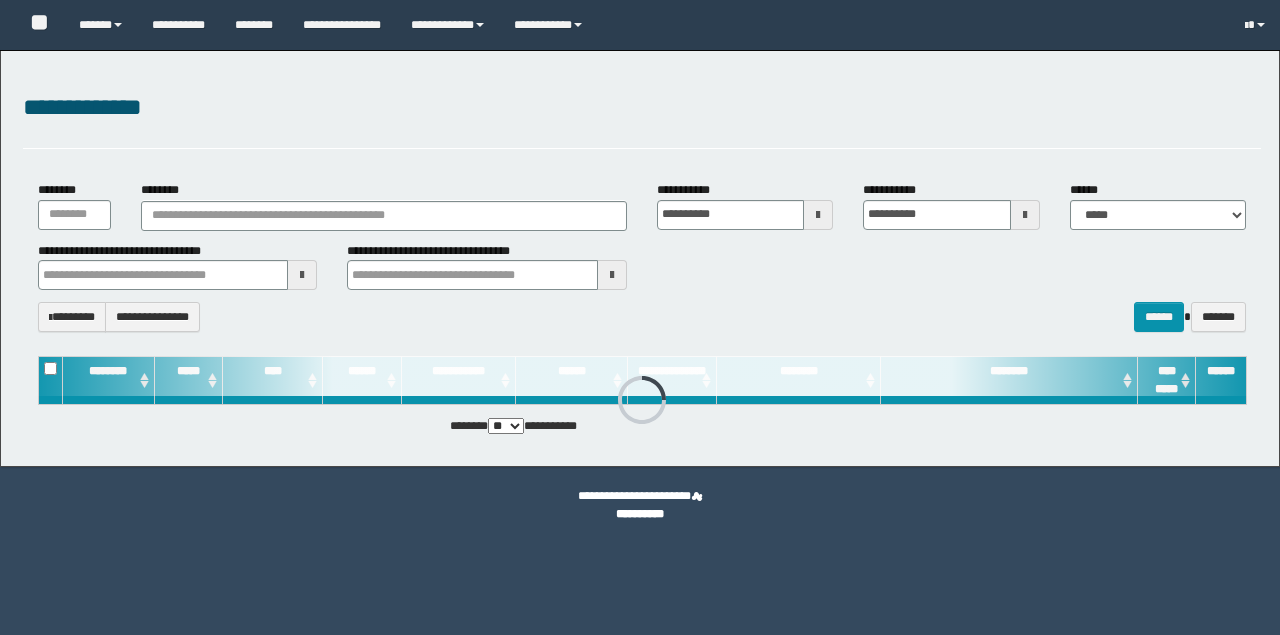 scroll, scrollTop: 0, scrollLeft: 0, axis: both 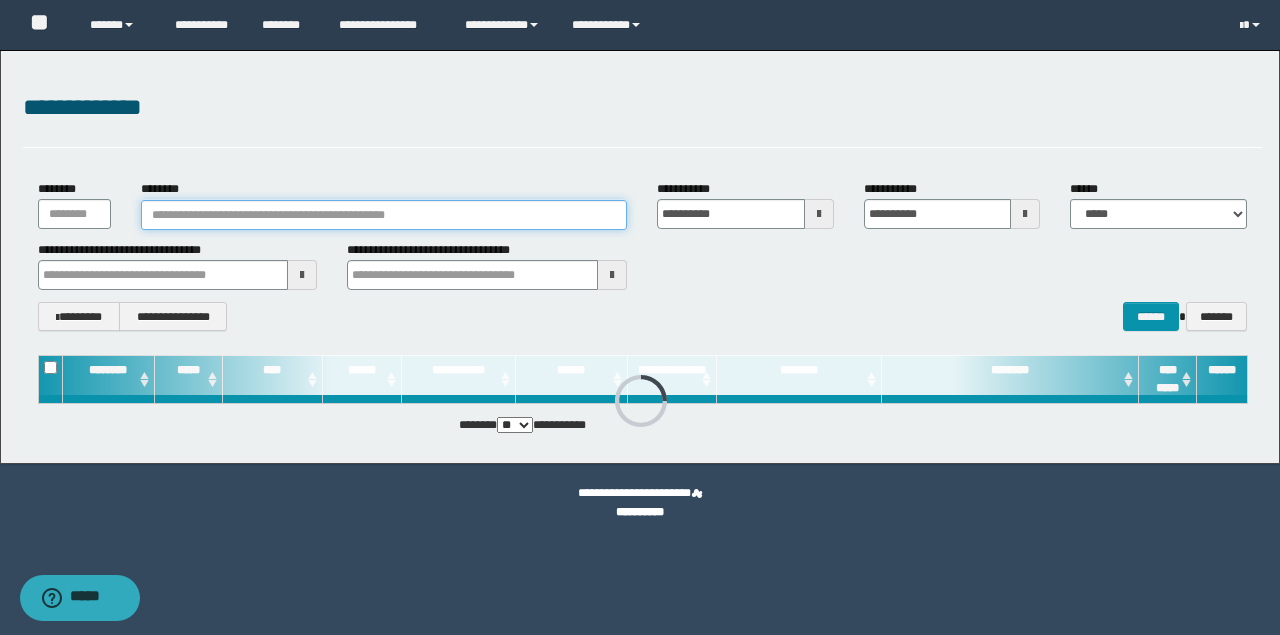 click on "********" at bounding box center [384, 215] 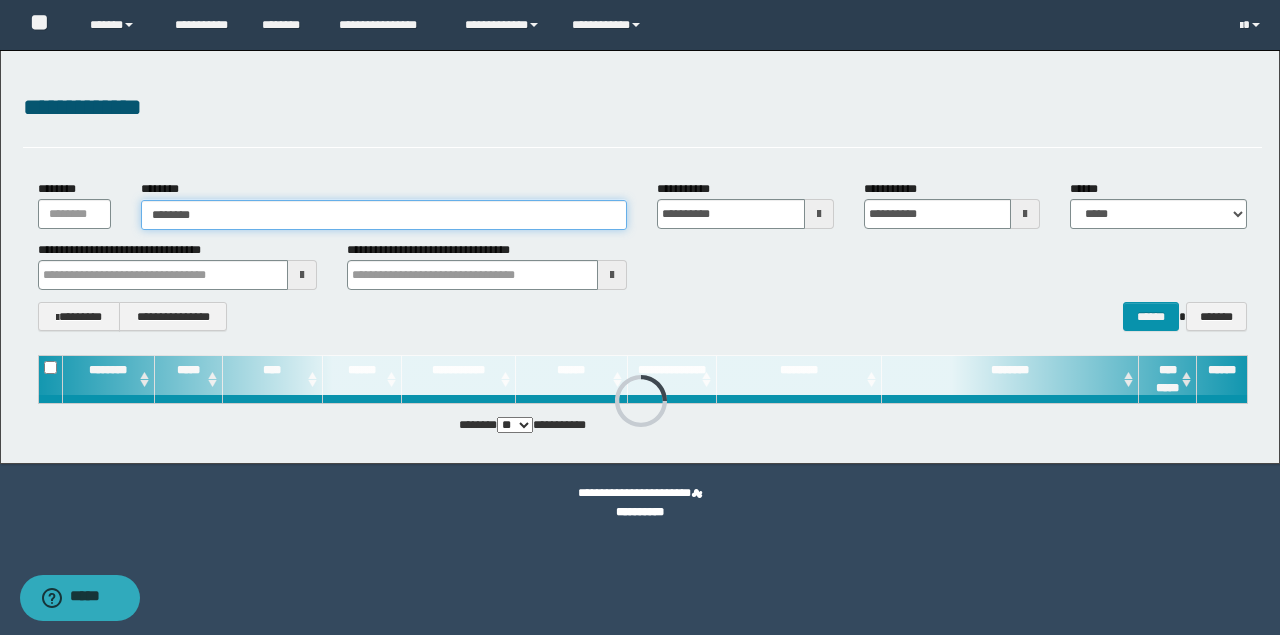 type on "********" 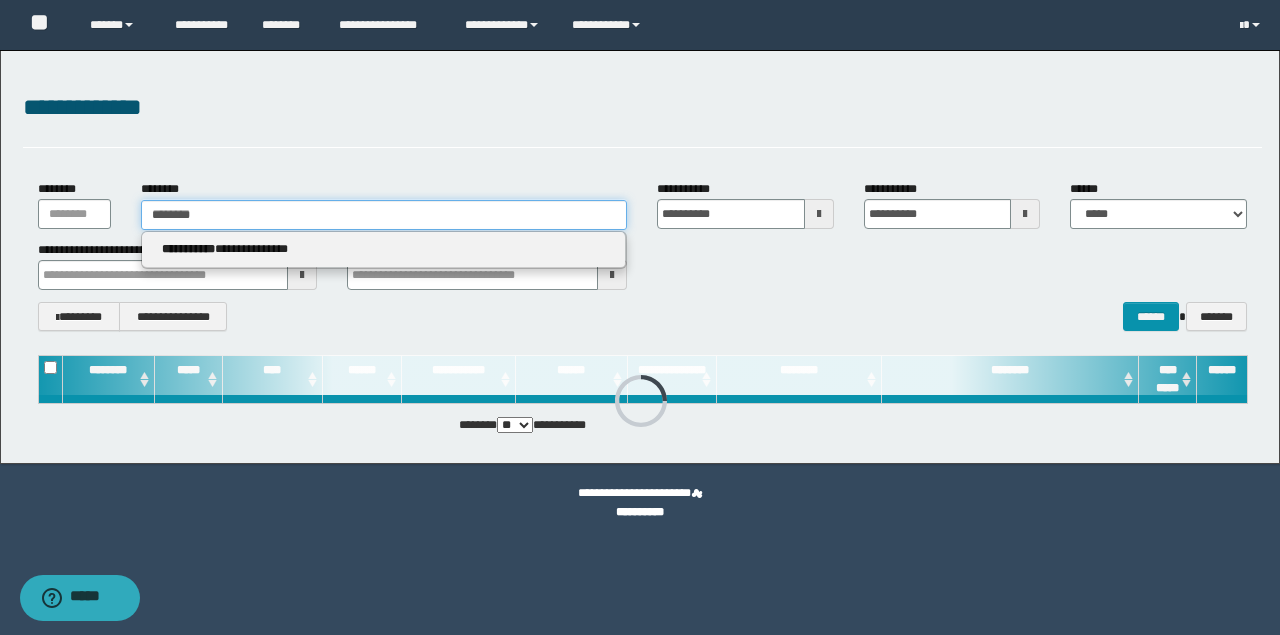 type on "********" 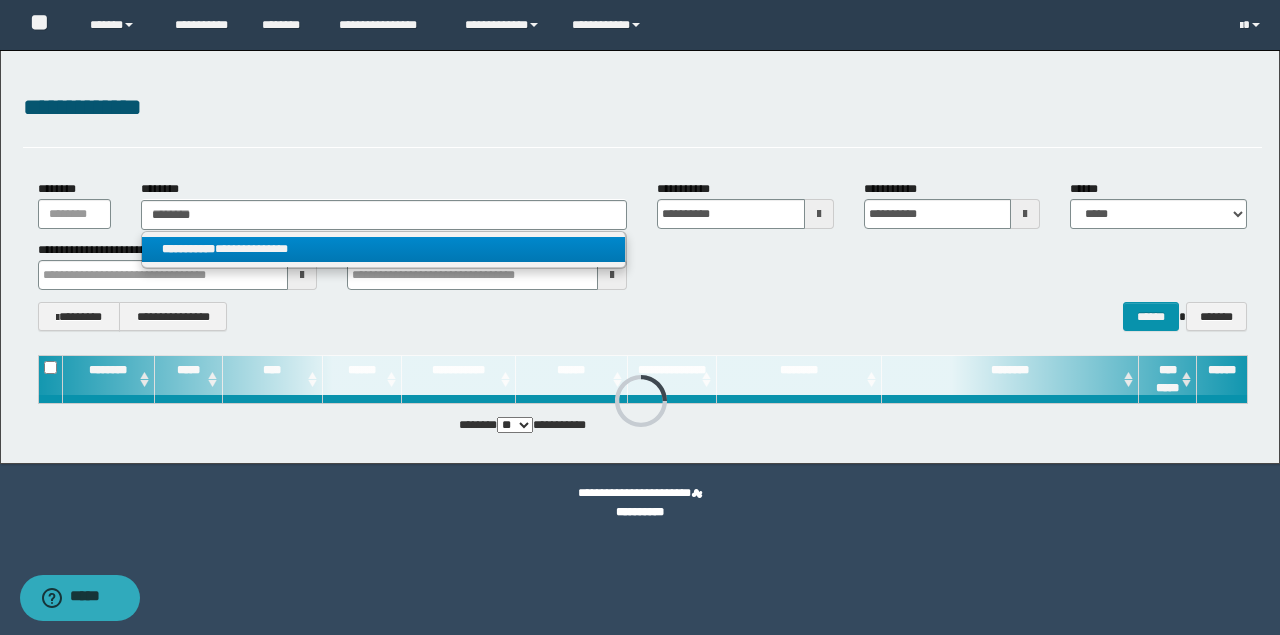 click on "**********" at bounding box center [384, 249] 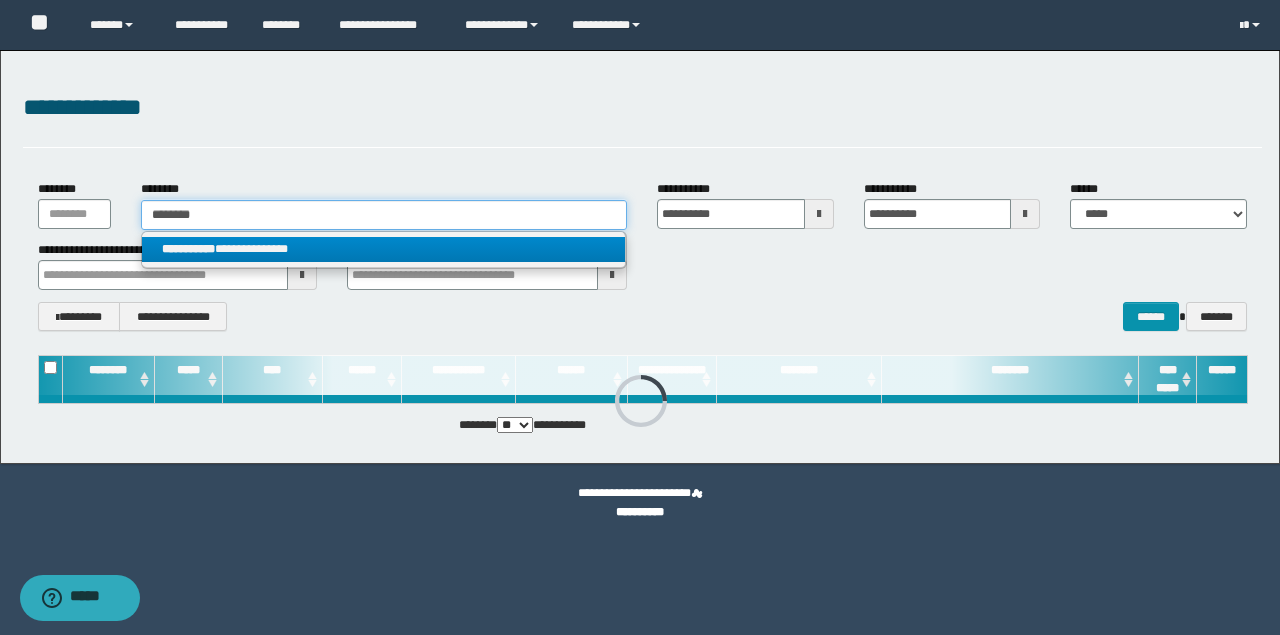 type 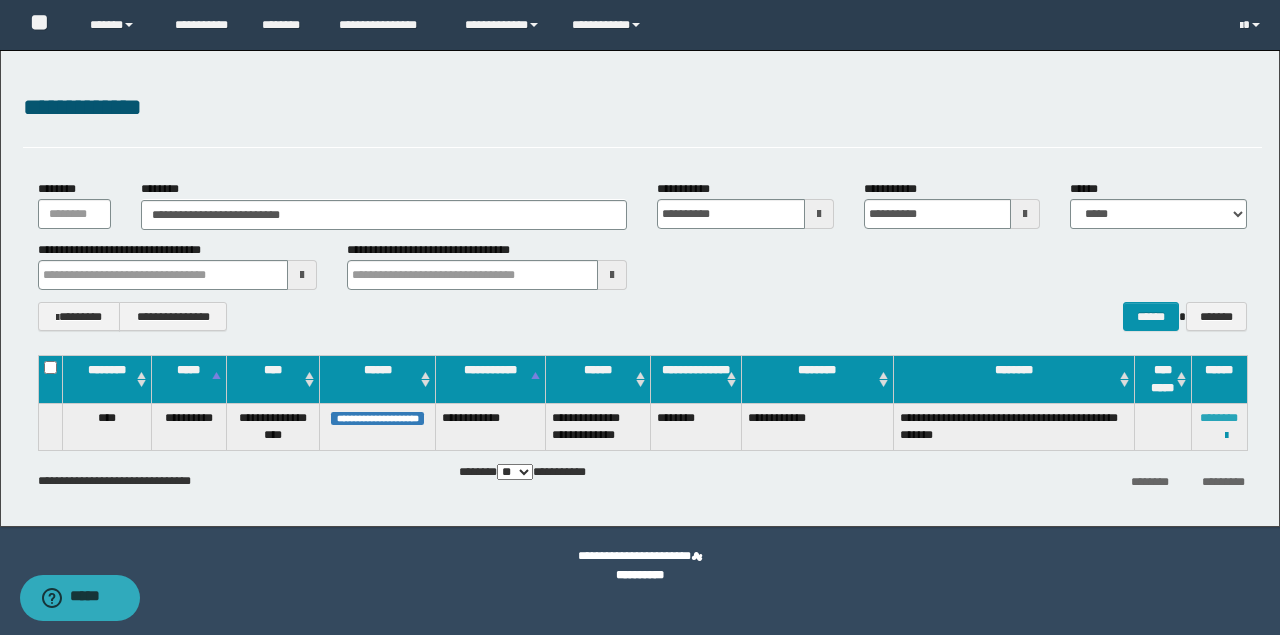 click on "********" at bounding box center [1219, 418] 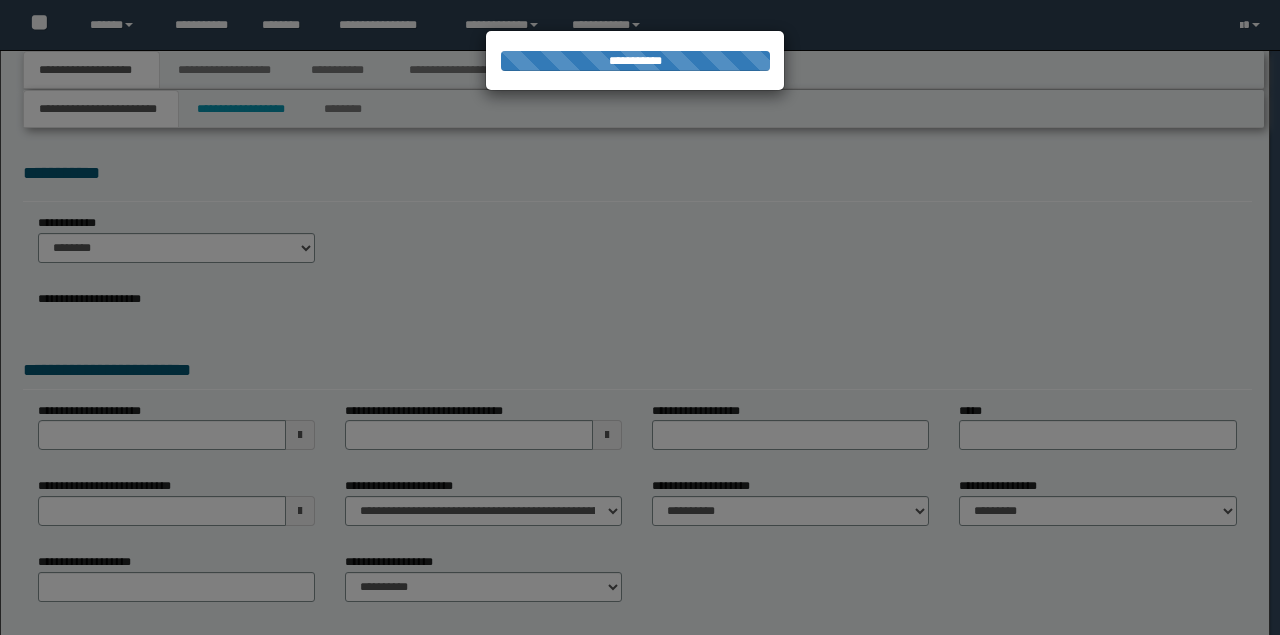 scroll, scrollTop: 0, scrollLeft: 0, axis: both 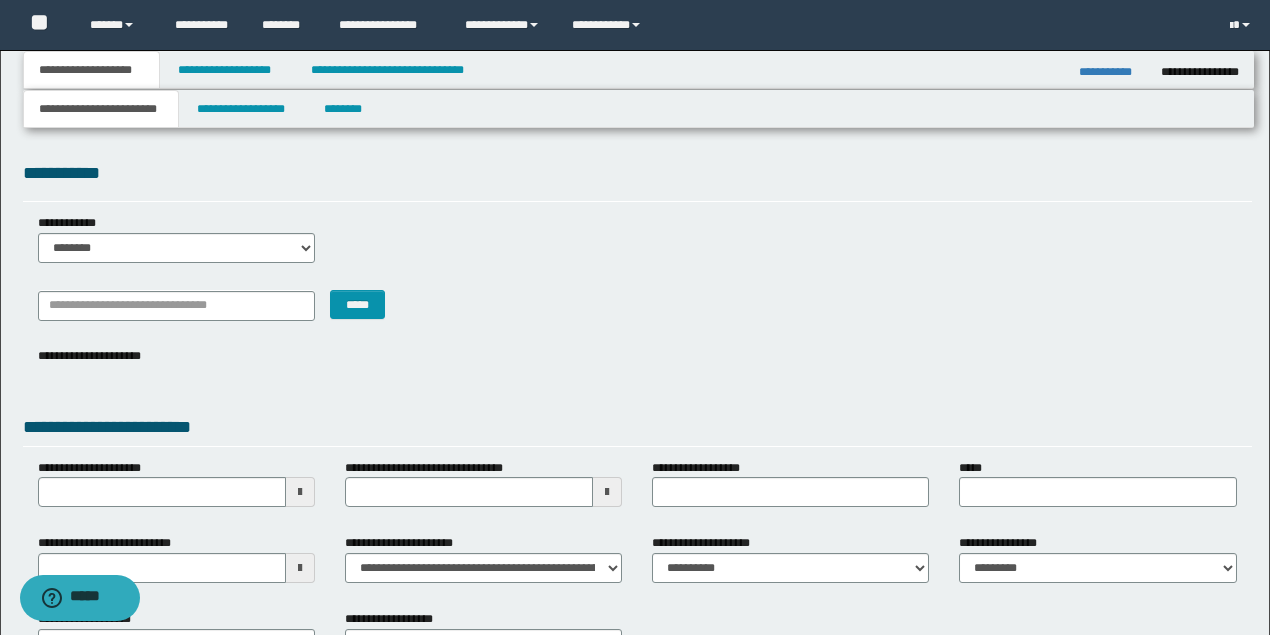 click on "*******
*****" at bounding box center (637, 312) 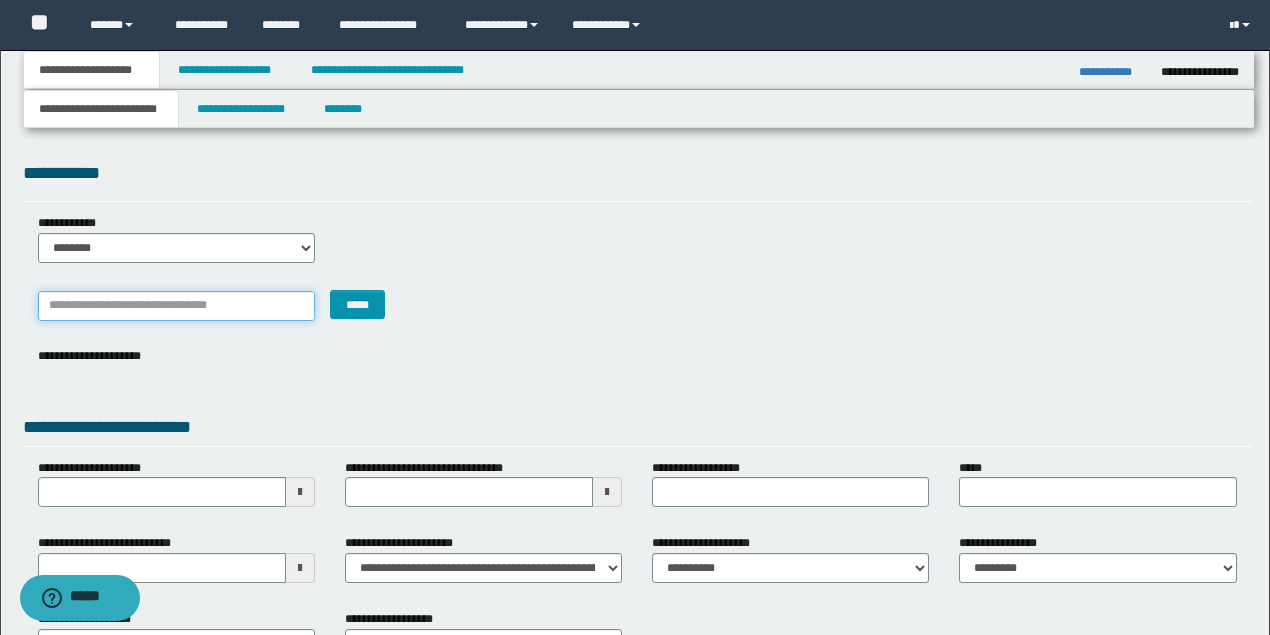 click on "*******" at bounding box center [176, 306] 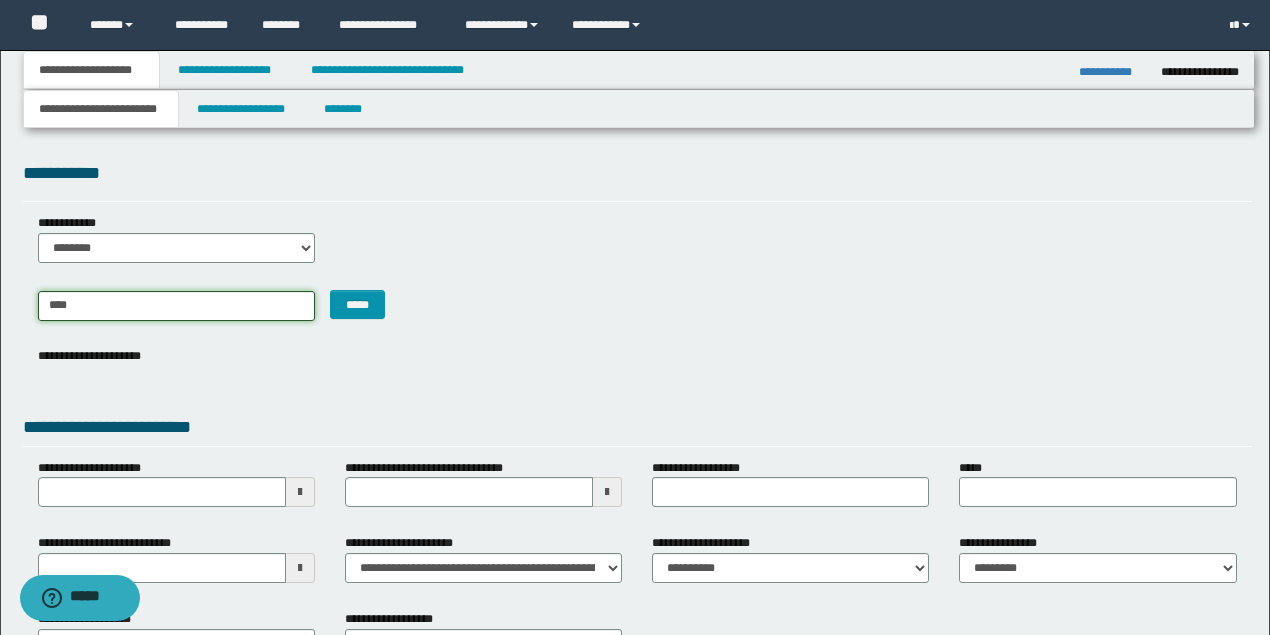 type on "*****" 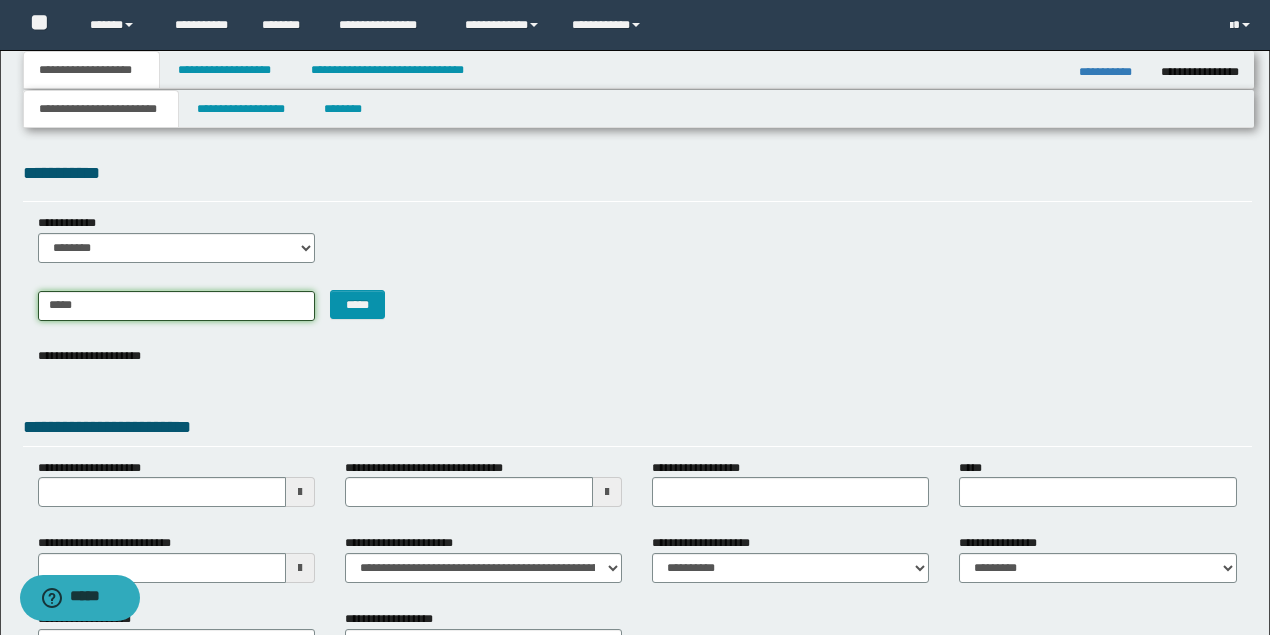 type on "**********" 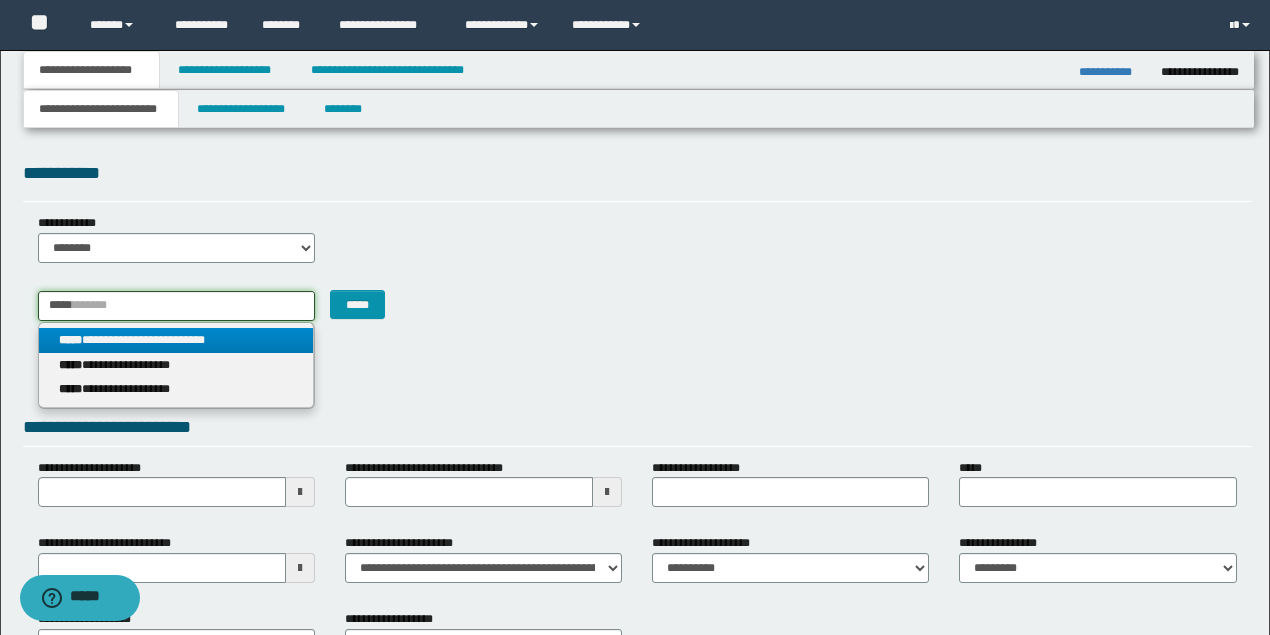 type on "*****" 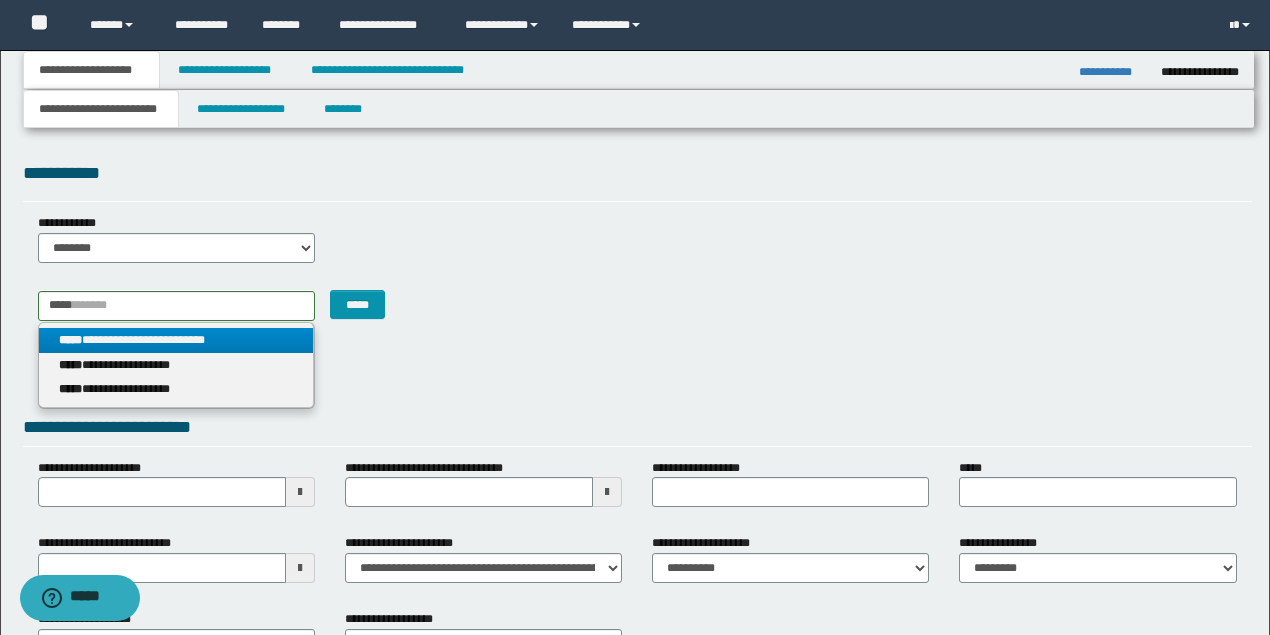click on "**********" at bounding box center (176, 340) 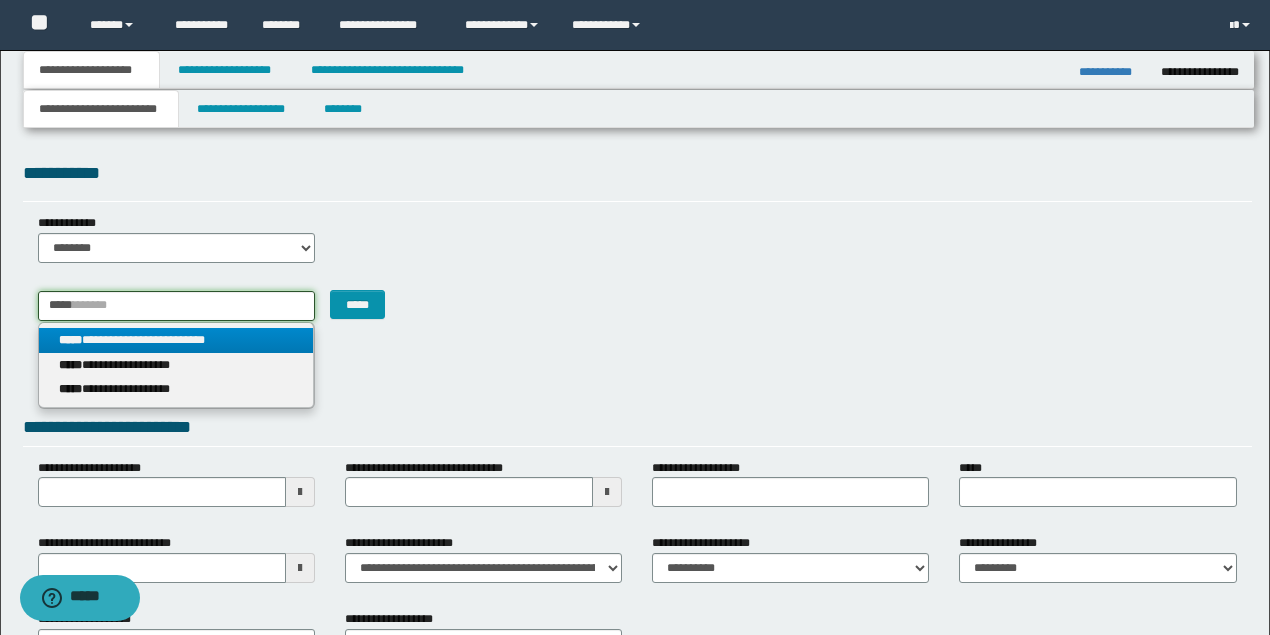 type 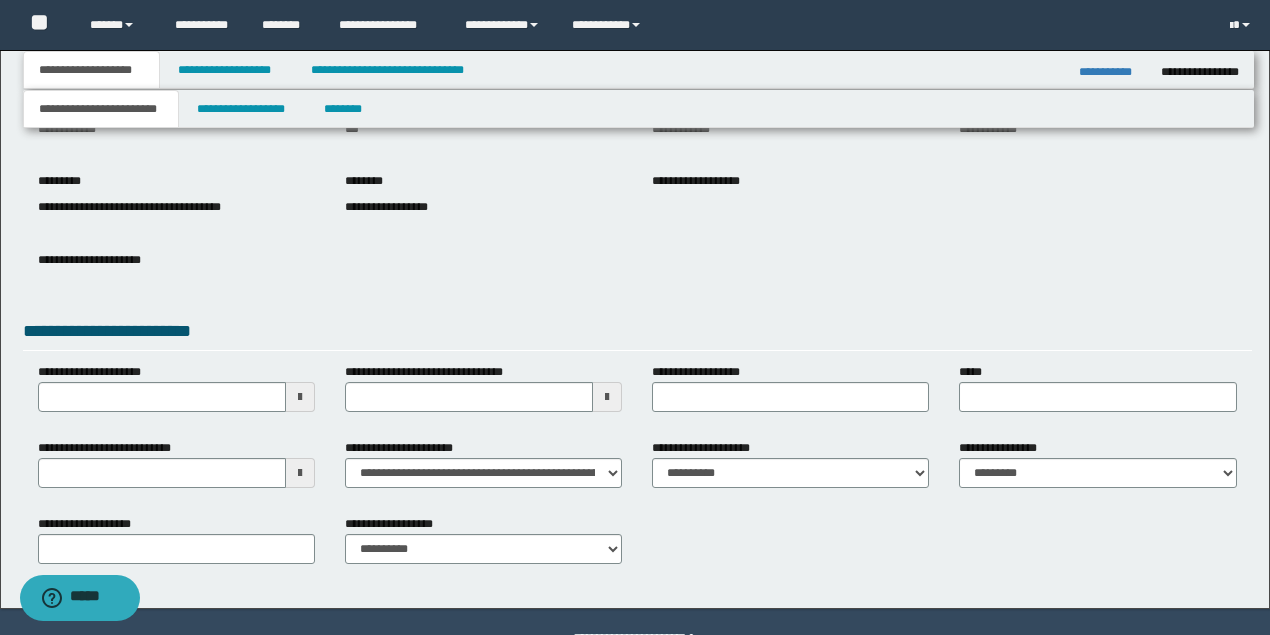 scroll, scrollTop: 200, scrollLeft: 0, axis: vertical 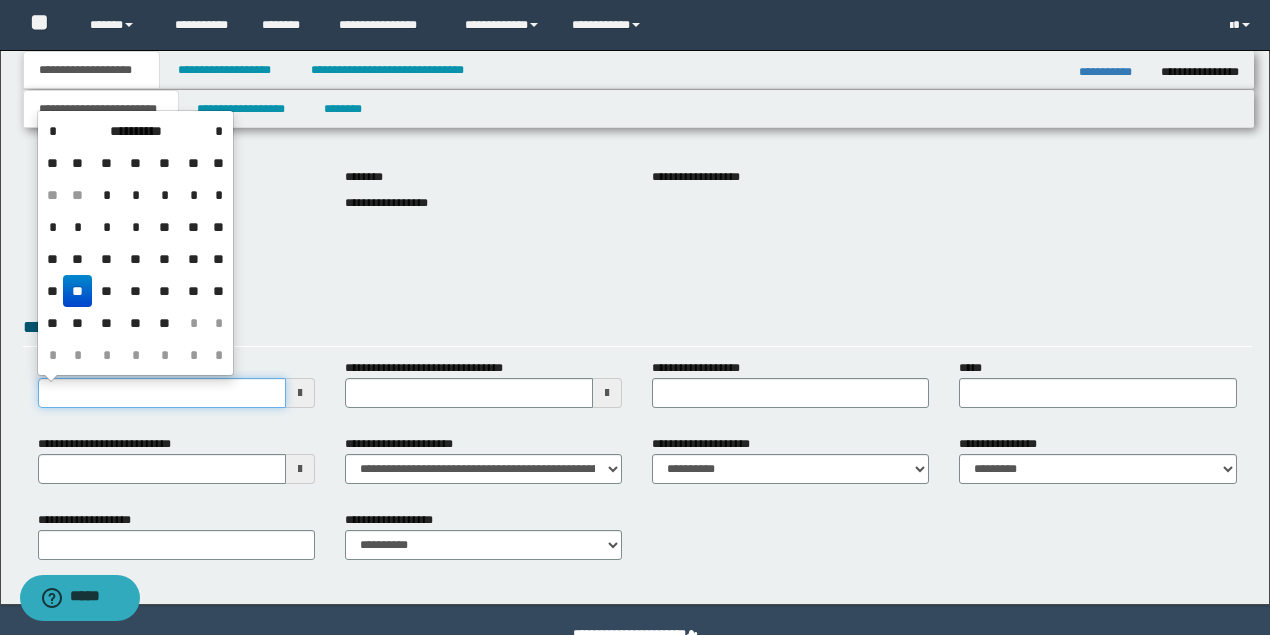 click on "**********" at bounding box center [162, 393] 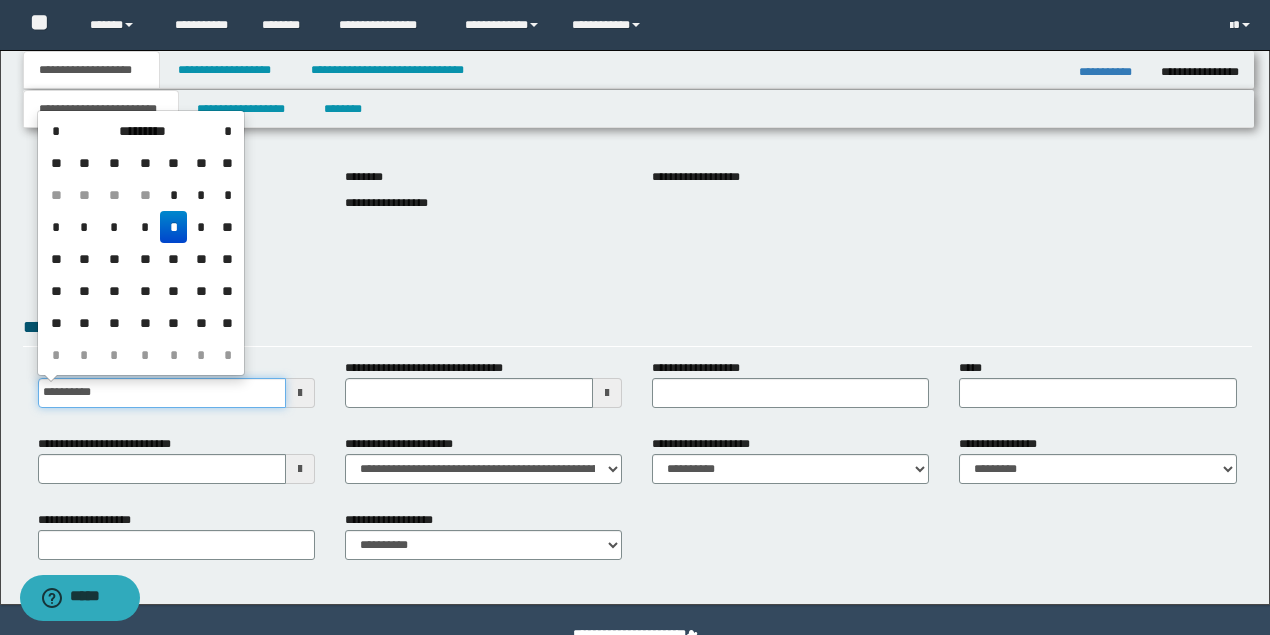 type on "**********" 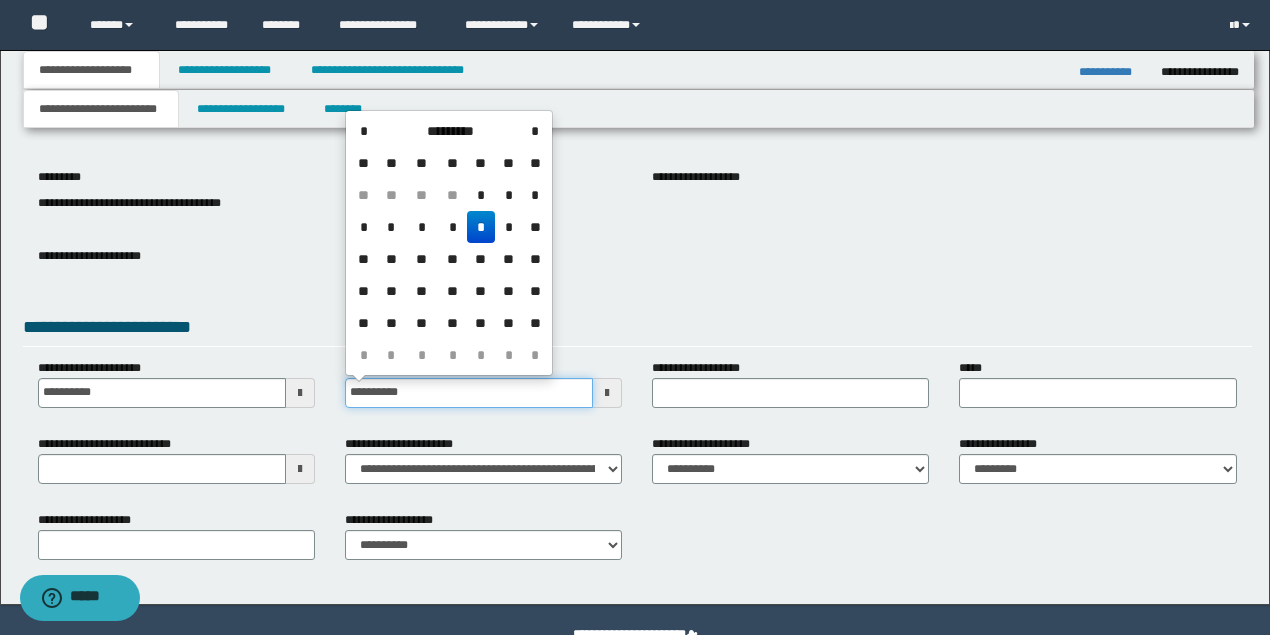 type on "**********" 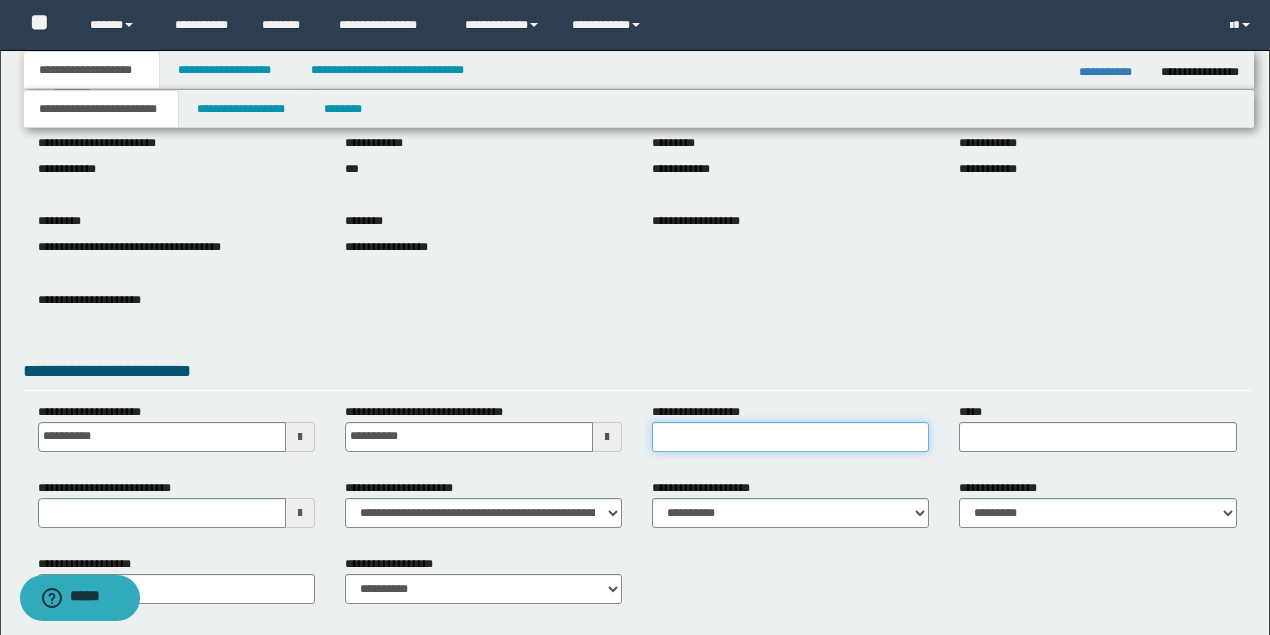 scroll, scrollTop: 133, scrollLeft: 0, axis: vertical 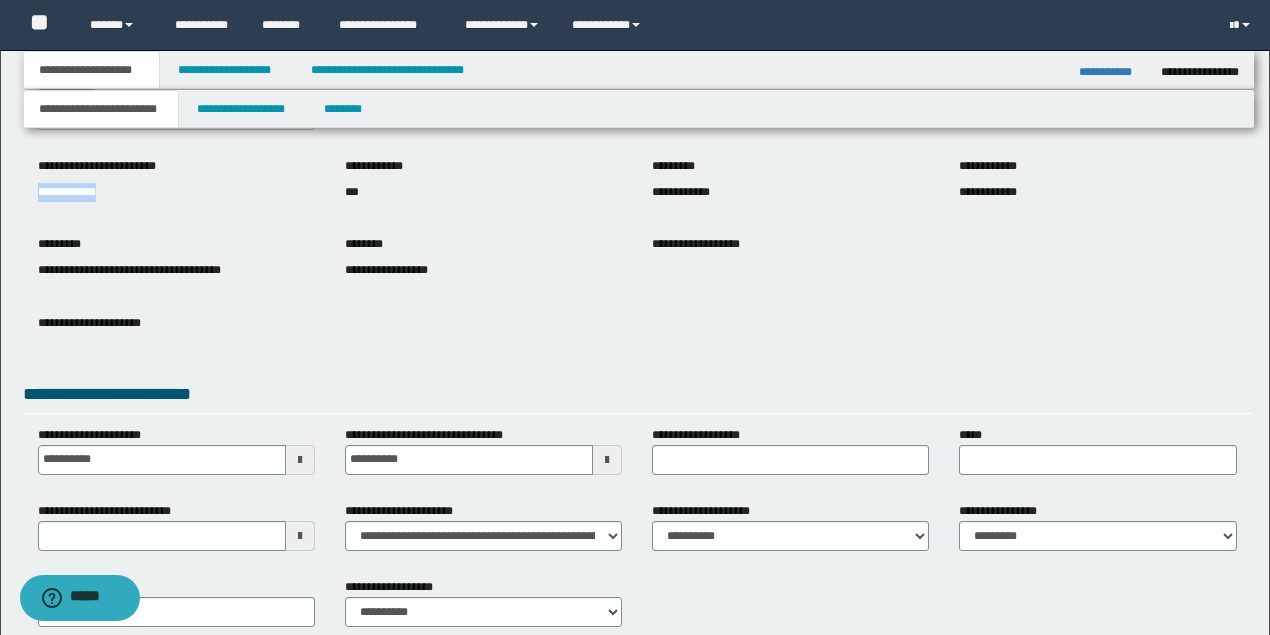click on "**********" at bounding box center (635, 294) 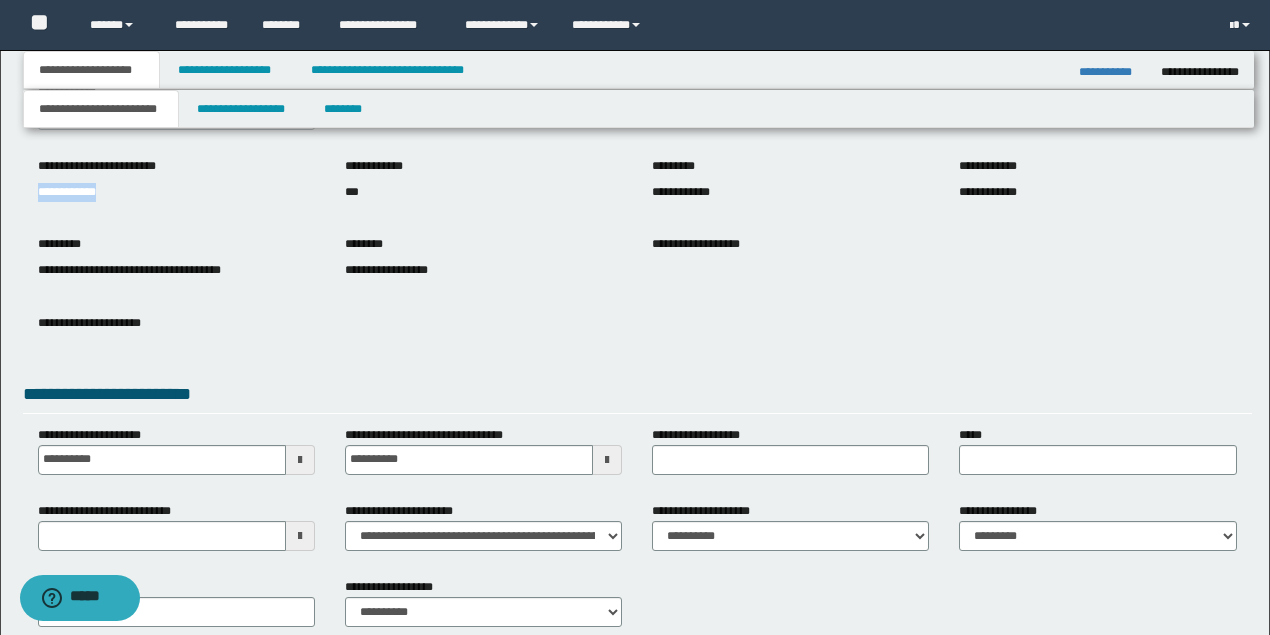 copy on "**********" 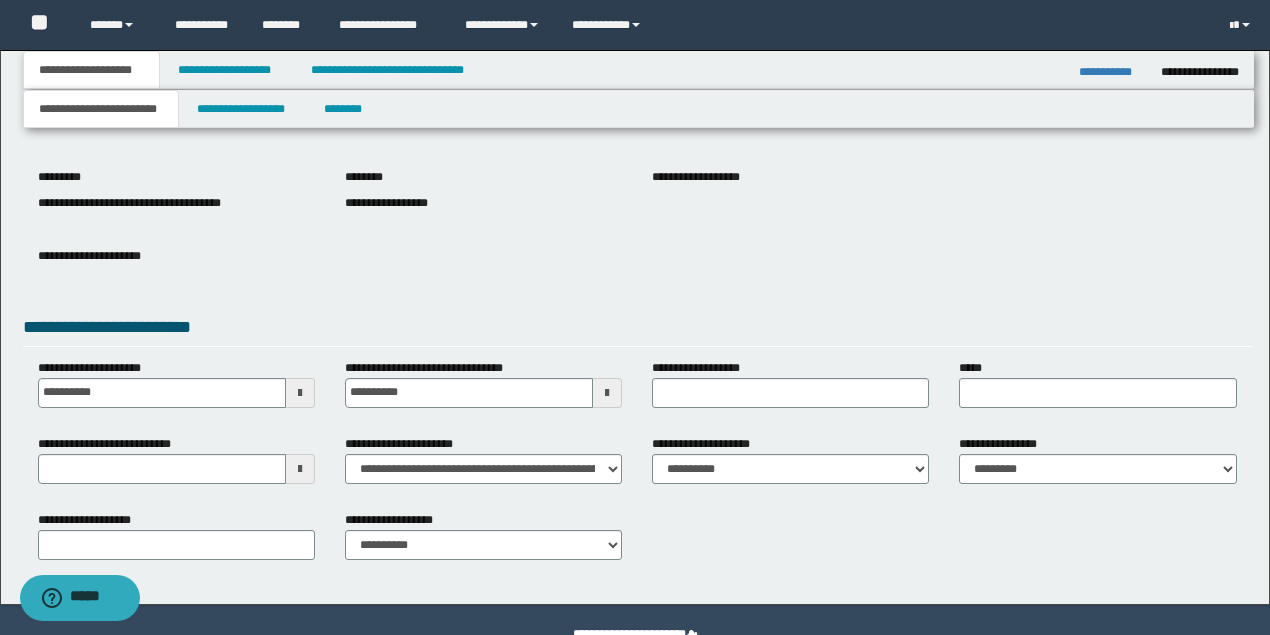 click on "**********" at bounding box center (702, 368) 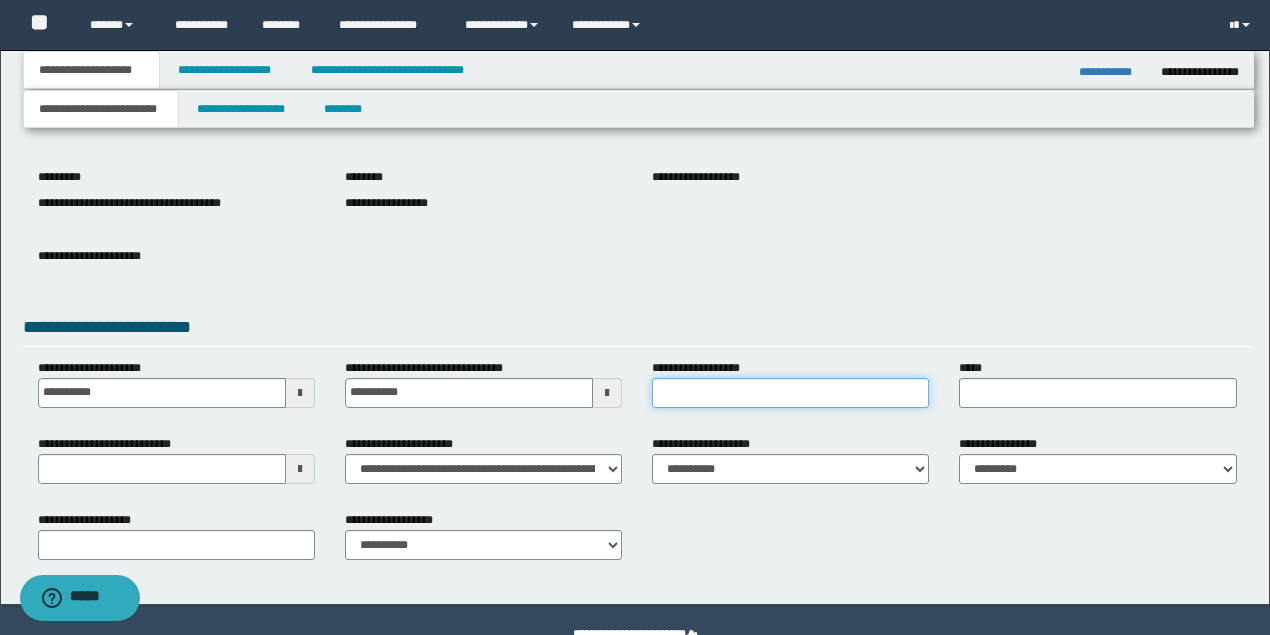 click on "**********" at bounding box center (790, 393) 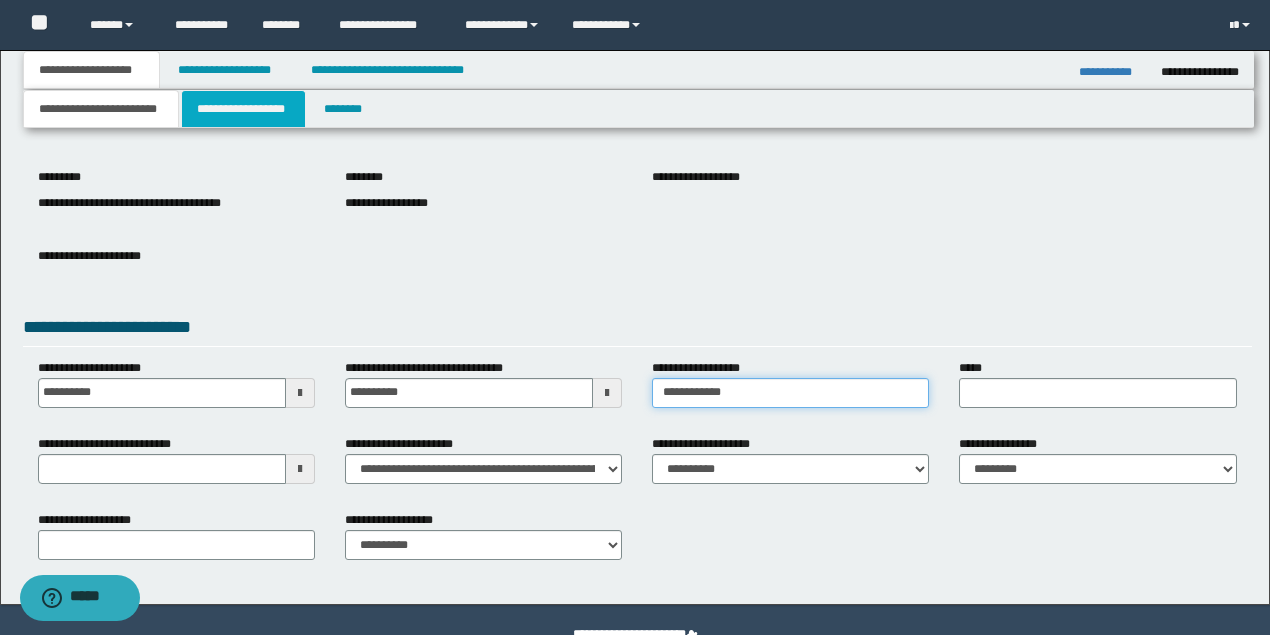 type on "**********" 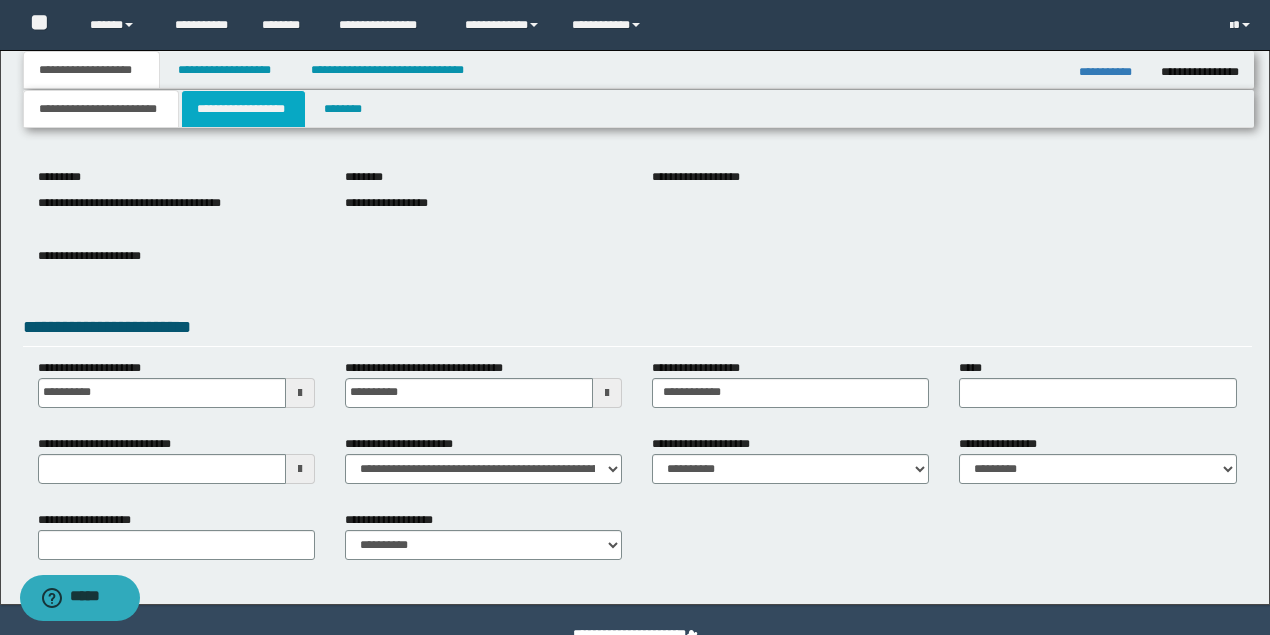 click on "**********" at bounding box center (243, 109) 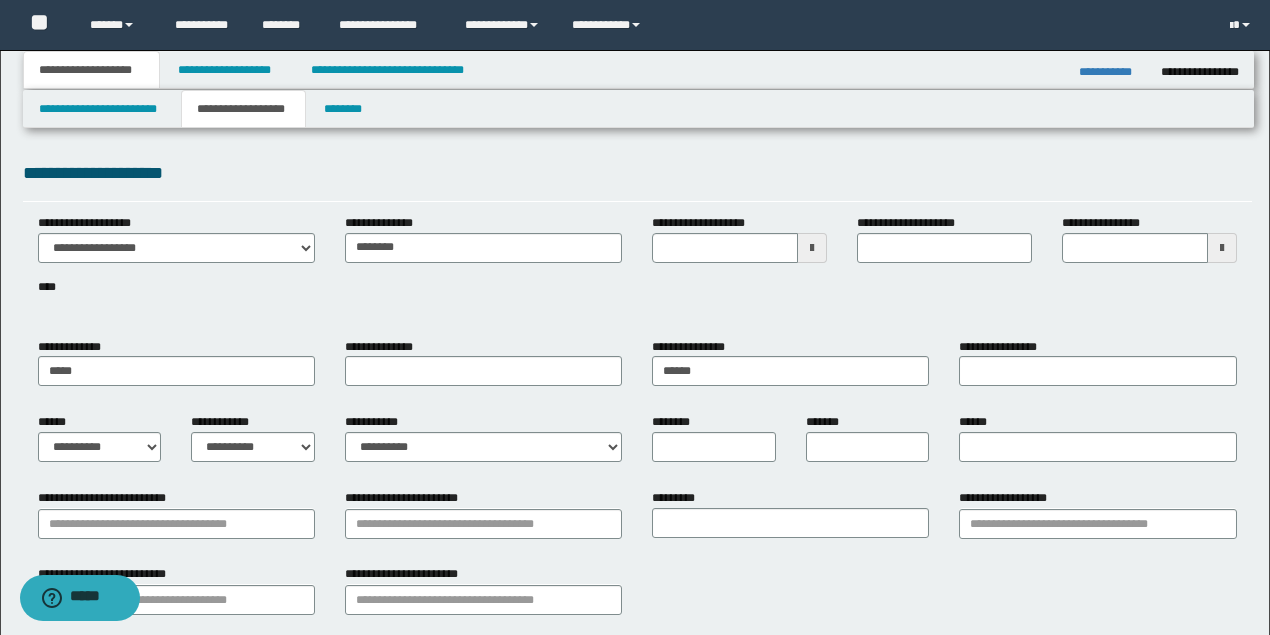 click on "**********" at bounding box center (637, 270) 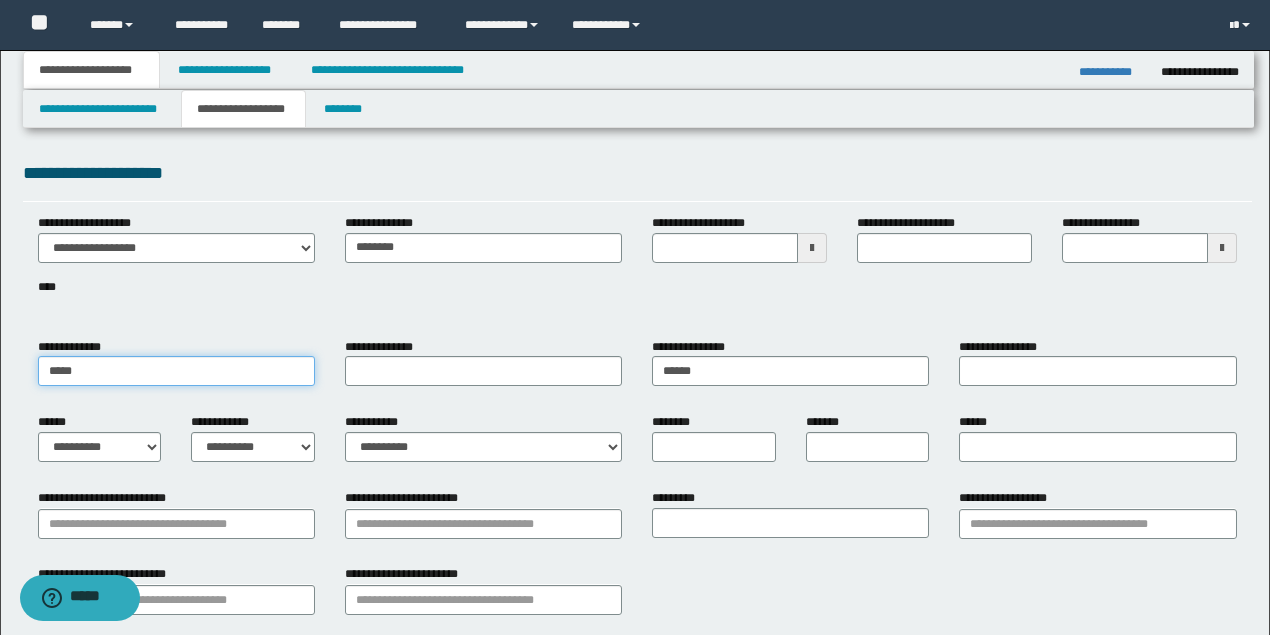 drag, startPoint x: 118, startPoint y: 370, endPoint x: 0, endPoint y: 342, distance: 121.27654 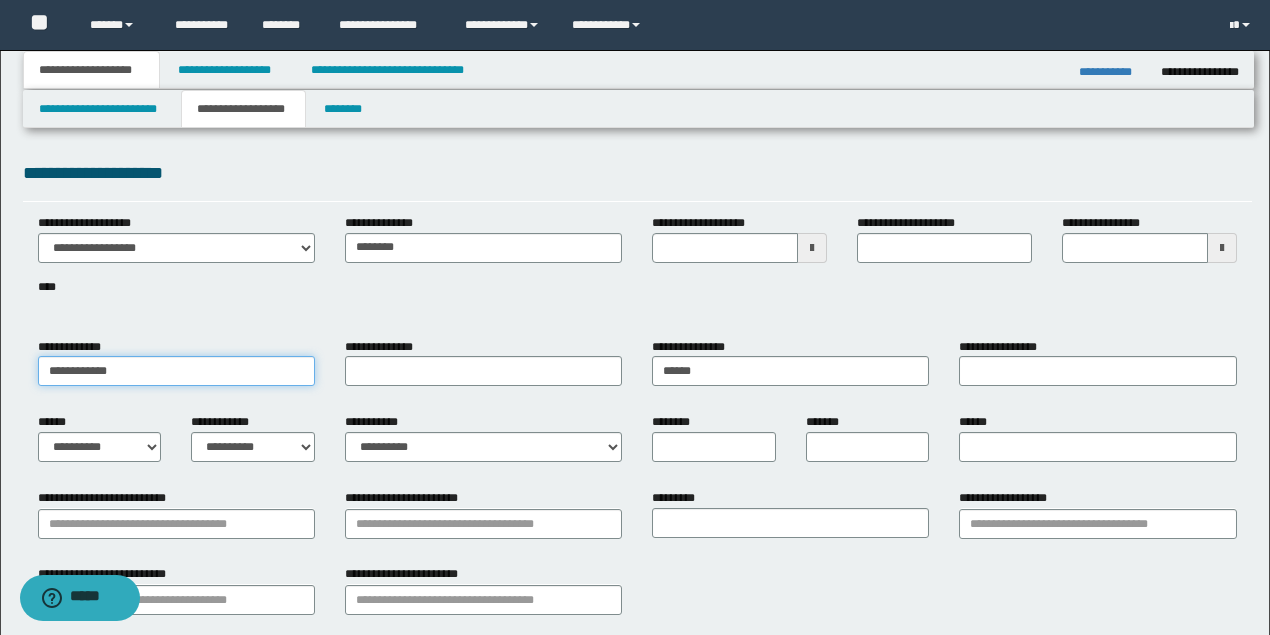 drag, startPoint x: 79, startPoint y: 368, endPoint x: 466, endPoint y: 371, distance: 387.01163 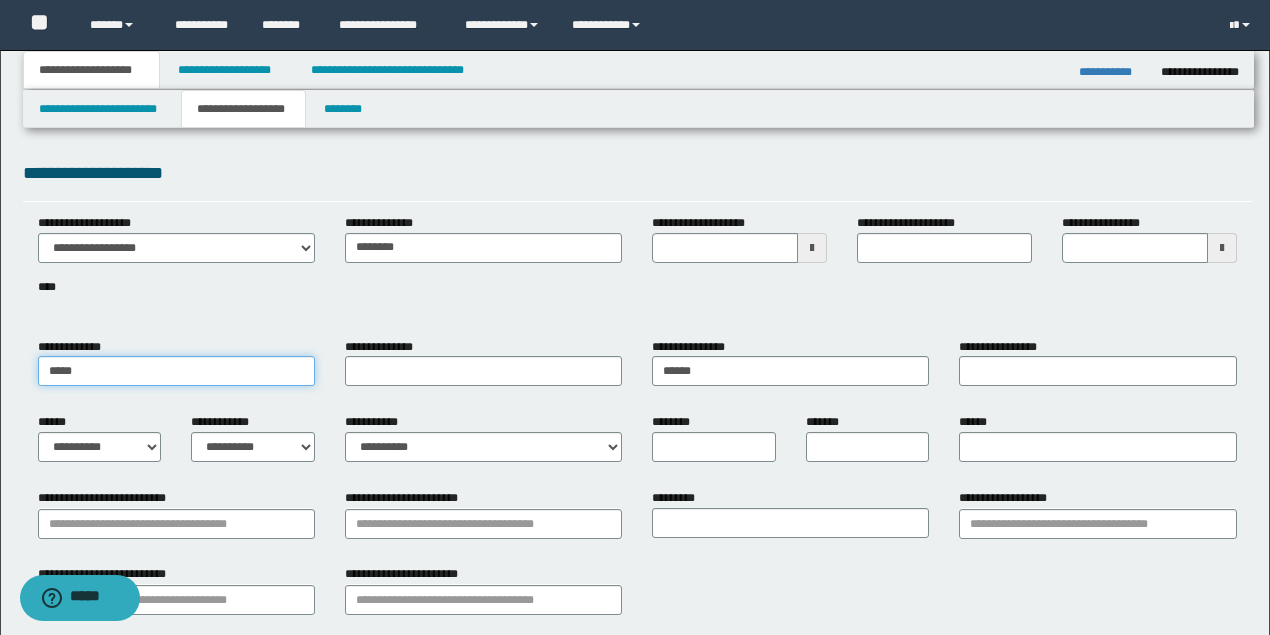type on "*****" 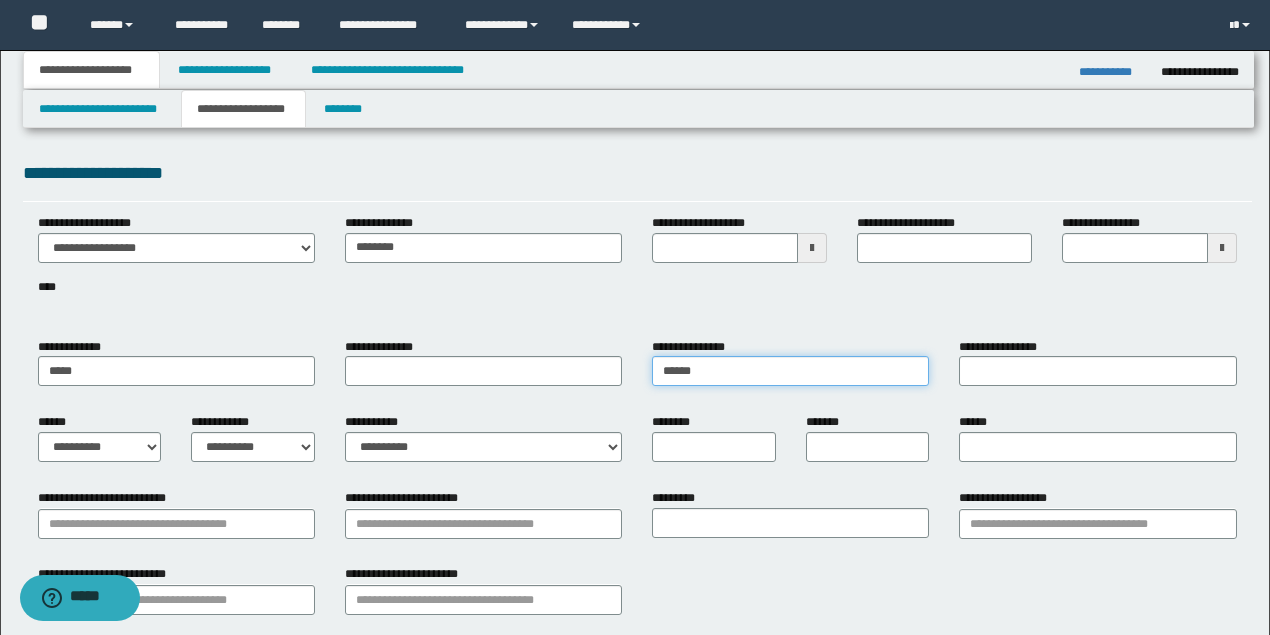 paste 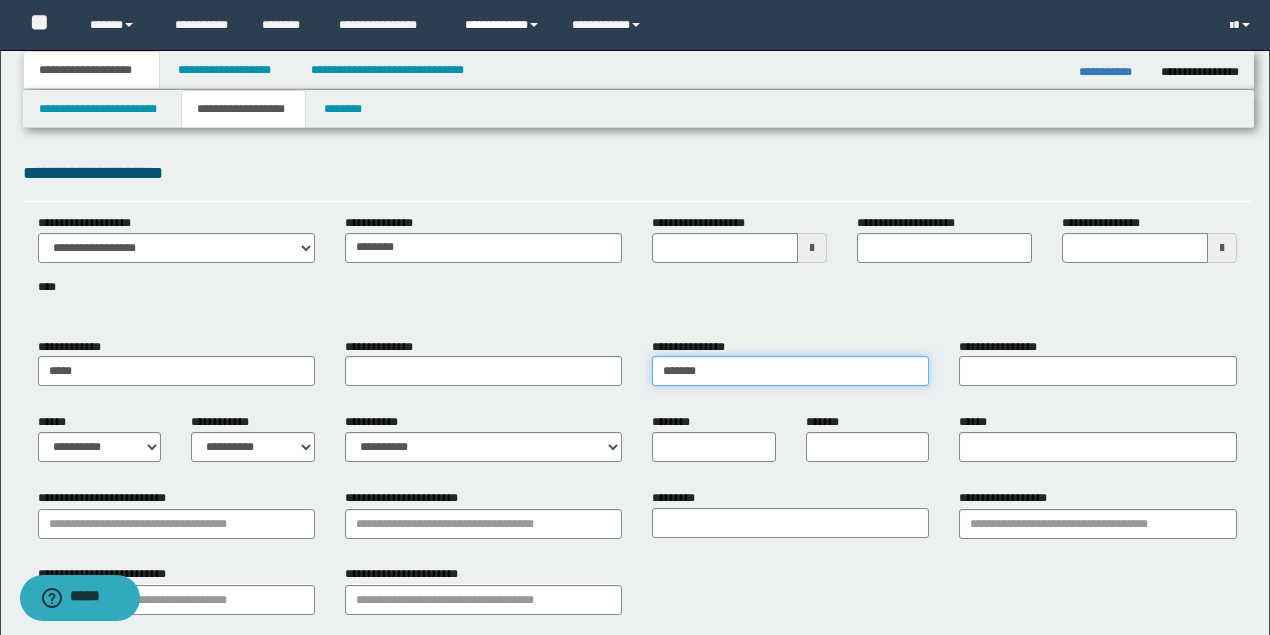 type 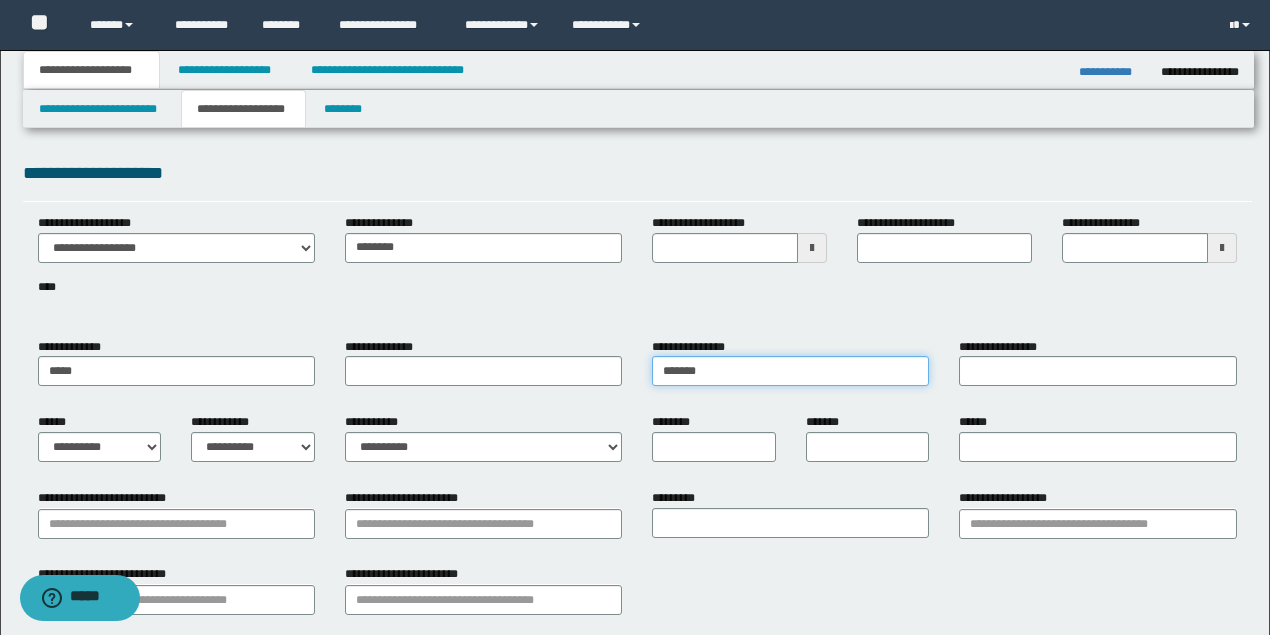 type 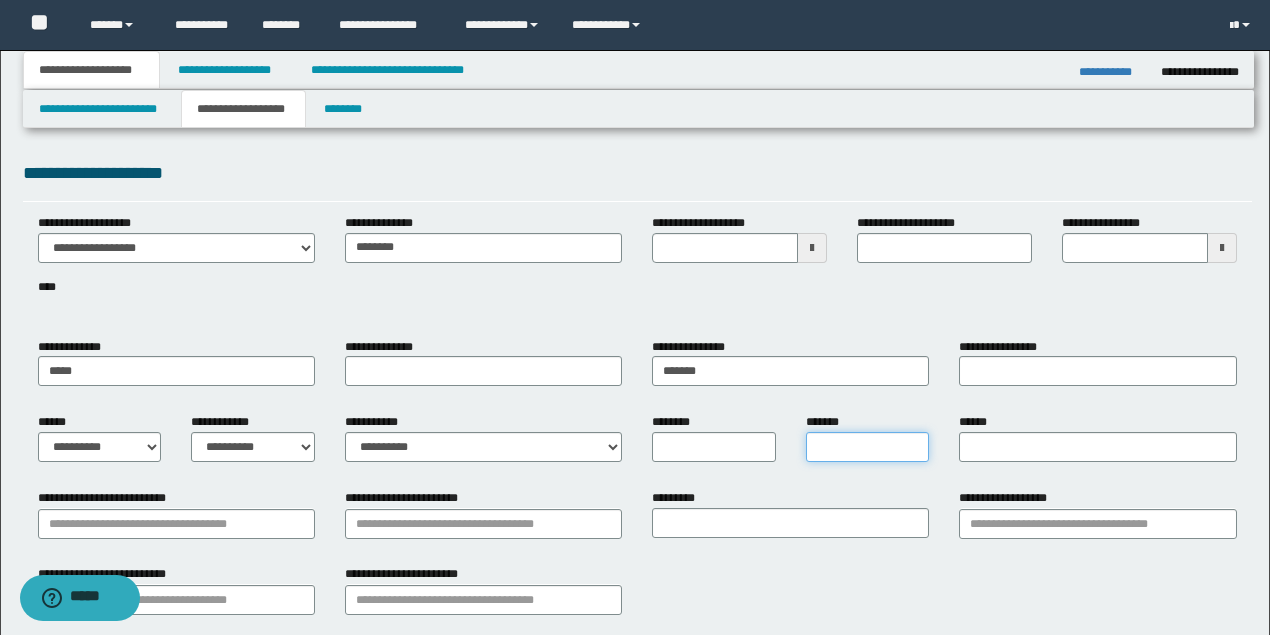 click on "*******" at bounding box center (868, 447) 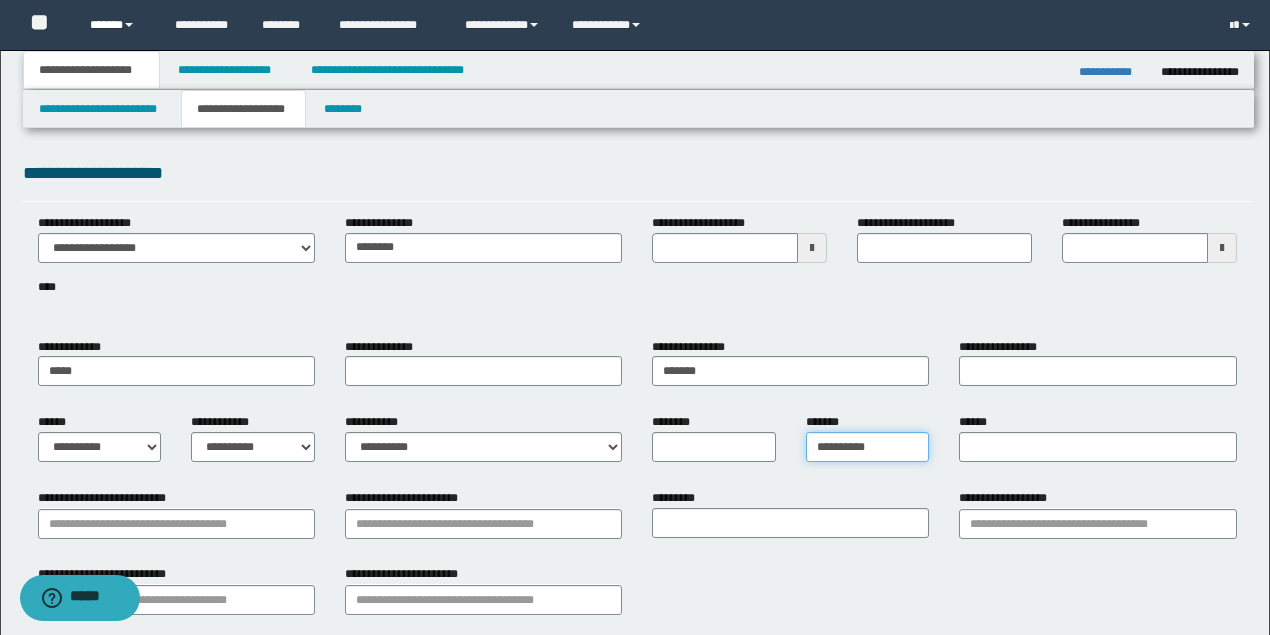 type on "**********" 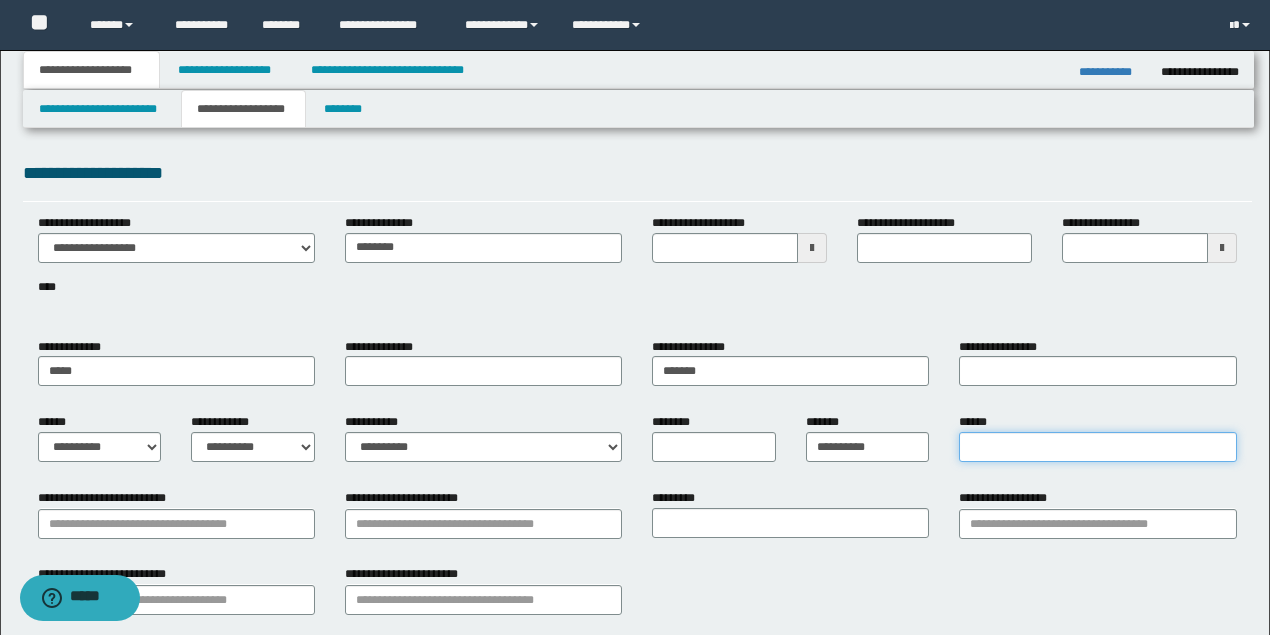 click on "******" at bounding box center [1097, 447] 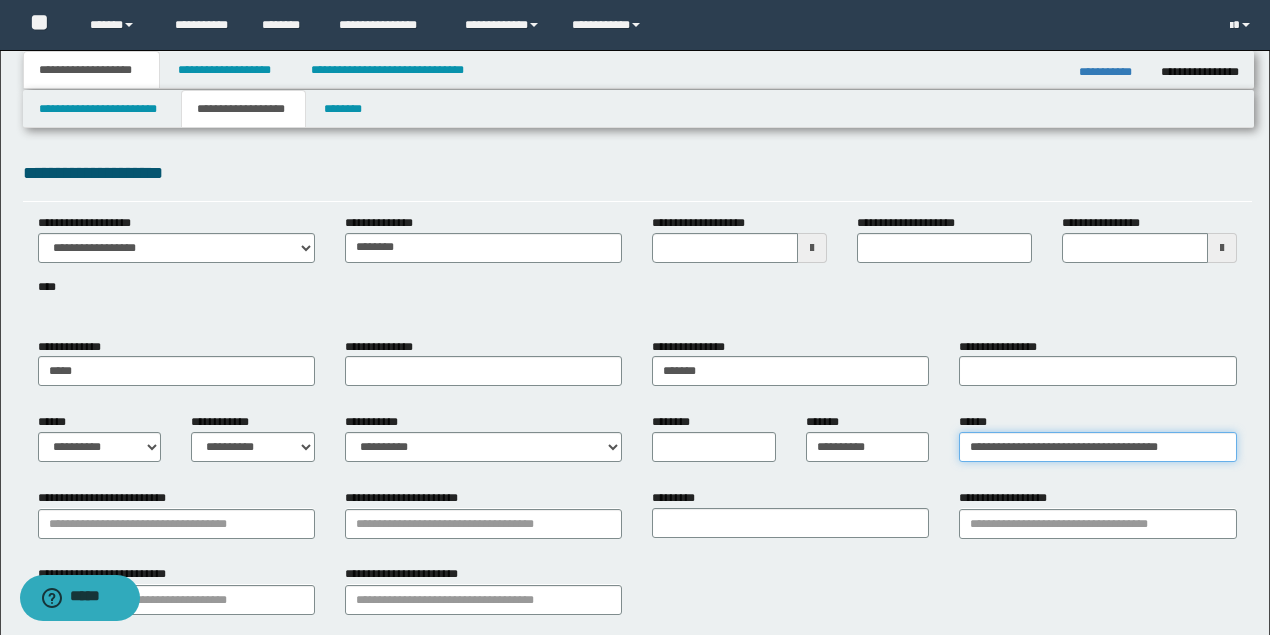 type on "**********" 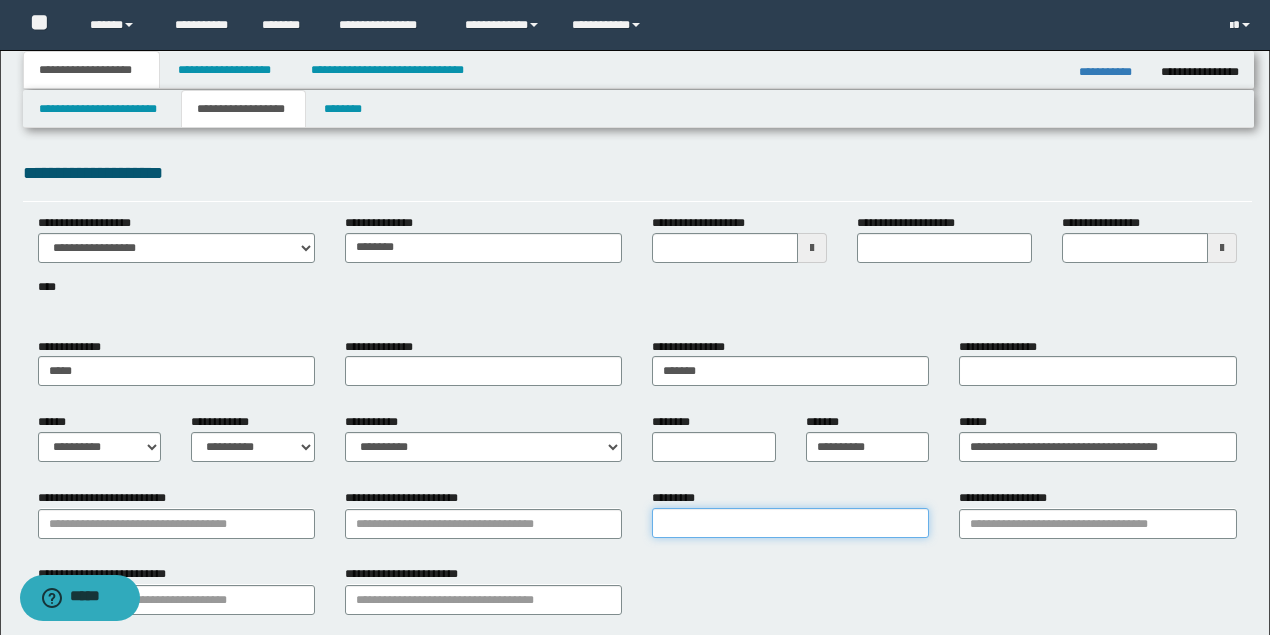 click on "*********" at bounding box center [790, 523] 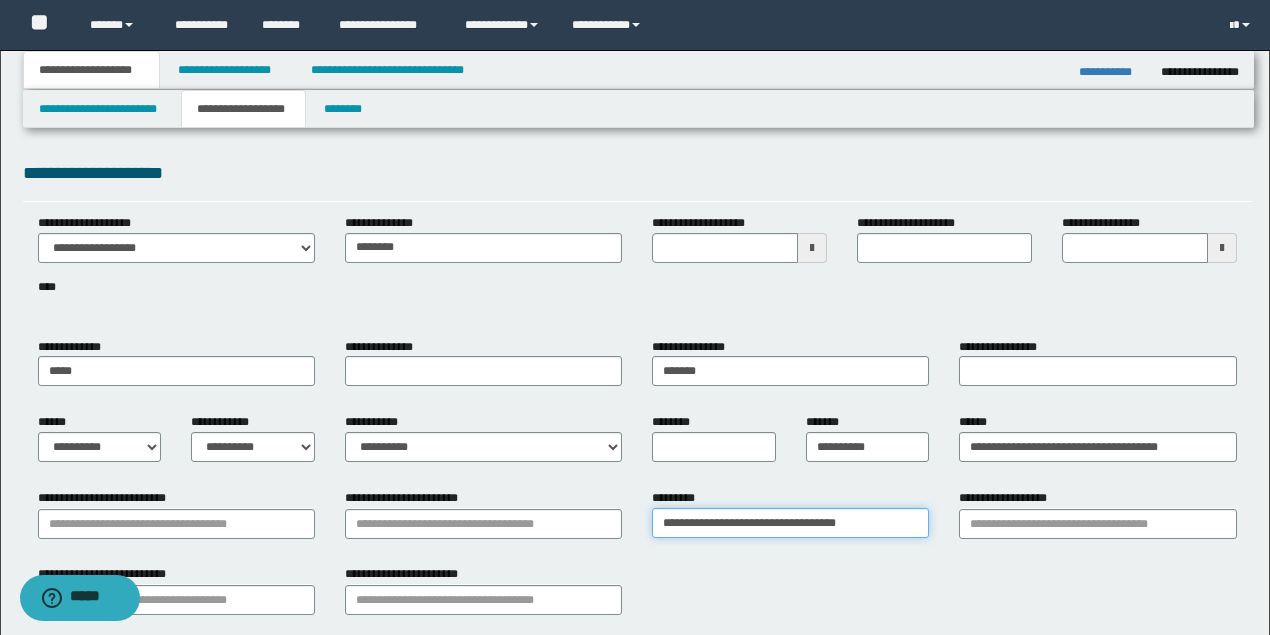 type on "**********" 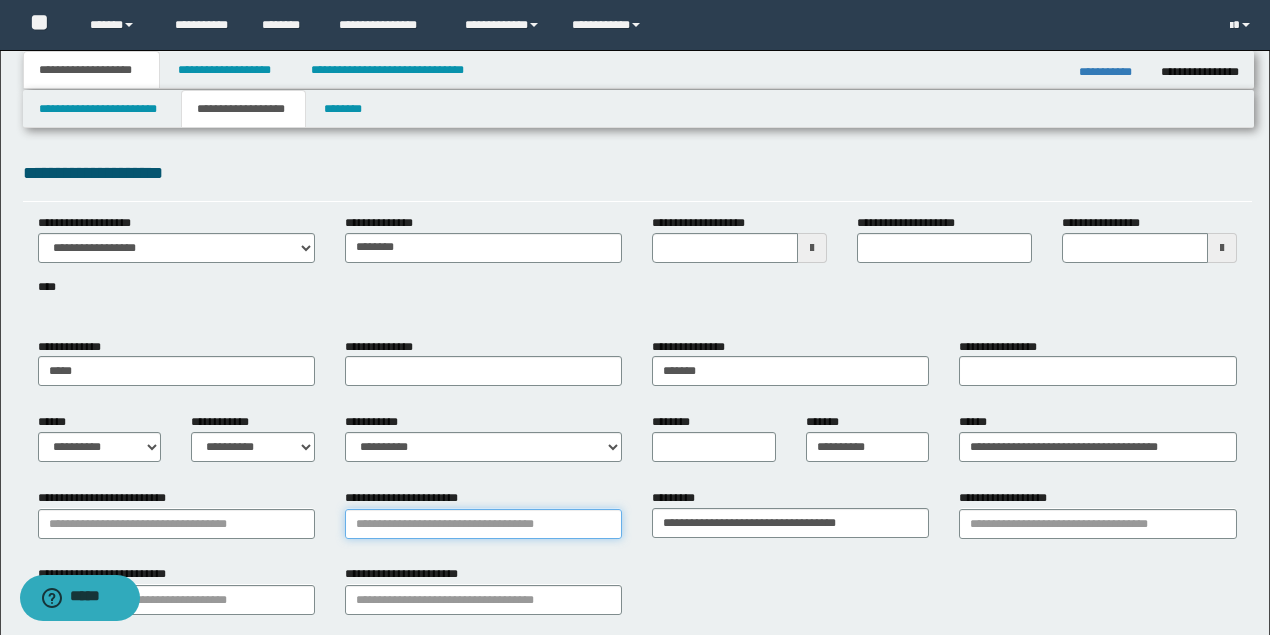 click on "**********" at bounding box center [483, 524] 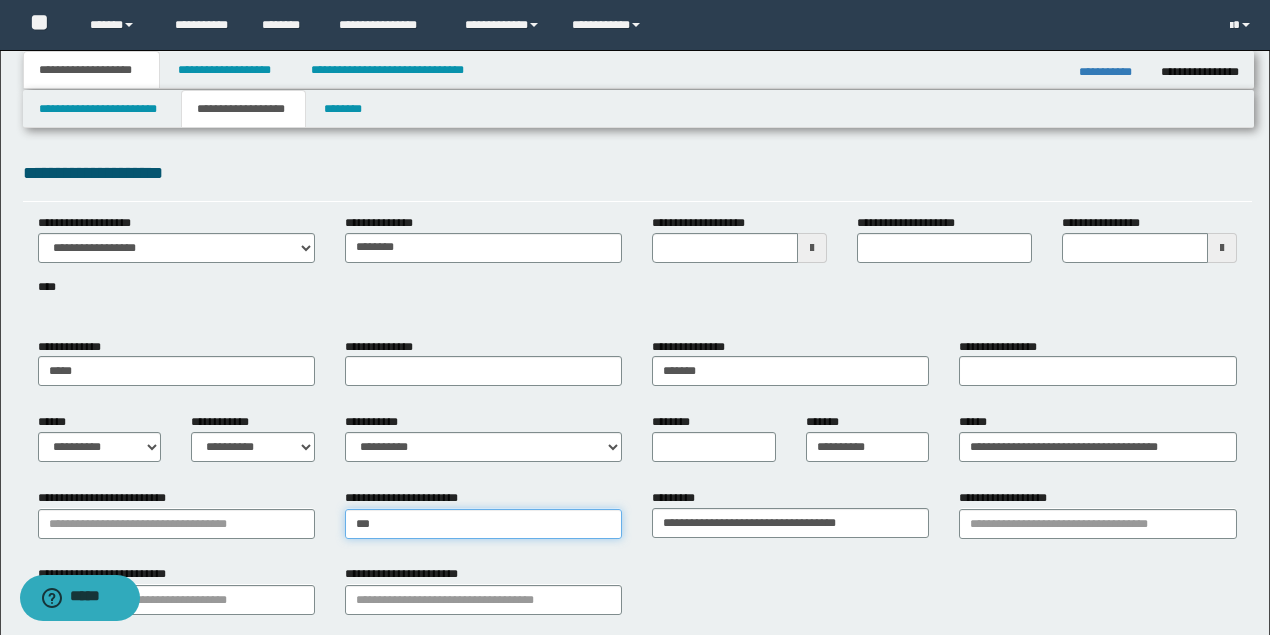 type on "****" 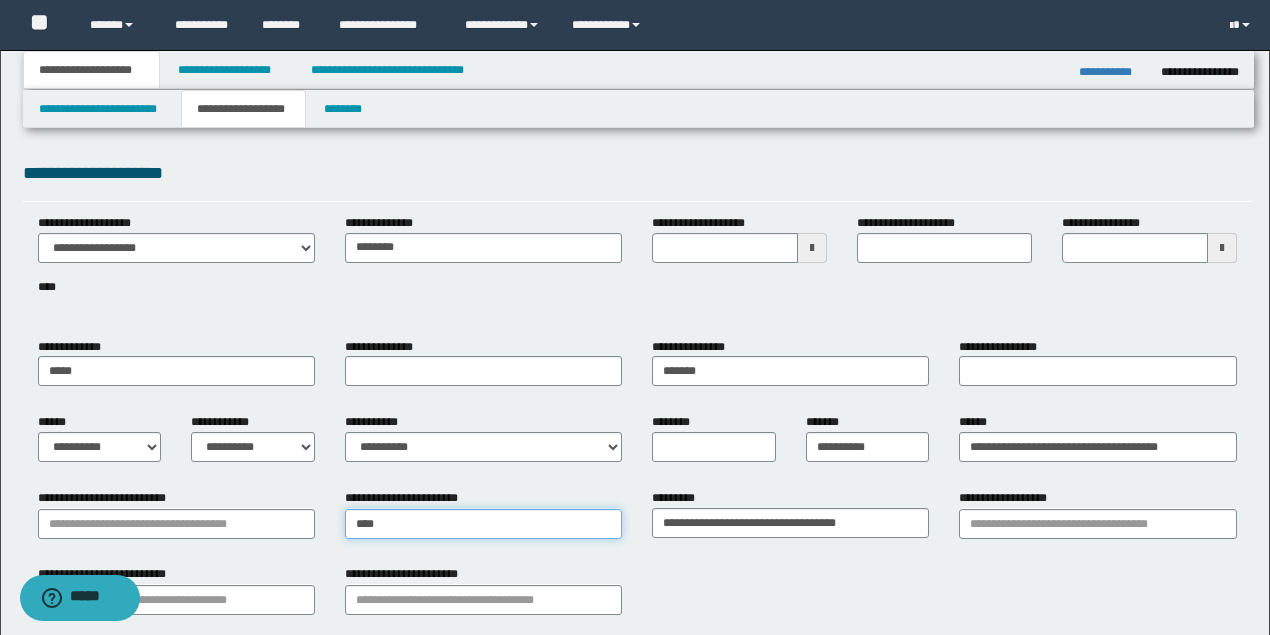 type on "**********" 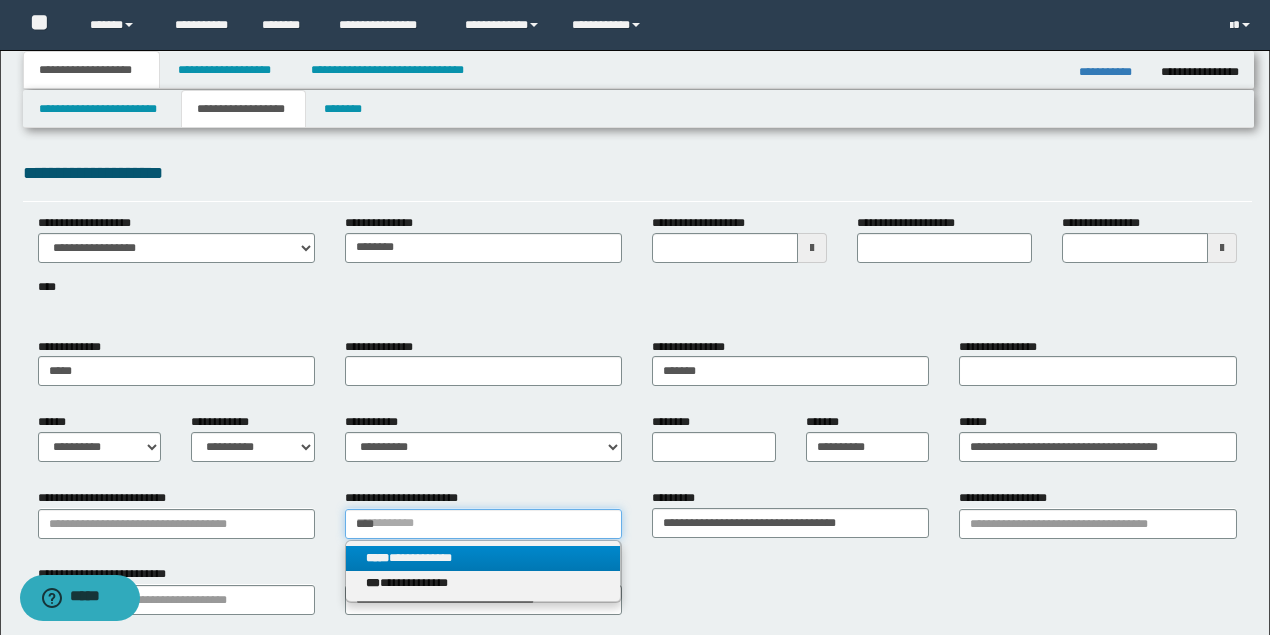 type on "****" 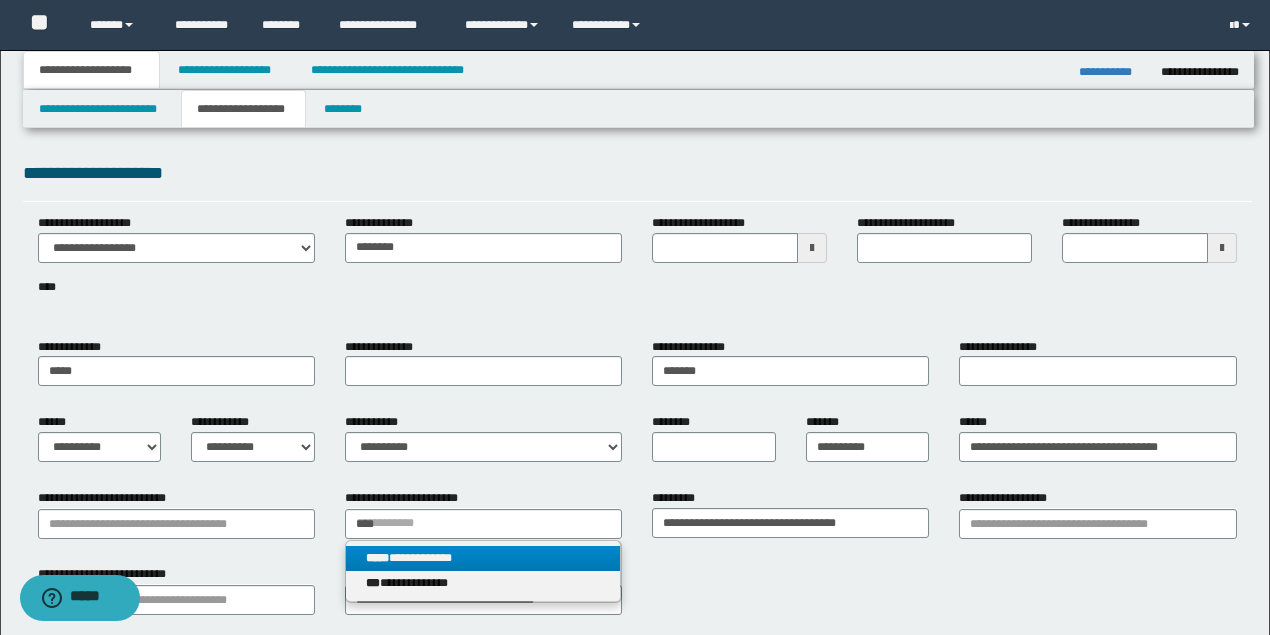 type 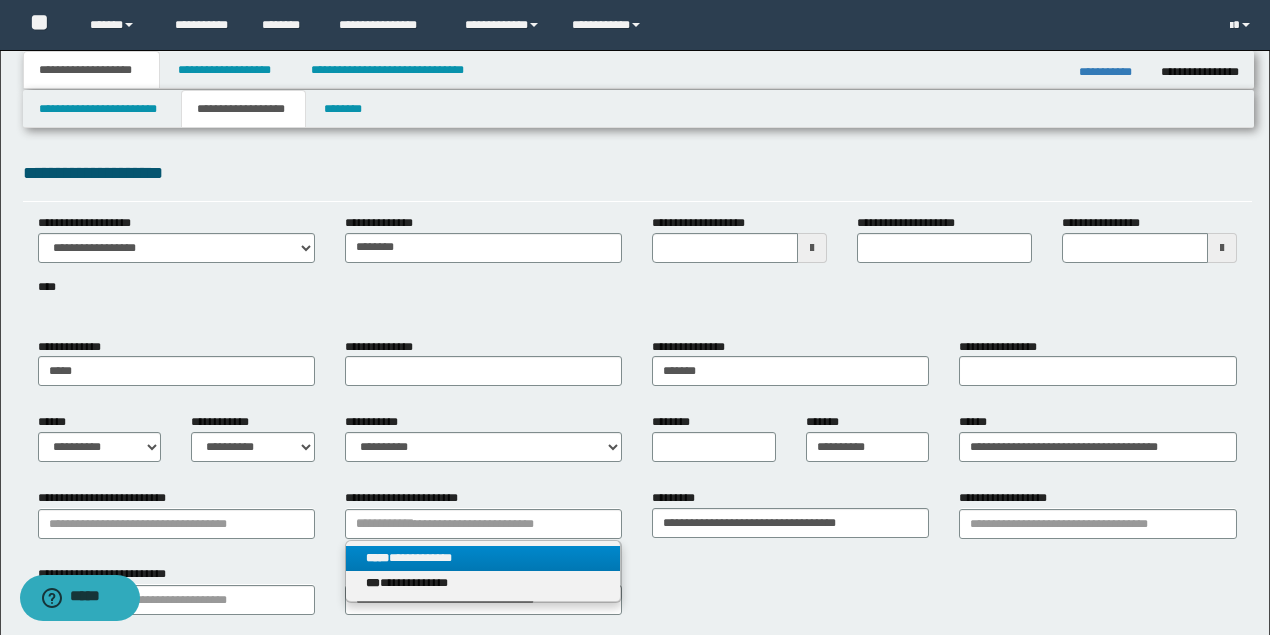 click on "**********" at bounding box center (483, 558) 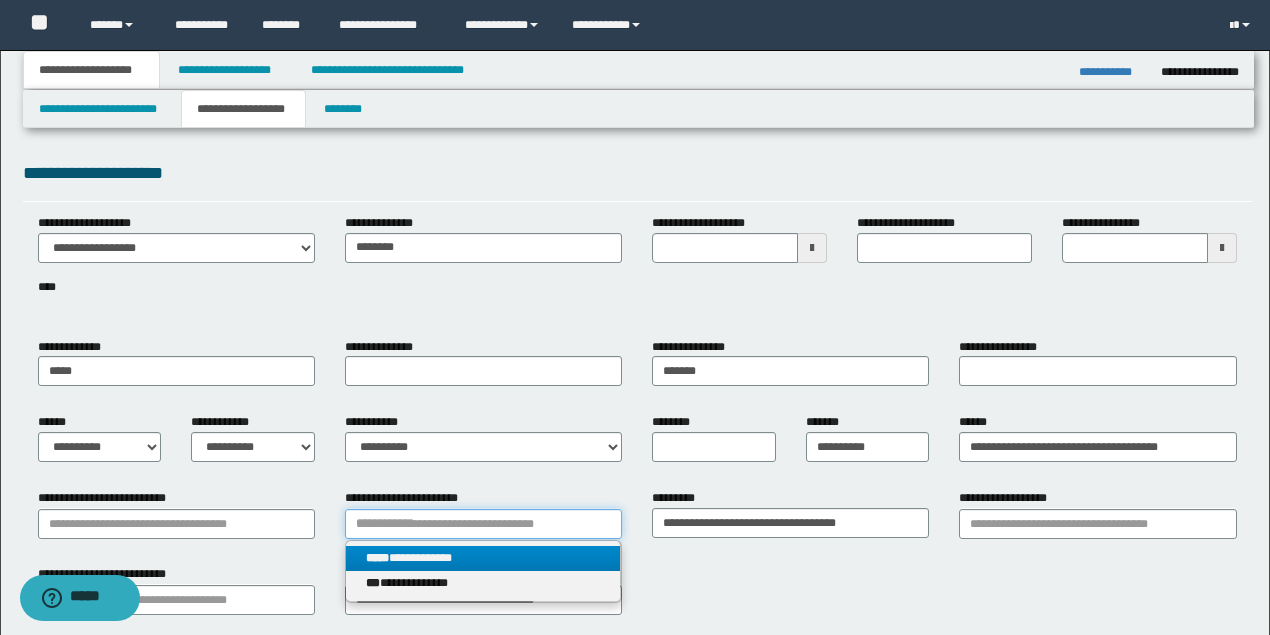 type 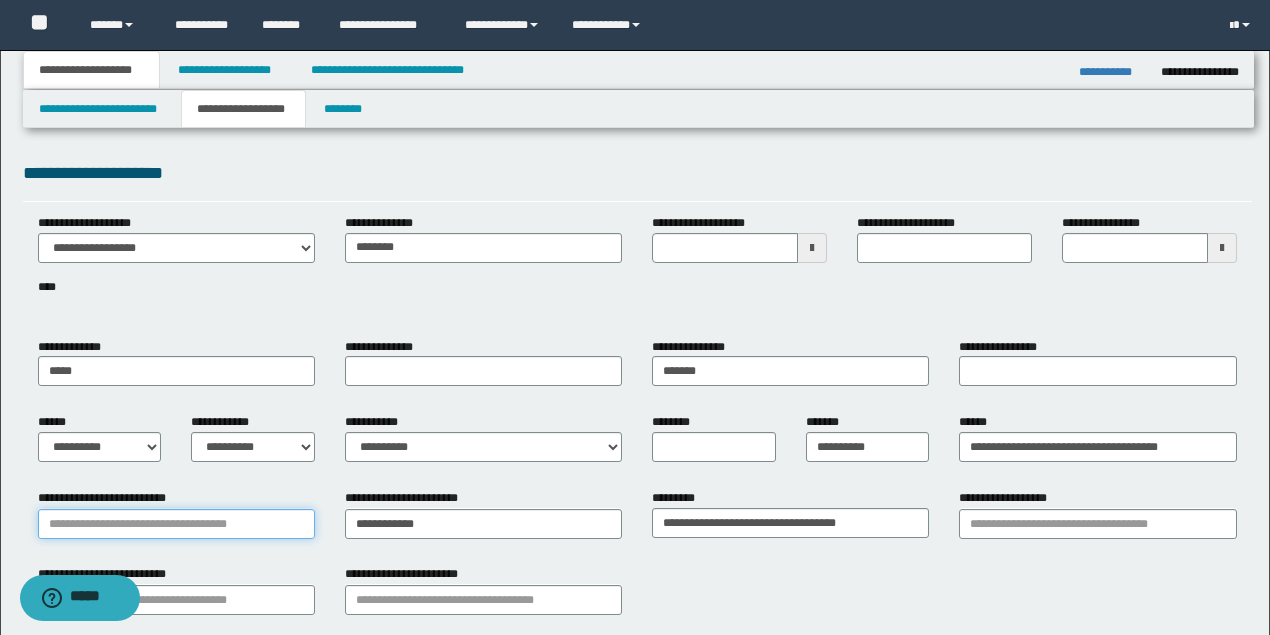 click on "**********" at bounding box center [176, 524] 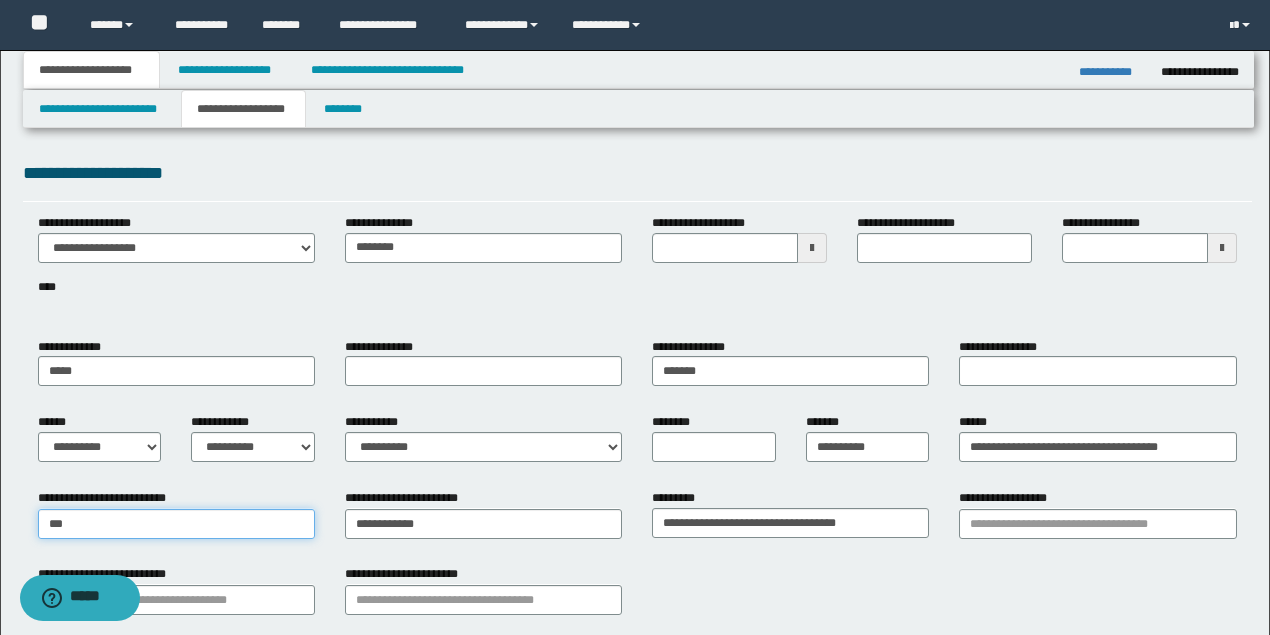 type on "****" 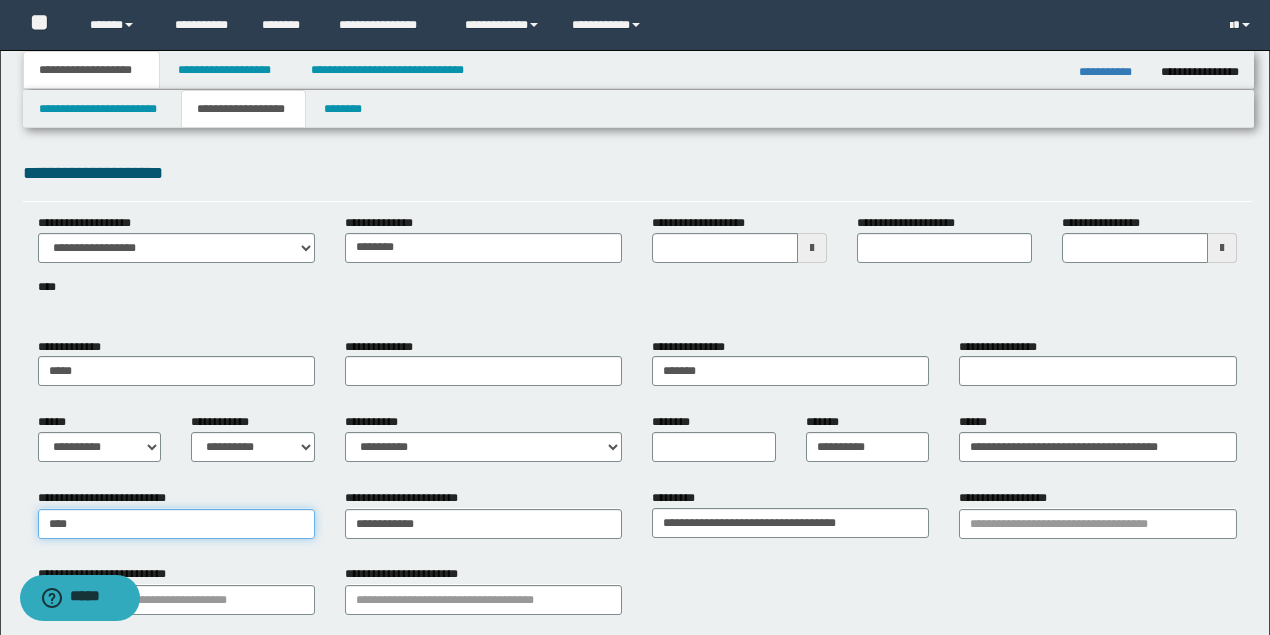 type on "**********" 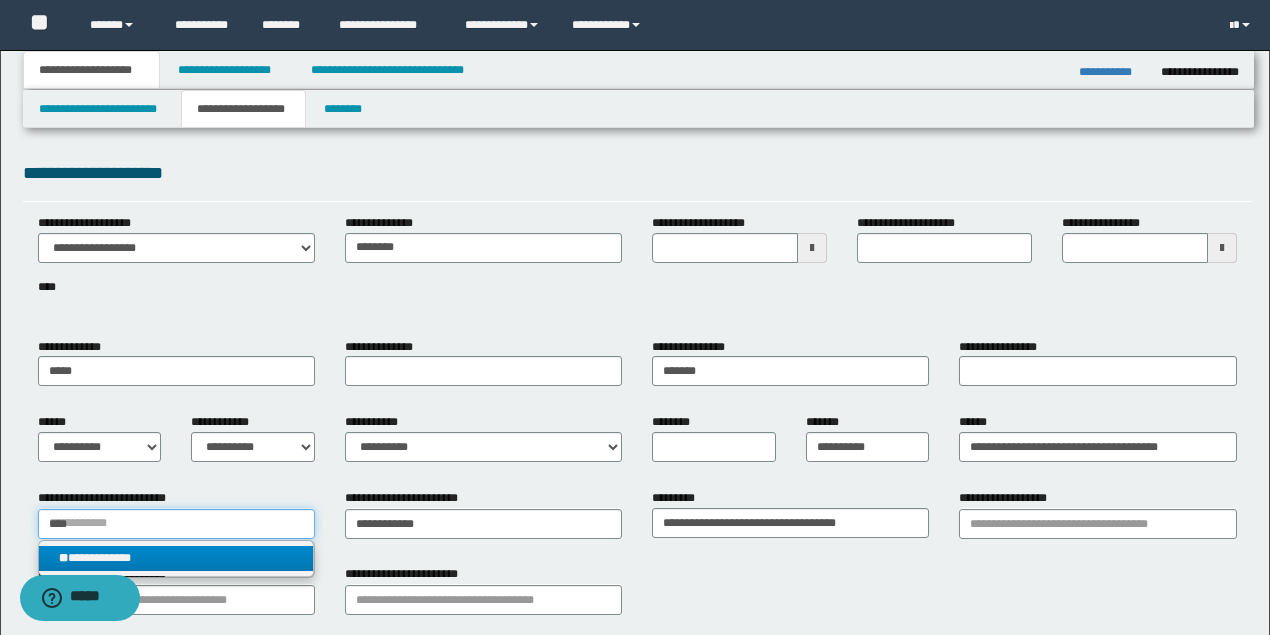 type on "****" 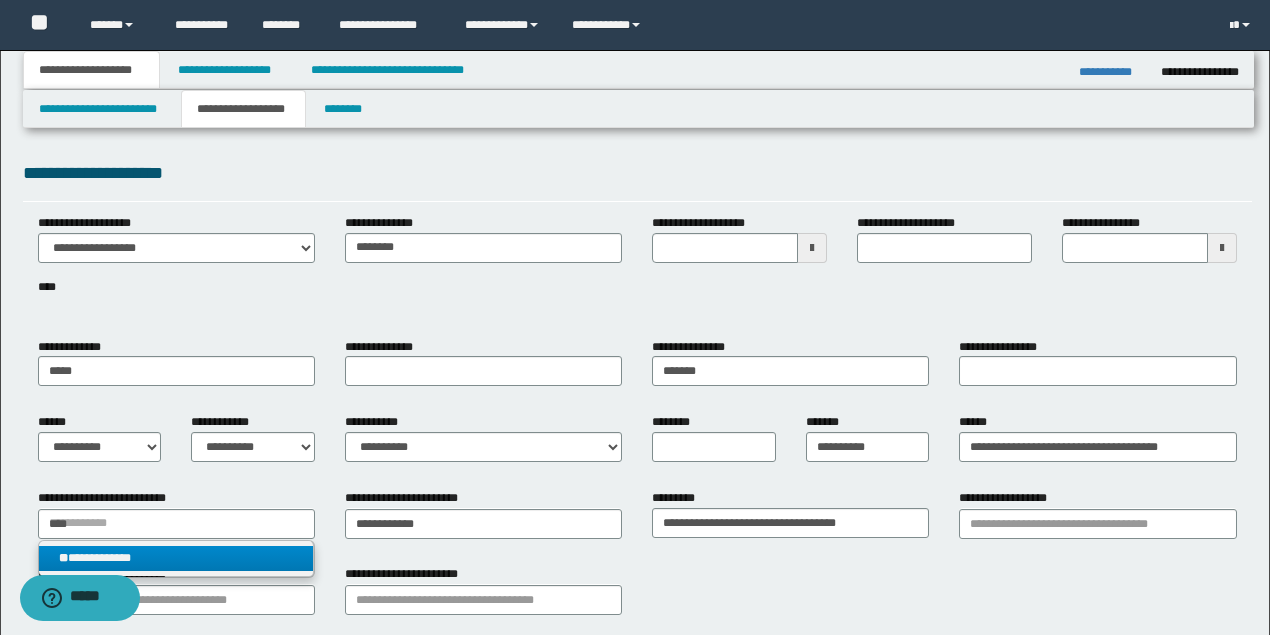 type 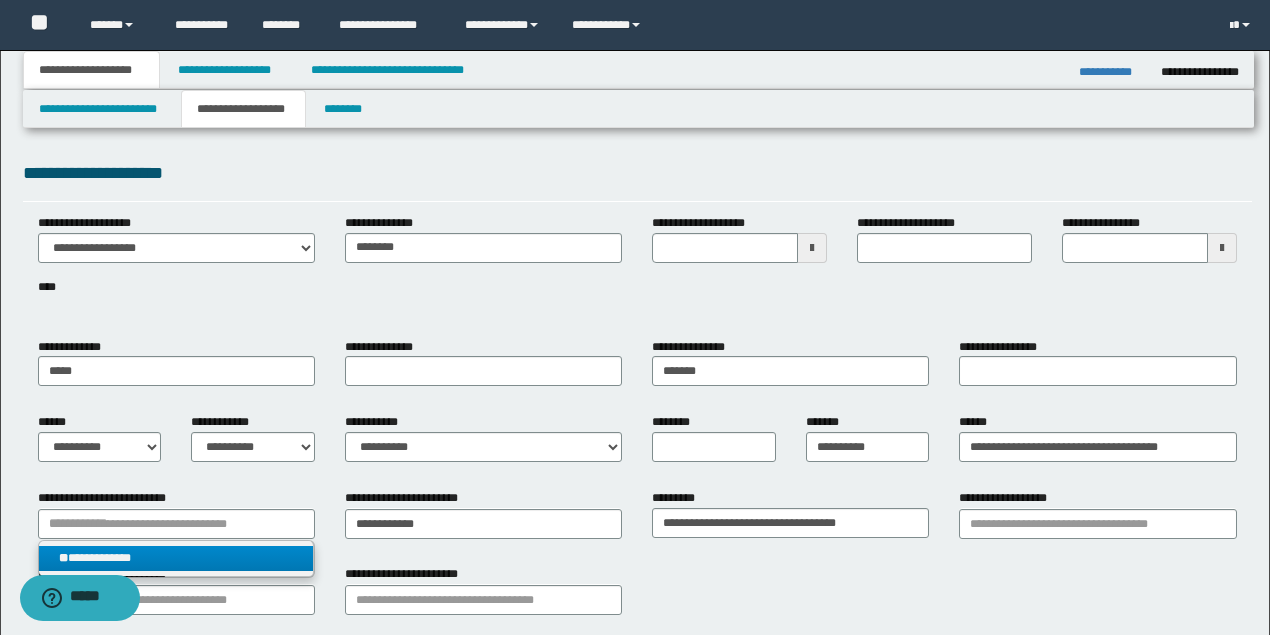 click on "**********" at bounding box center (176, 558) 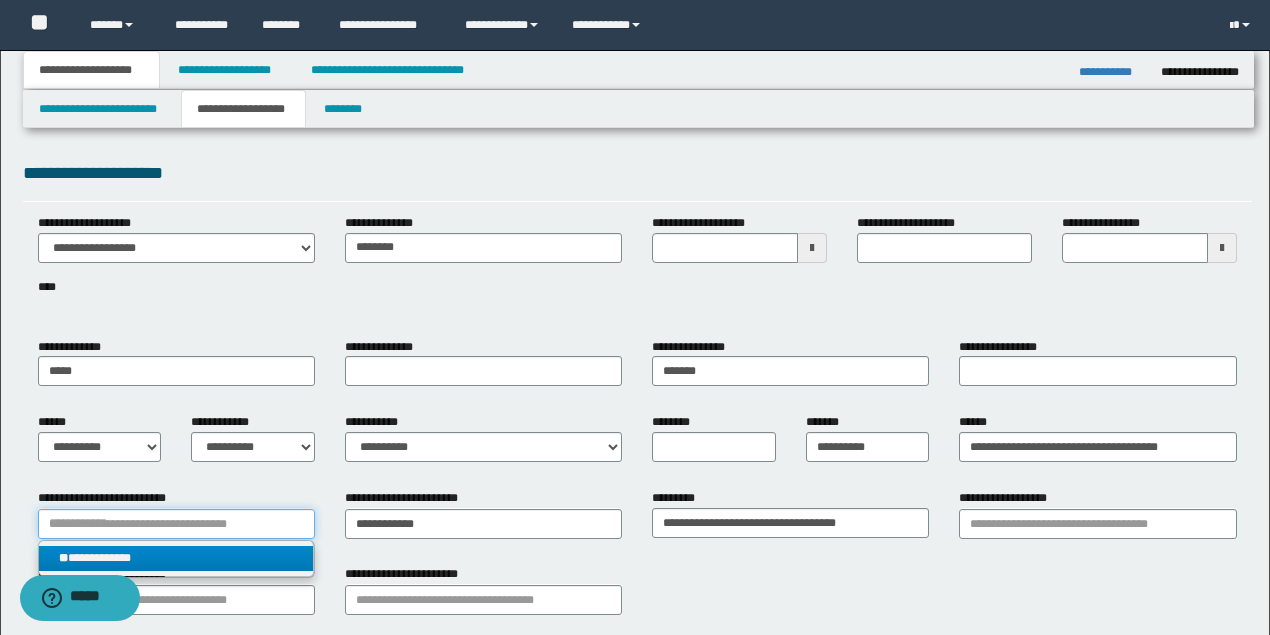 type 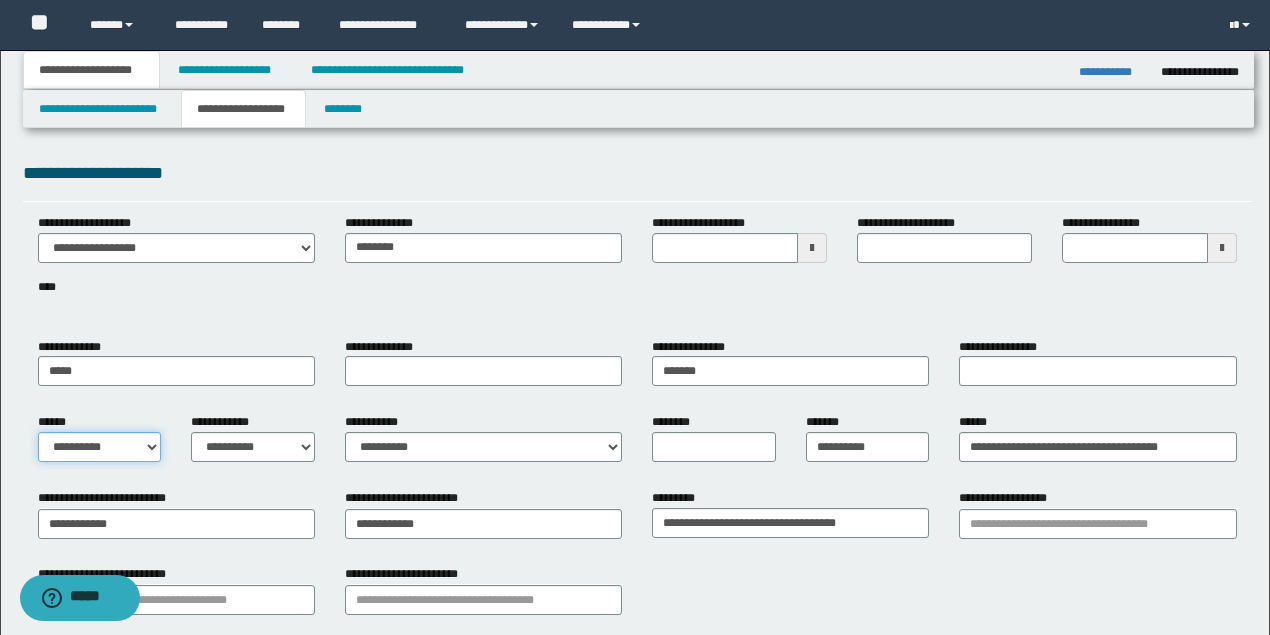 click on "**********" at bounding box center [100, 447] 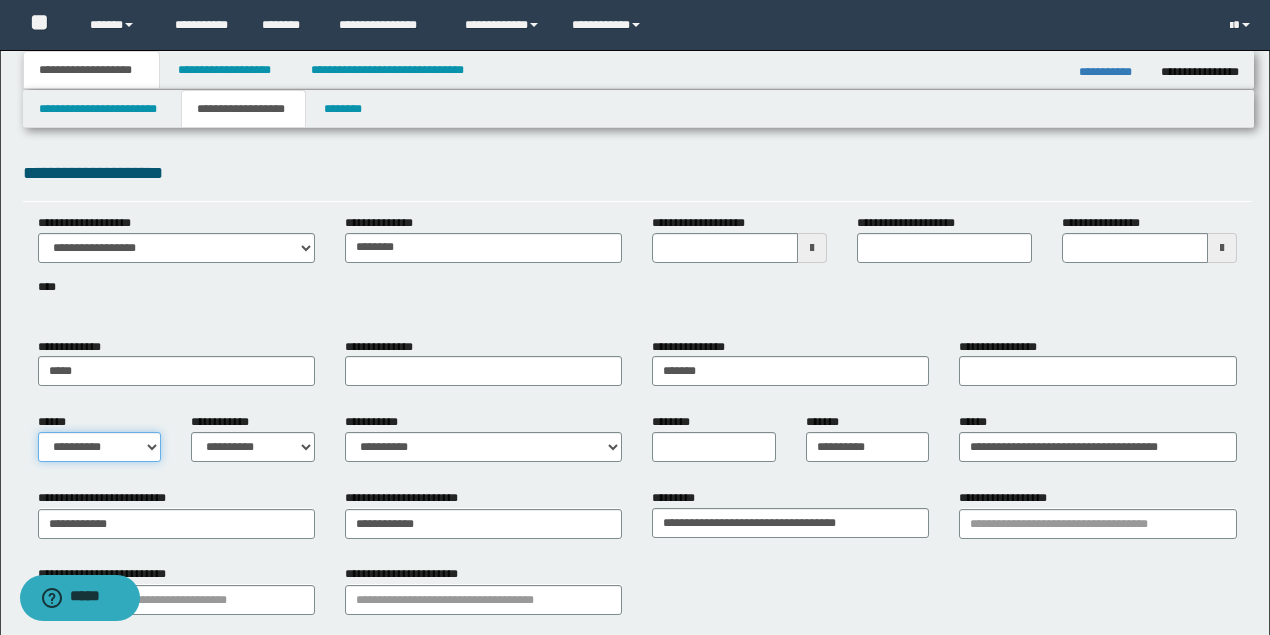 select on "*" 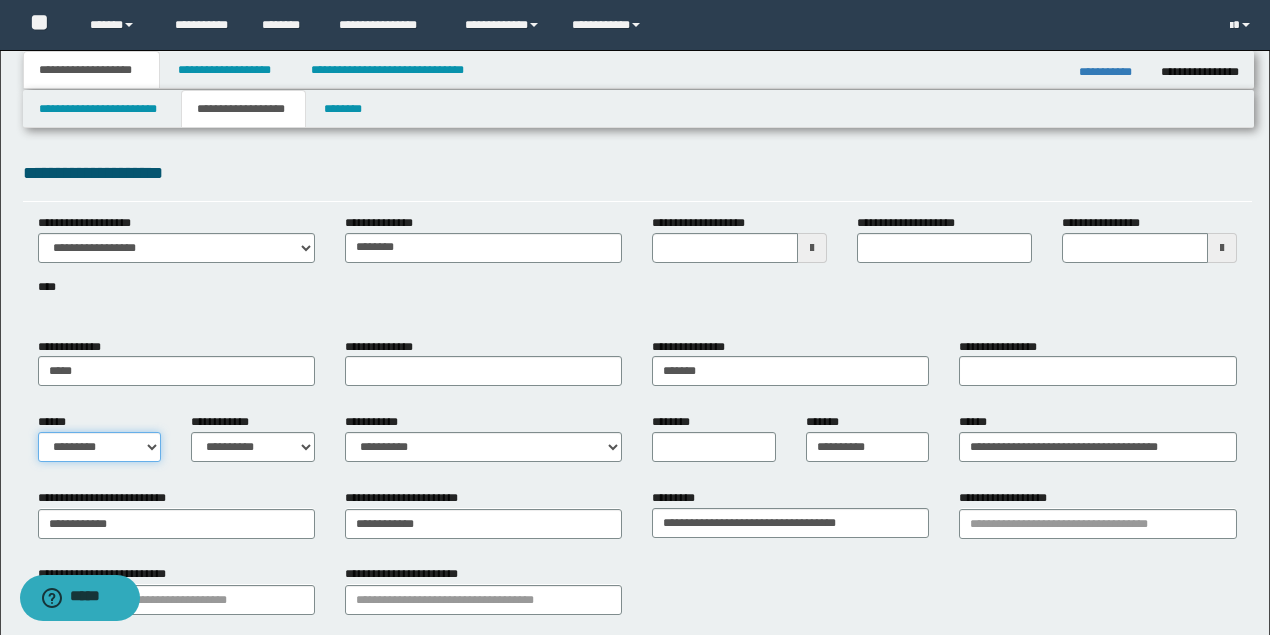 type 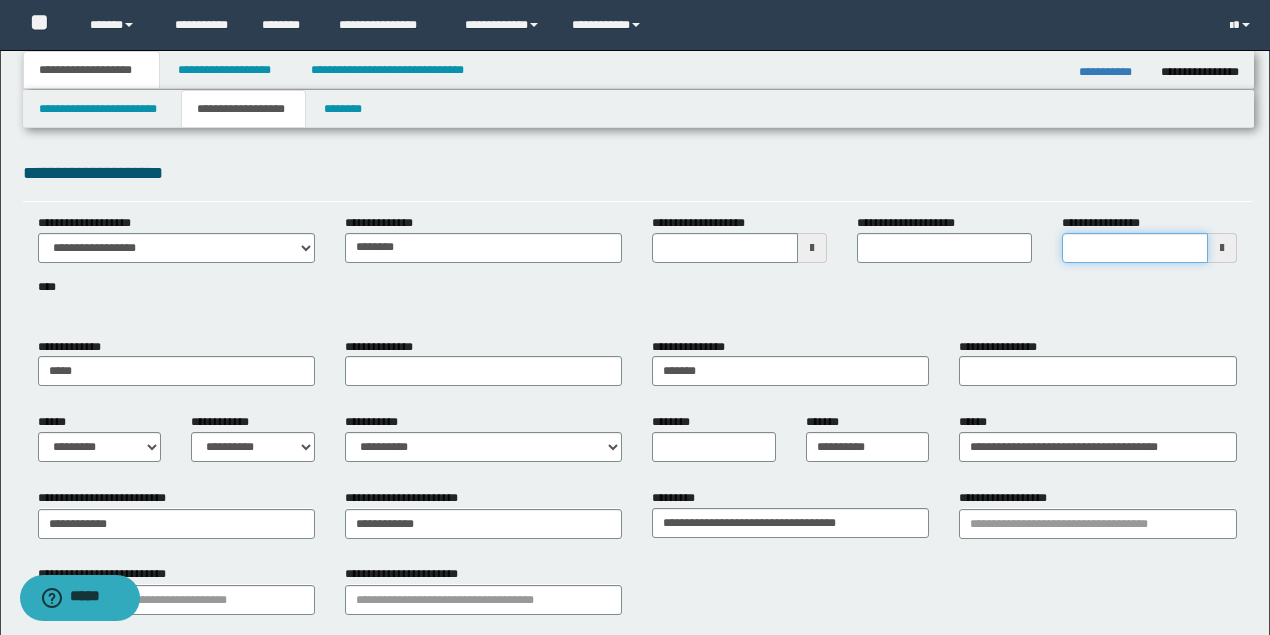 click on "**********" at bounding box center (1135, 248) 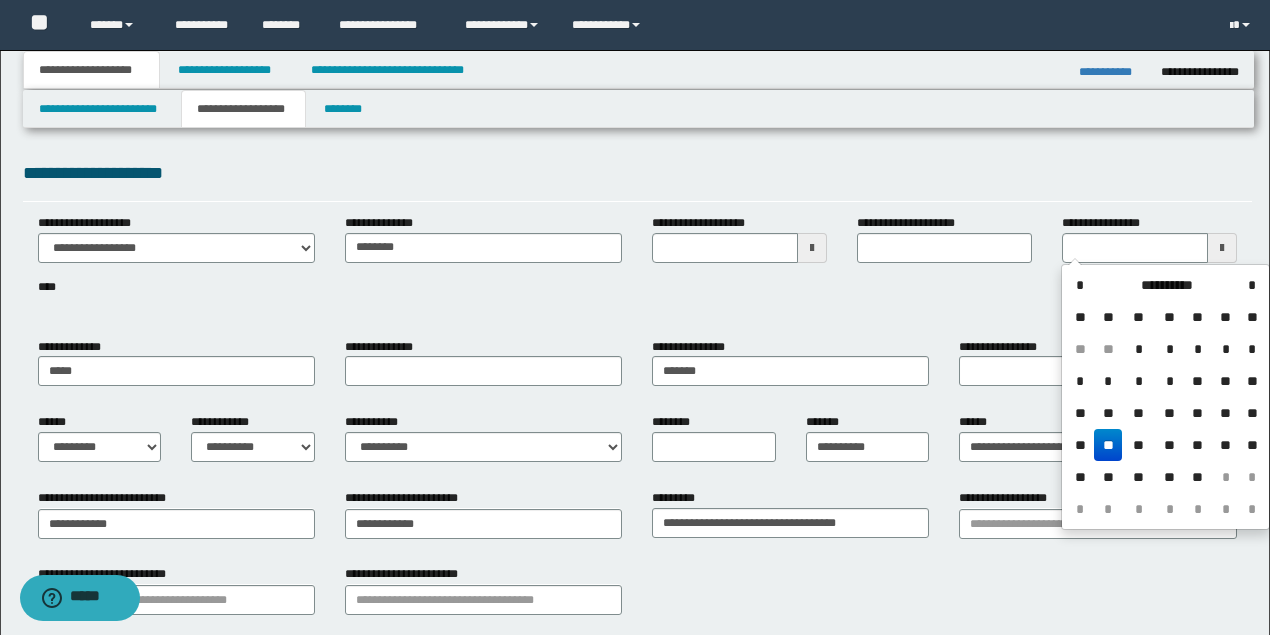 click on "**********" at bounding box center [637, 270] 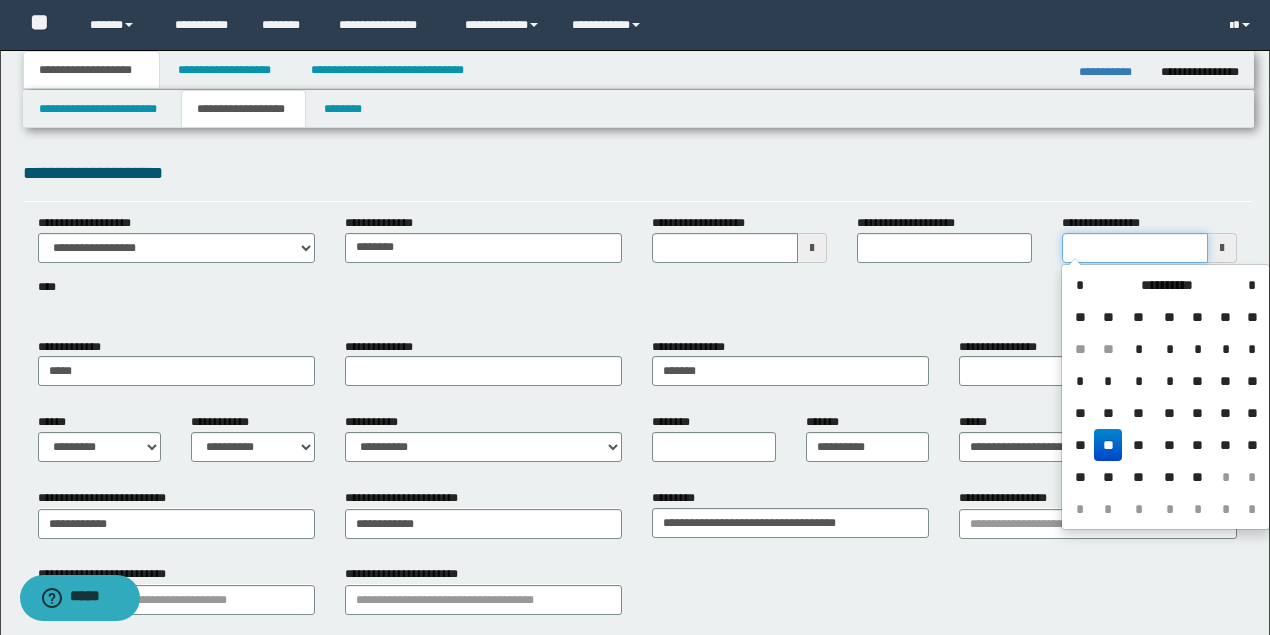 click on "**********" at bounding box center [1135, 248] 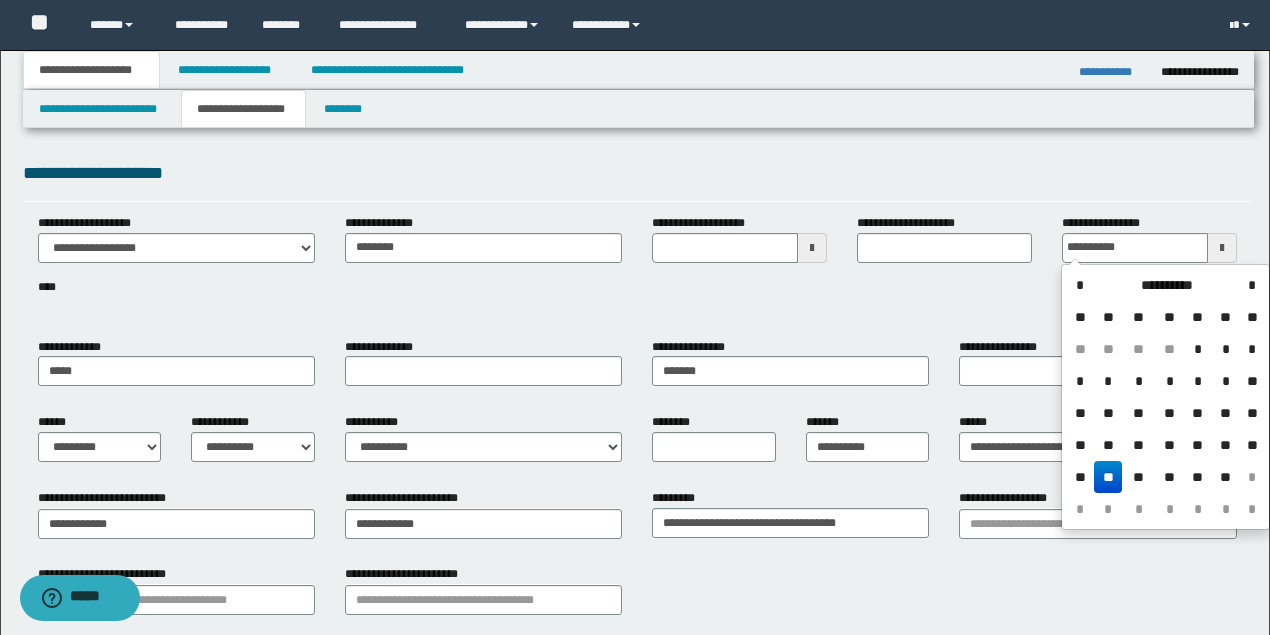 type on "**********" 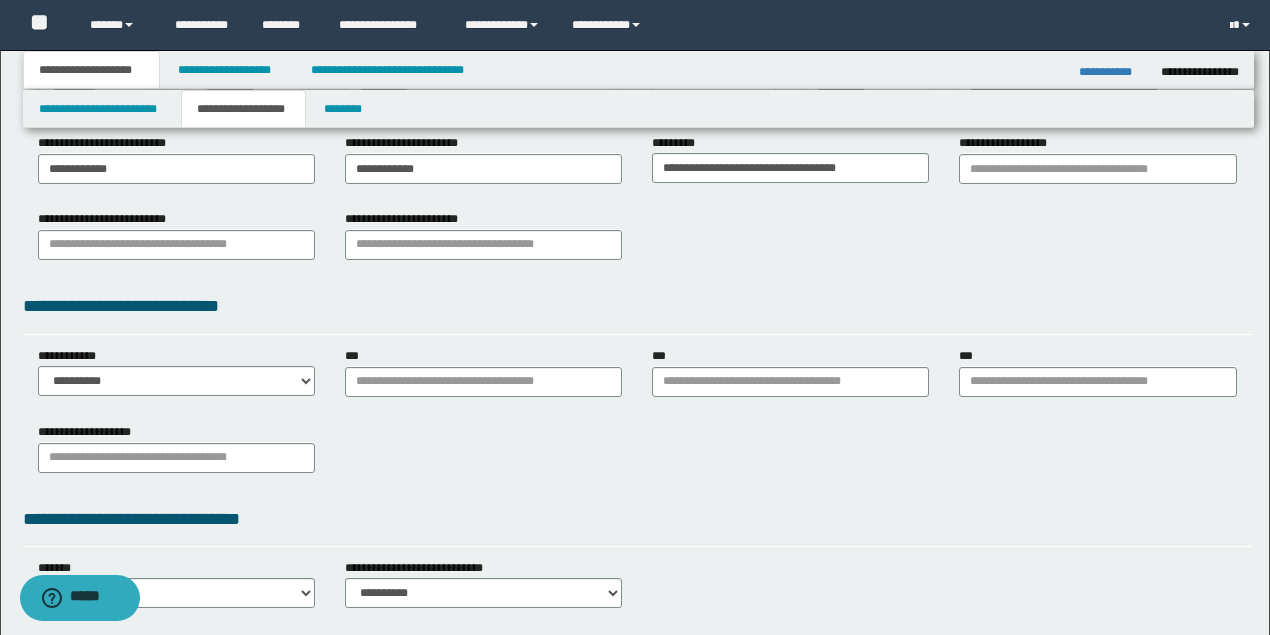 scroll, scrollTop: 400, scrollLeft: 0, axis: vertical 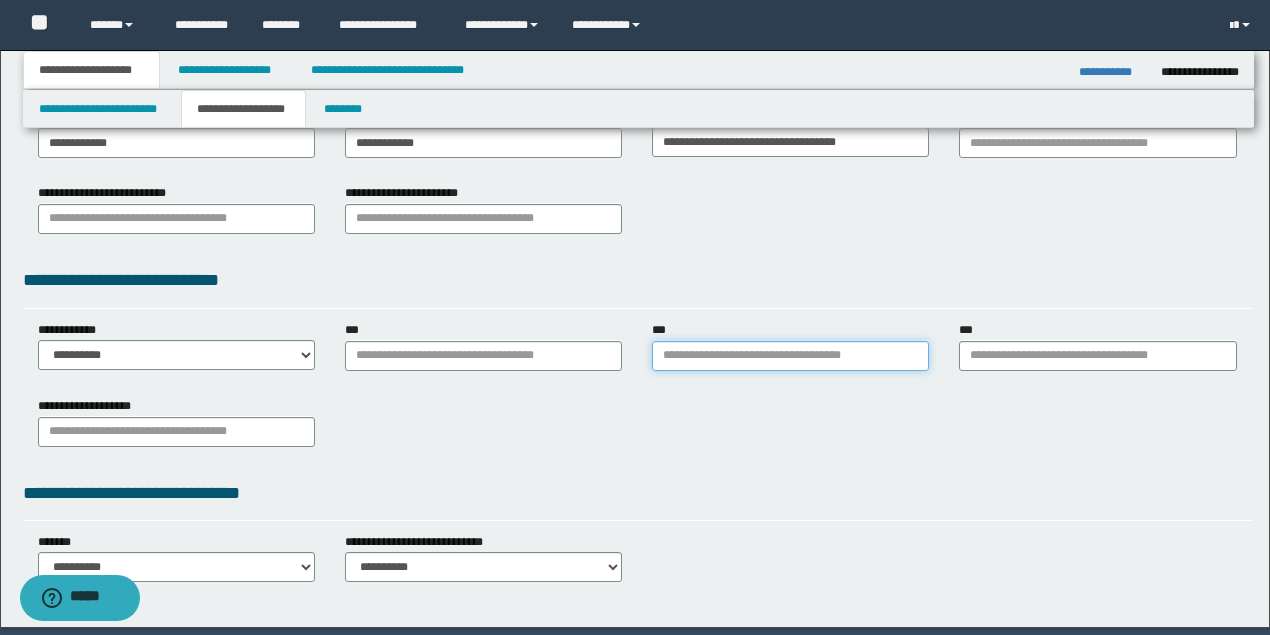 click on "***" at bounding box center [790, 356] 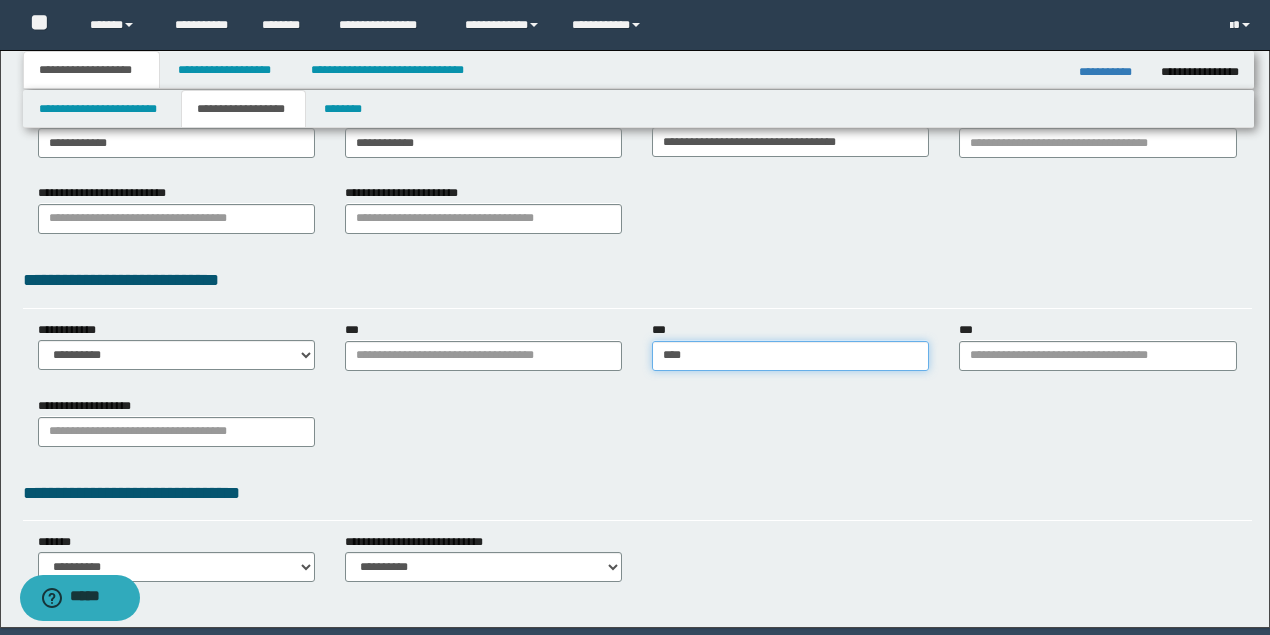 type on "*****" 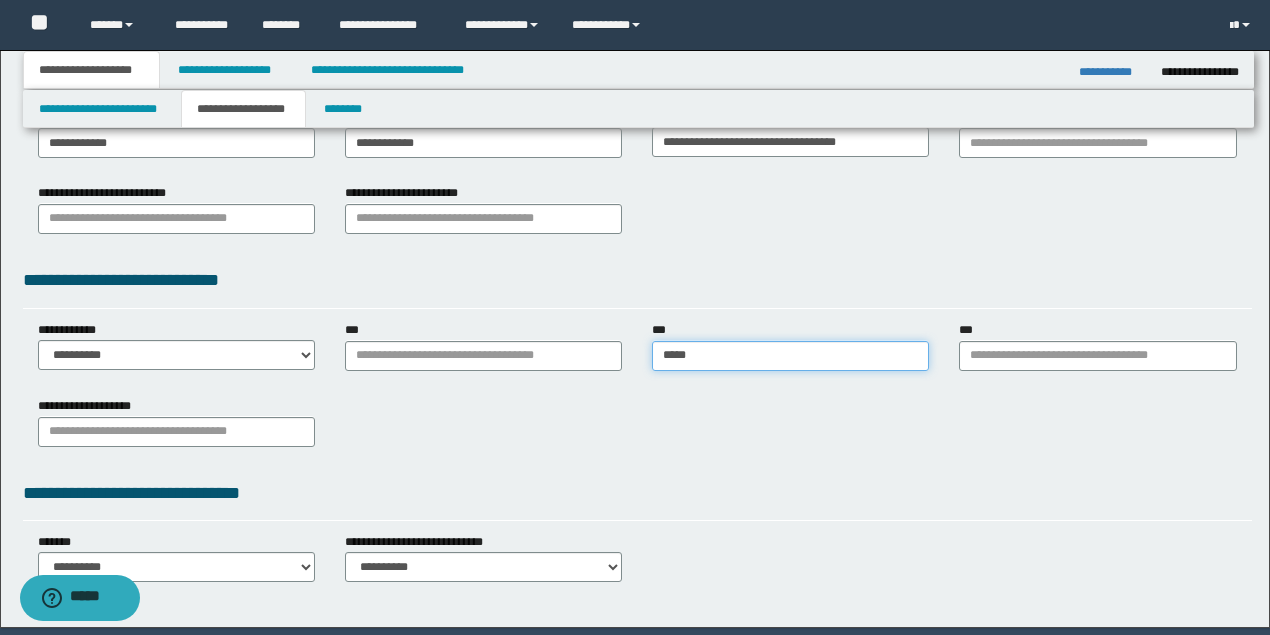 type on "**********" 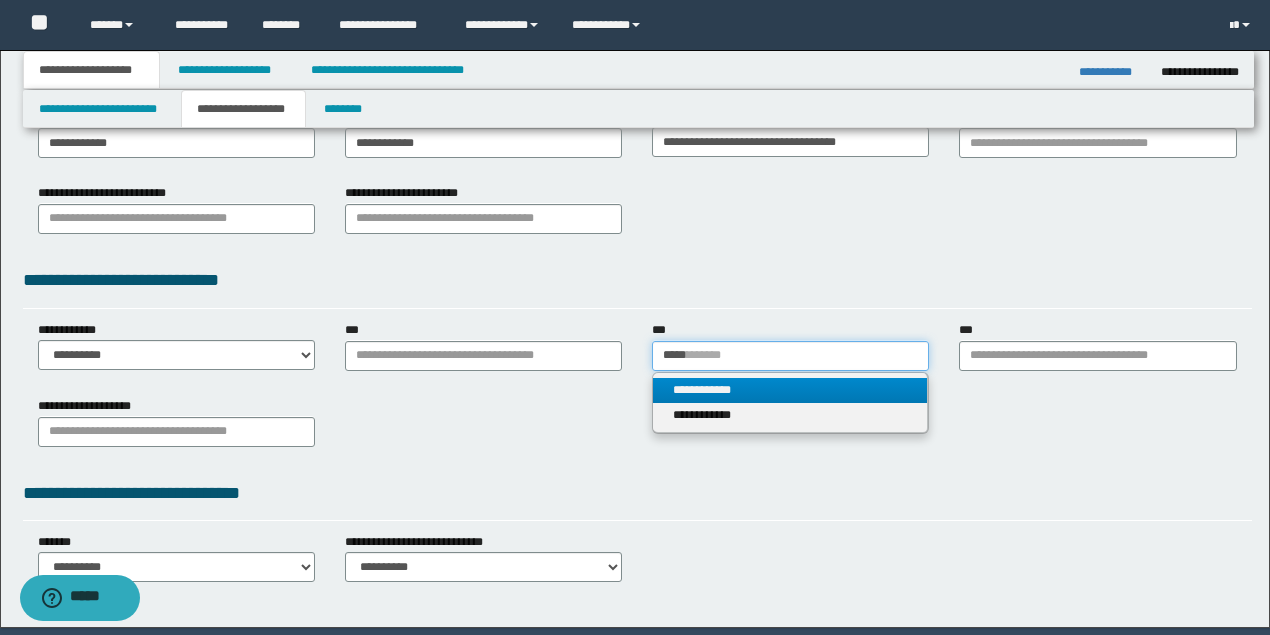 type on "*****" 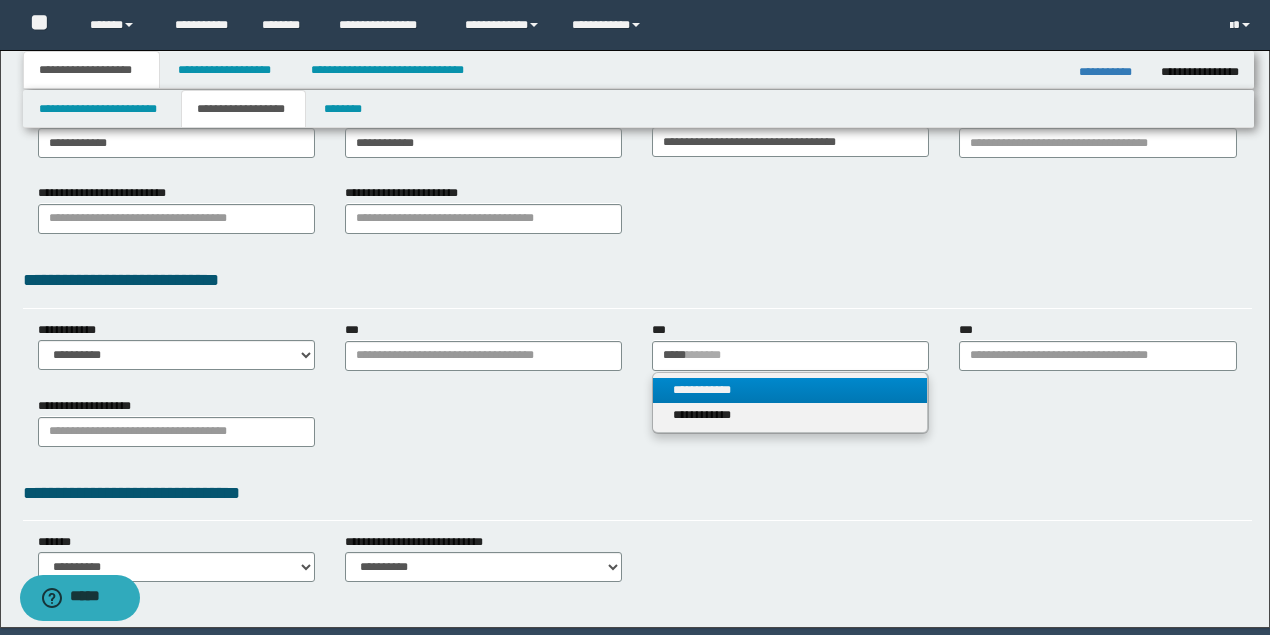 type 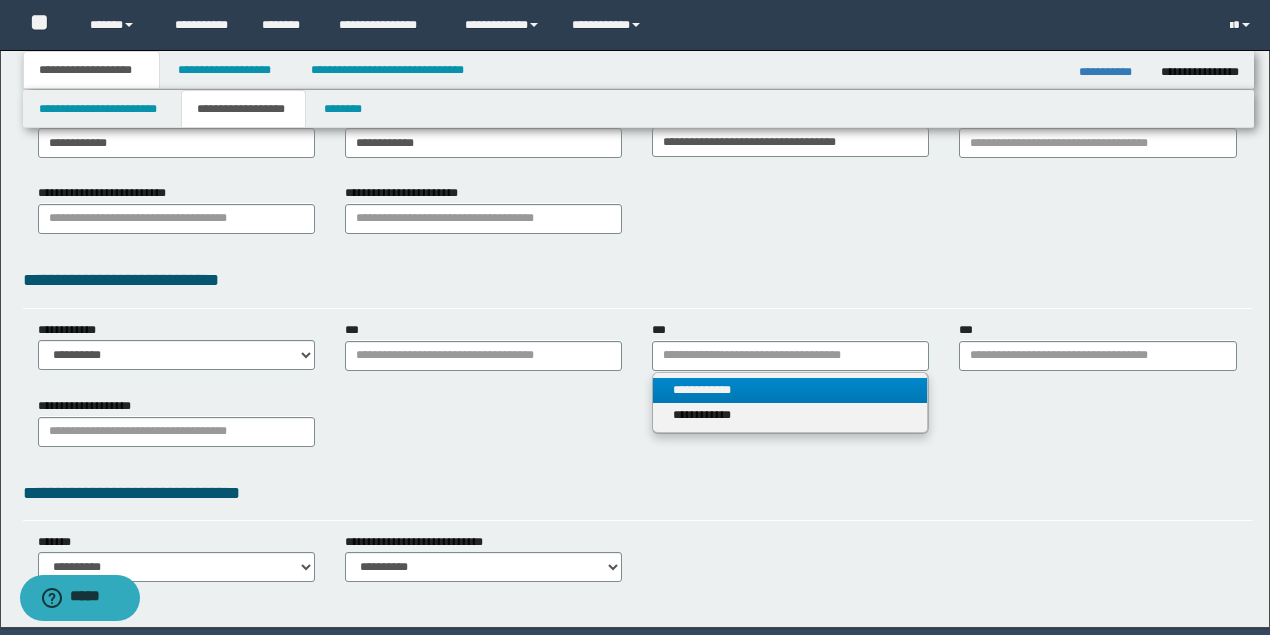 click on "**********" at bounding box center (790, 390) 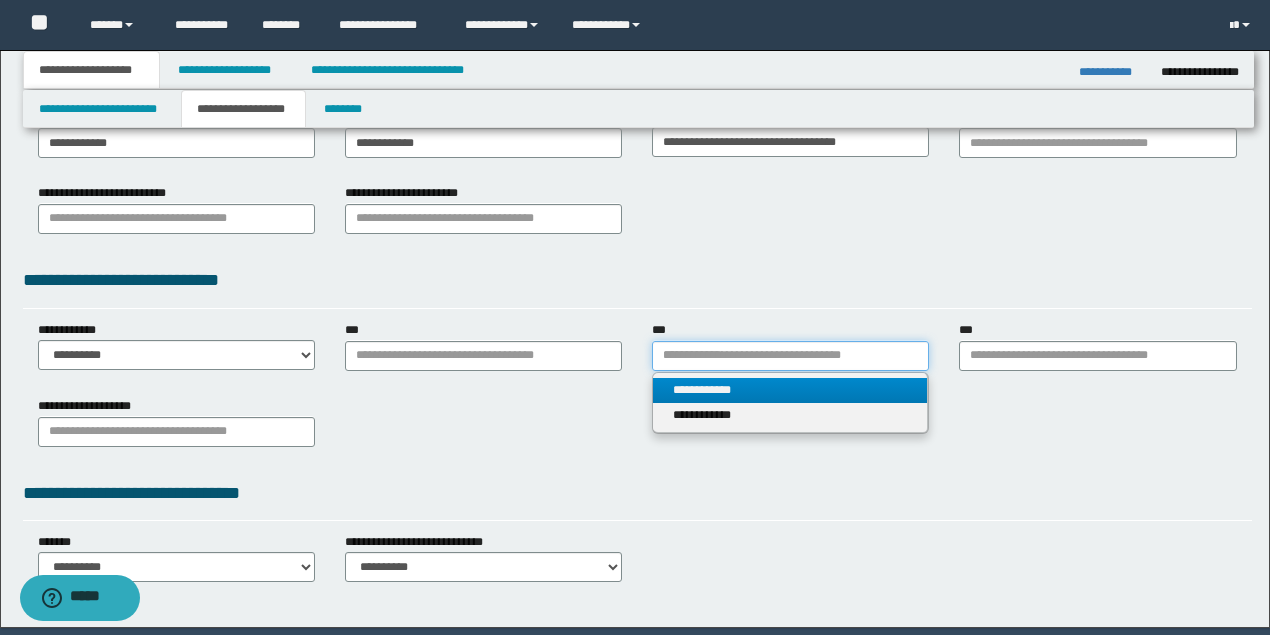 type 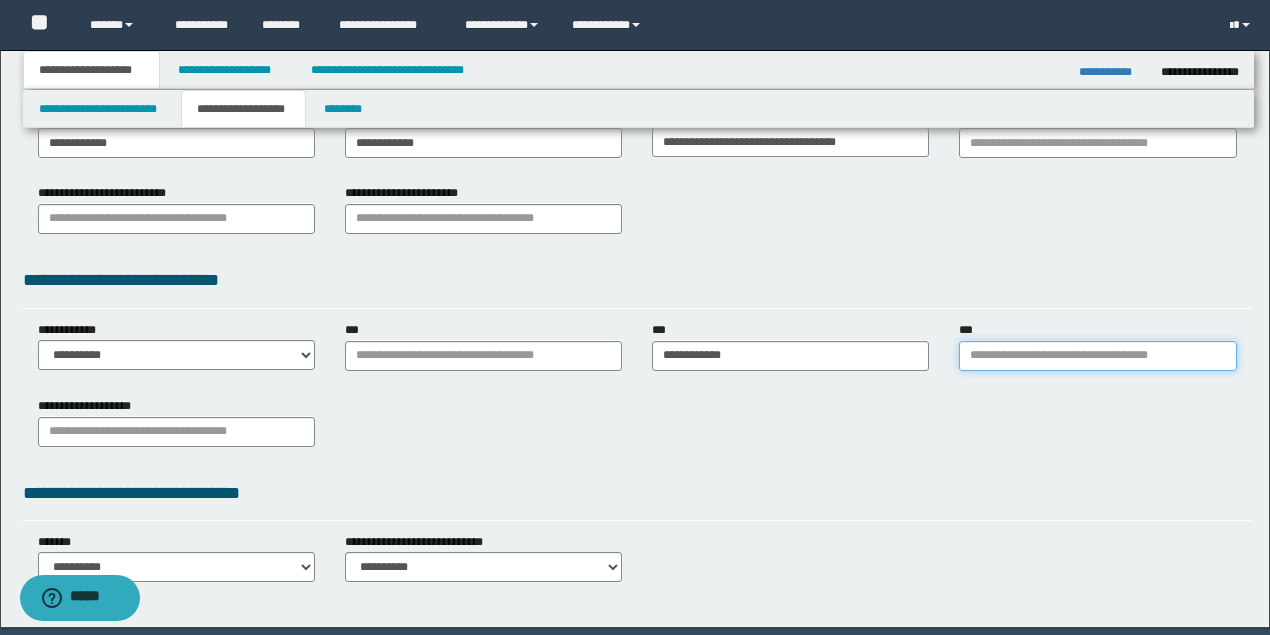 click on "***" at bounding box center (1097, 356) 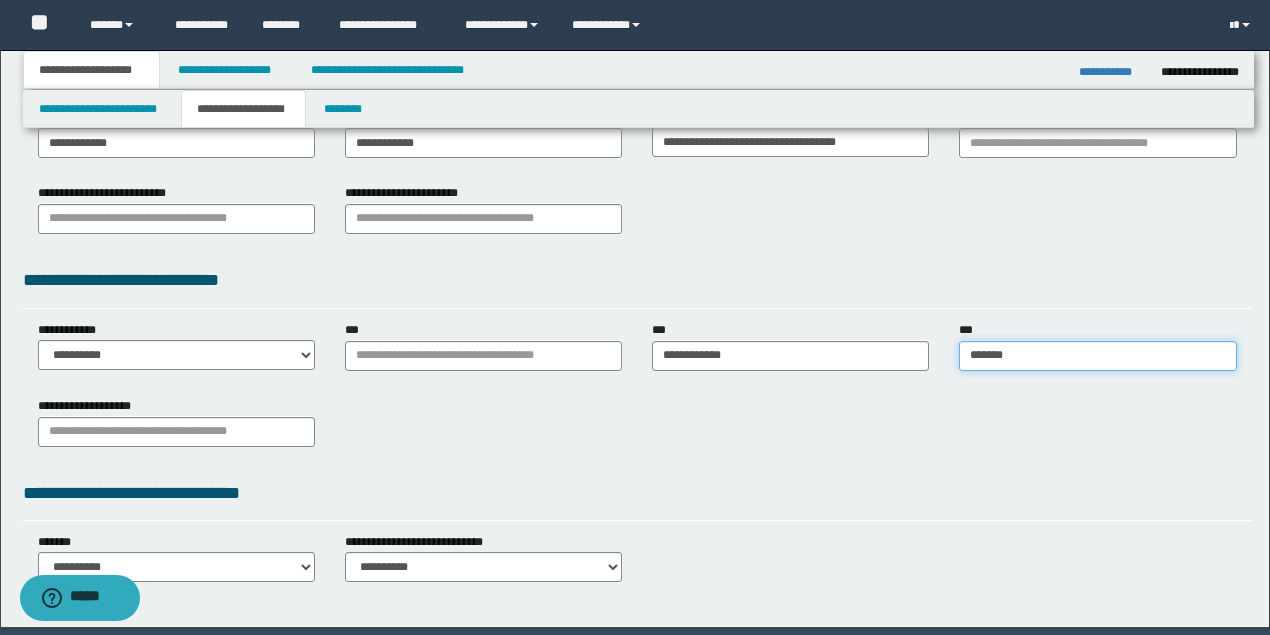 type on "********" 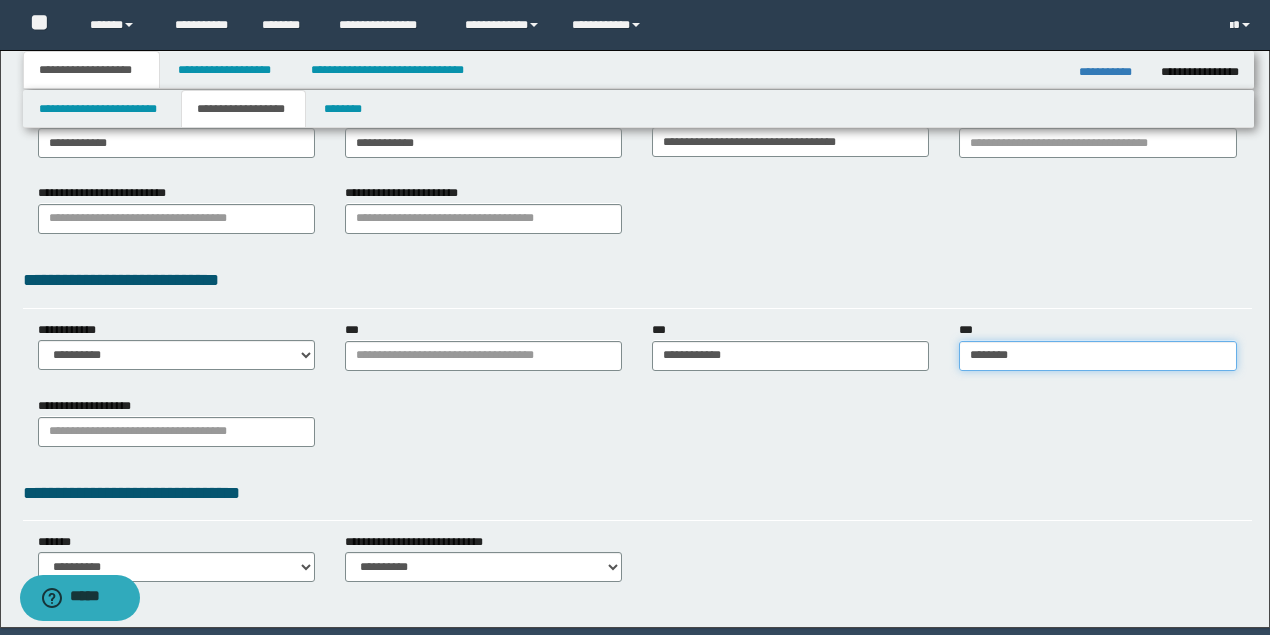 type on "**********" 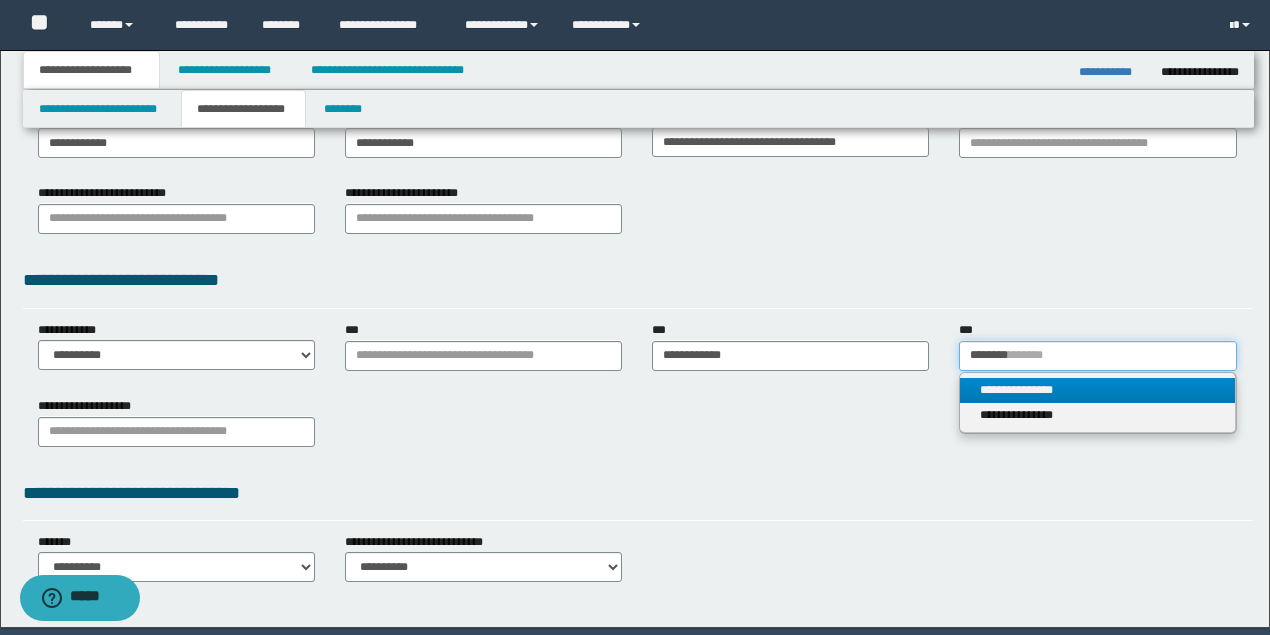 type on "********" 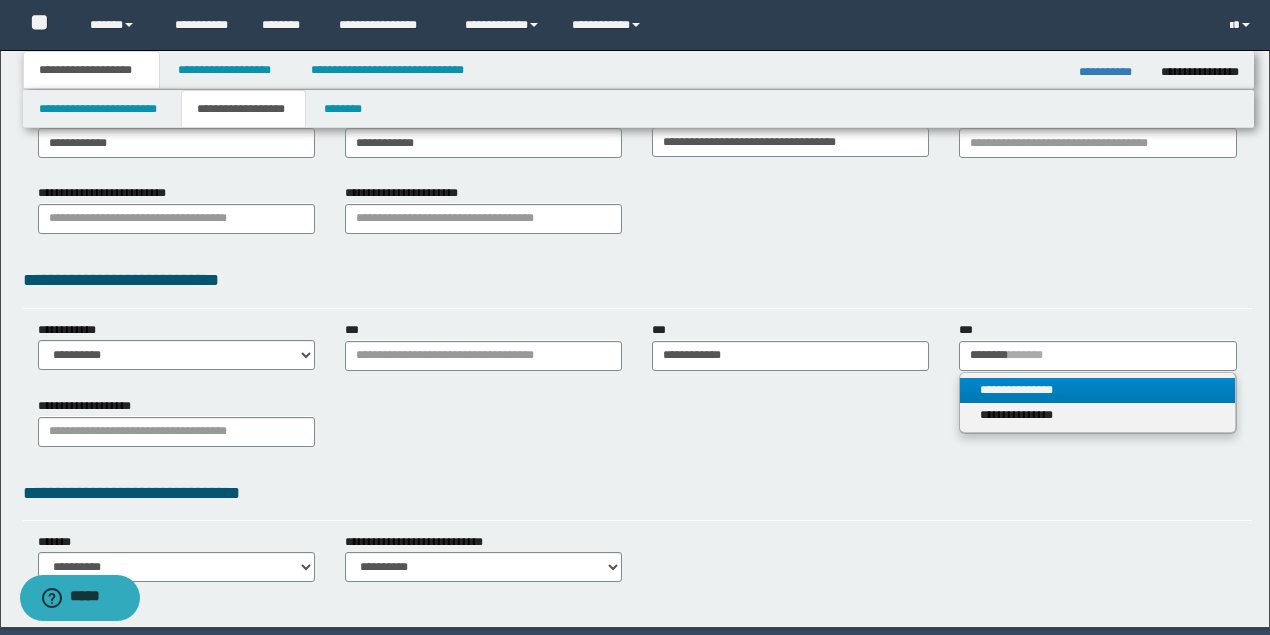 type 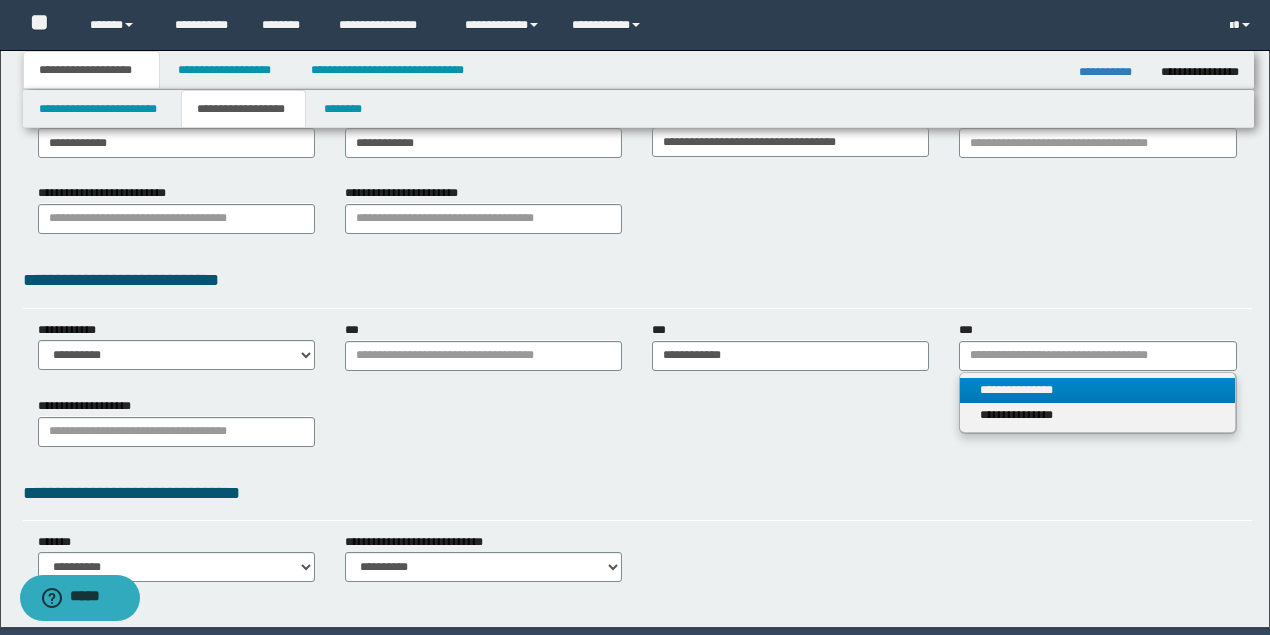 click on "**********" at bounding box center (1097, 390) 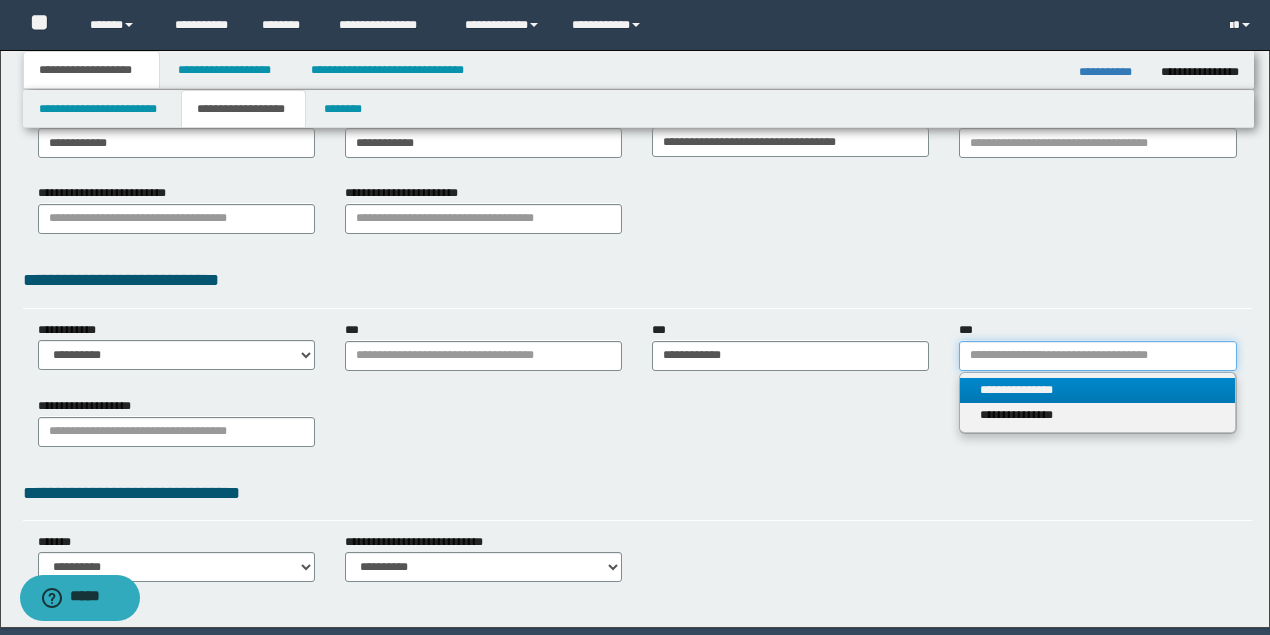 type 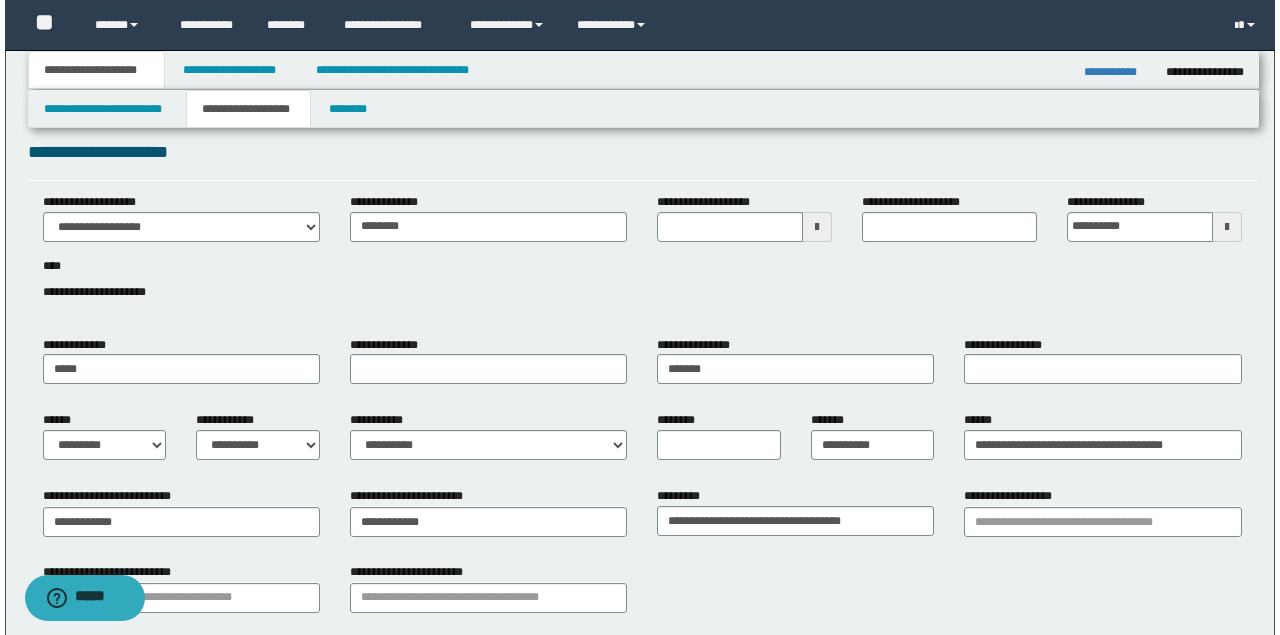 scroll, scrollTop: 0, scrollLeft: 0, axis: both 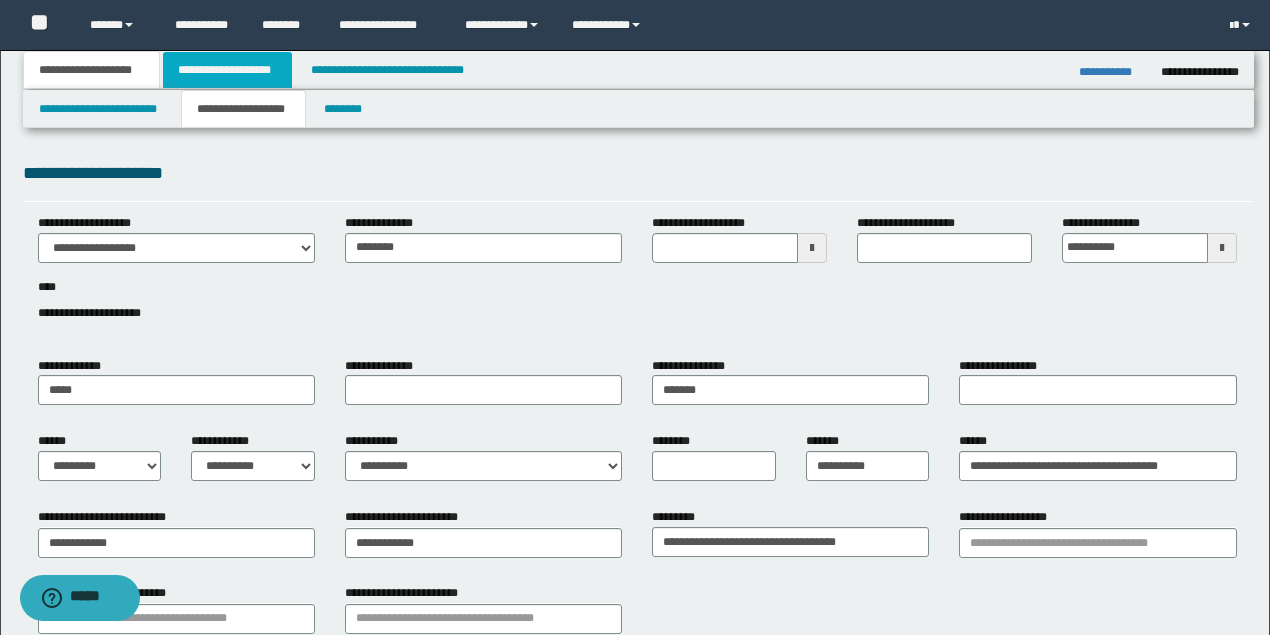 click on "**********" at bounding box center (227, 70) 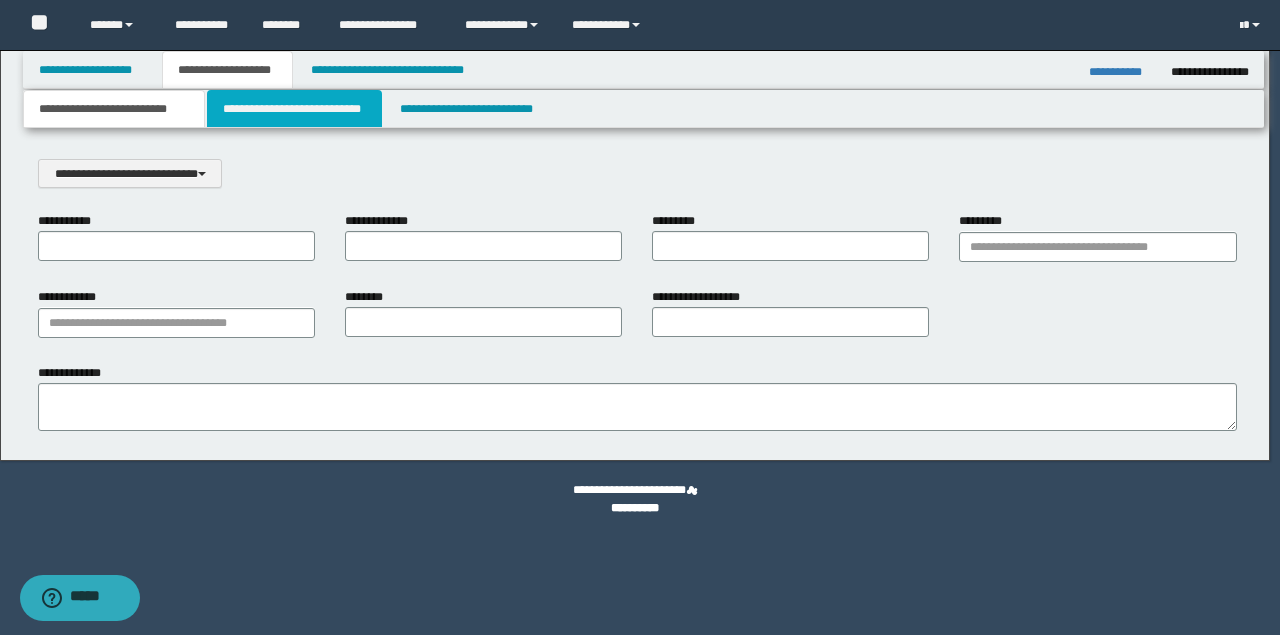 scroll, scrollTop: 0, scrollLeft: 0, axis: both 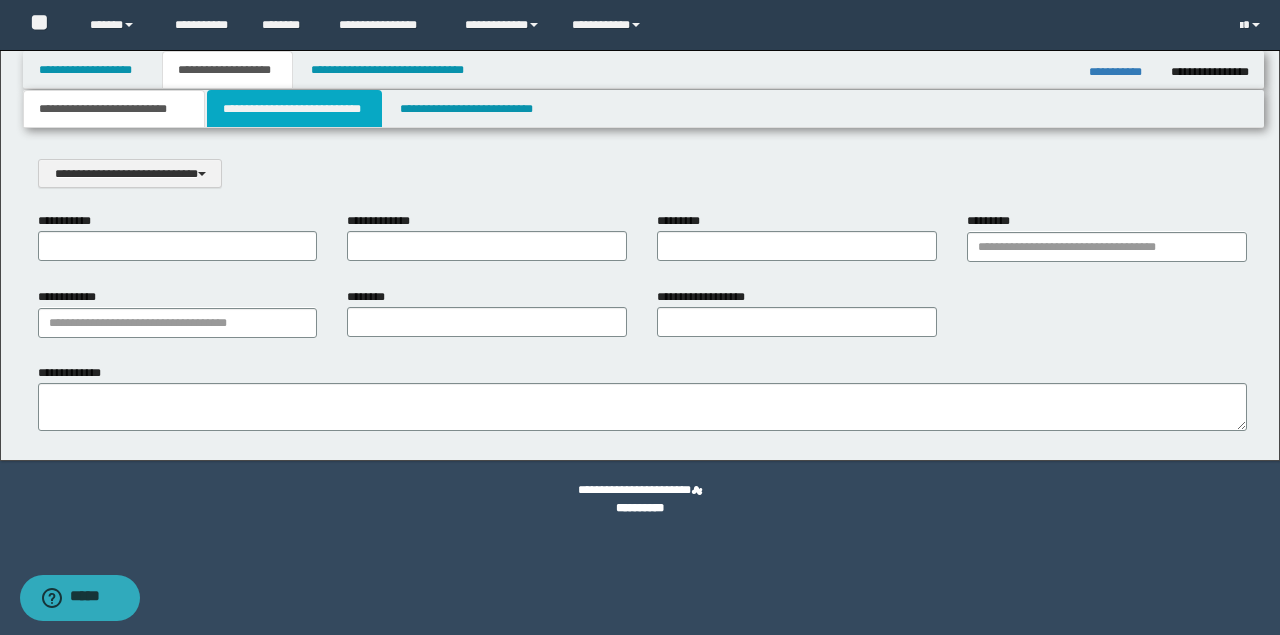 click on "**********" at bounding box center [294, 109] 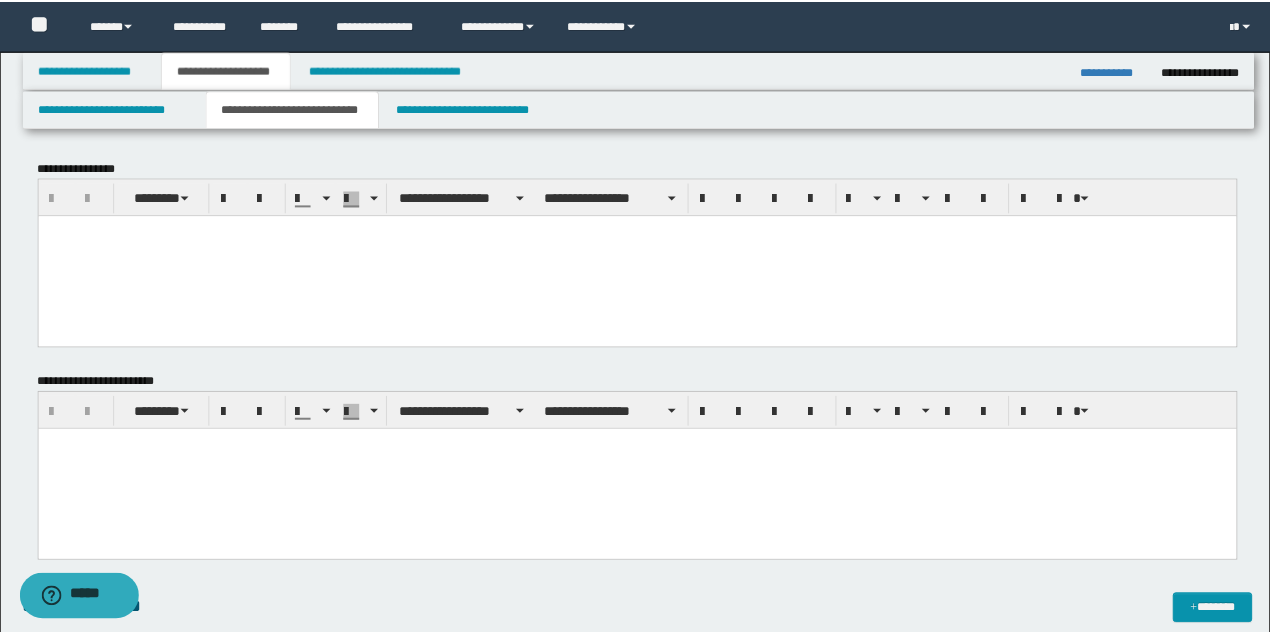 scroll, scrollTop: 0, scrollLeft: 0, axis: both 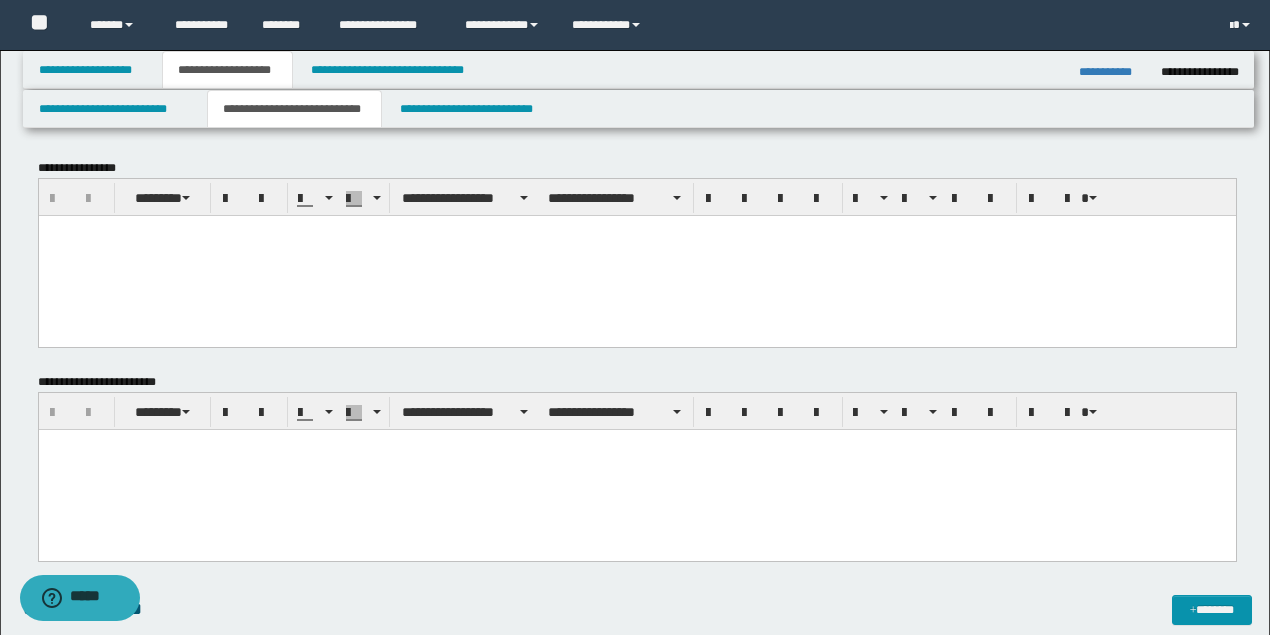 drag, startPoint x: 272, startPoint y: 251, endPoint x: 296, endPoint y: 573, distance: 322.89316 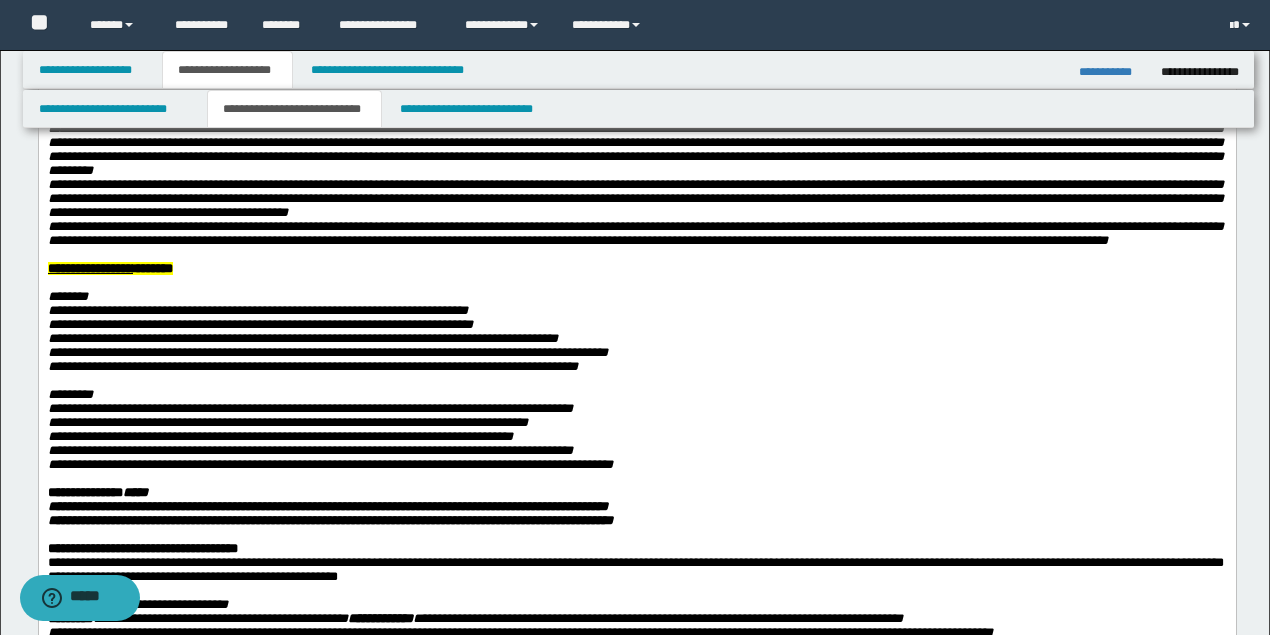 scroll, scrollTop: 266, scrollLeft: 0, axis: vertical 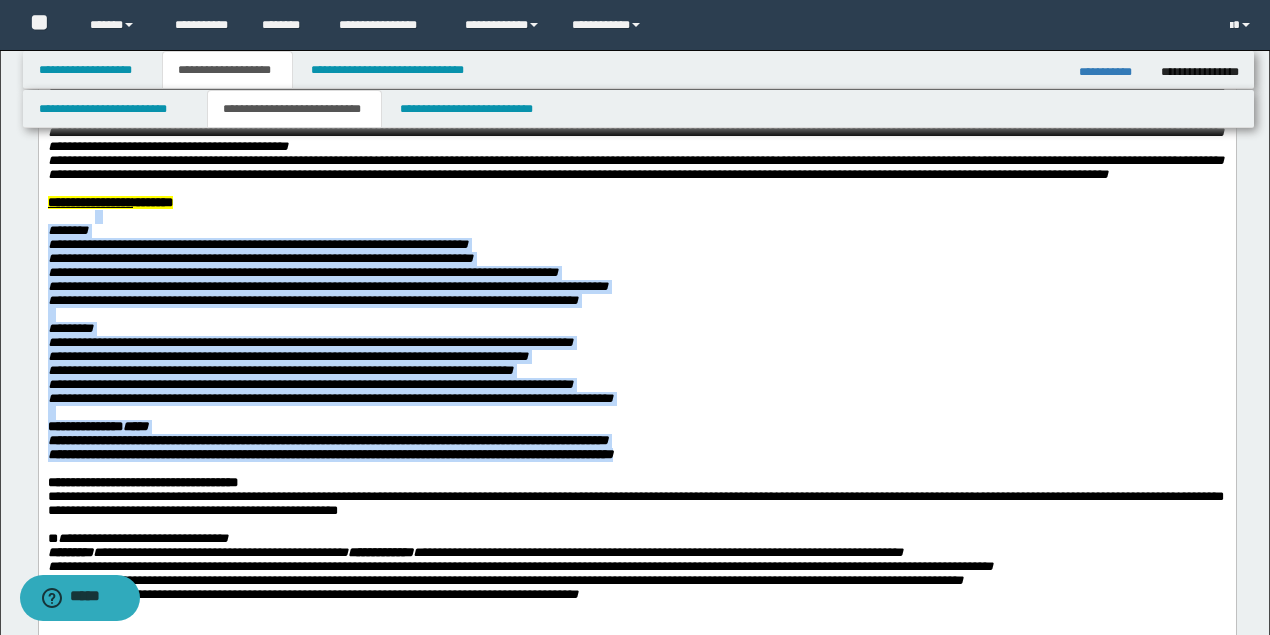 drag, startPoint x: 485, startPoint y: 519, endPoint x: 56, endPoint y: 263, distance: 499.5768 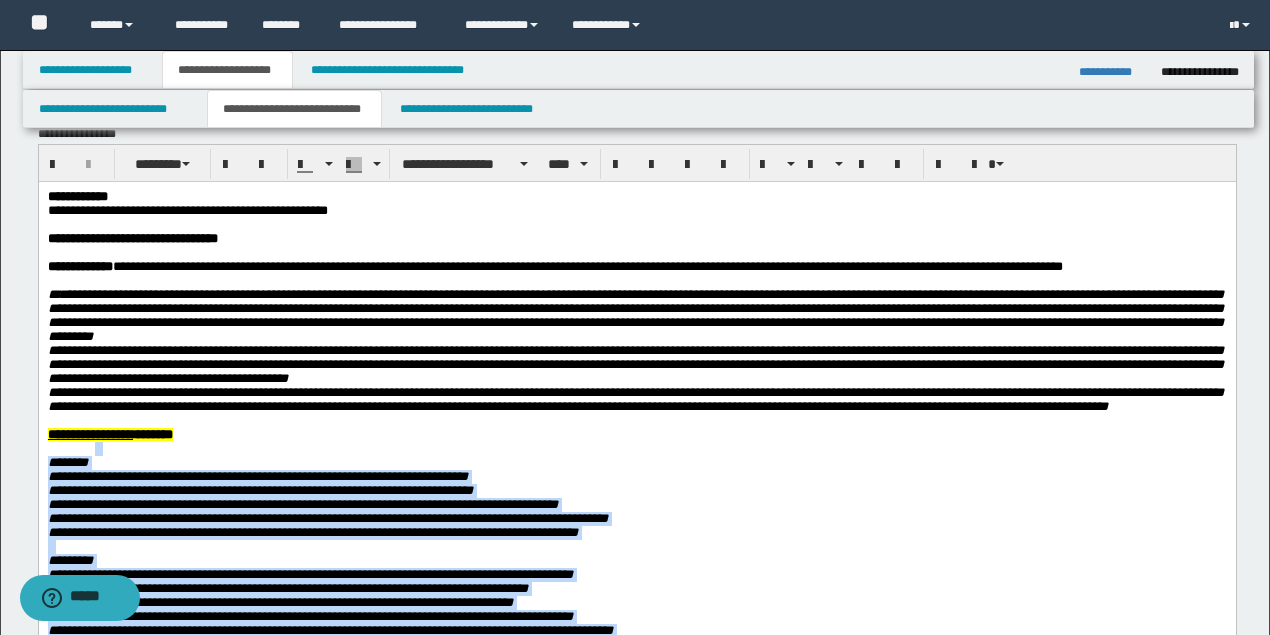 scroll, scrollTop: 0, scrollLeft: 0, axis: both 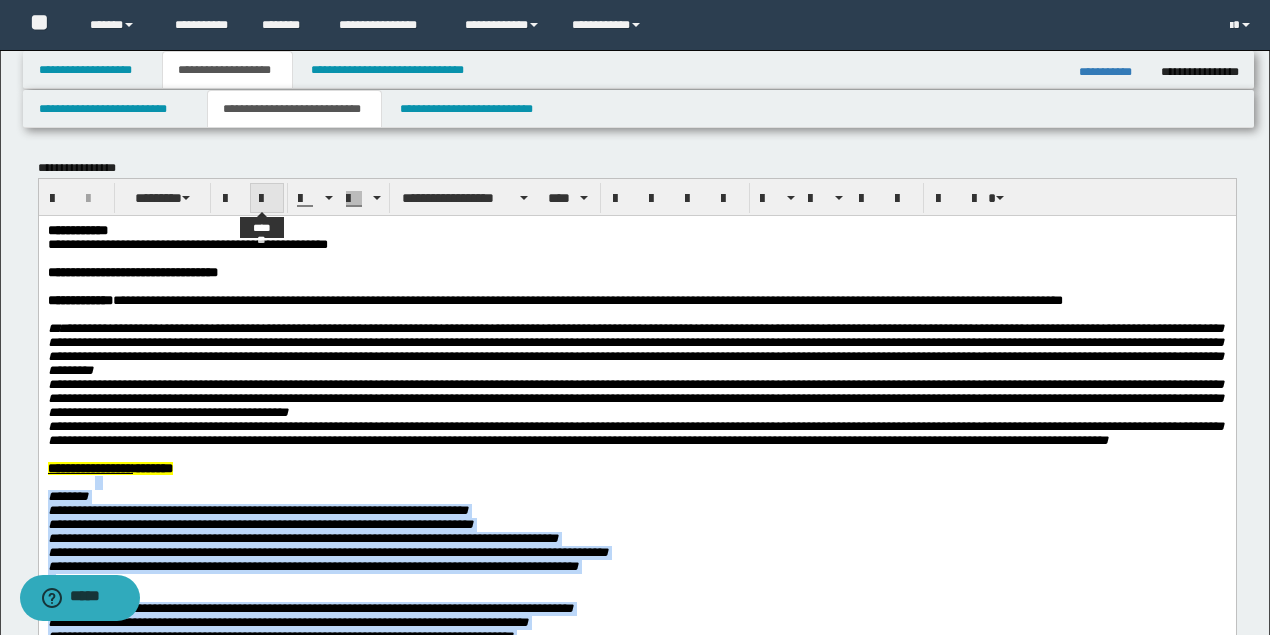 click at bounding box center [267, 198] 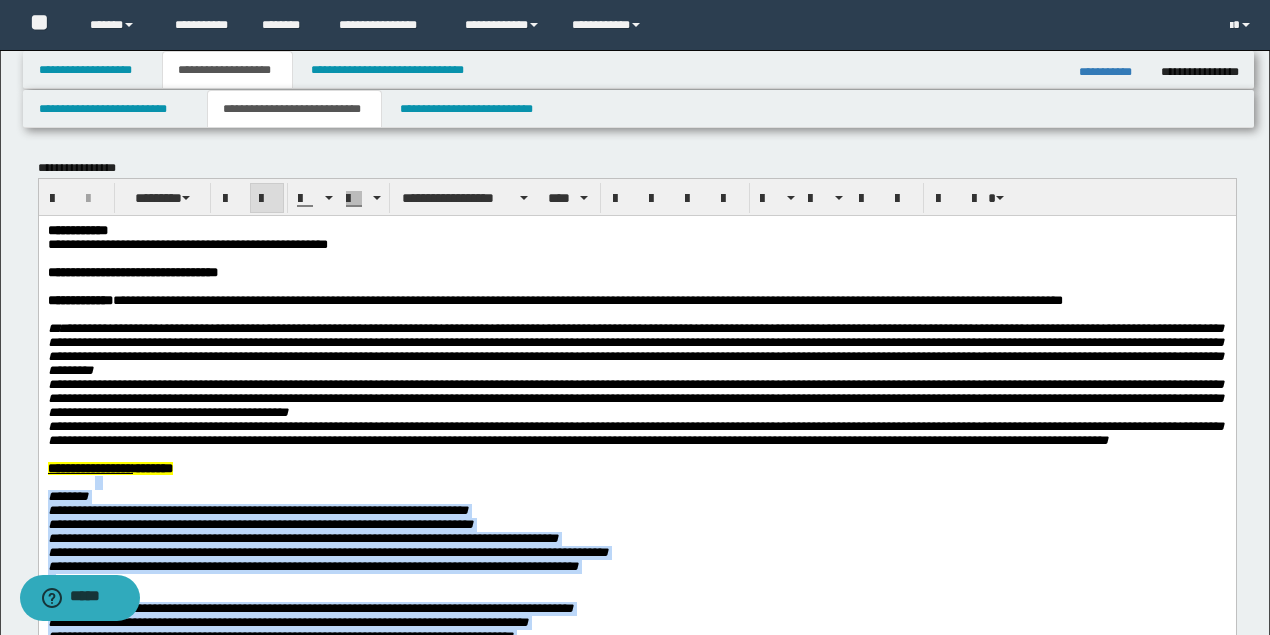 click at bounding box center [267, 198] 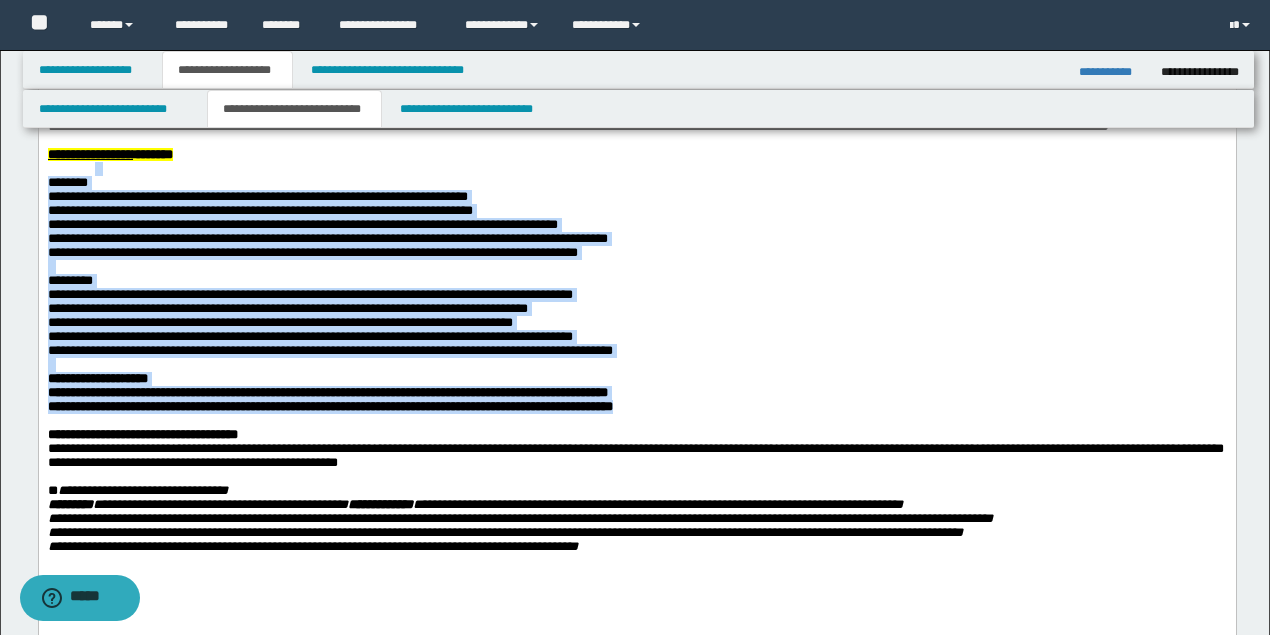 scroll, scrollTop: 333, scrollLeft: 0, axis: vertical 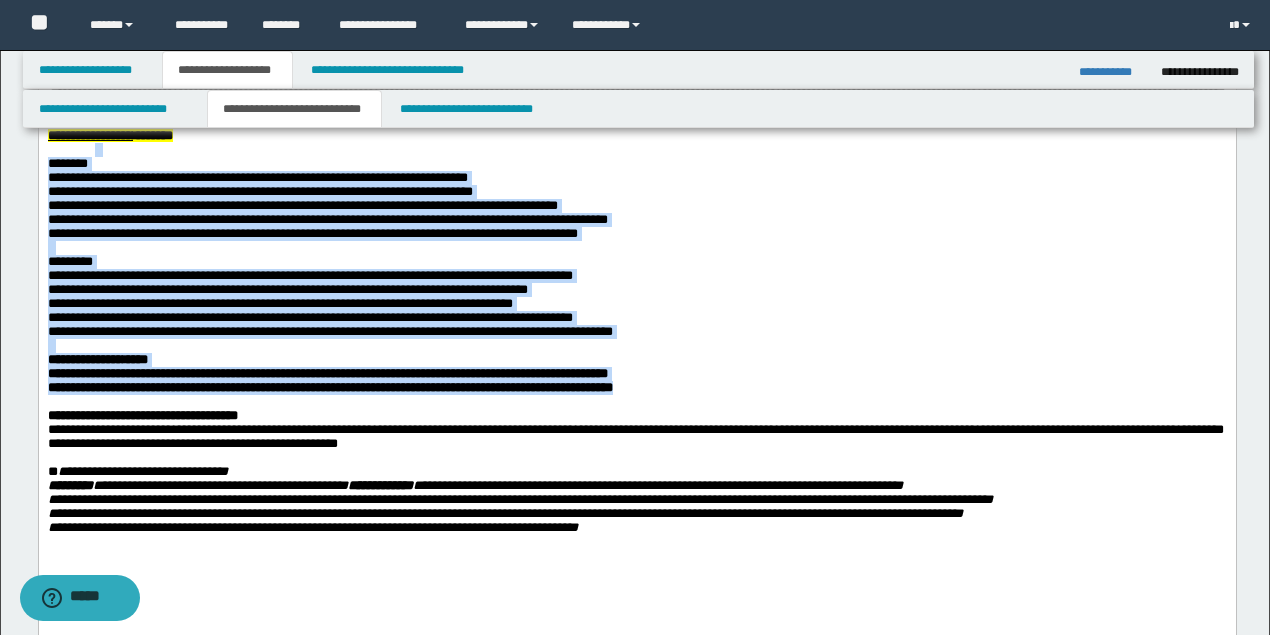 click on "**********" at bounding box center (636, 290) 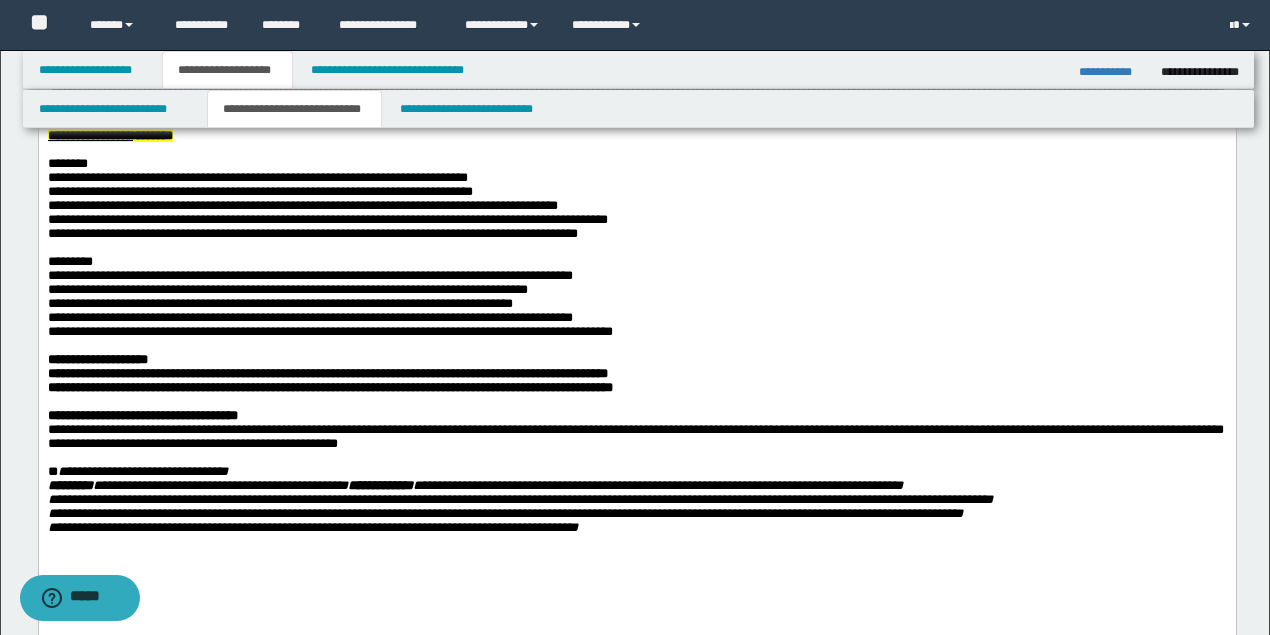 click on "**********" at bounding box center (309, 275) 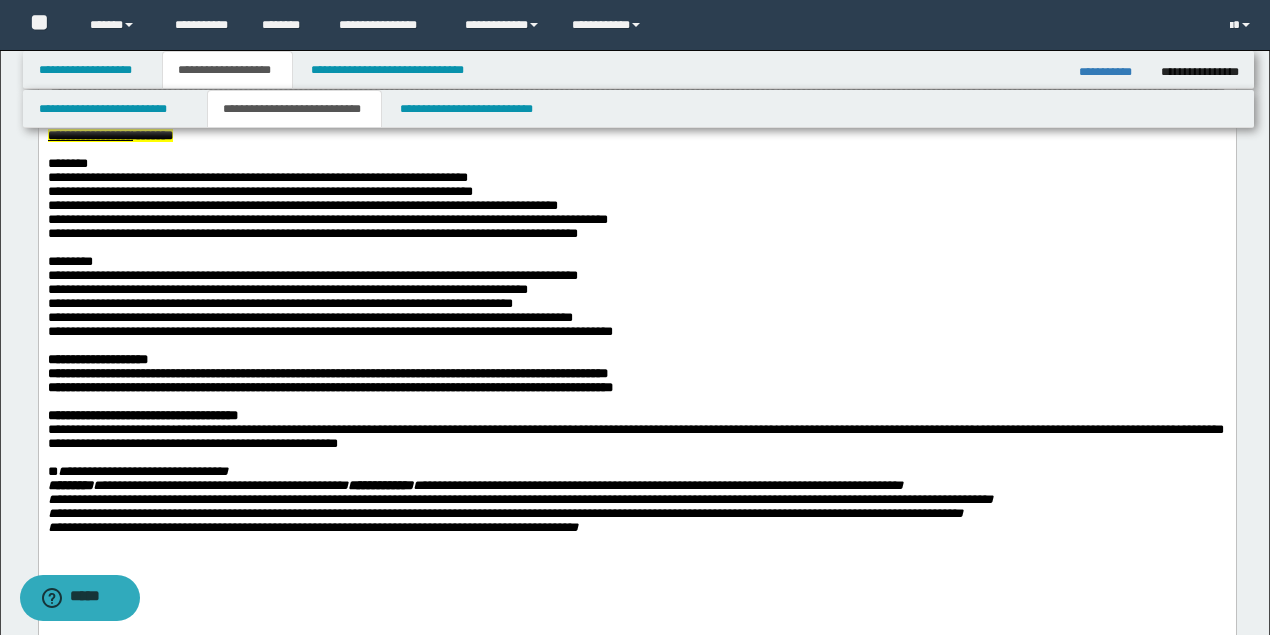 click on "**********" at bounding box center (287, 289) 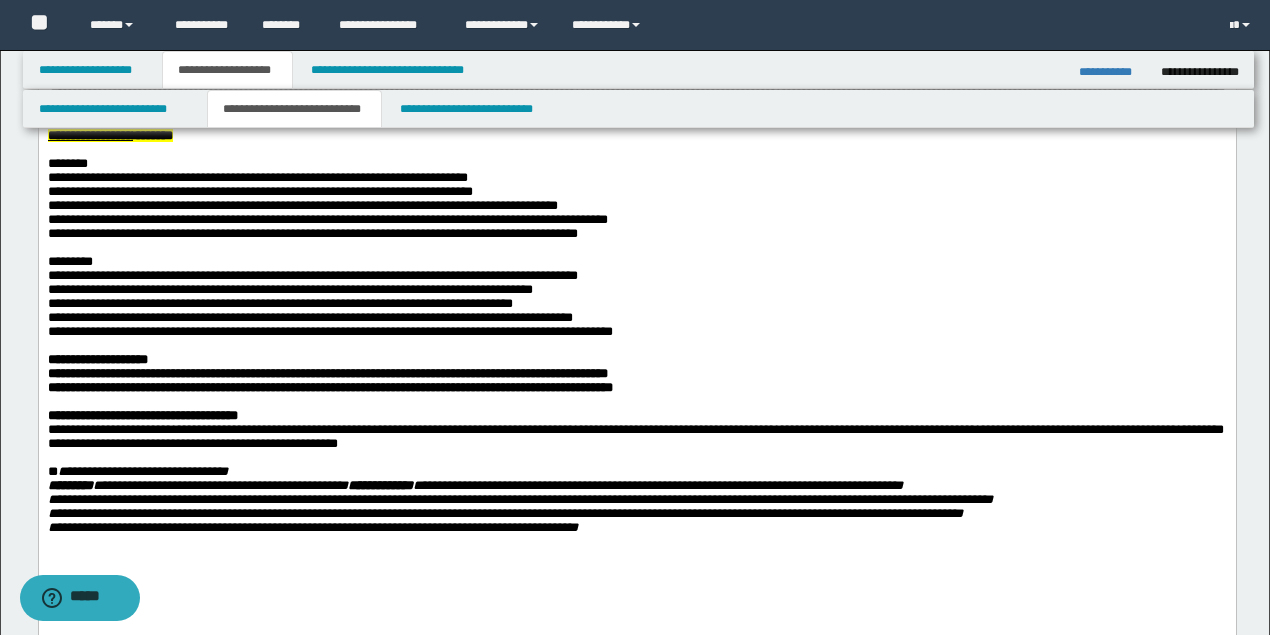 click on "**********" at bounding box center (279, 303) 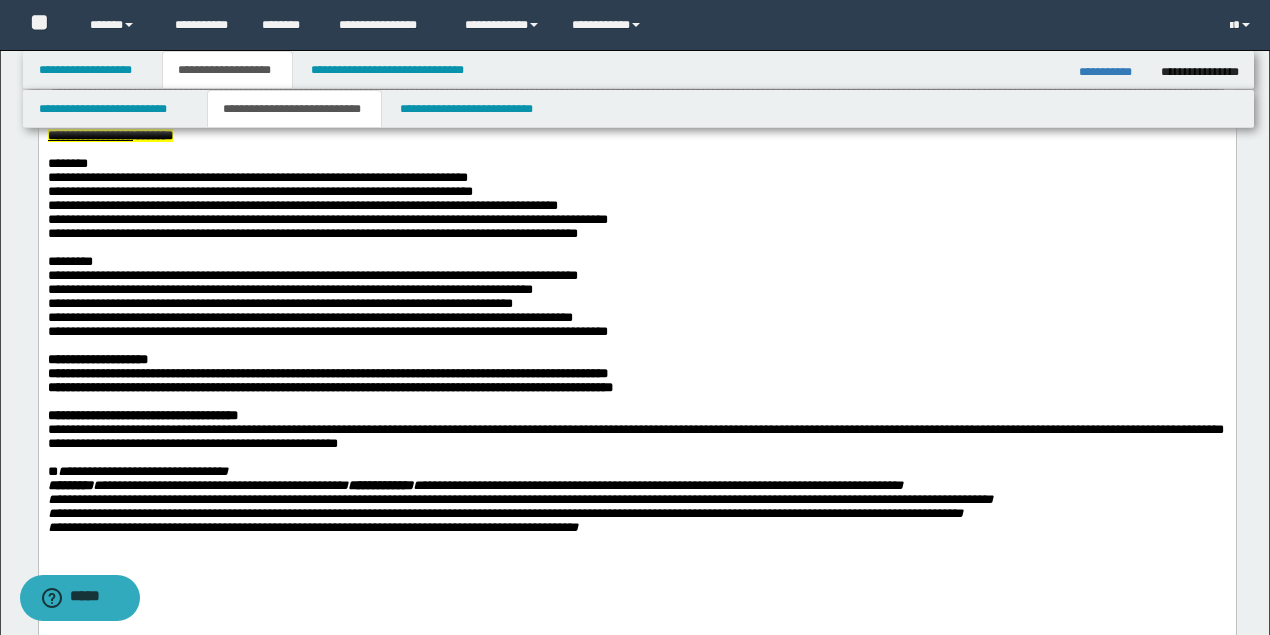 click on "**********" at bounding box center (327, 331) 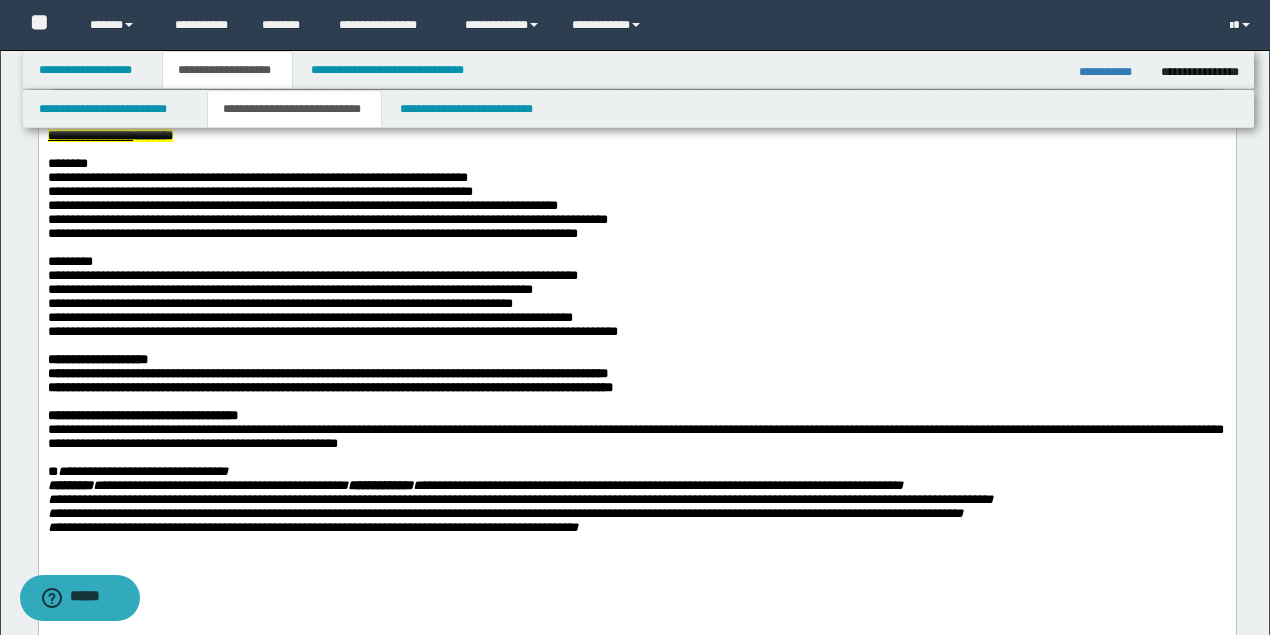 click on "*****" at bounding box center [134, 359] 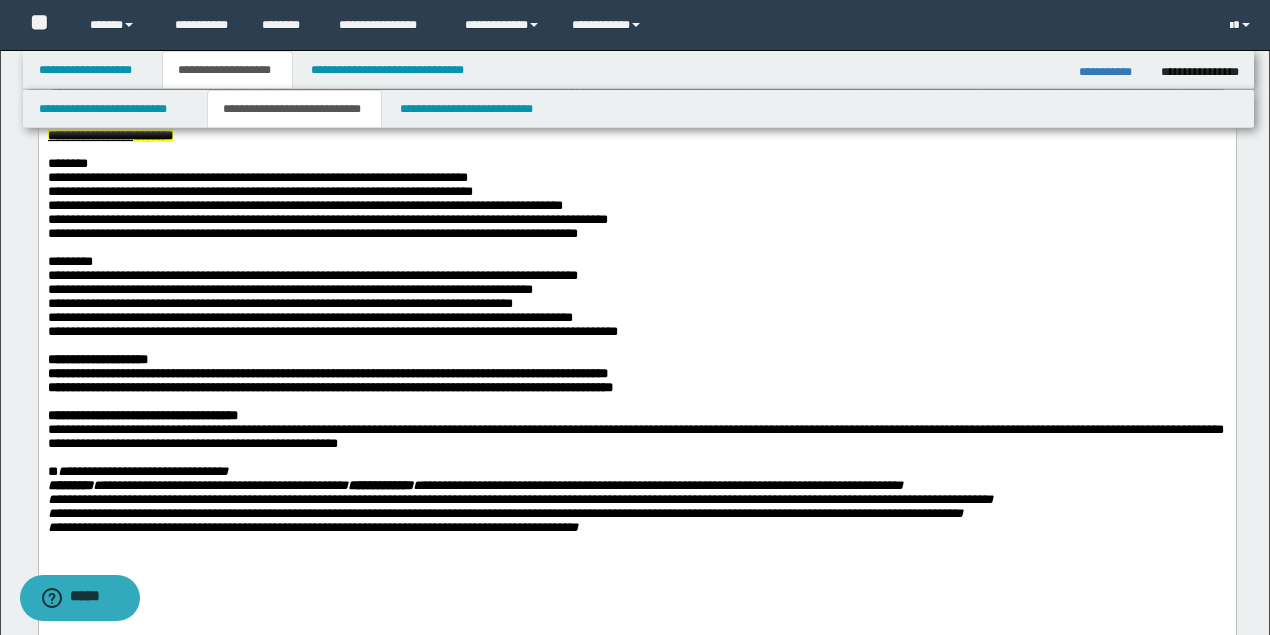click on "**********" at bounding box center (312, 233) 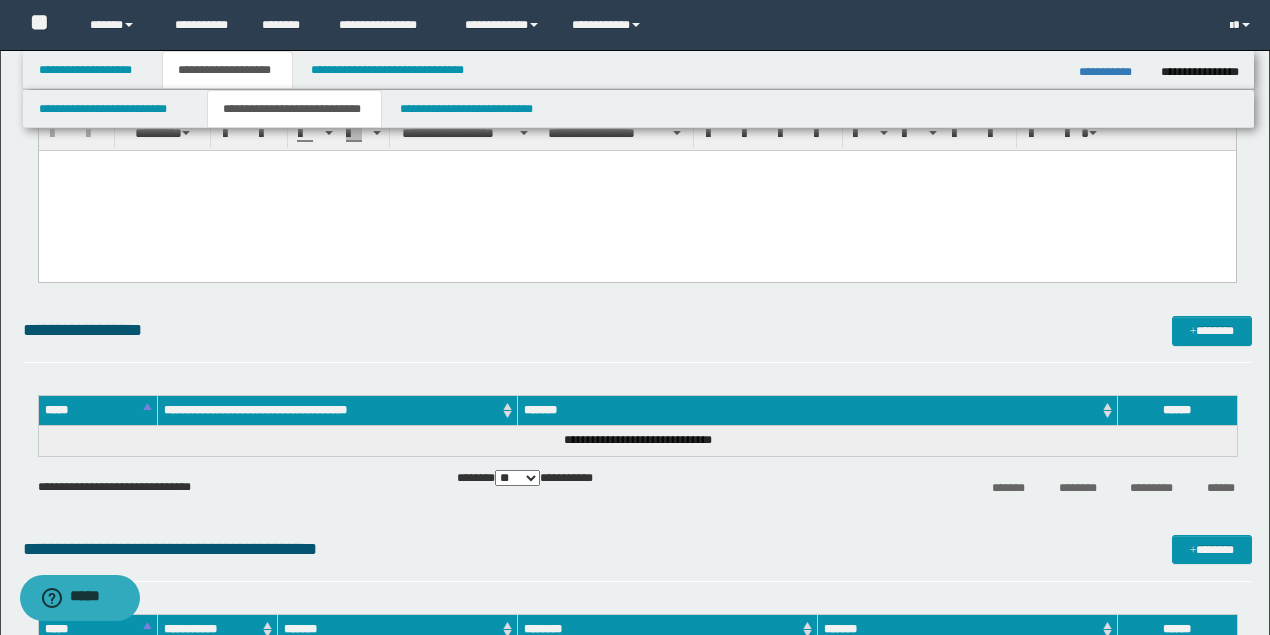 click at bounding box center [636, 191] 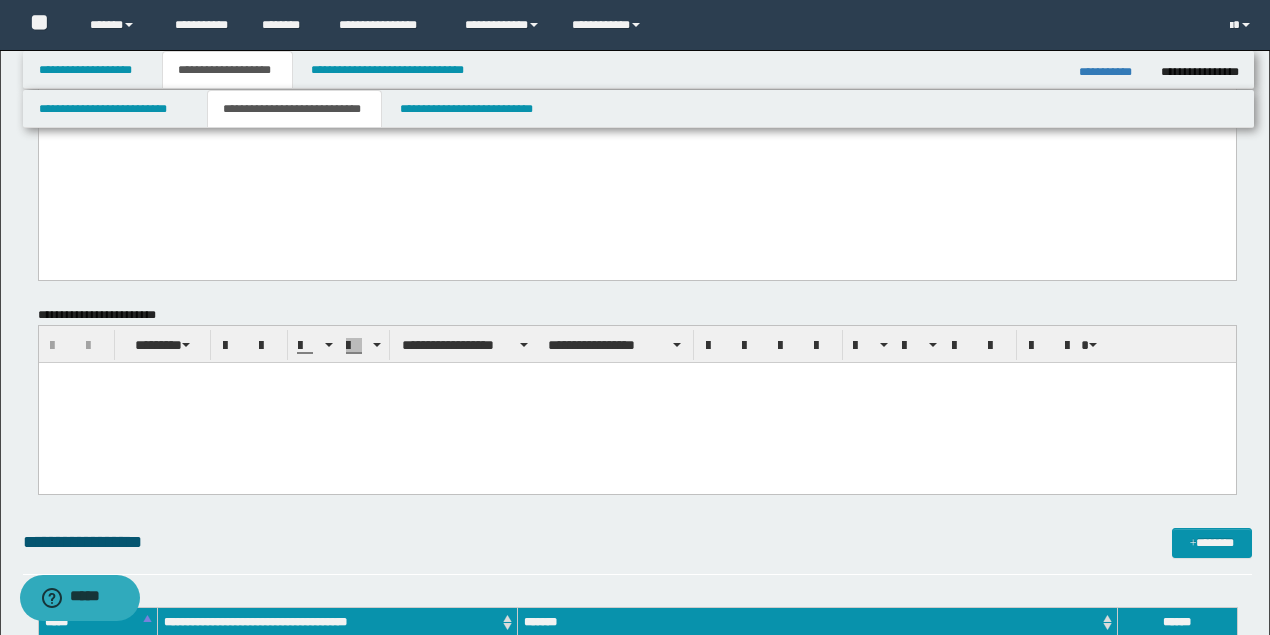 scroll, scrollTop: 800, scrollLeft: 0, axis: vertical 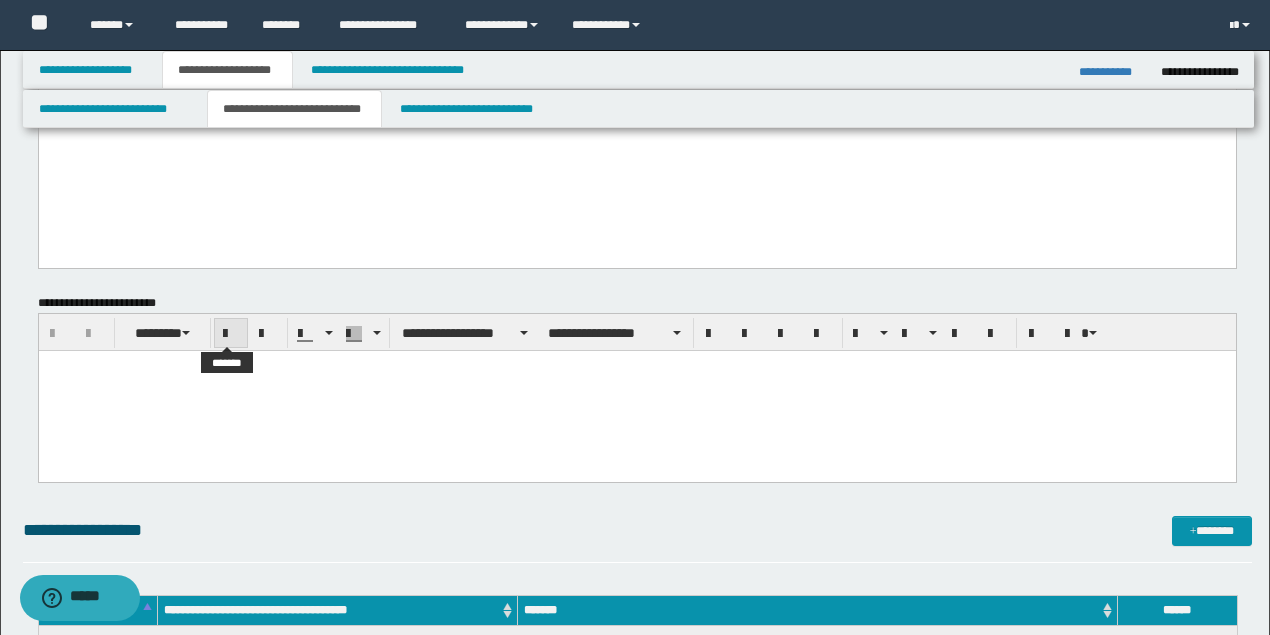 paste 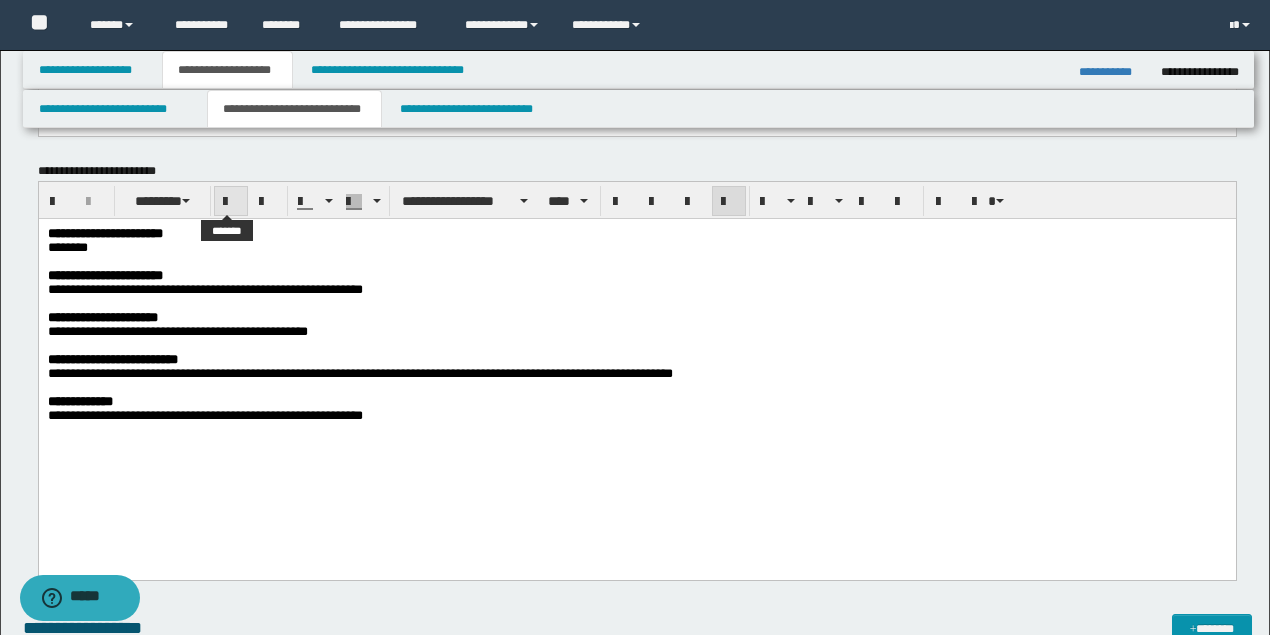 scroll, scrollTop: 933, scrollLeft: 0, axis: vertical 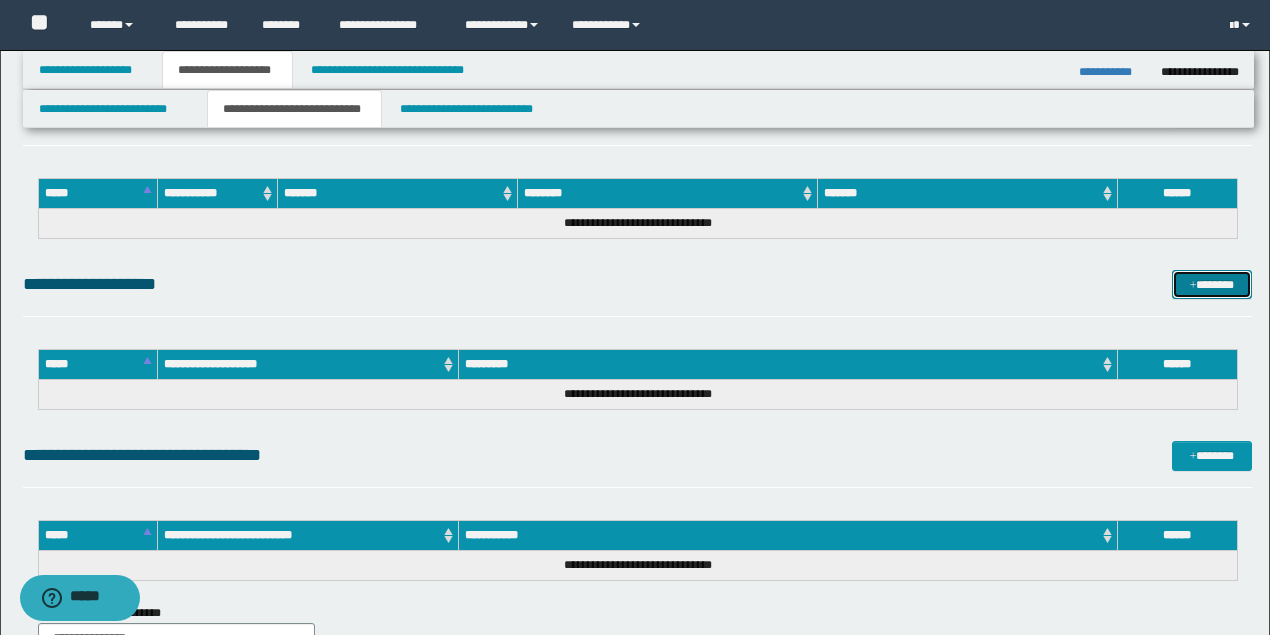 click on "*******" at bounding box center [1211, 284] 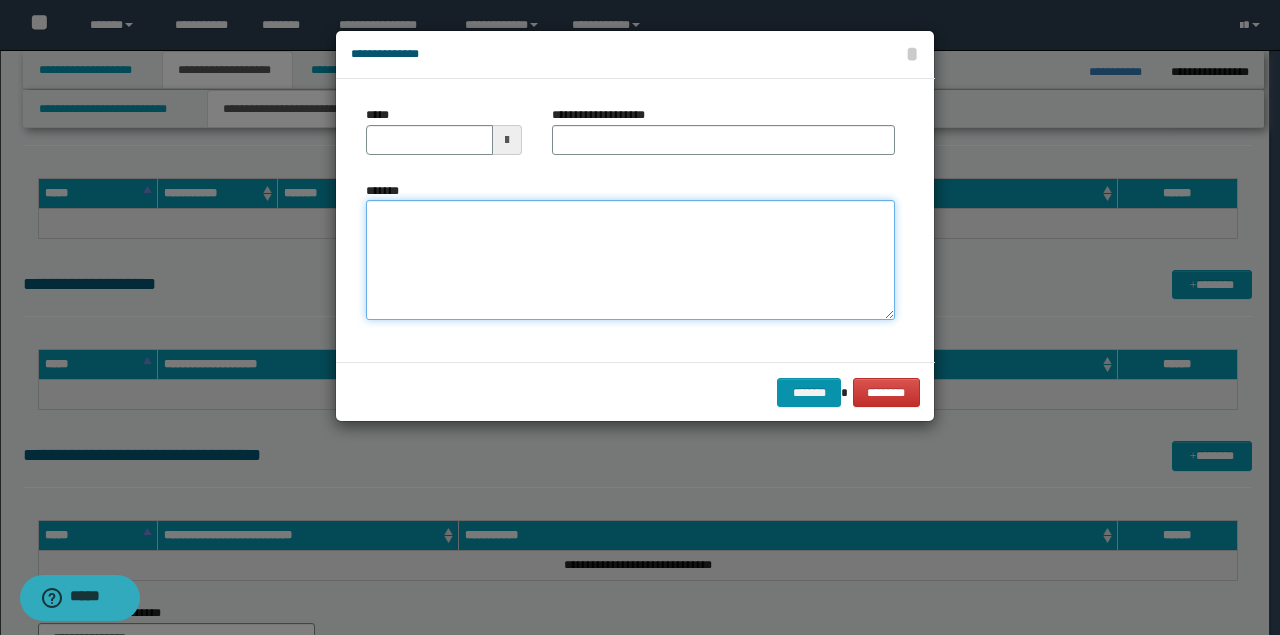 click on "*******" at bounding box center [630, 260] 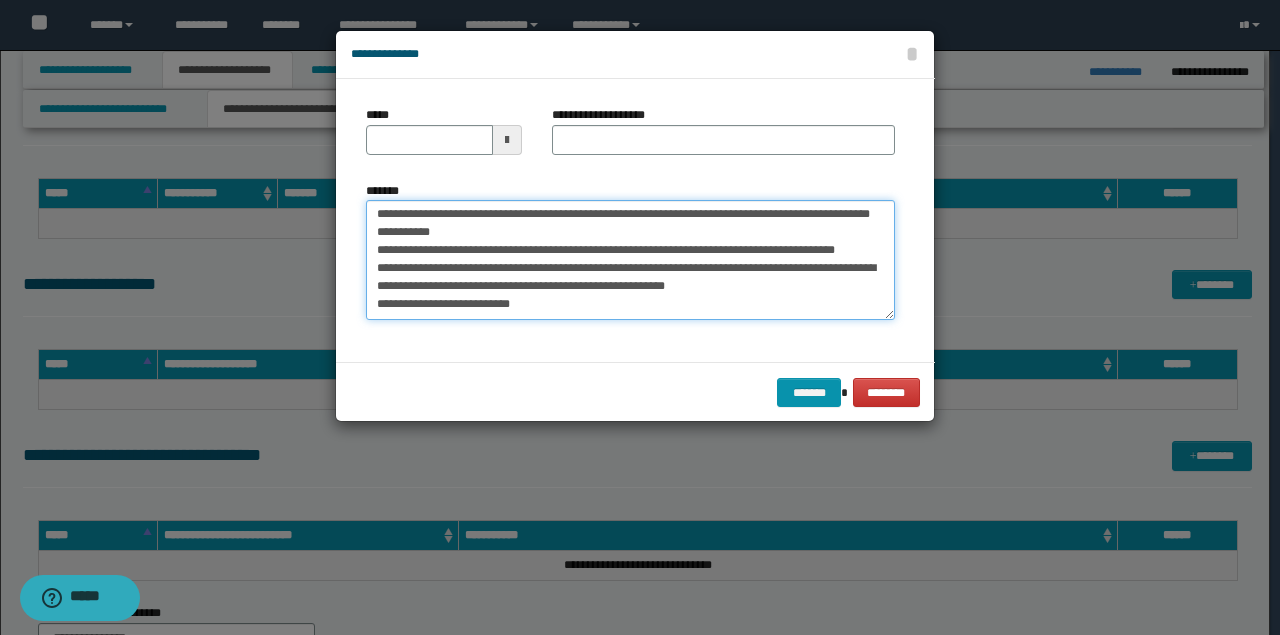 scroll, scrollTop: 0, scrollLeft: 0, axis: both 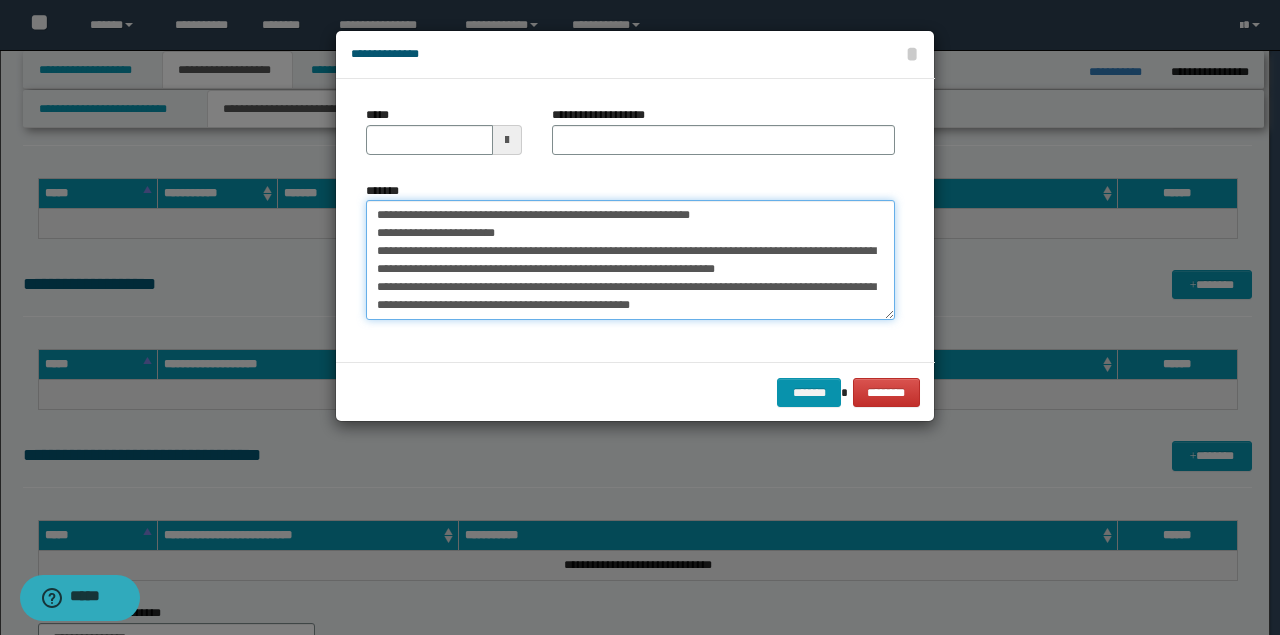 drag, startPoint x: 656, startPoint y: 214, endPoint x: 464, endPoint y: 178, distance: 195.34584 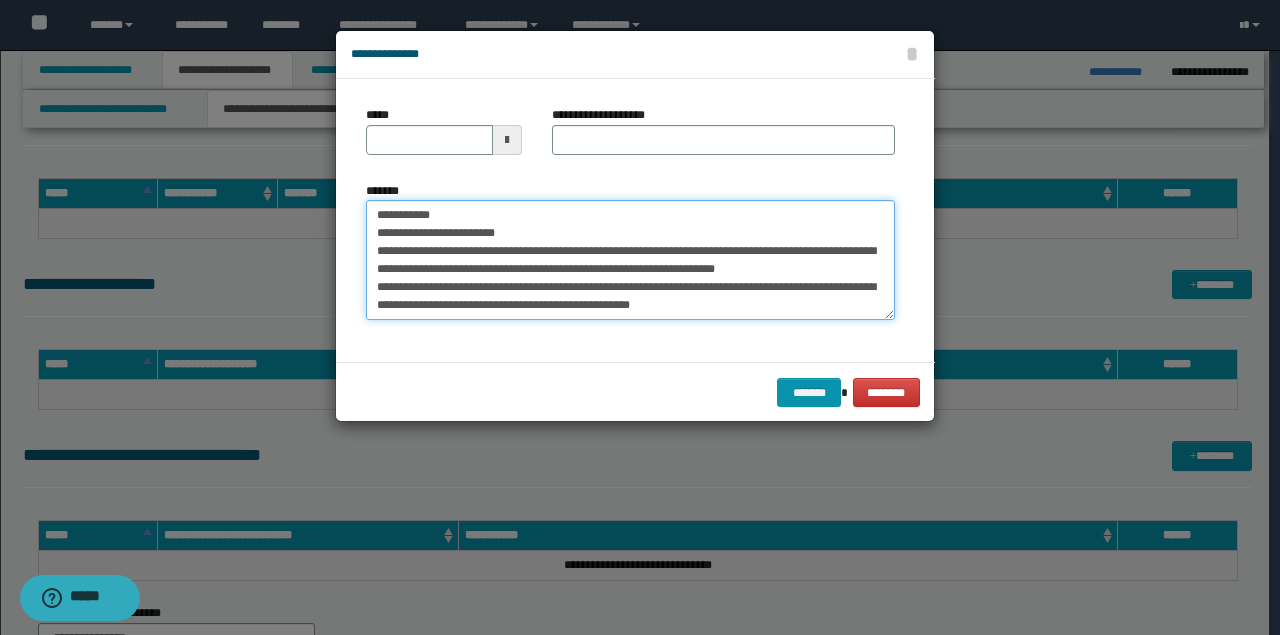 type on "**********" 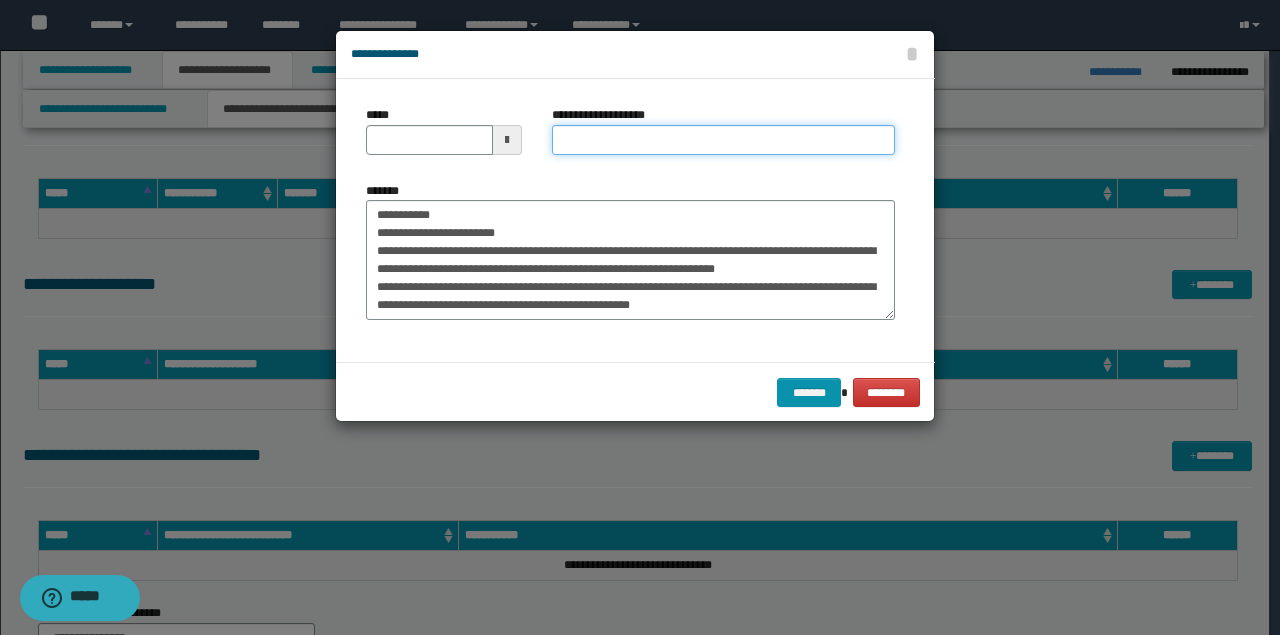 click on "**********" at bounding box center [723, 140] 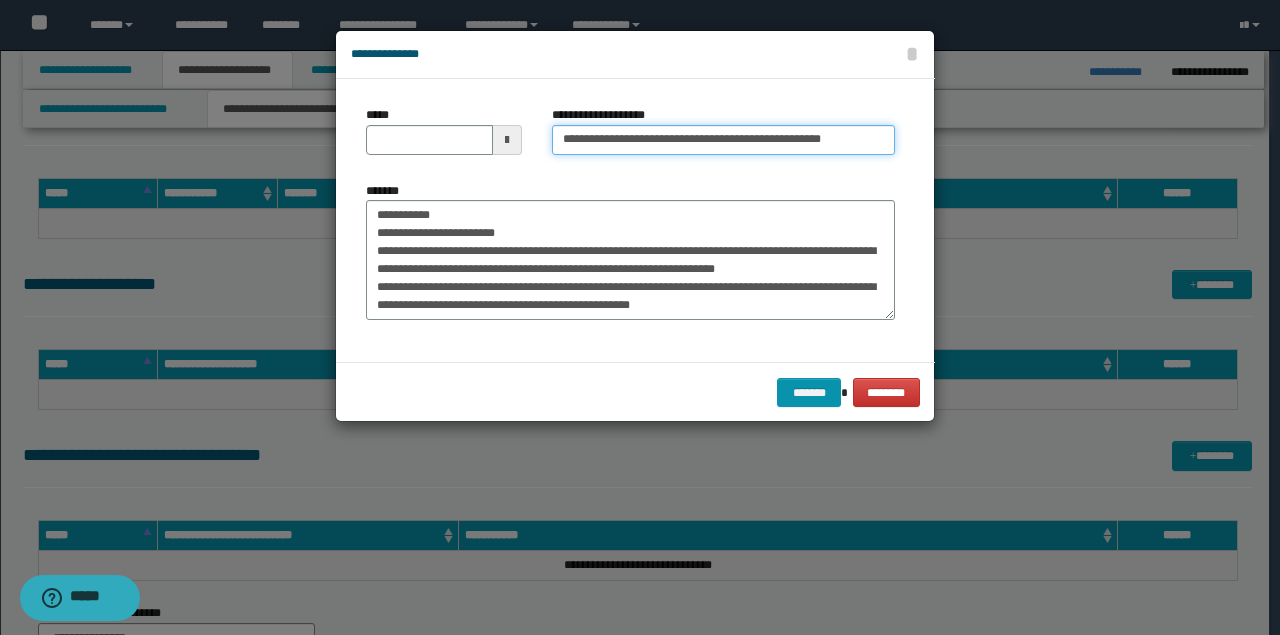 type on "**********" 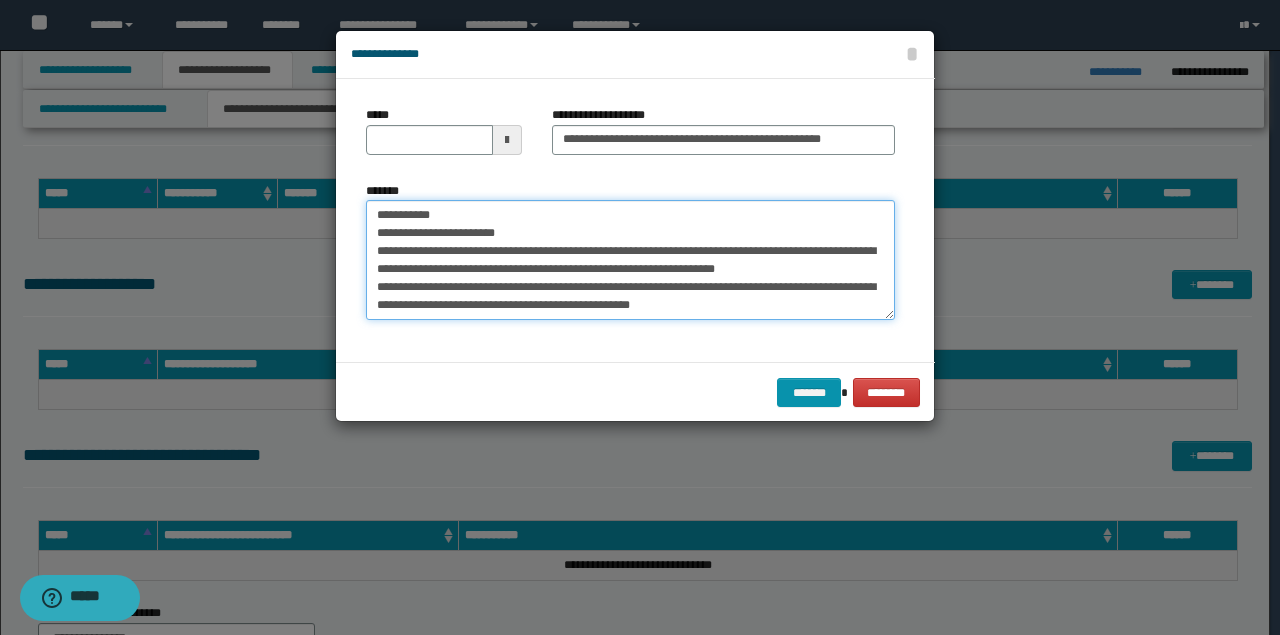drag, startPoint x: 317, startPoint y: 213, endPoint x: 312, endPoint y: 180, distance: 33.37664 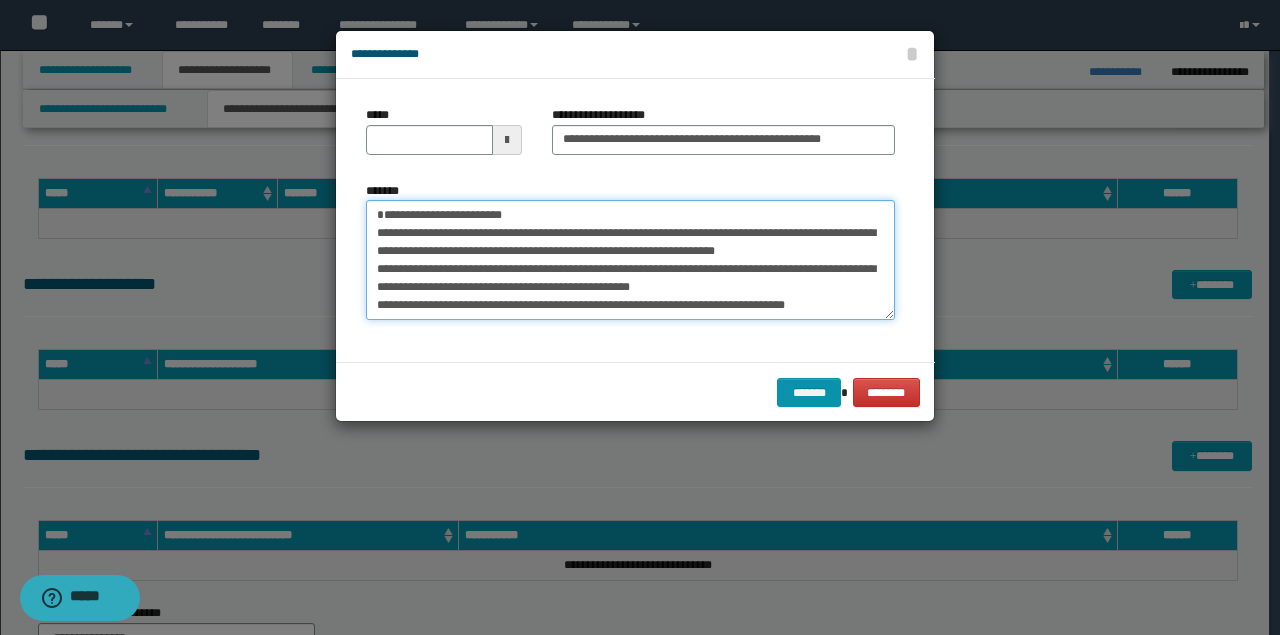 type on "**********" 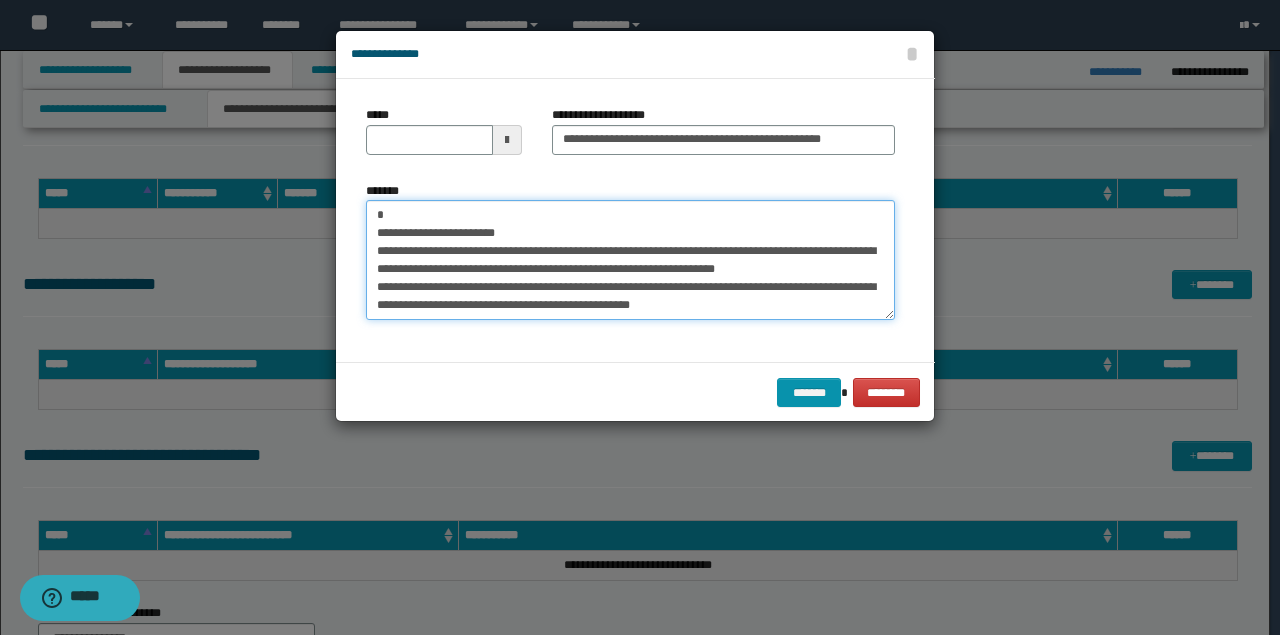 type 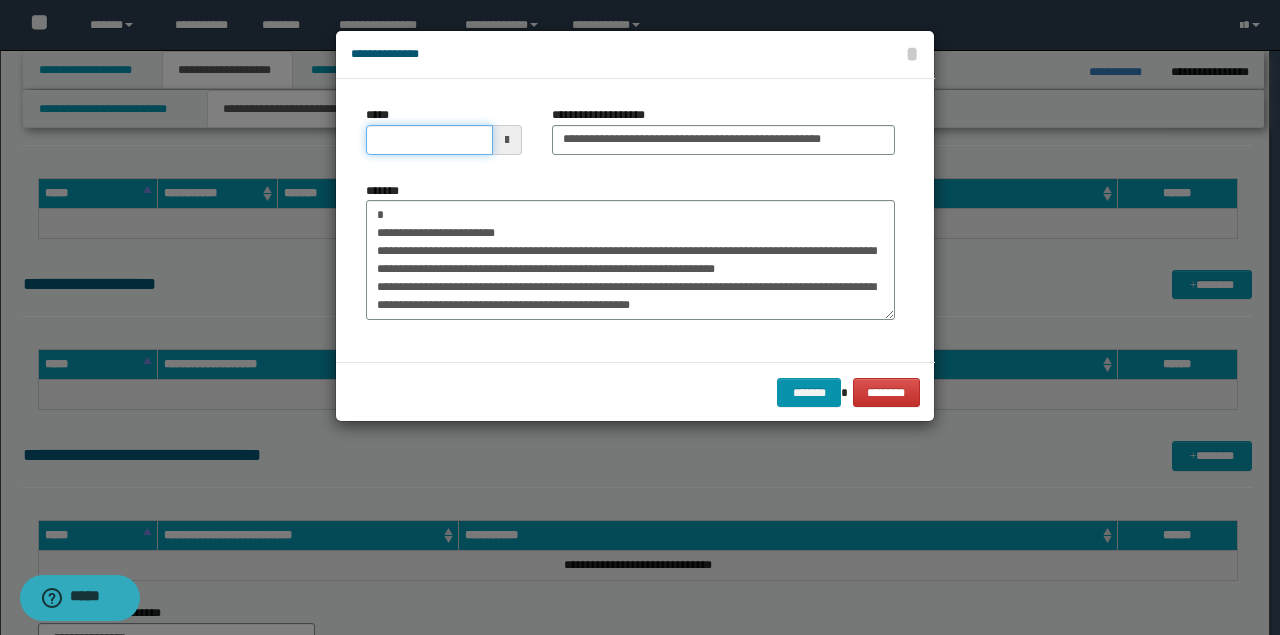 click on "*****" at bounding box center (429, 140) 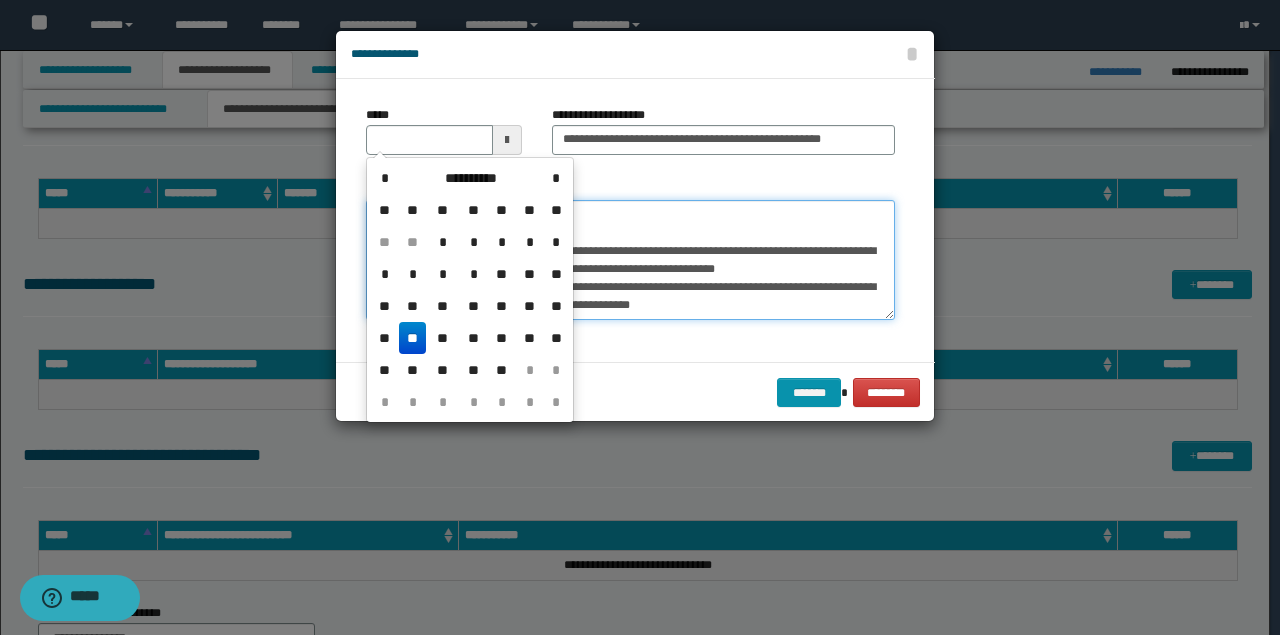 type 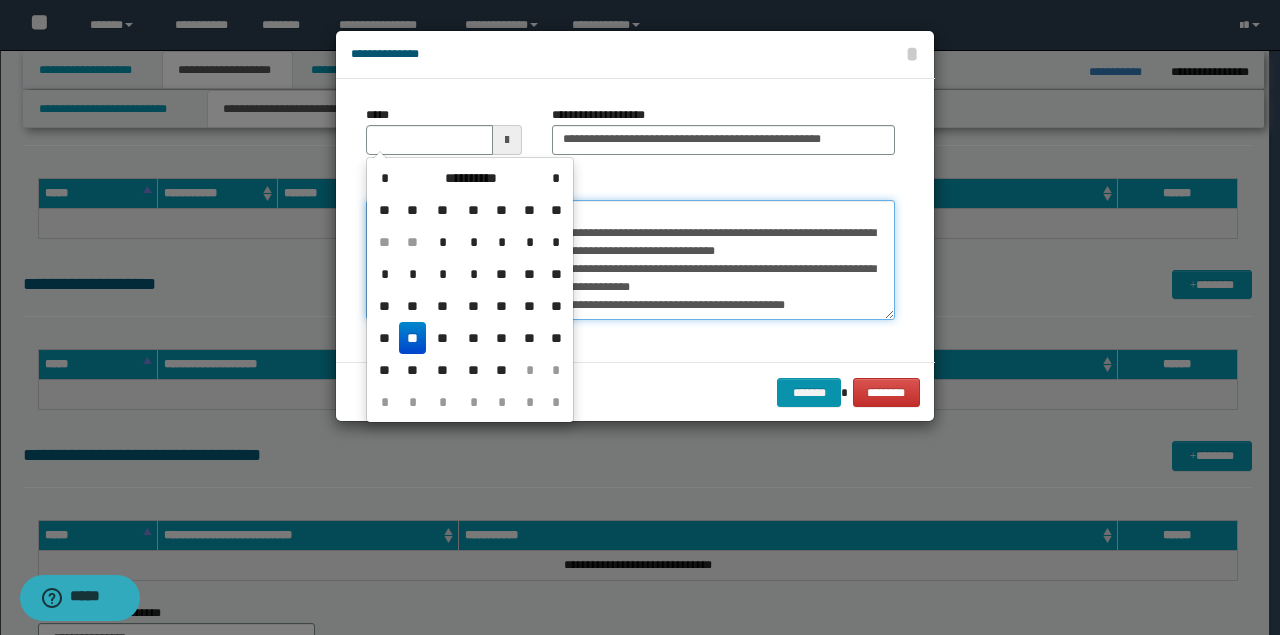 click on "*******" at bounding box center [630, 259] 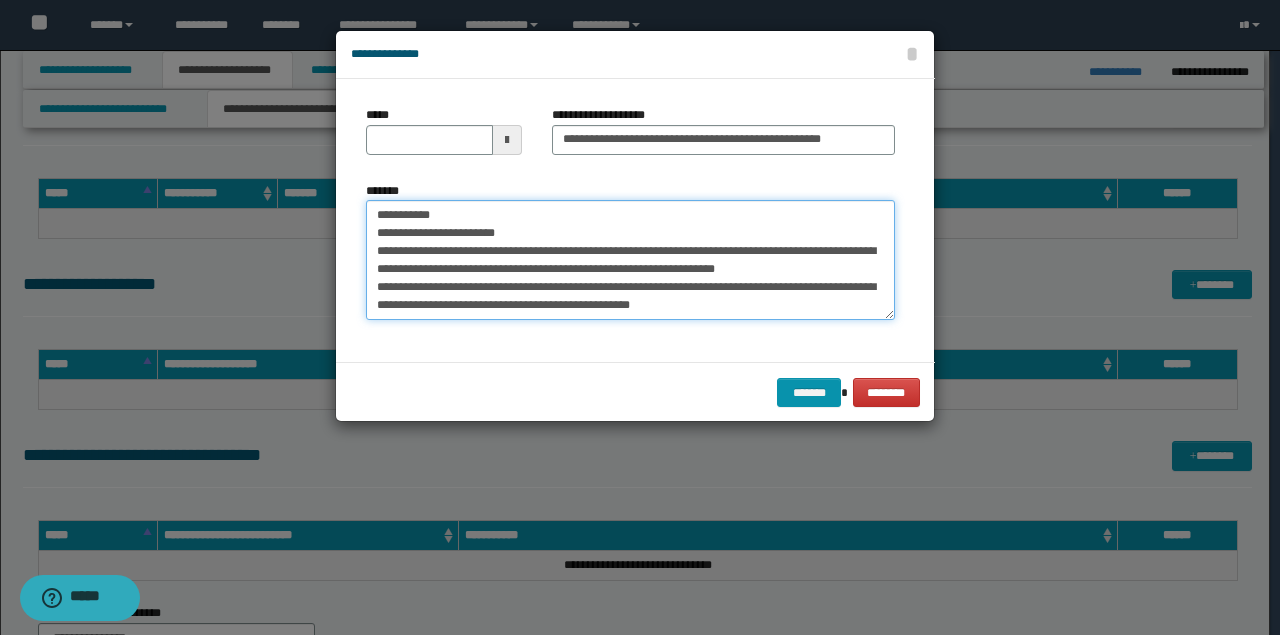 type on "**********" 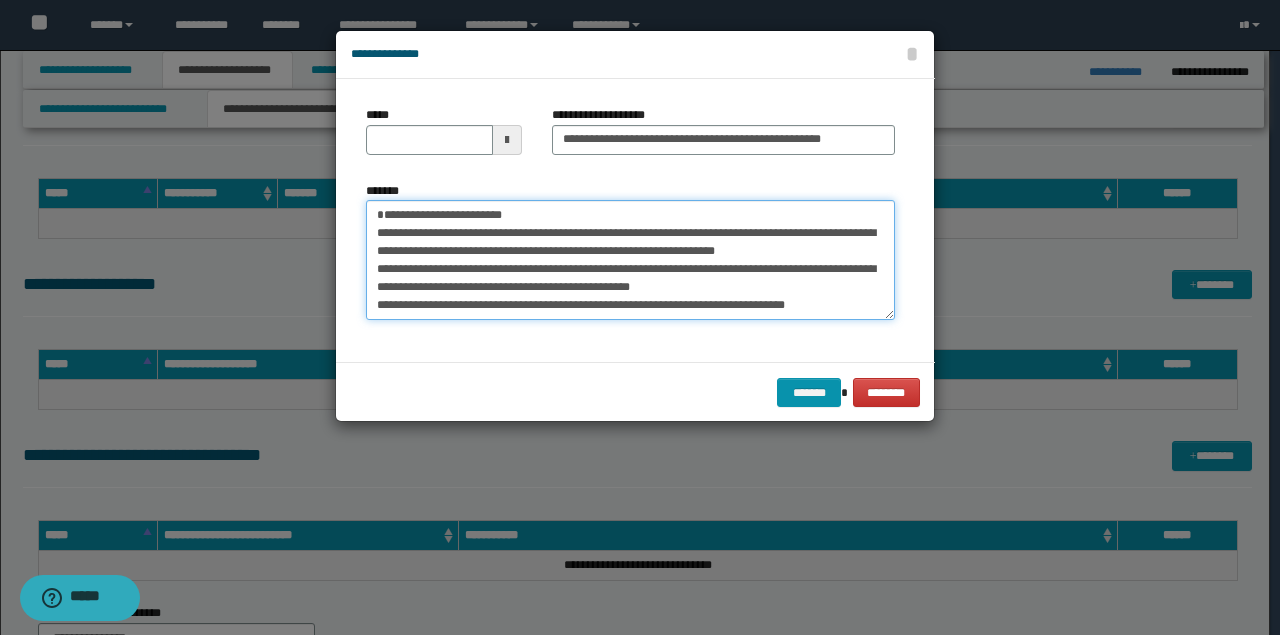type 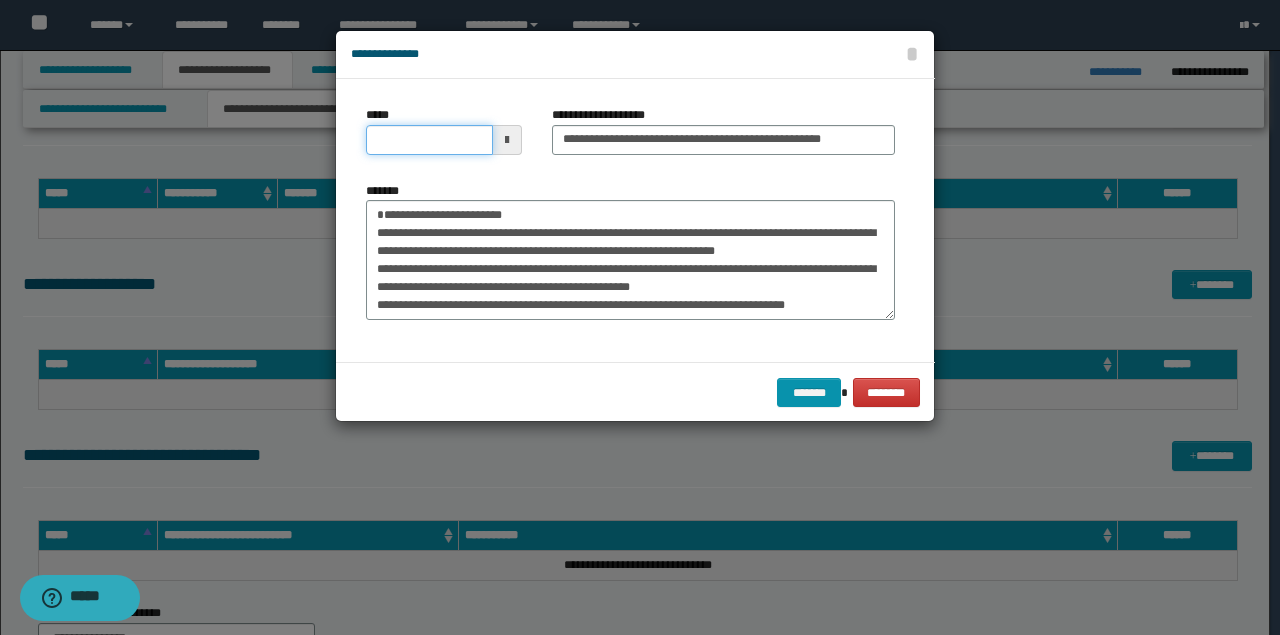 click on "*****" at bounding box center (429, 140) 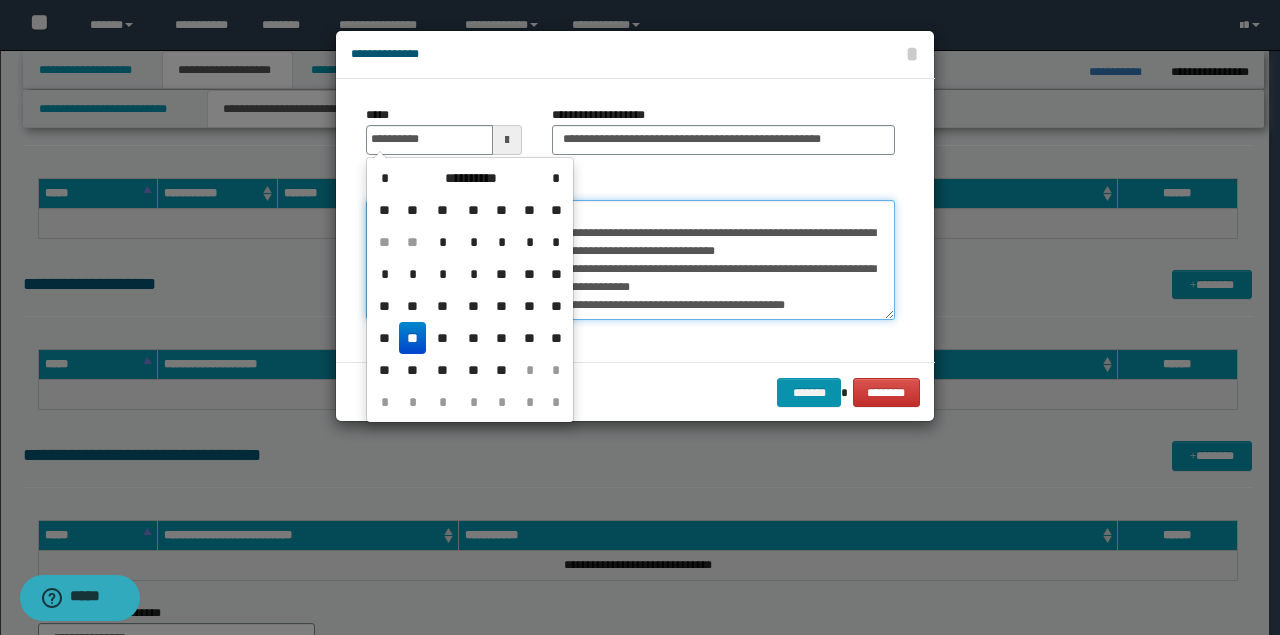 type on "**********" 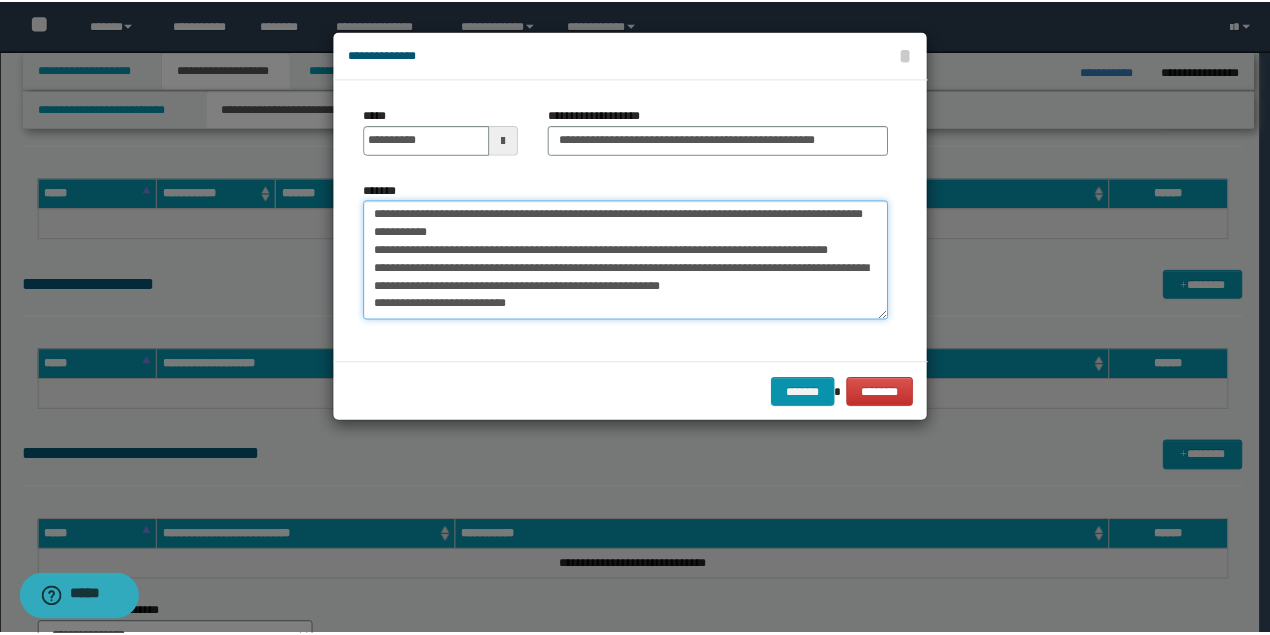 scroll, scrollTop: 288, scrollLeft: 0, axis: vertical 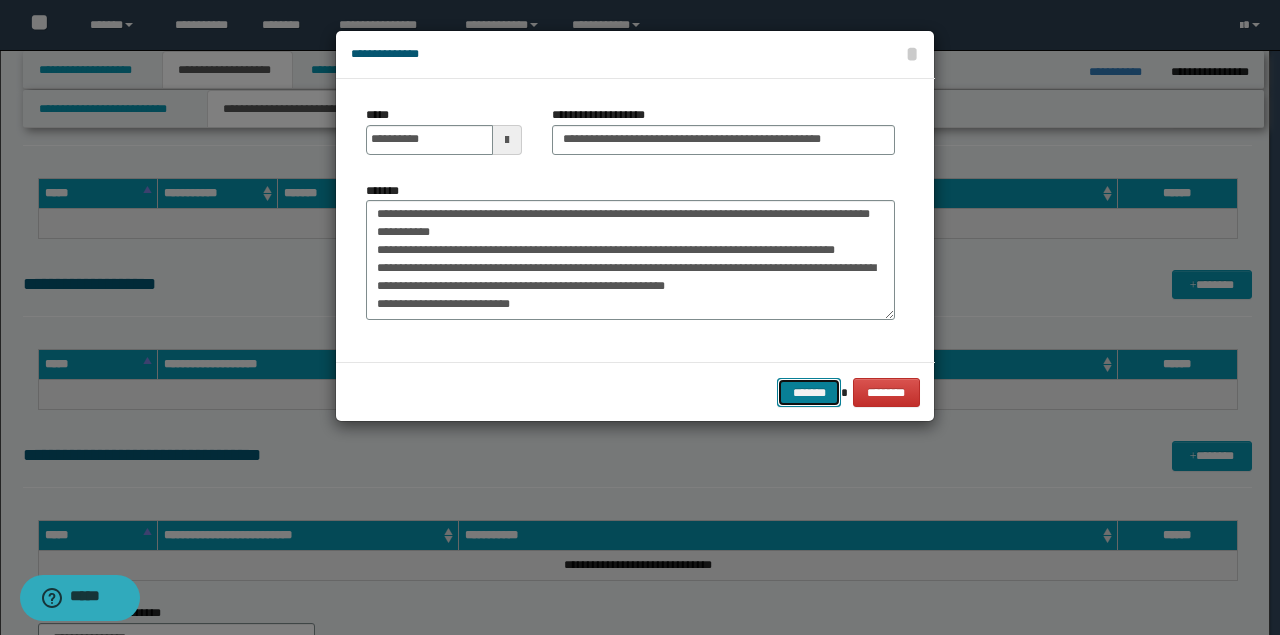 type 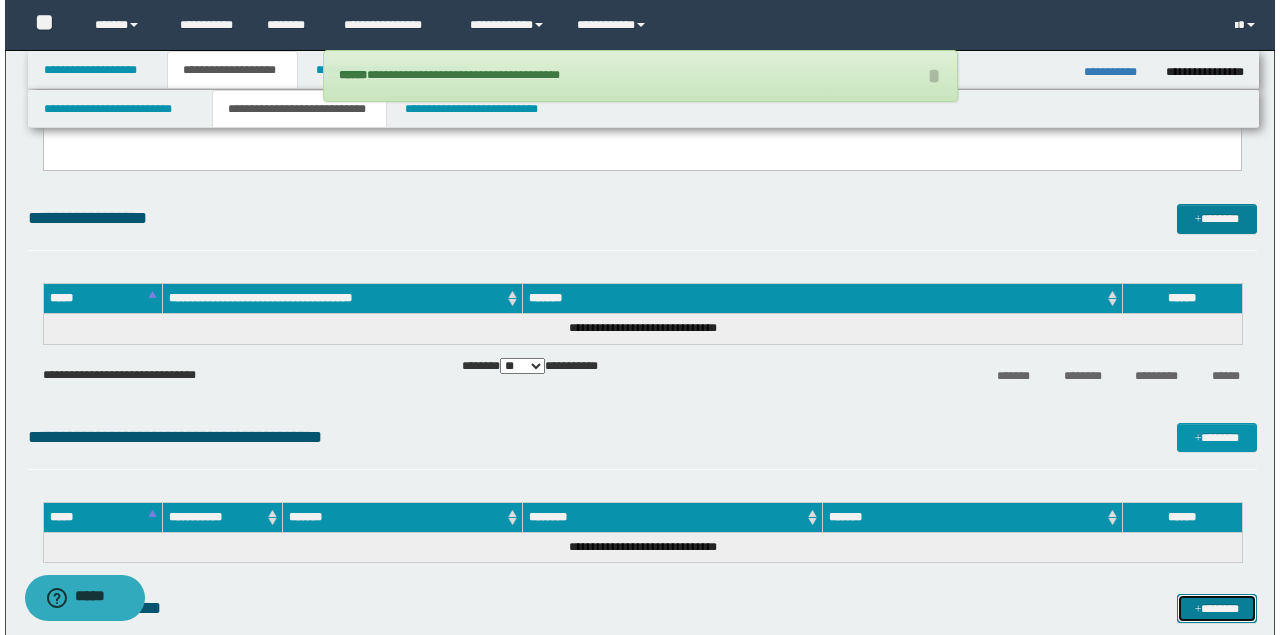 scroll, scrollTop: 1333, scrollLeft: 0, axis: vertical 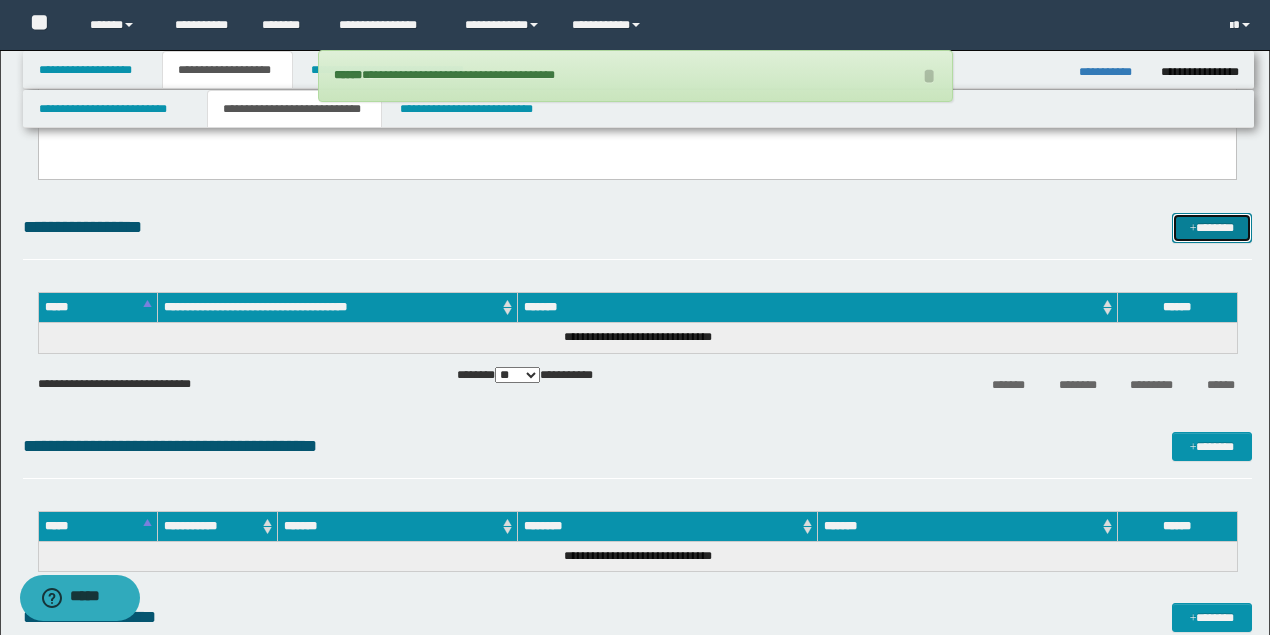 click on "*******" at bounding box center [1211, 227] 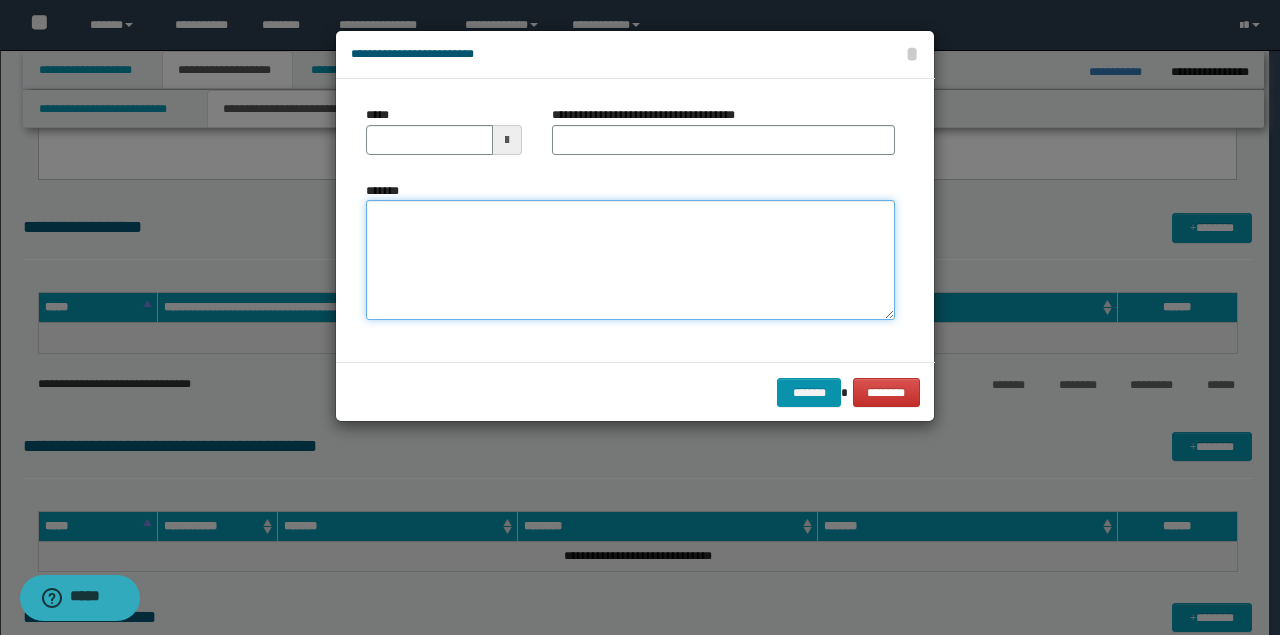 click on "*******" at bounding box center [630, 260] 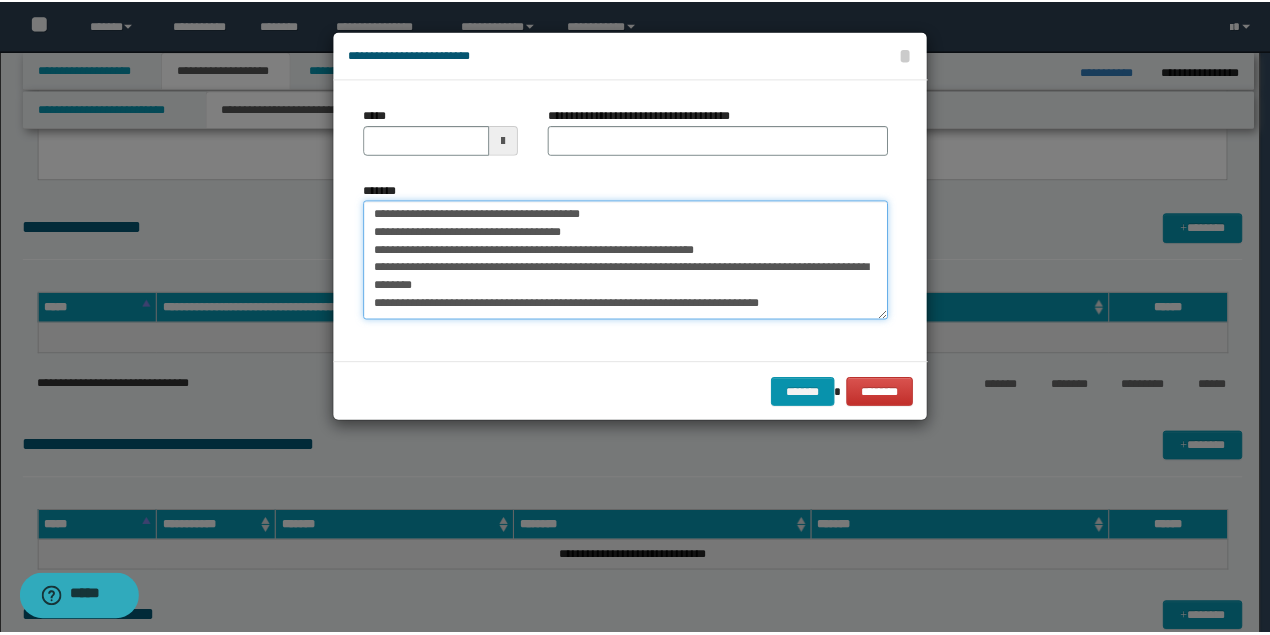 scroll, scrollTop: 0, scrollLeft: 0, axis: both 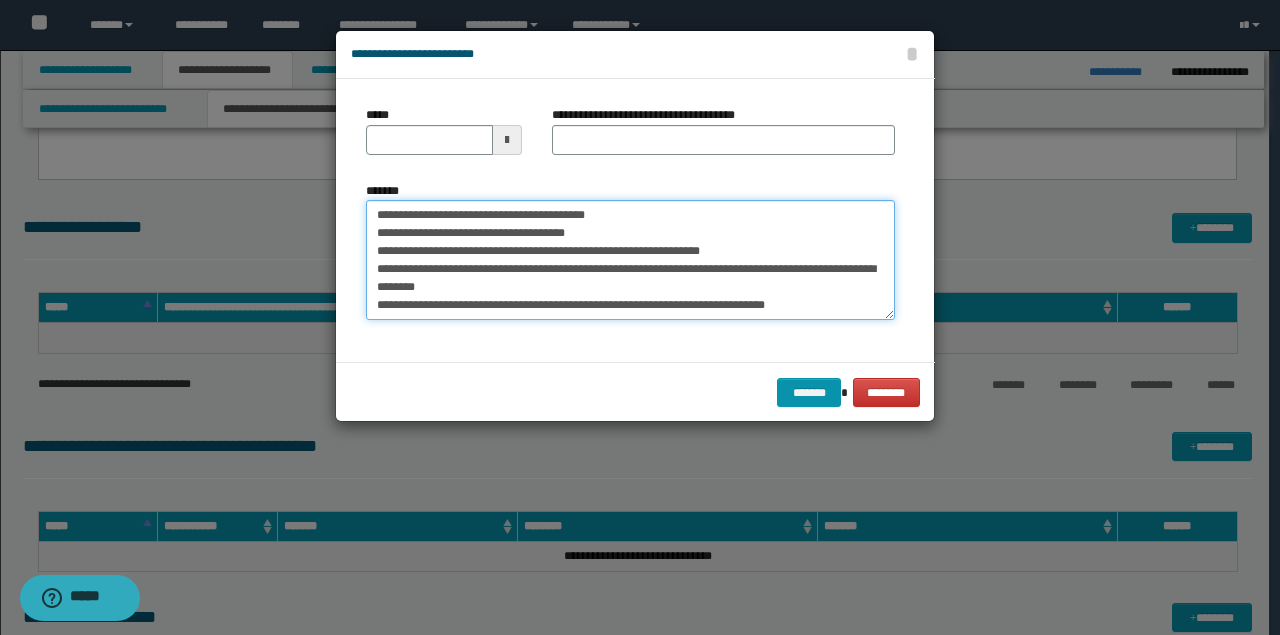 drag, startPoint x: 528, startPoint y: 214, endPoint x: 74, endPoint y: 168, distance: 456.32443 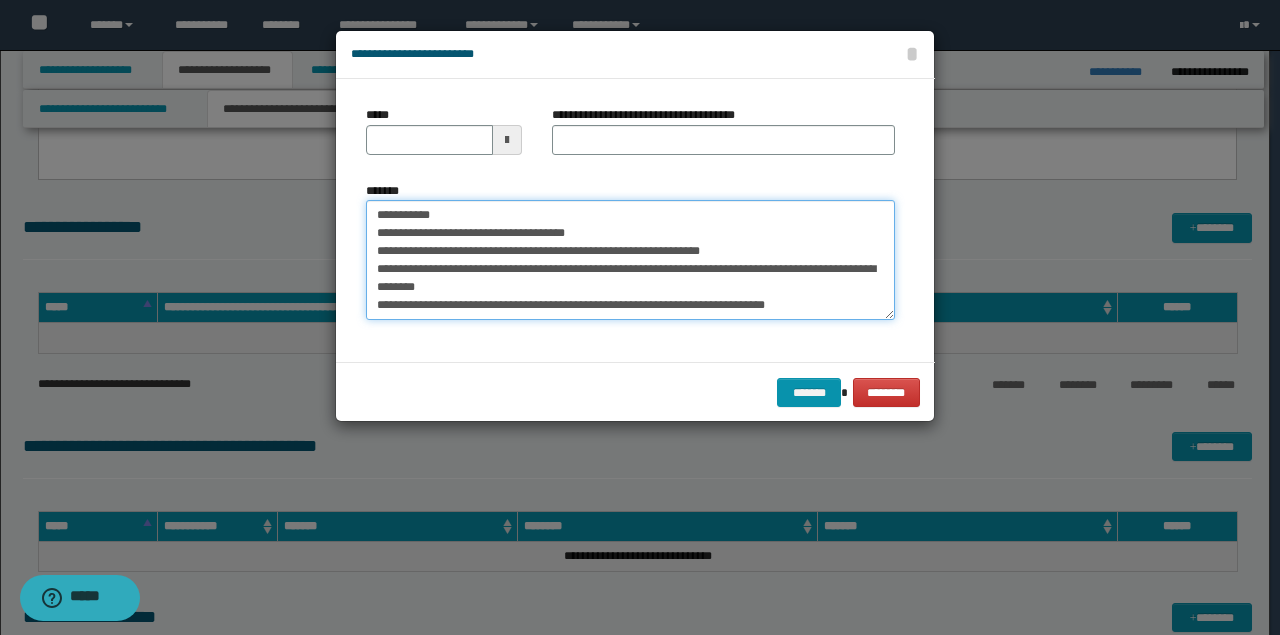 type on "**********" 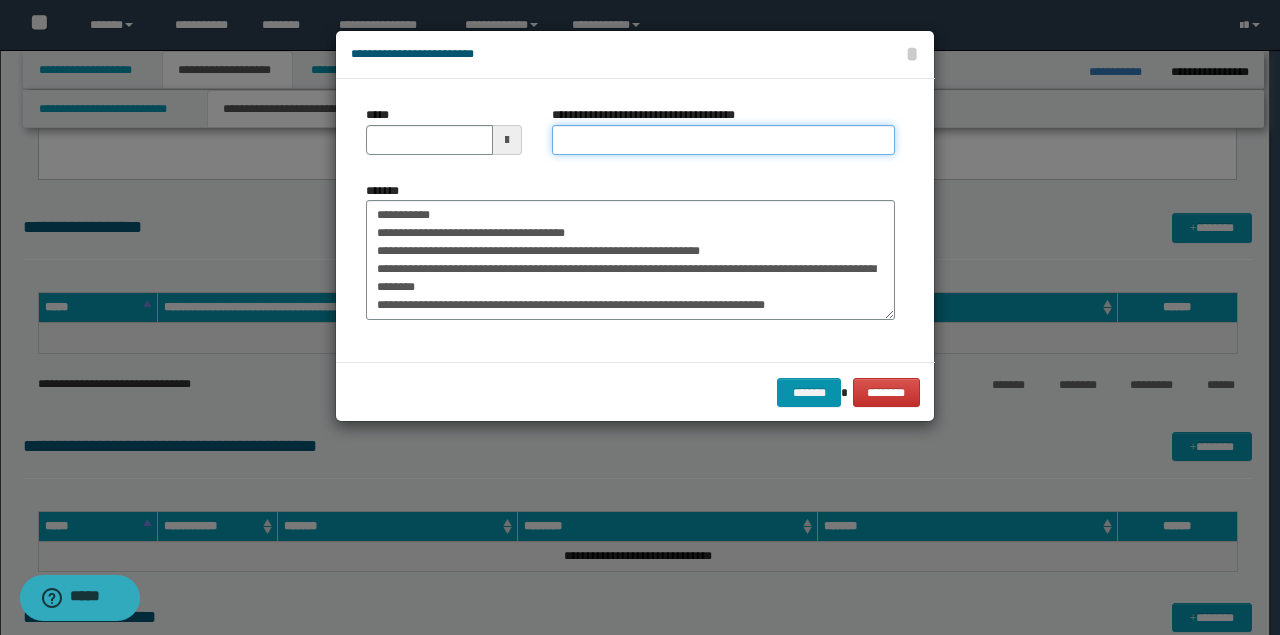 click on "**********" at bounding box center (723, 140) 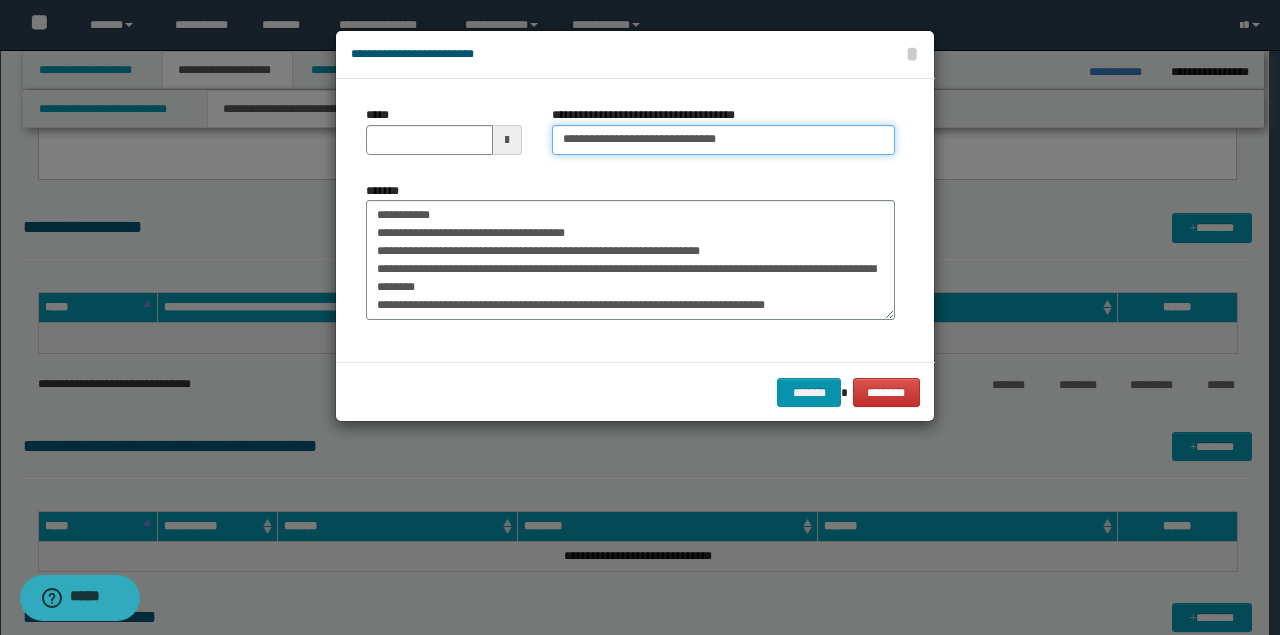 type on "**********" 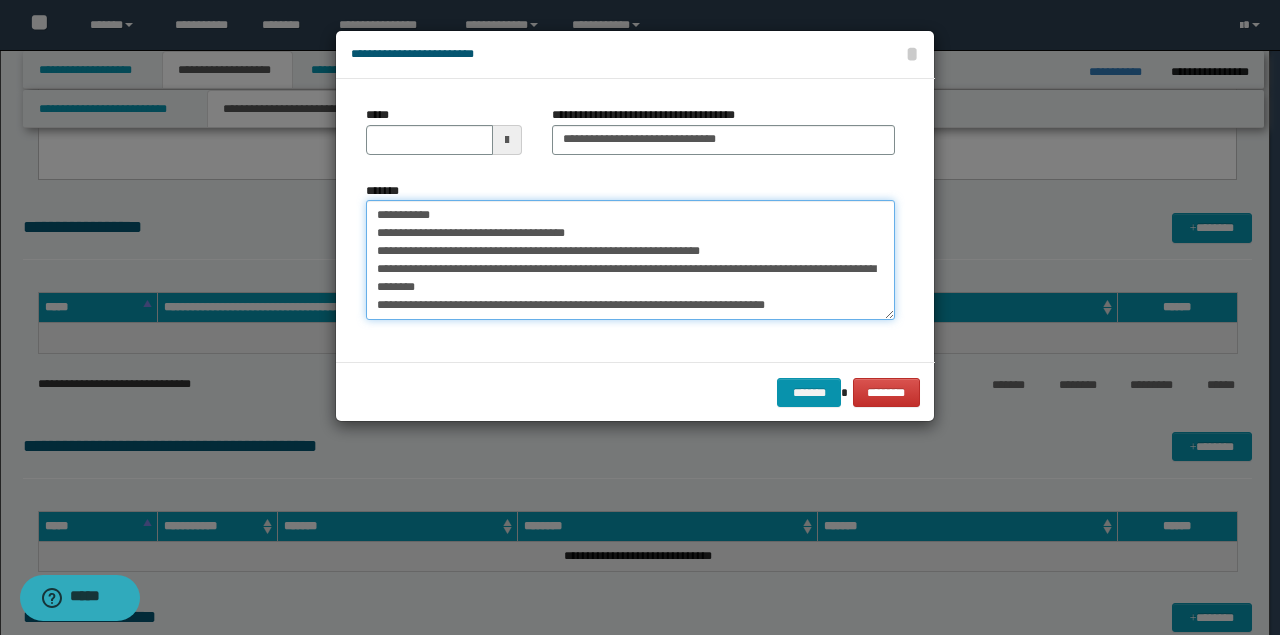 drag, startPoint x: 502, startPoint y: 215, endPoint x: 184, endPoint y: 190, distance: 318.9812 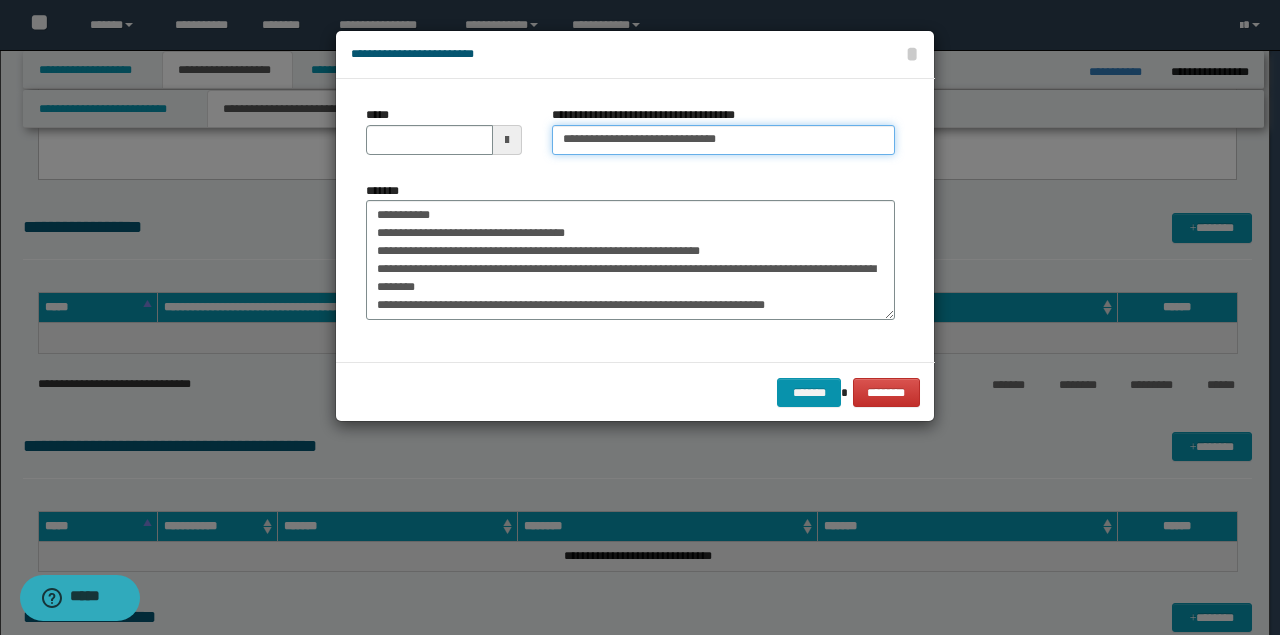 type 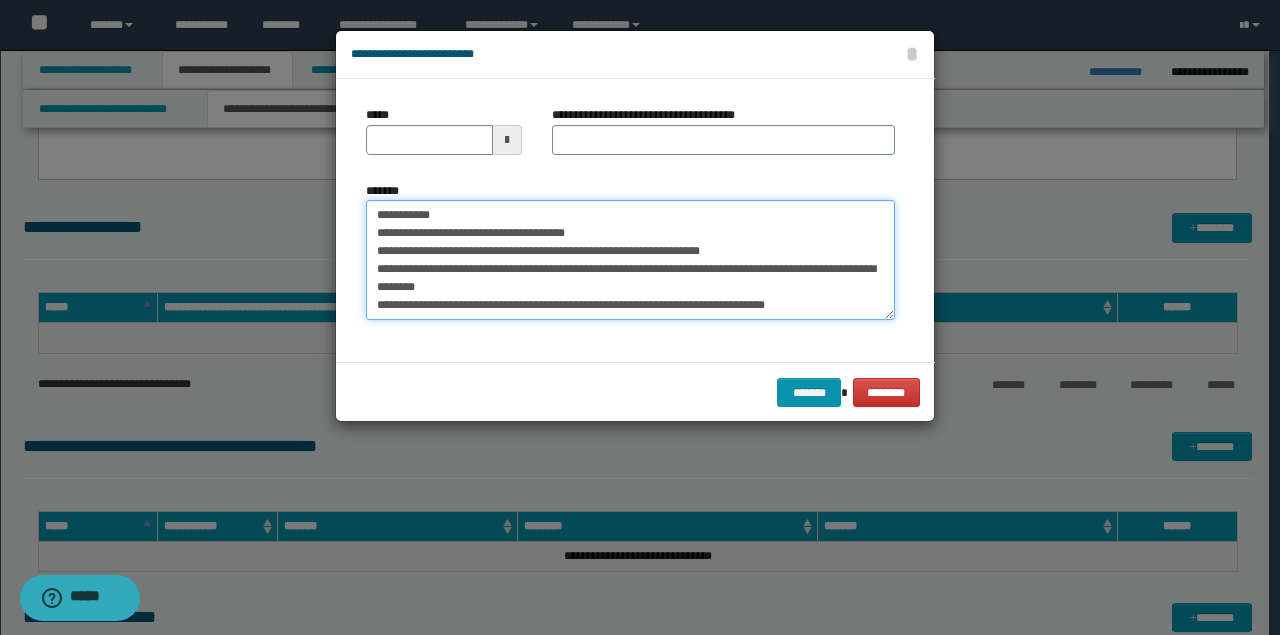 click on "**********" at bounding box center [630, 259] 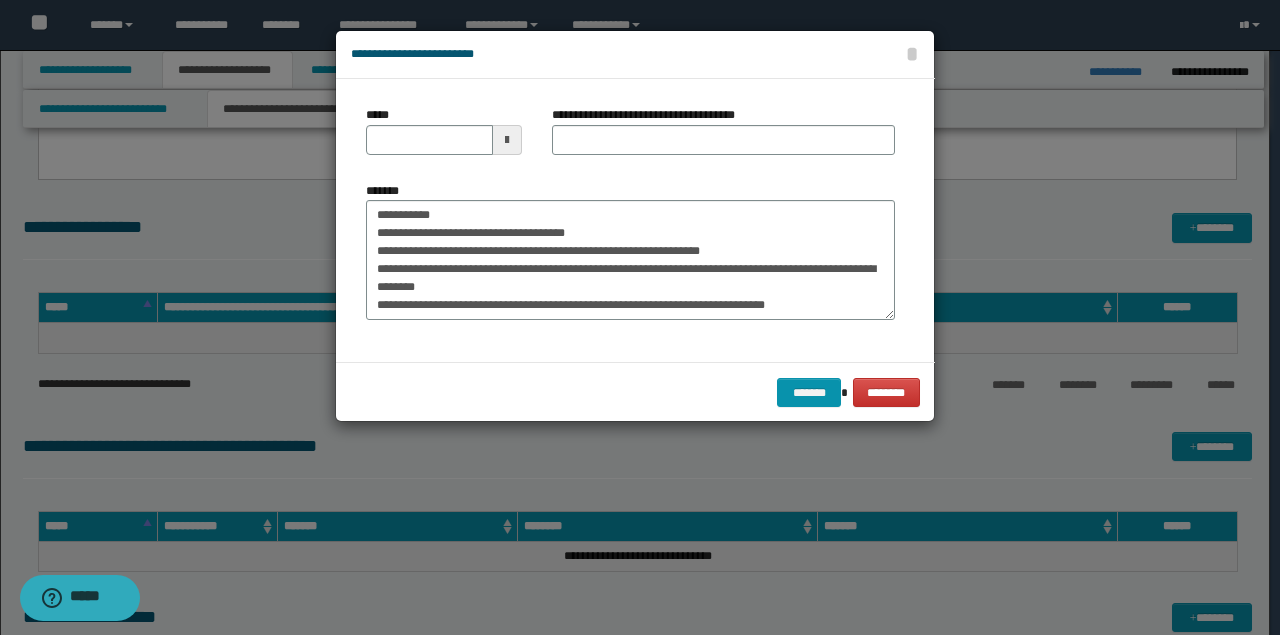 click on "**********" at bounding box center [723, 138] 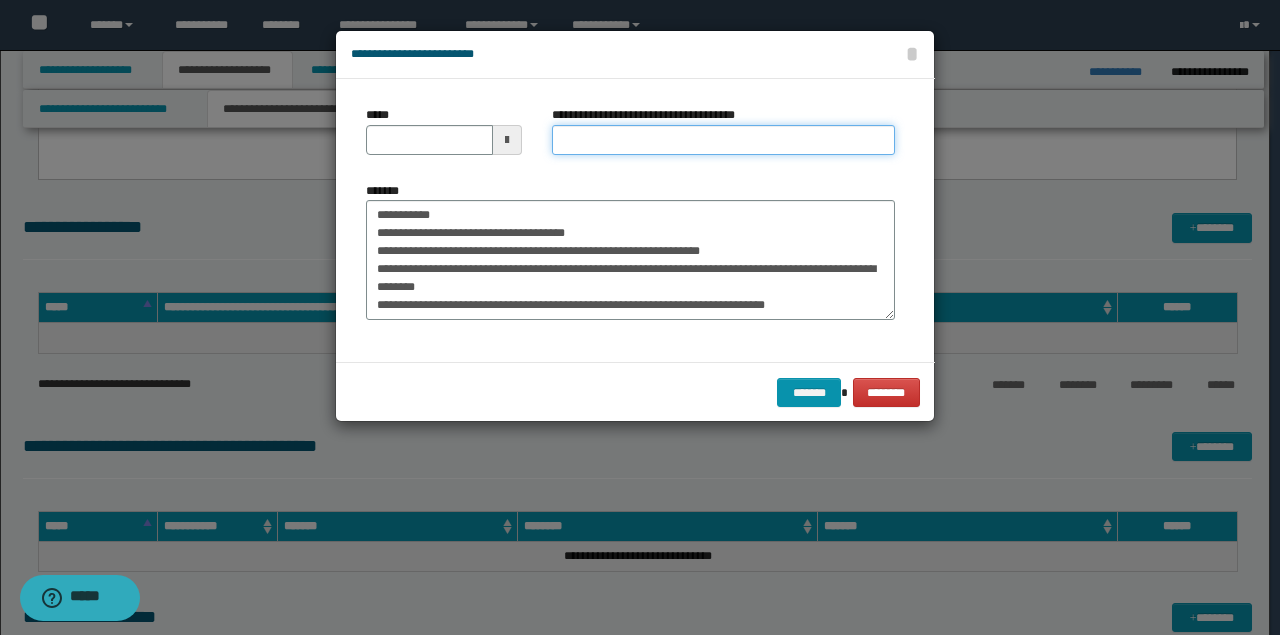 click on "**********" at bounding box center [723, 140] 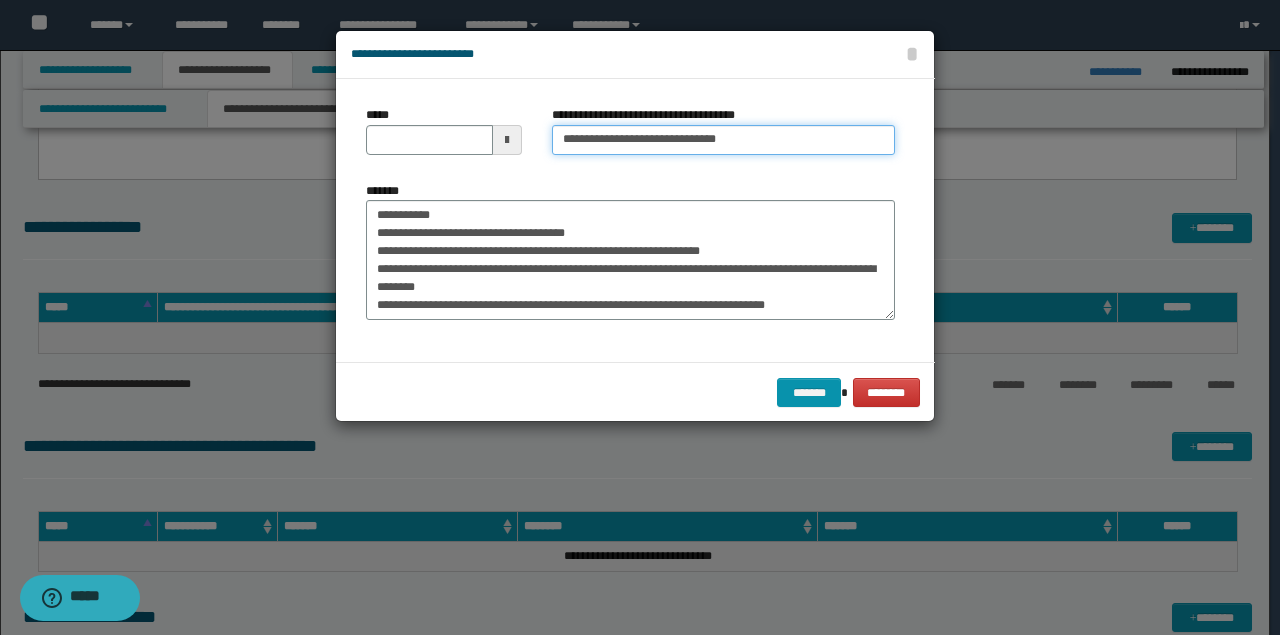 type on "**********" 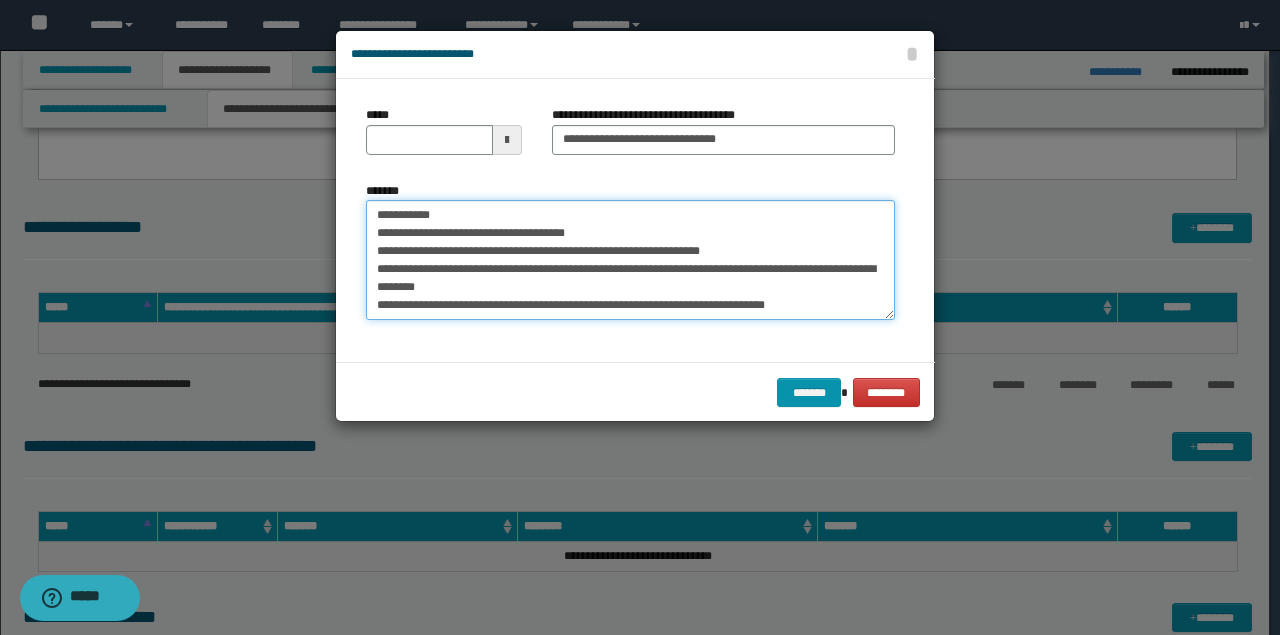 click on "**********" at bounding box center [630, 259] 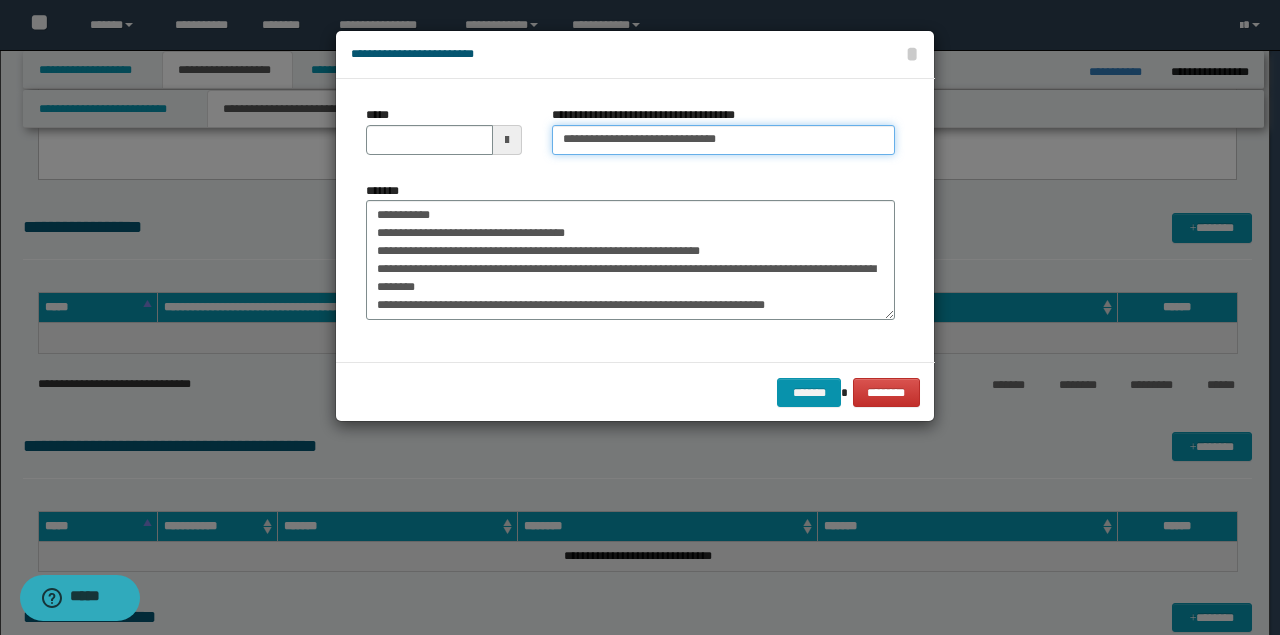 type 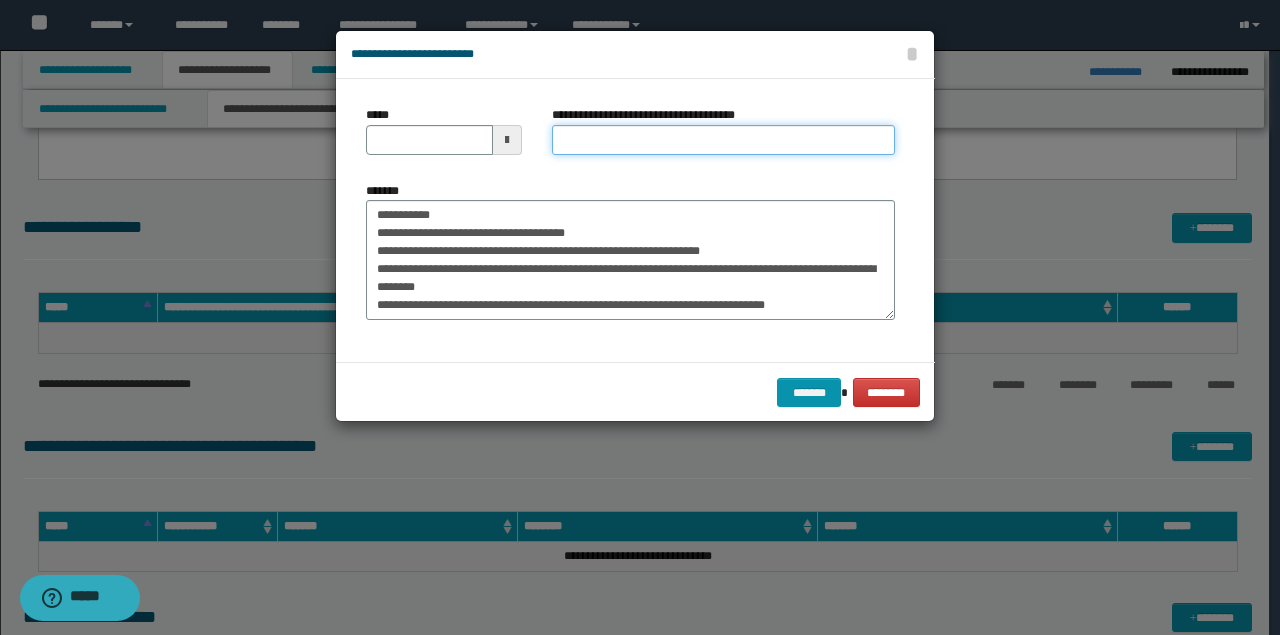 type 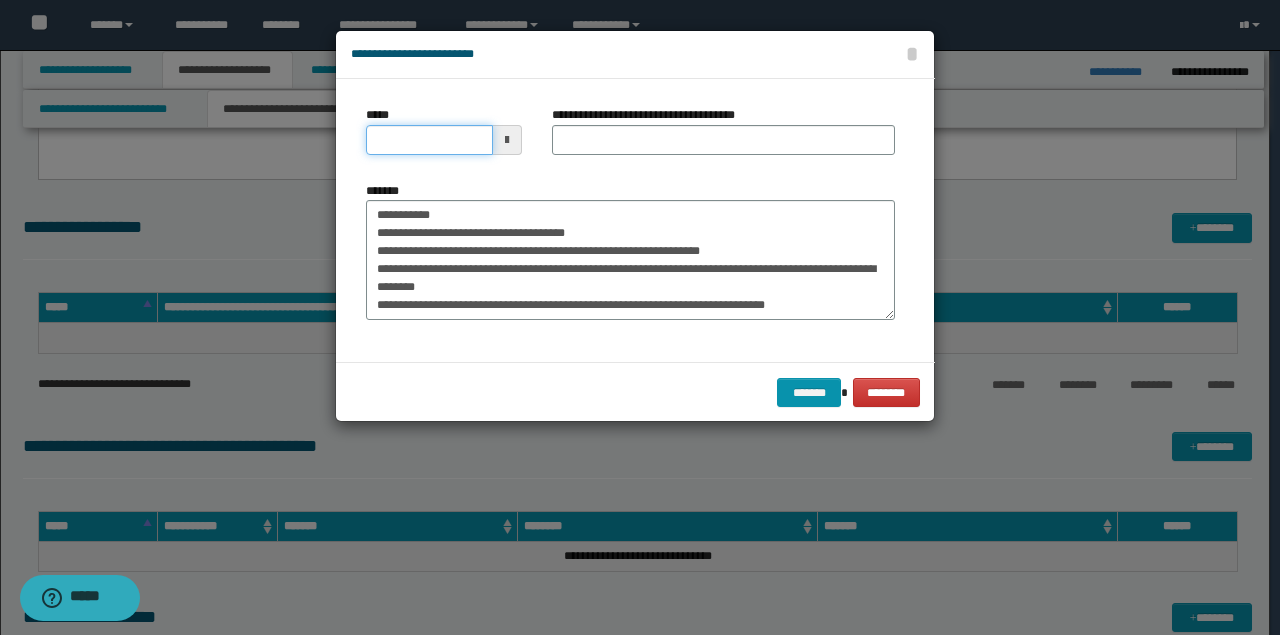click on "*****" at bounding box center (429, 140) 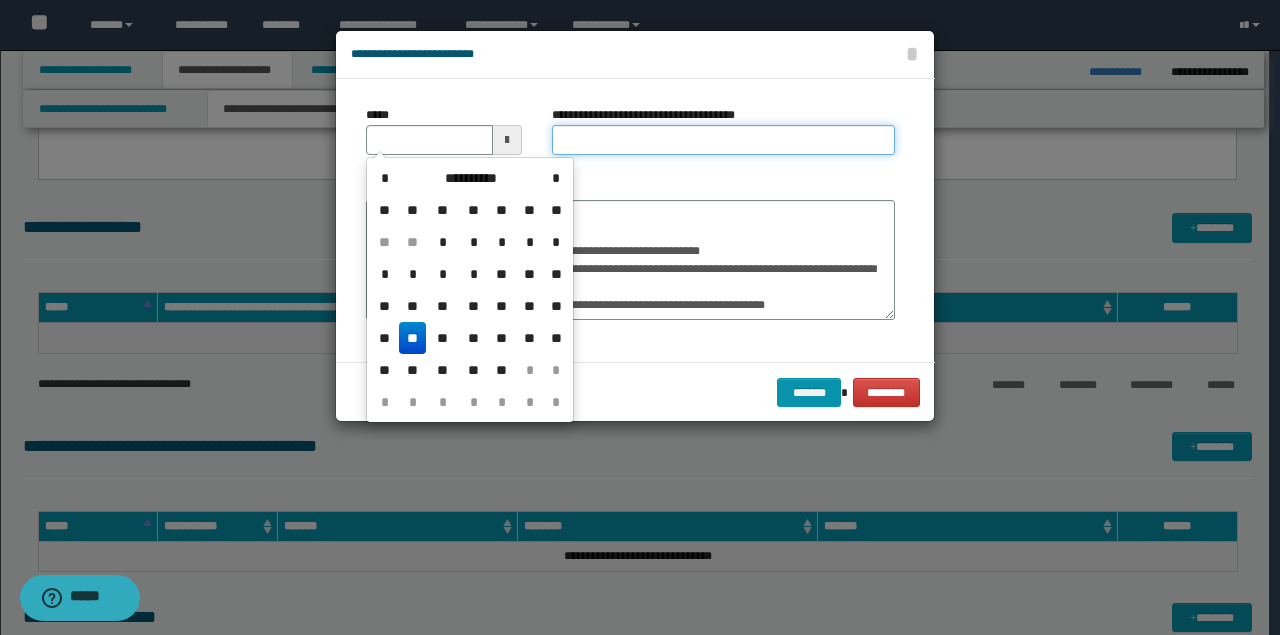 type 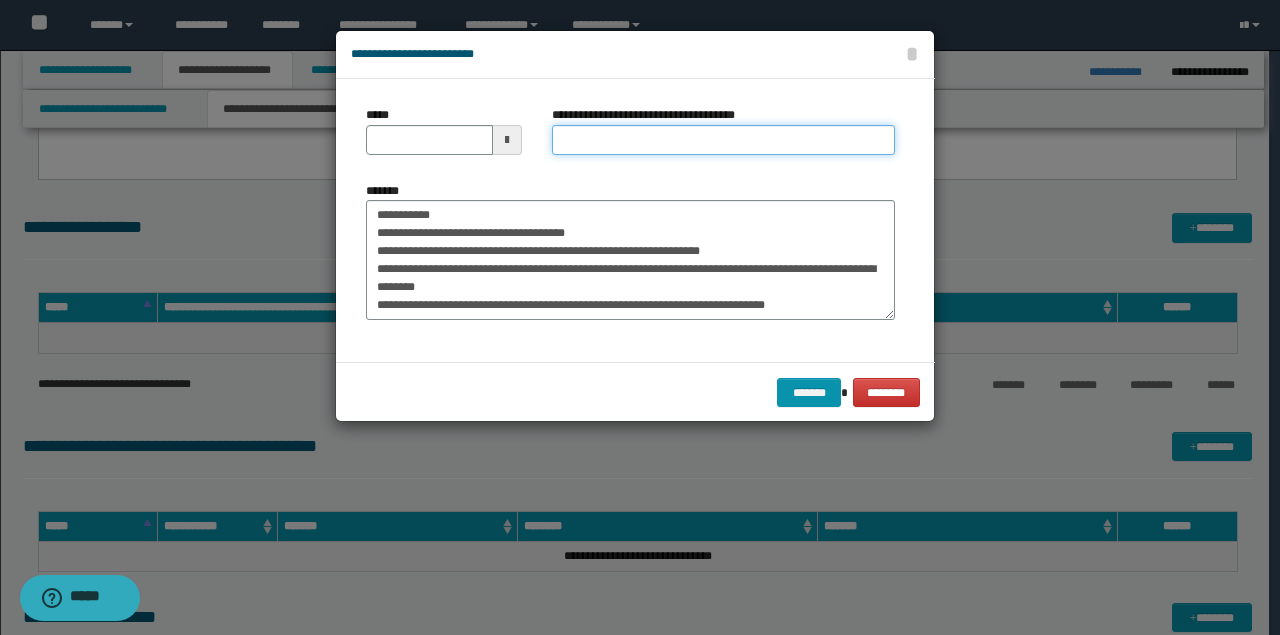 click on "**********" at bounding box center (723, 140) 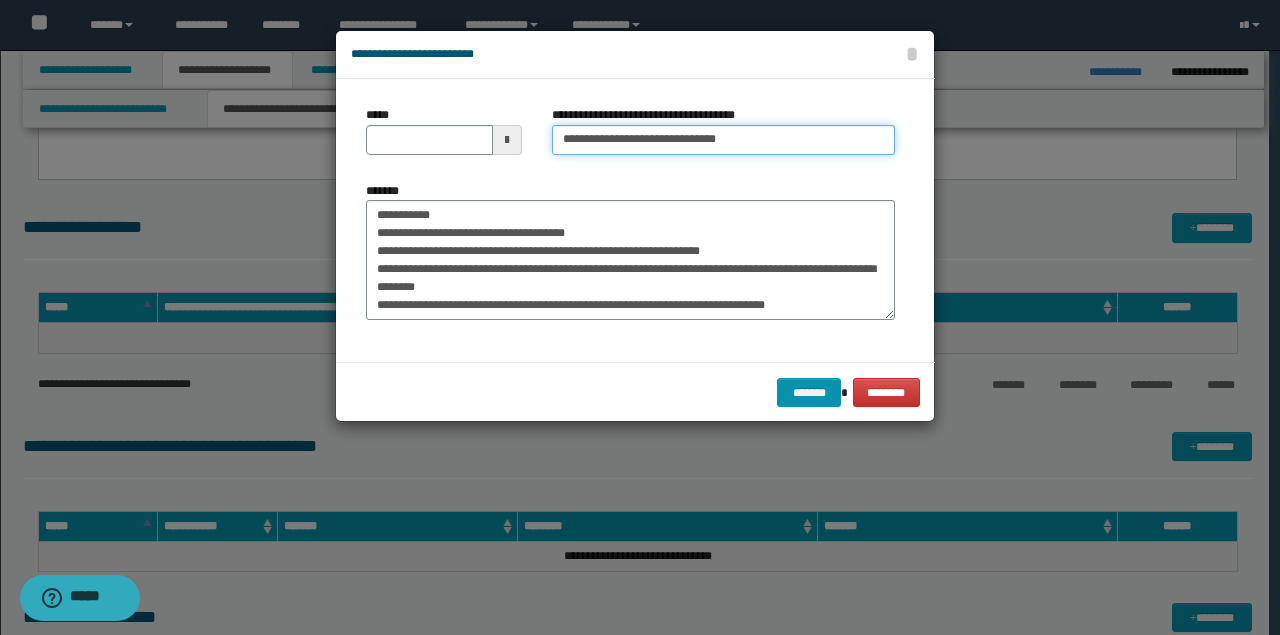type on "**********" 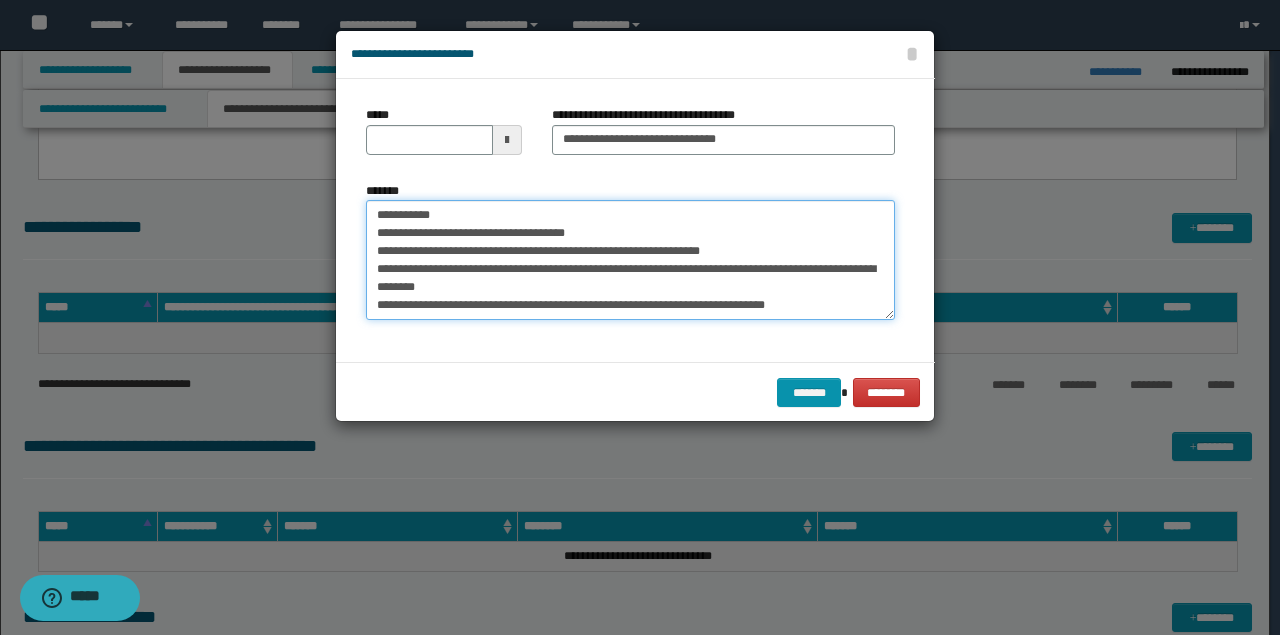 click on "**********" at bounding box center (630, 259) 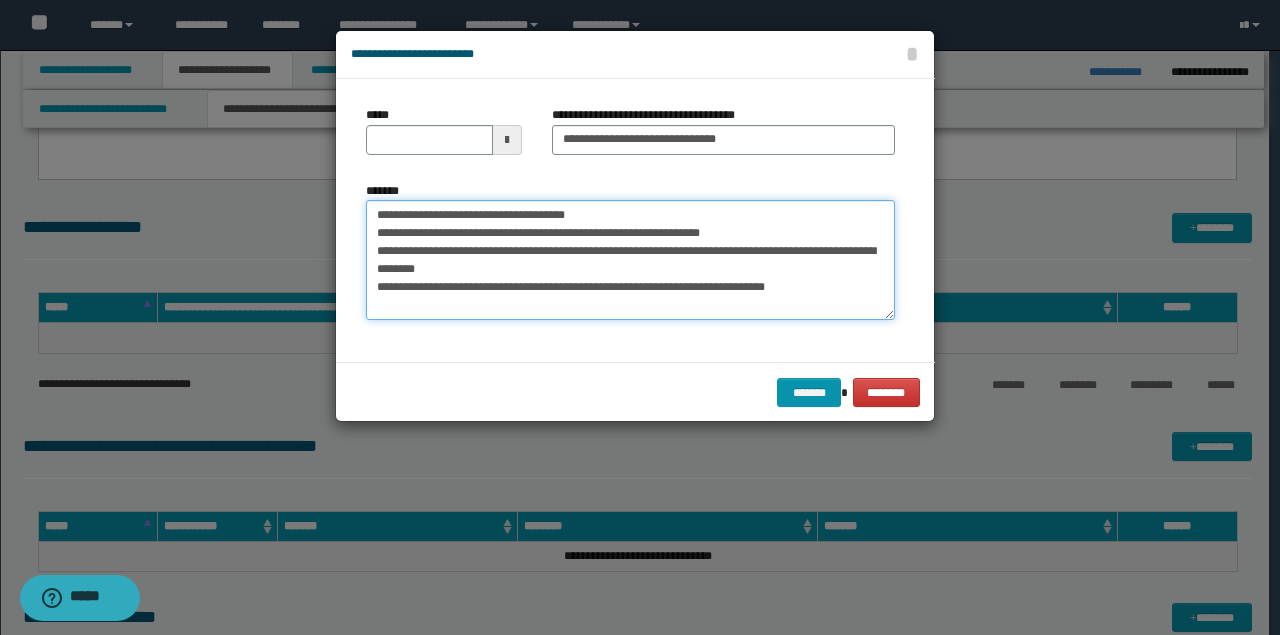 type 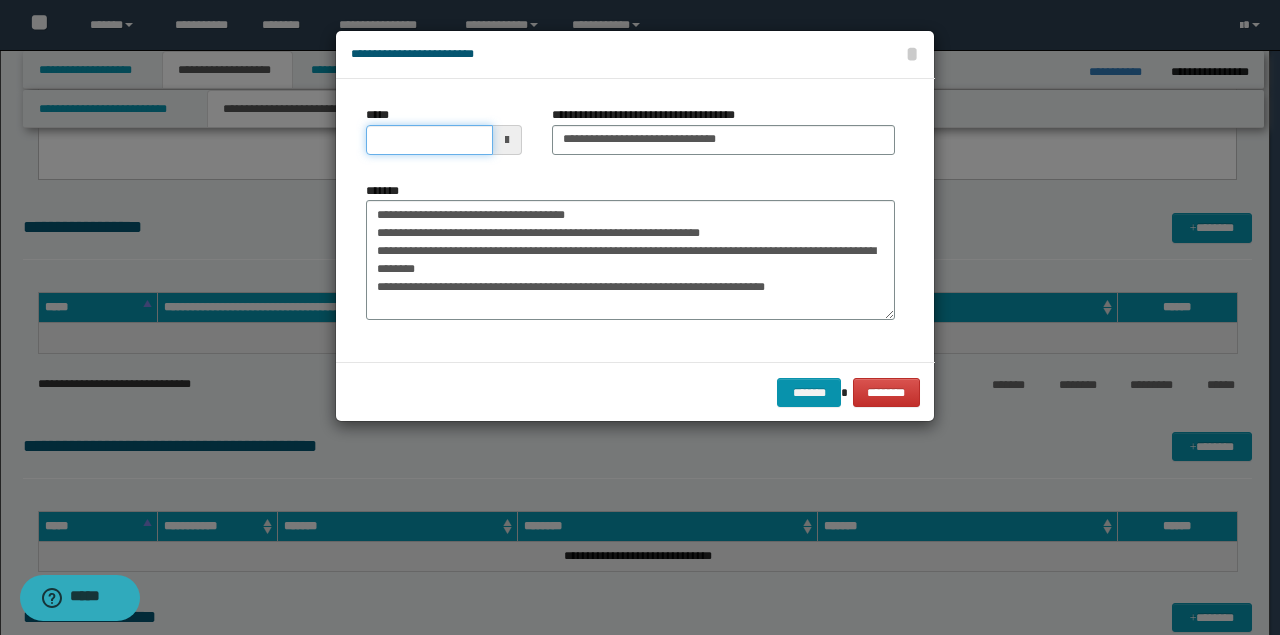 click on "*****" at bounding box center [429, 140] 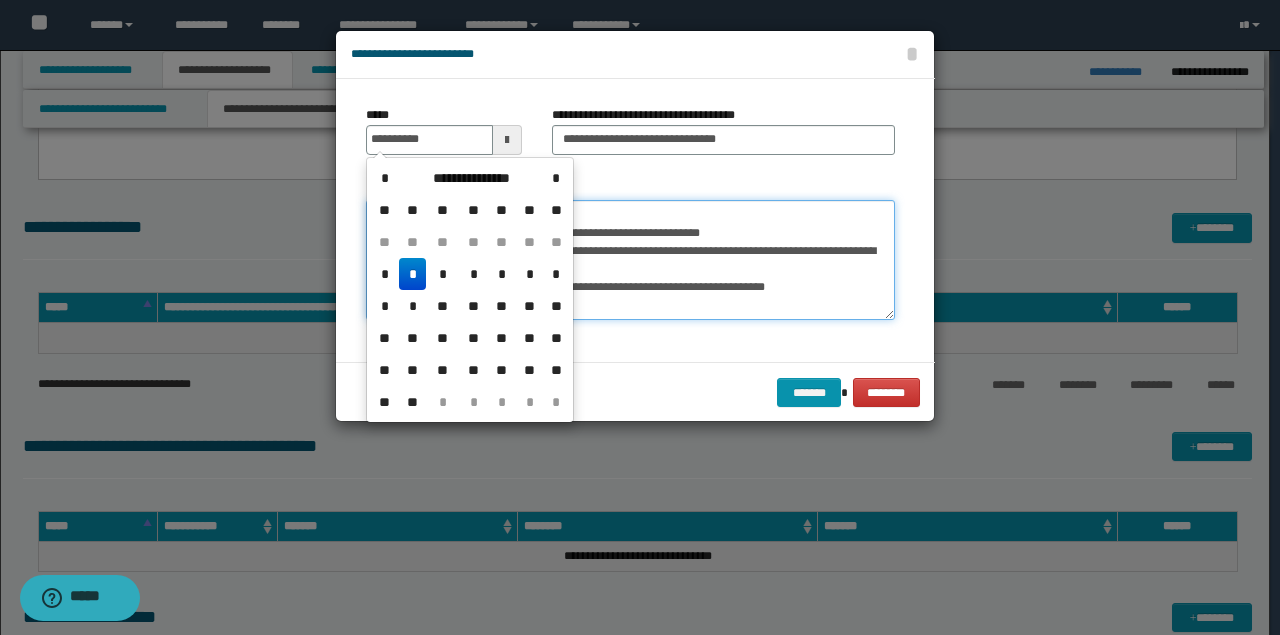 type on "**********" 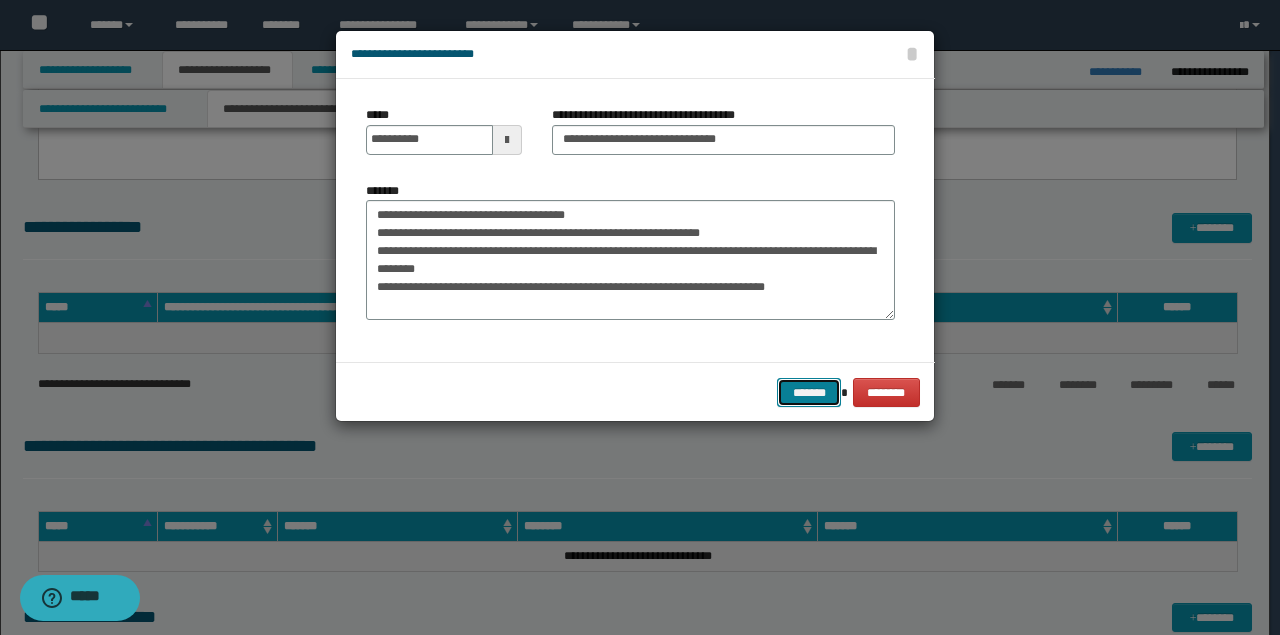 click on "*******" at bounding box center [809, 392] 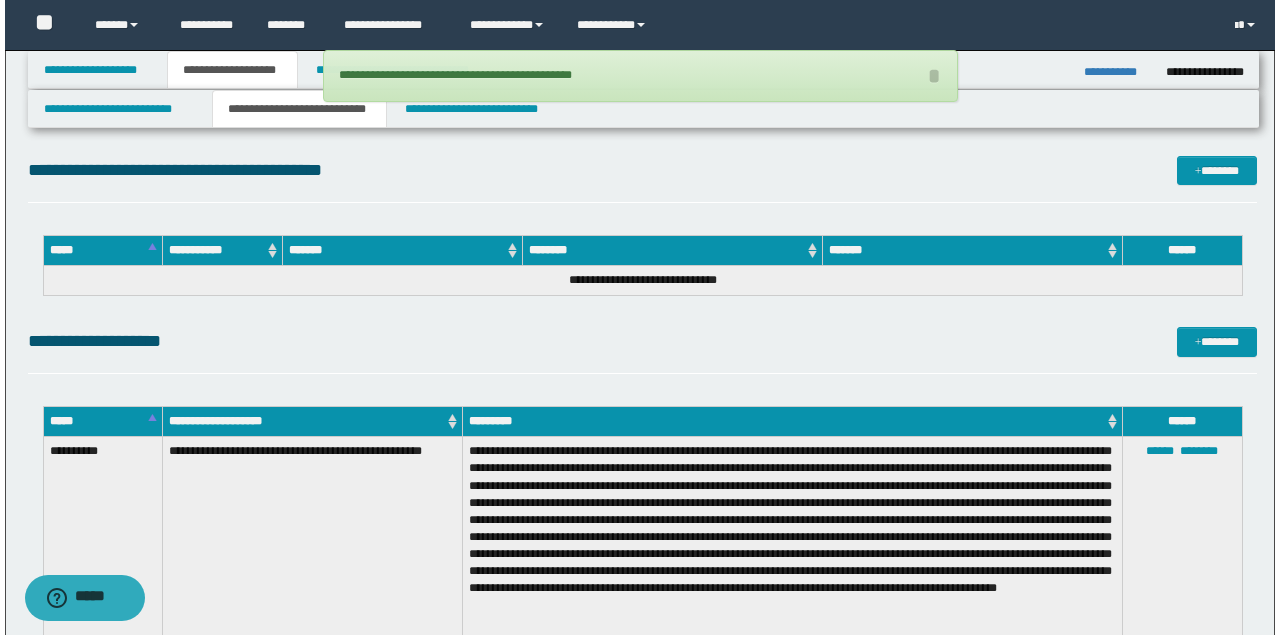 scroll, scrollTop: 1666, scrollLeft: 0, axis: vertical 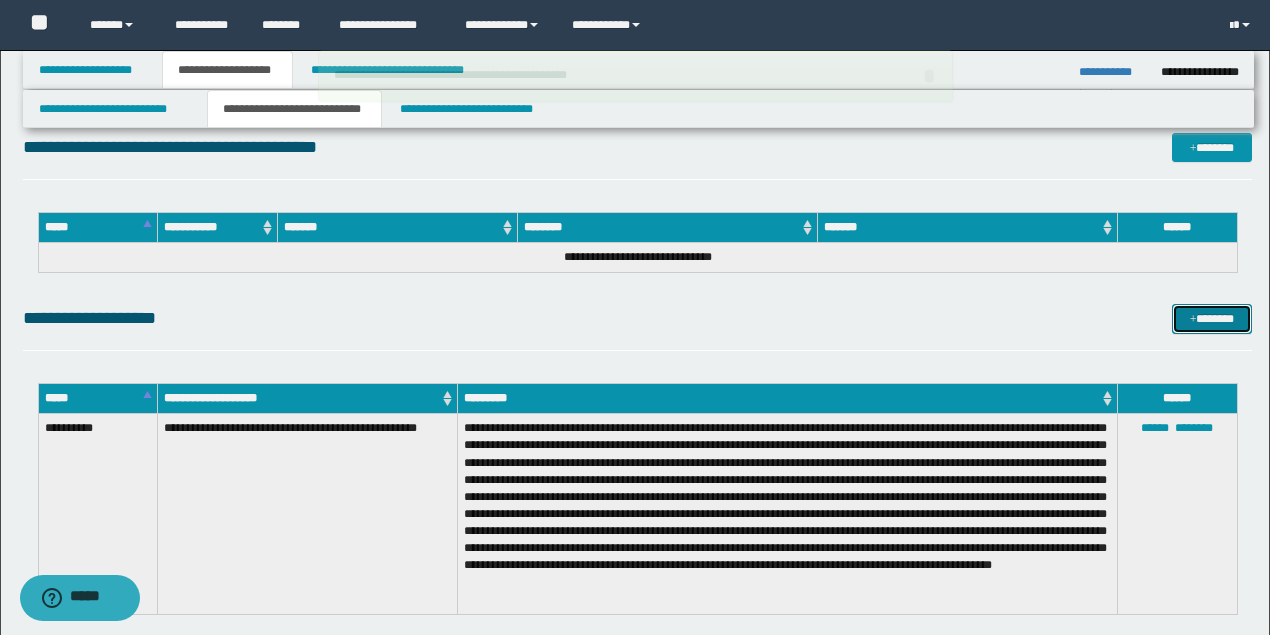 click on "*******" at bounding box center (1211, 318) 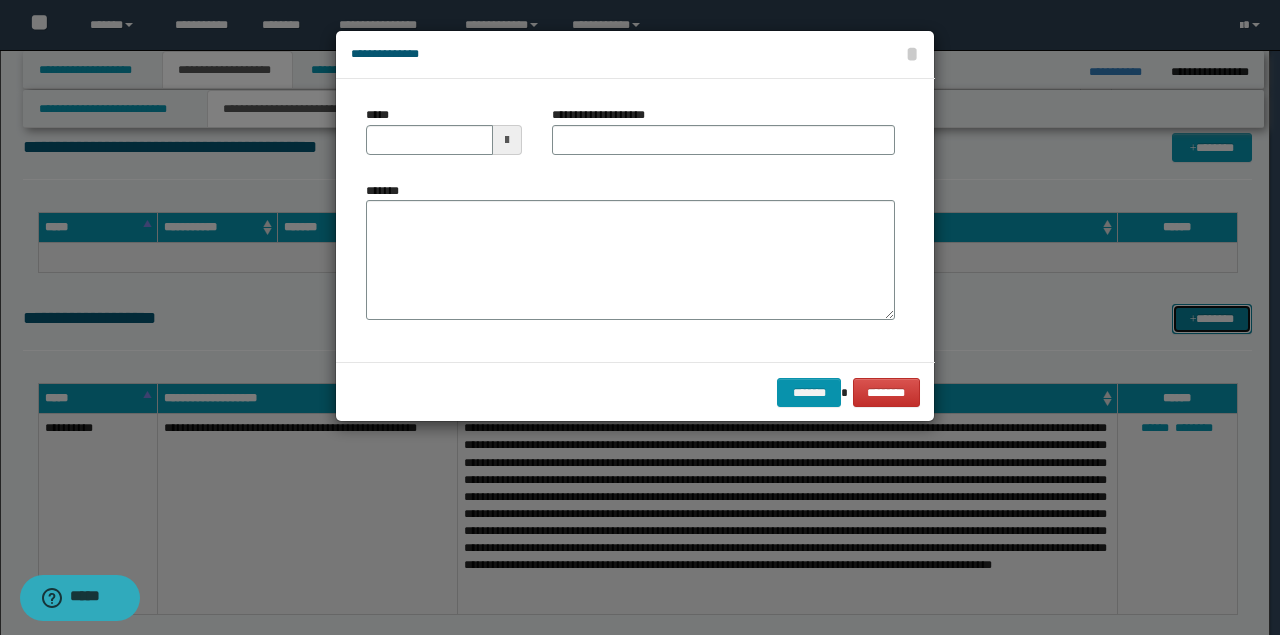 scroll, scrollTop: 0, scrollLeft: 0, axis: both 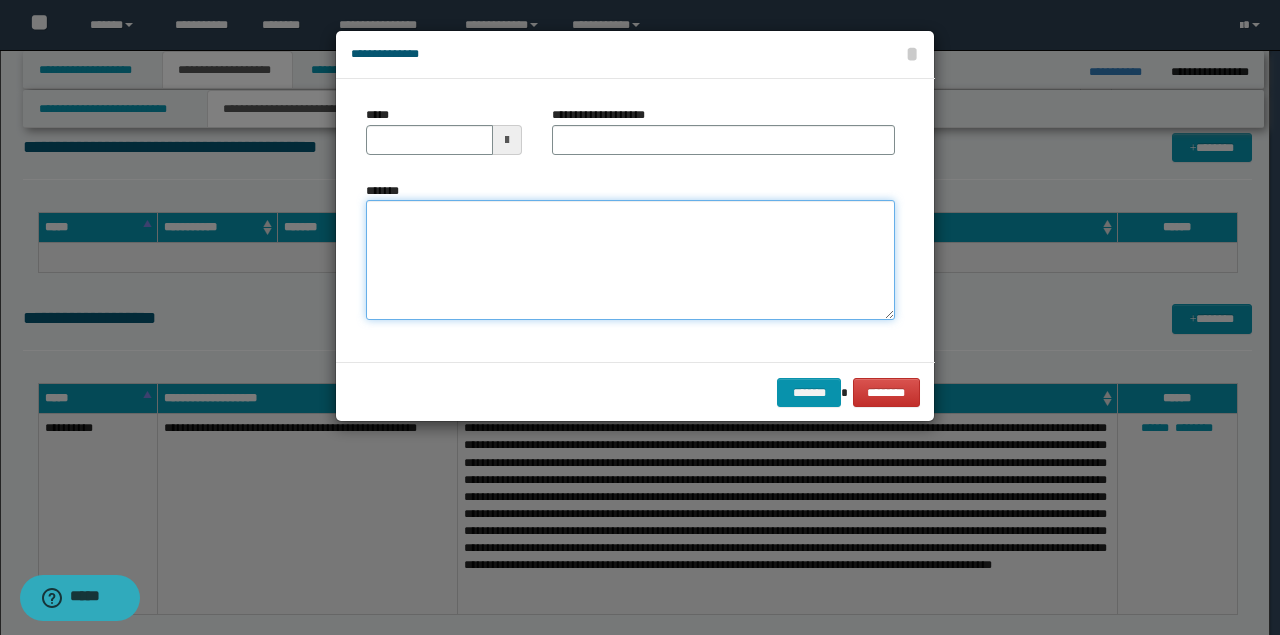 click on "*******" at bounding box center [630, 259] 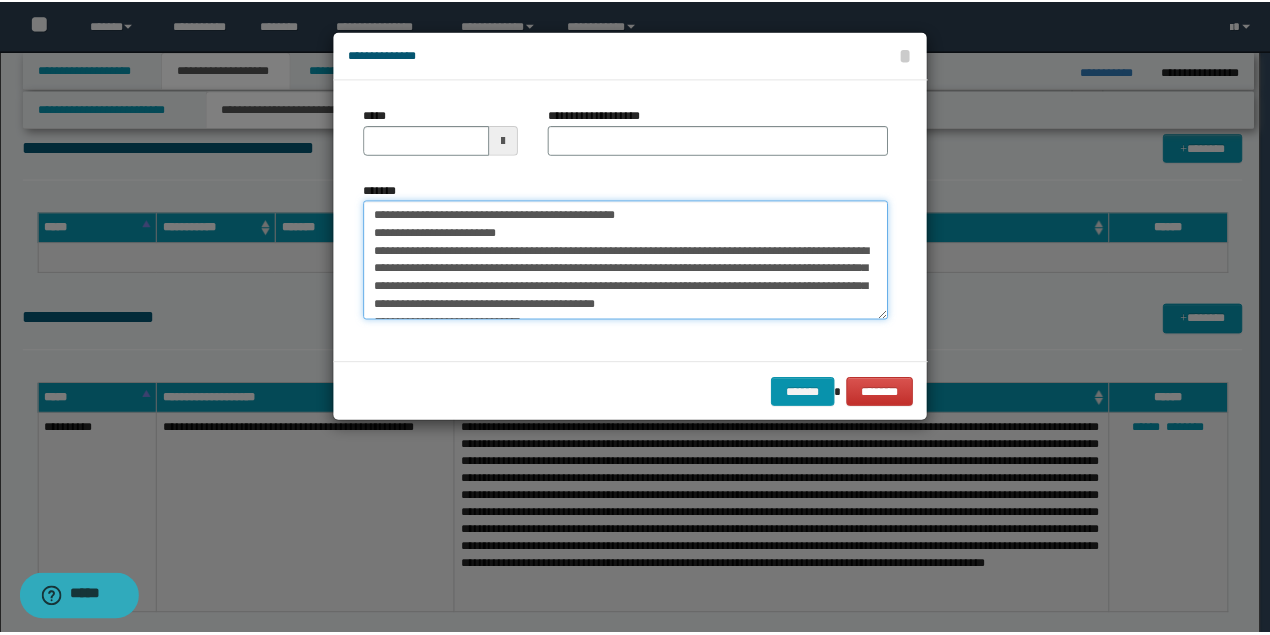 scroll, scrollTop: 0, scrollLeft: 0, axis: both 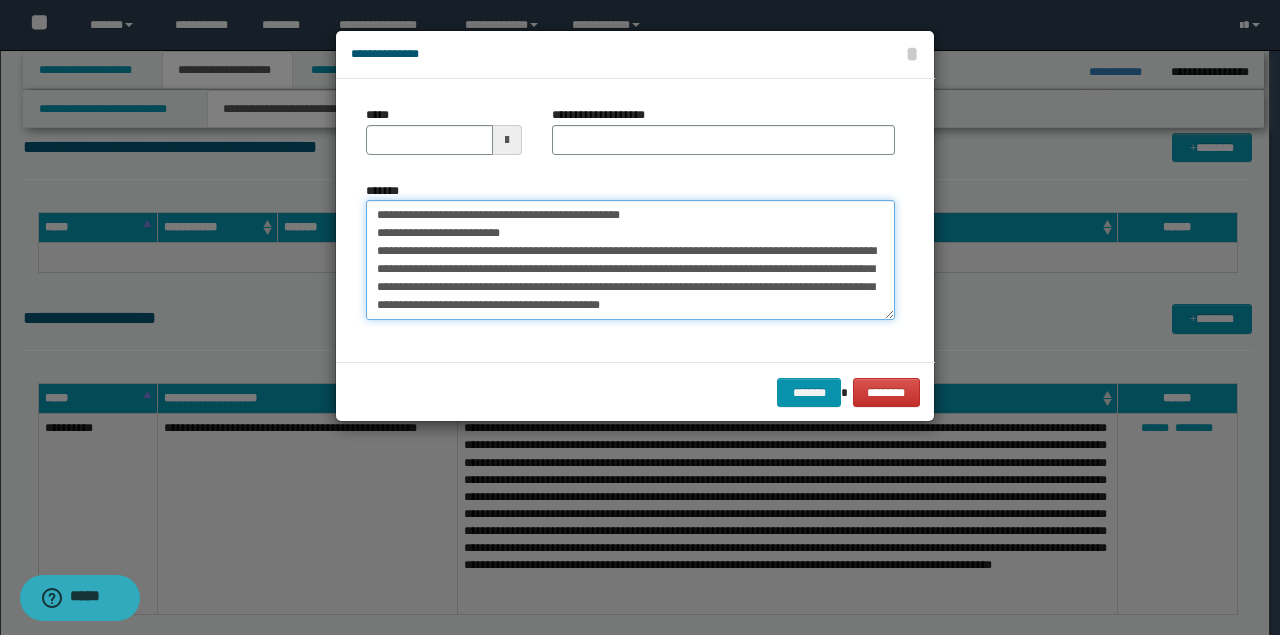drag, startPoint x: 584, startPoint y: 212, endPoint x: 0, endPoint y: 188, distance: 584.4929 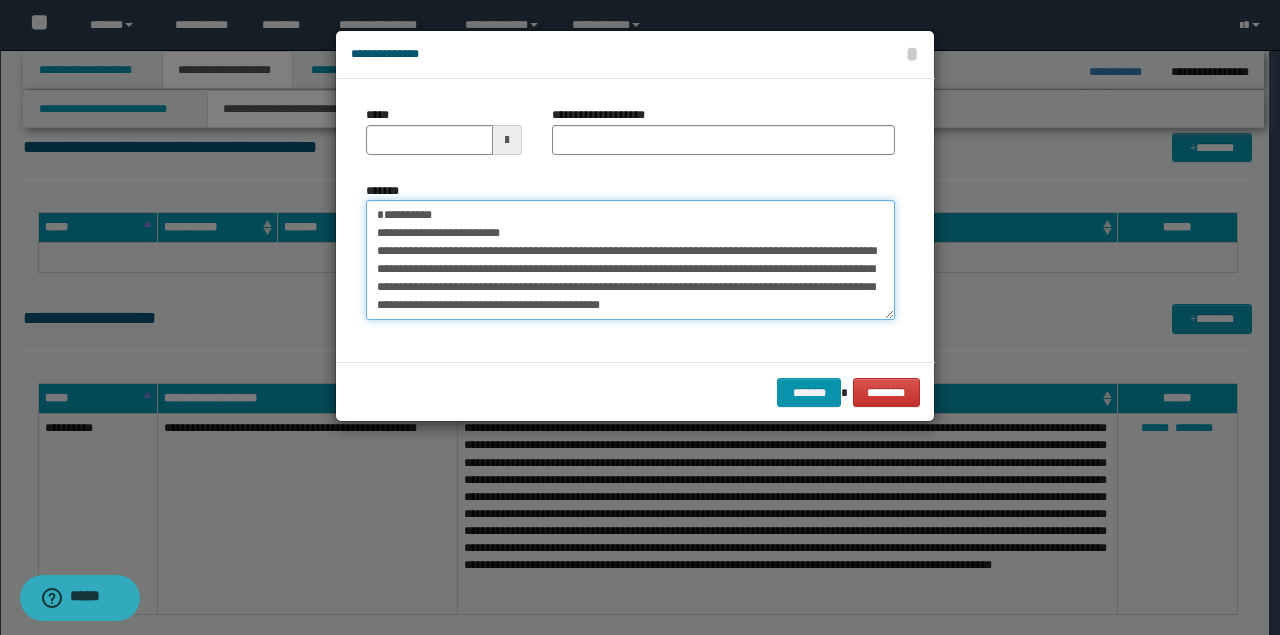 type on "**********" 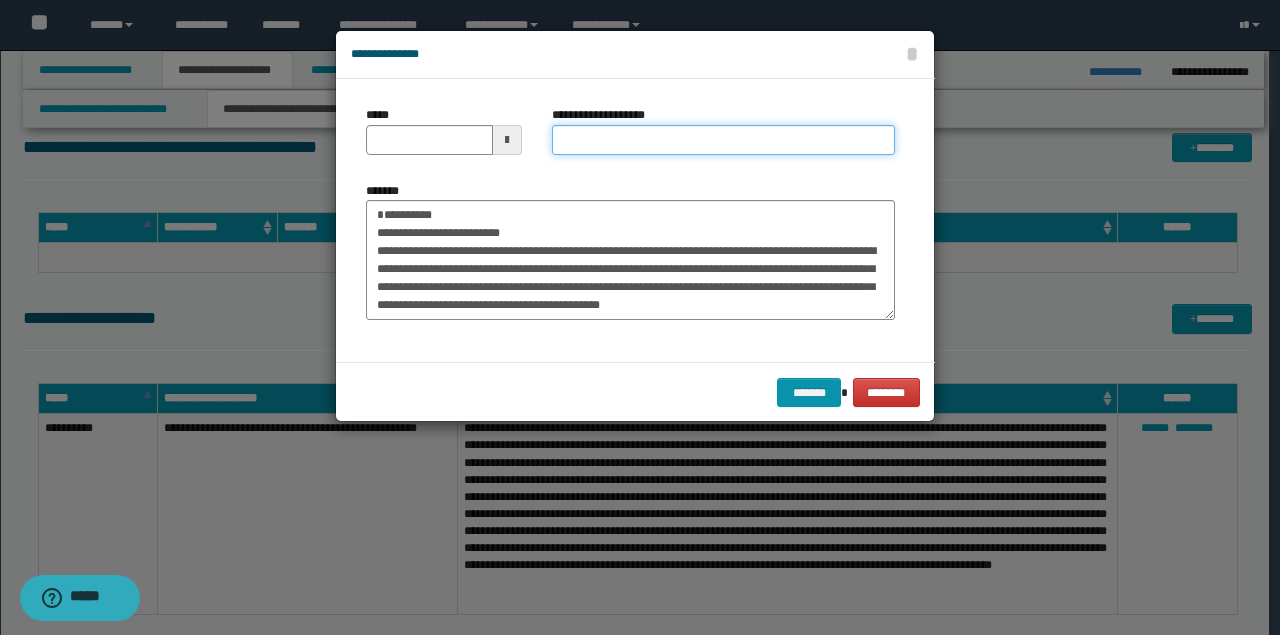 click on "**********" at bounding box center [723, 140] 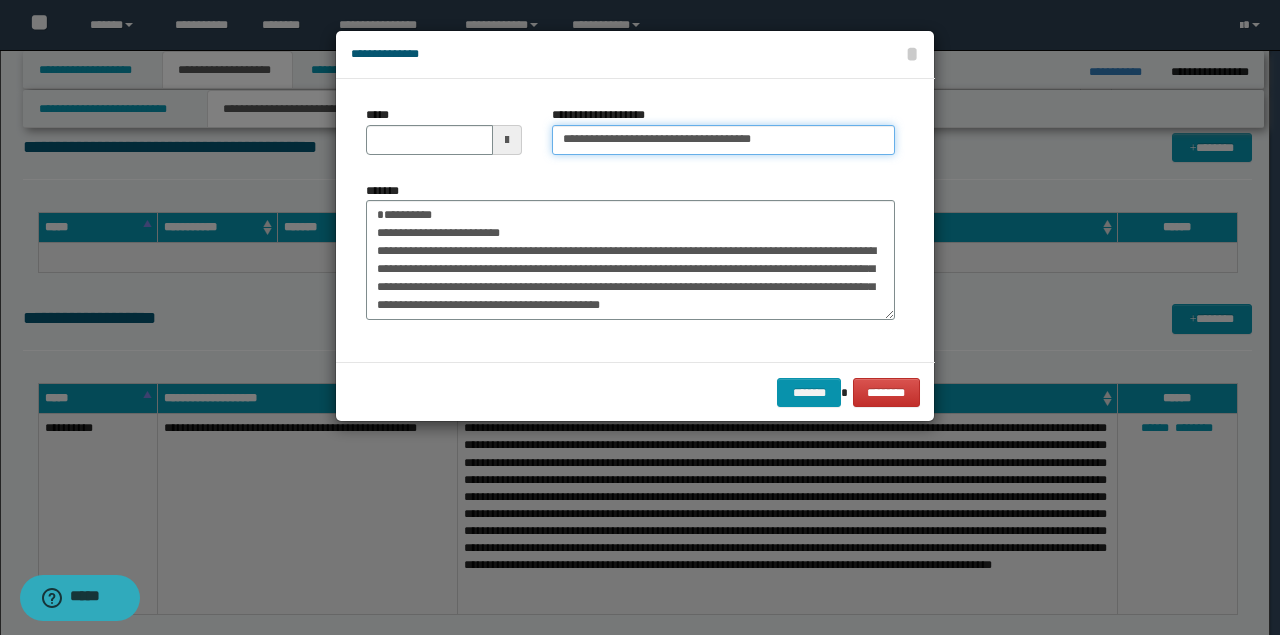 type on "**********" 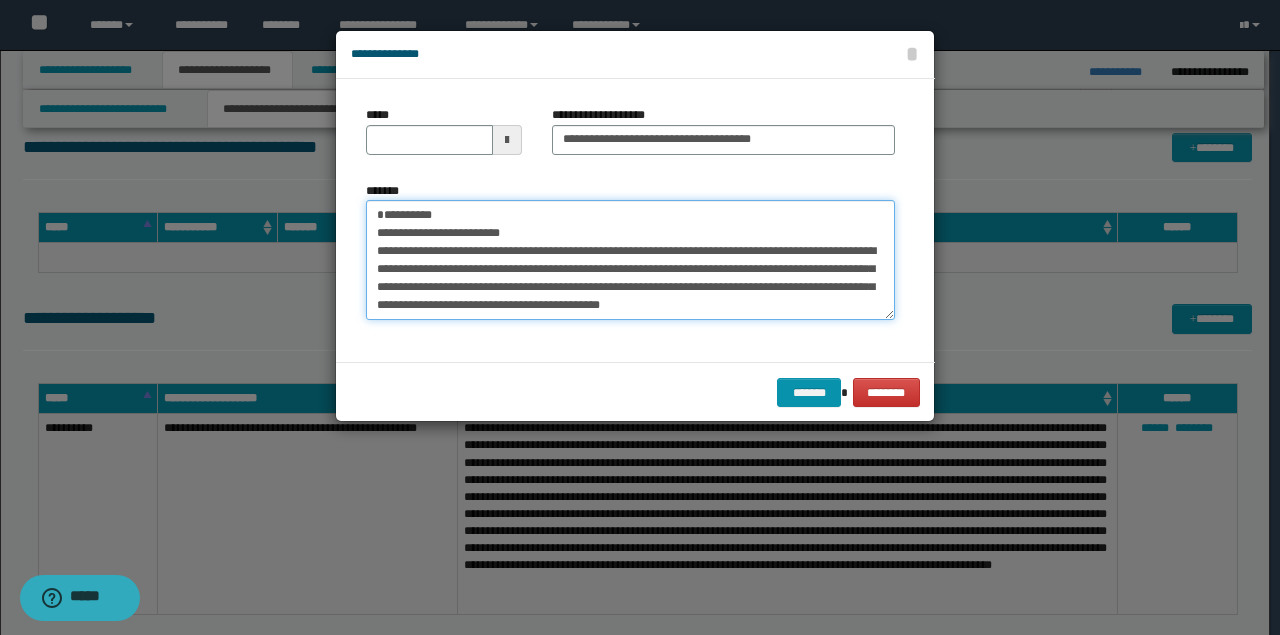 drag, startPoint x: 507, startPoint y: 222, endPoint x: 169, endPoint y: 201, distance: 338.65173 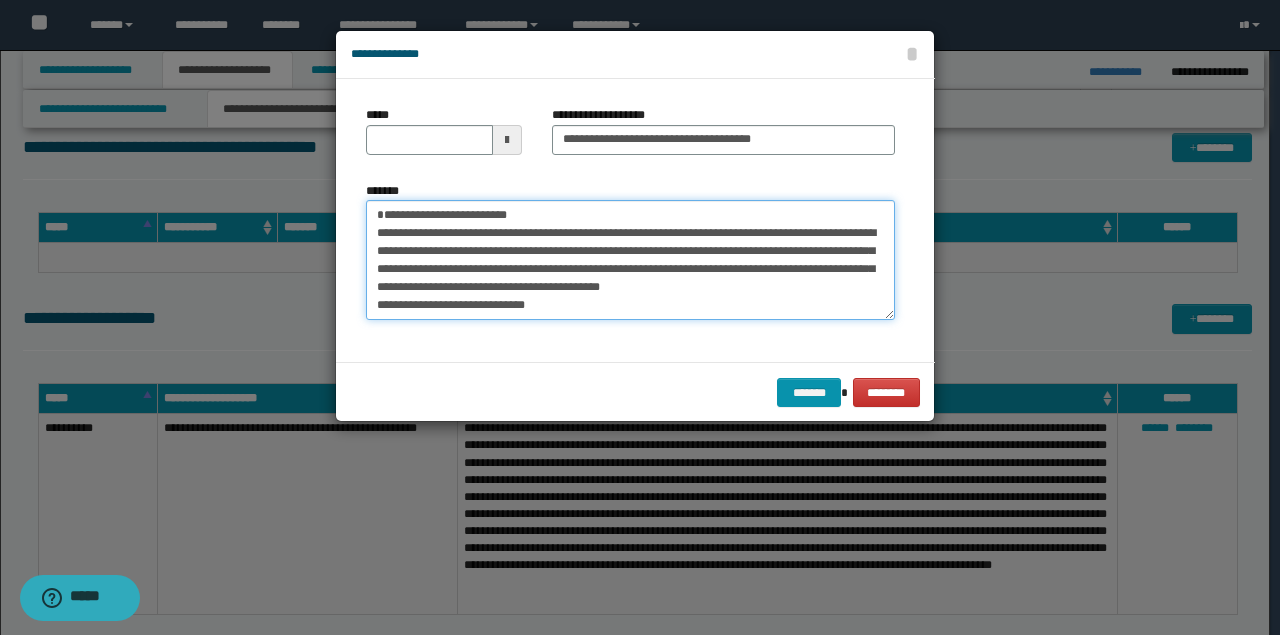 type 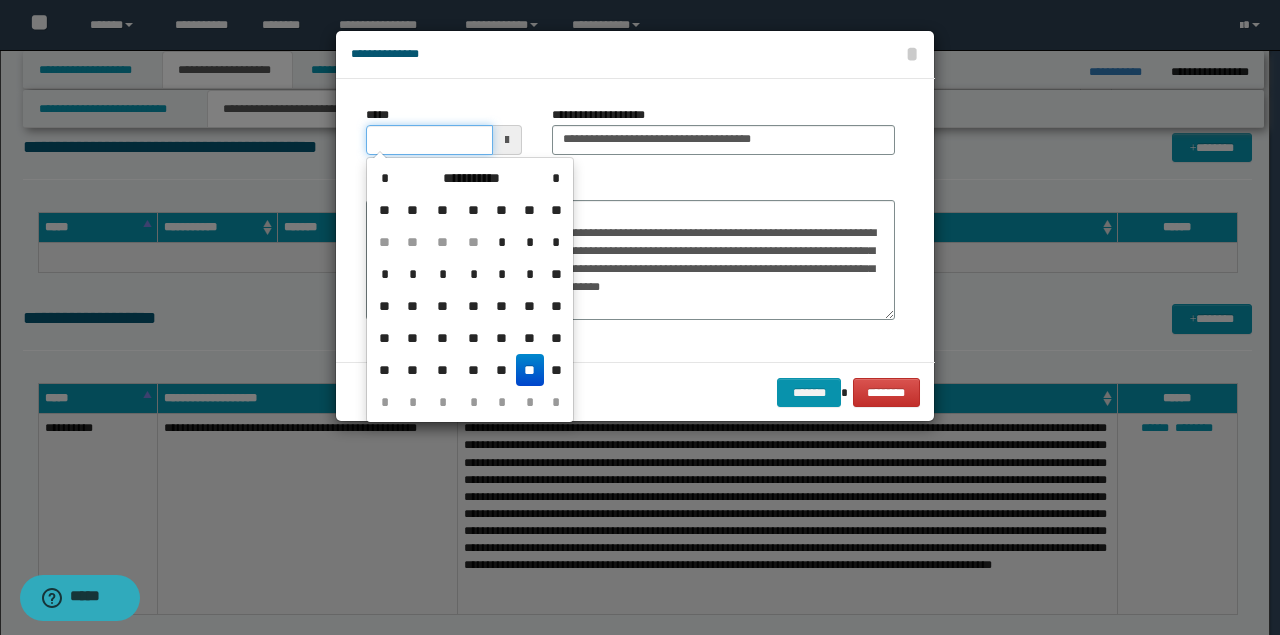 click on "*****" at bounding box center [429, 140] 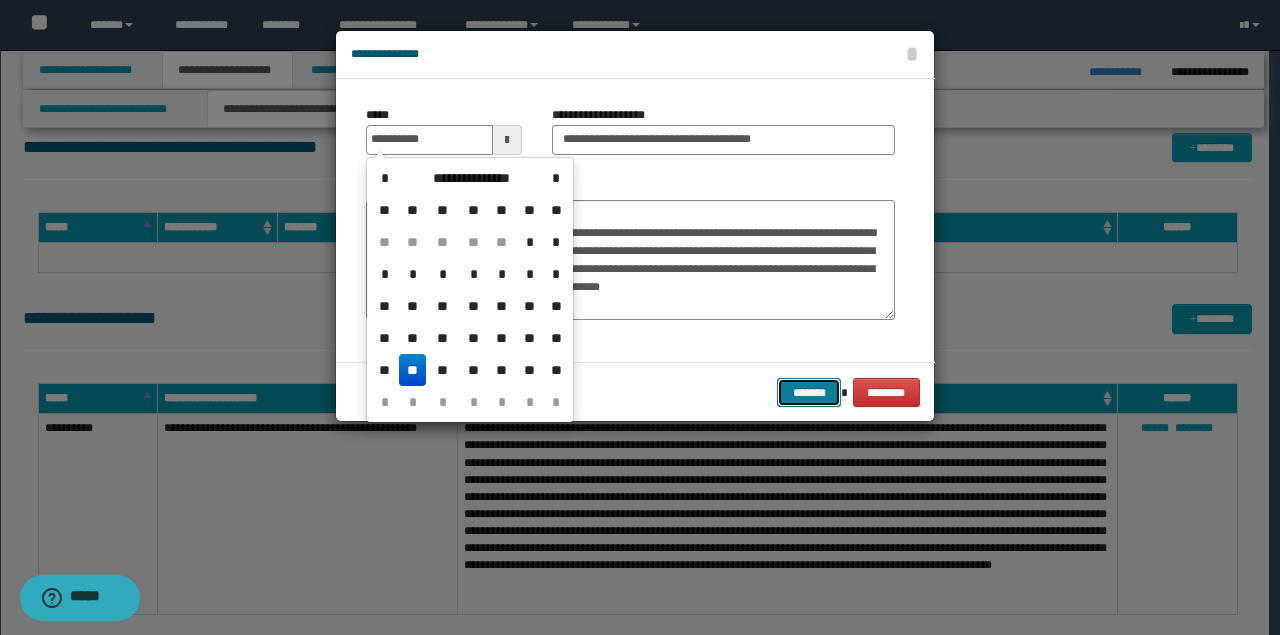 type on "**********" 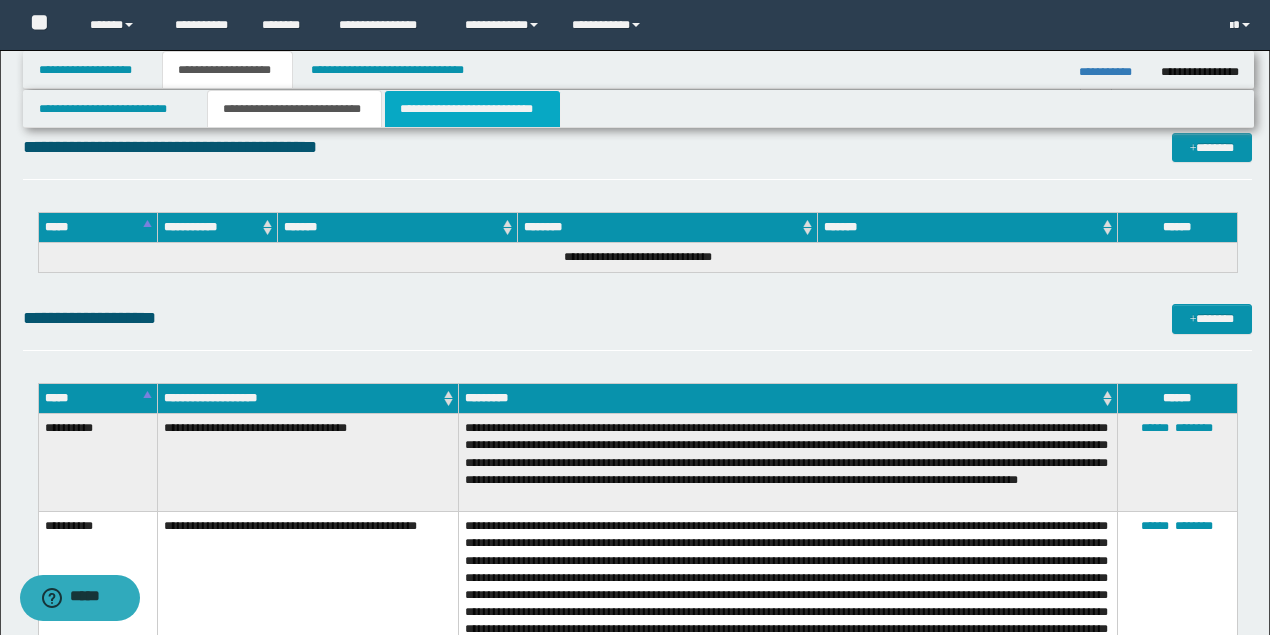 click on "**********" at bounding box center (472, 109) 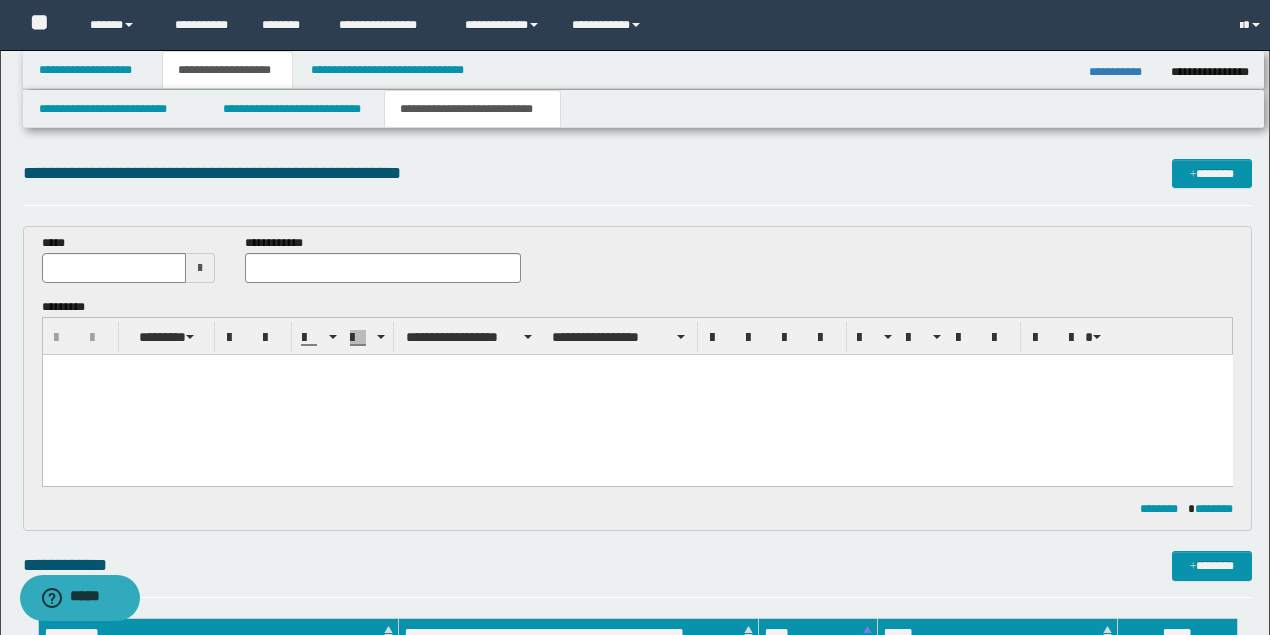 scroll, scrollTop: 0, scrollLeft: 0, axis: both 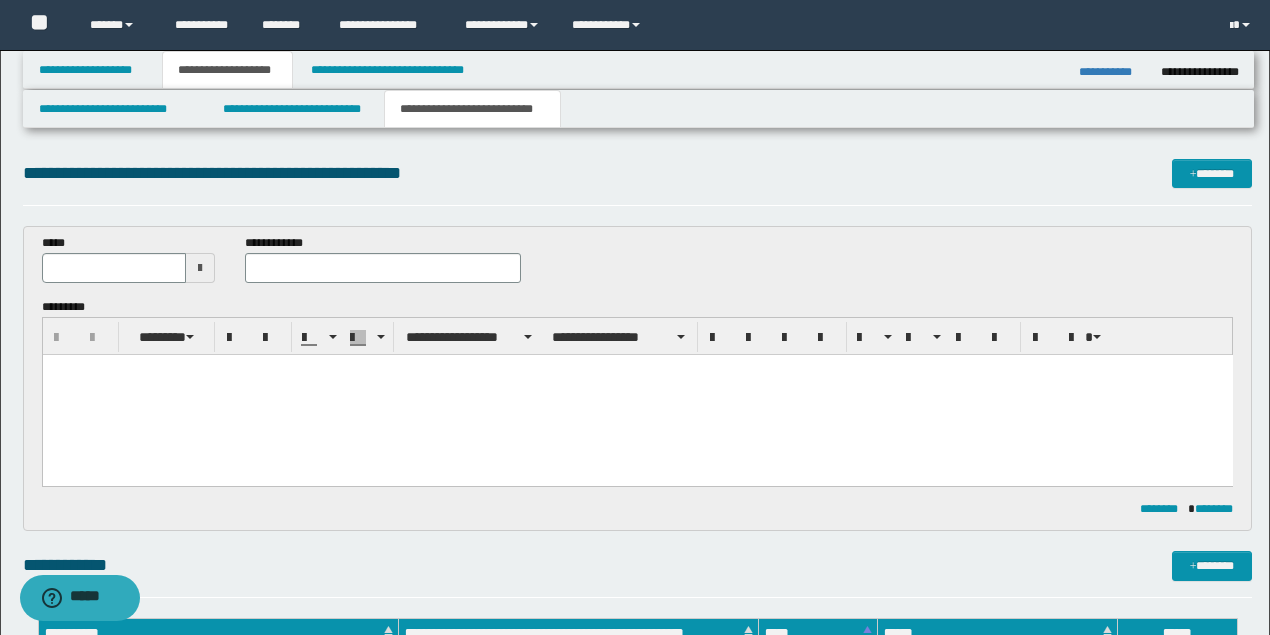 click on "*****" at bounding box center (129, 258) 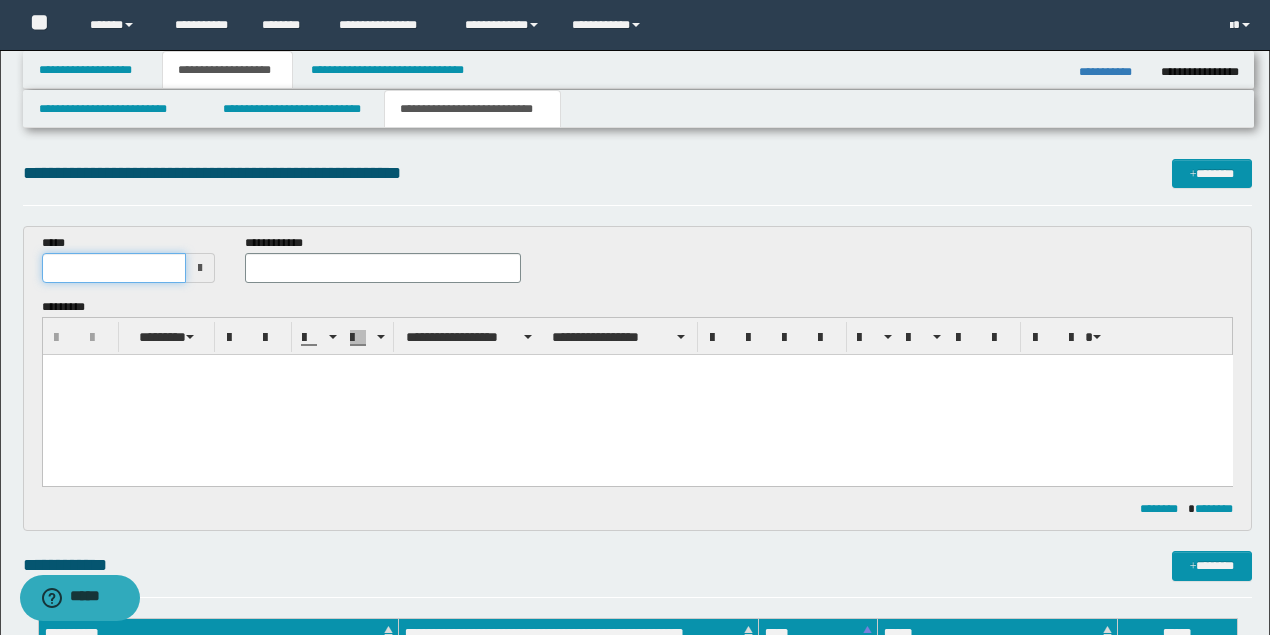 click at bounding box center [114, 268] 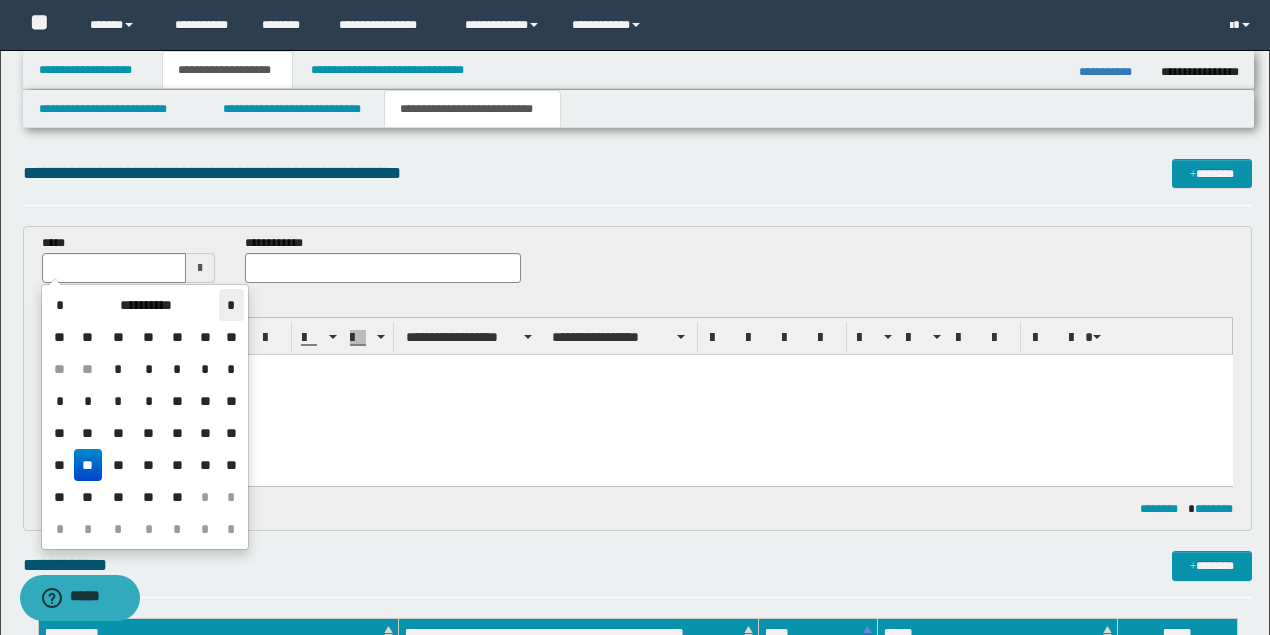click on "*" at bounding box center (231, 305) 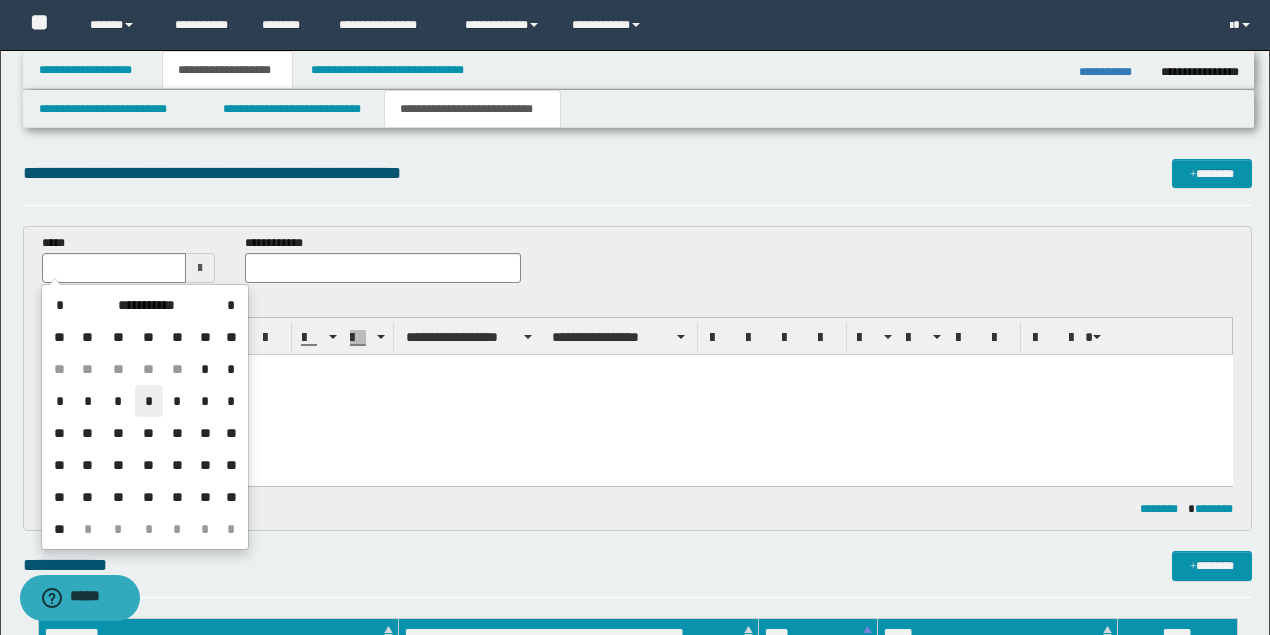 click on "*" at bounding box center [149, 401] 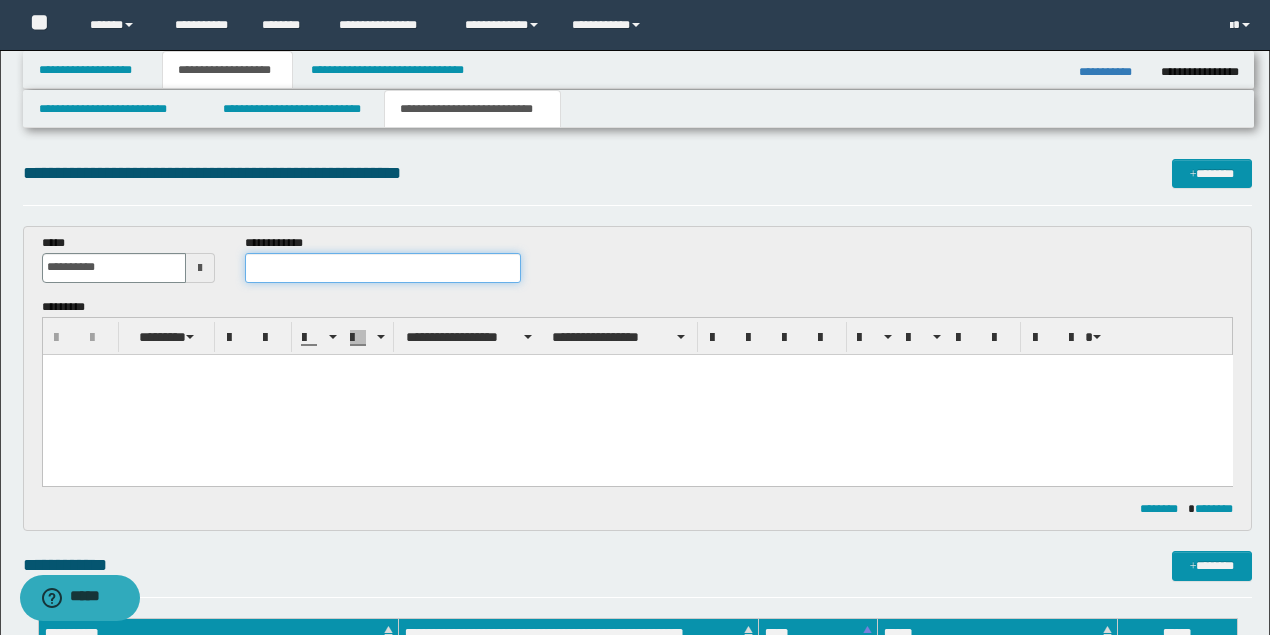 click at bounding box center [382, 268] 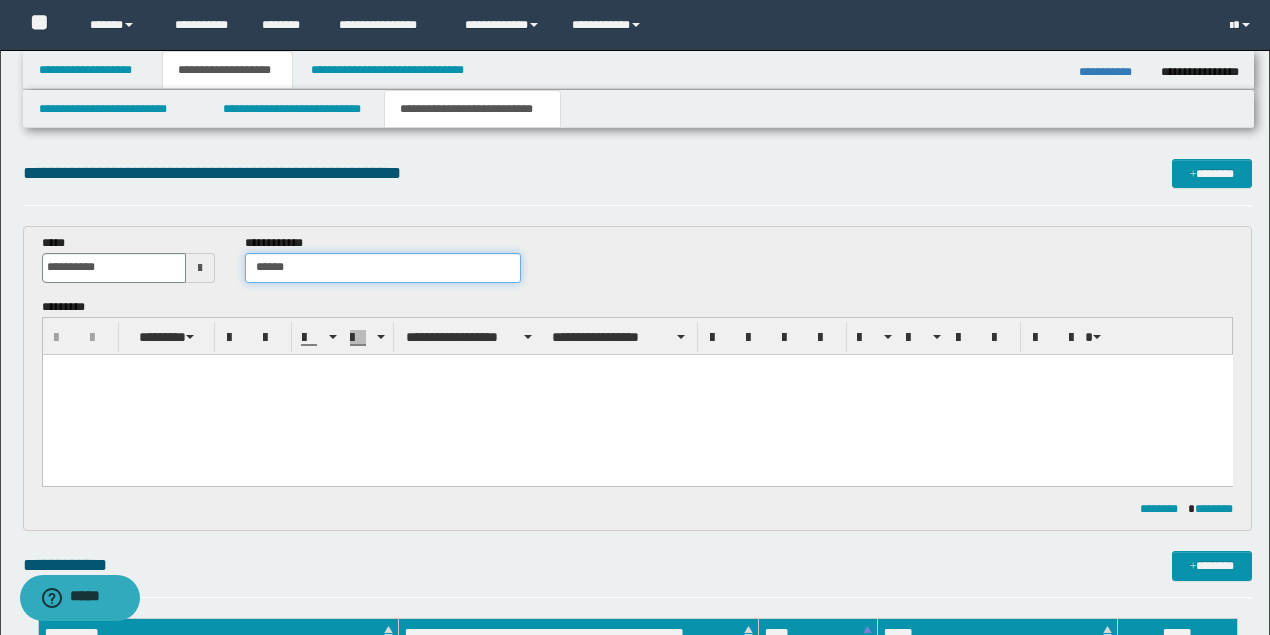 type on "*****" 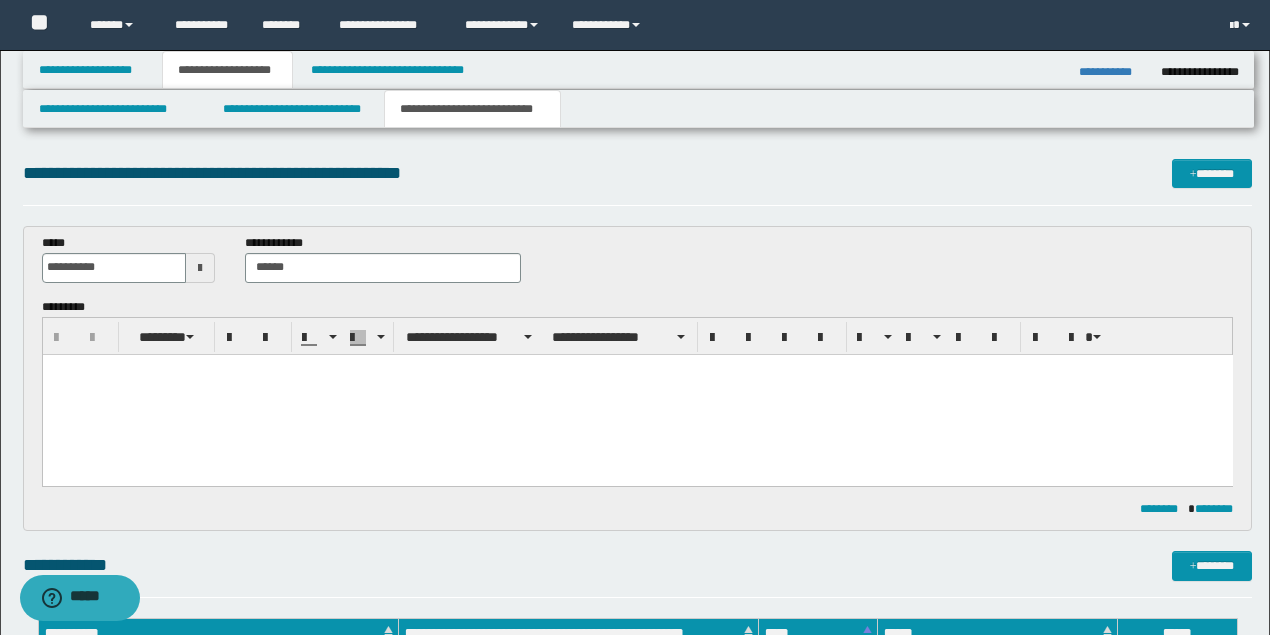 click at bounding box center (637, 394) 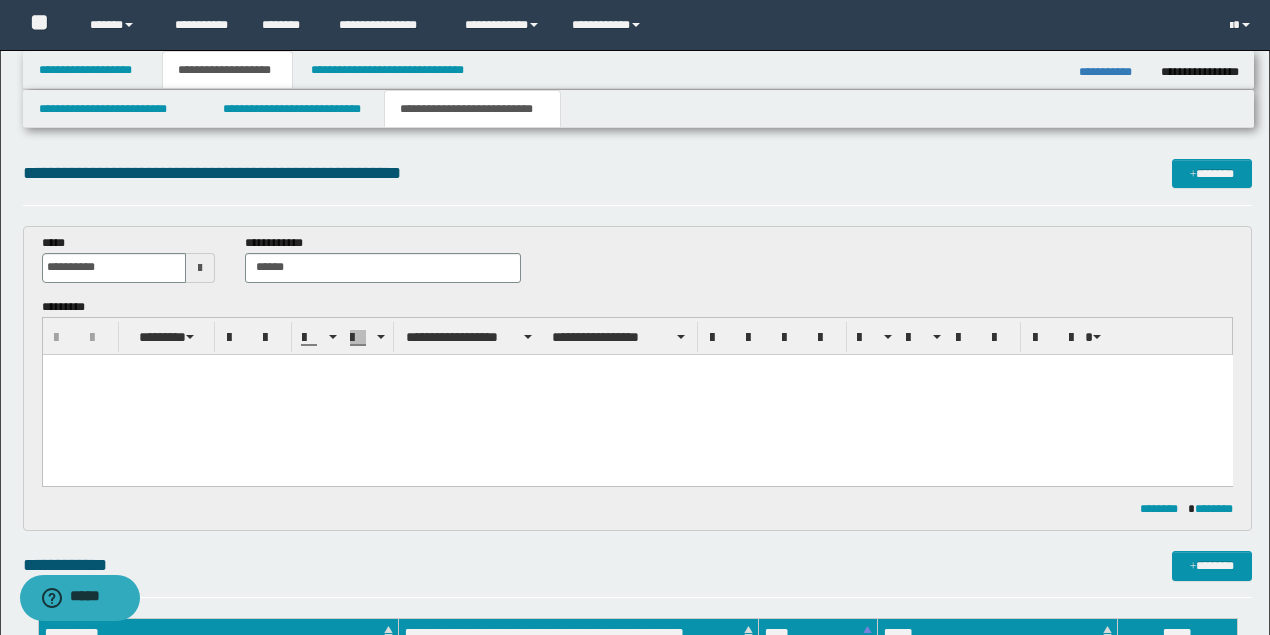 click at bounding box center (637, 394) 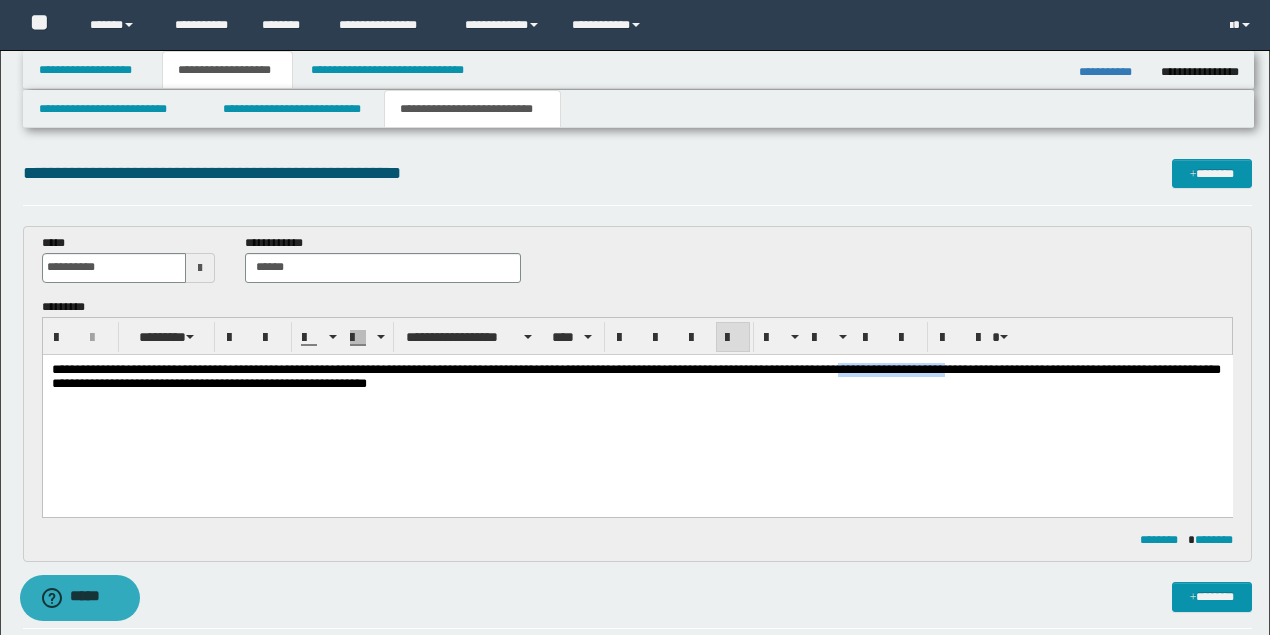 drag, startPoint x: 1027, startPoint y: 369, endPoint x: 905, endPoint y: 368, distance: 122.0041 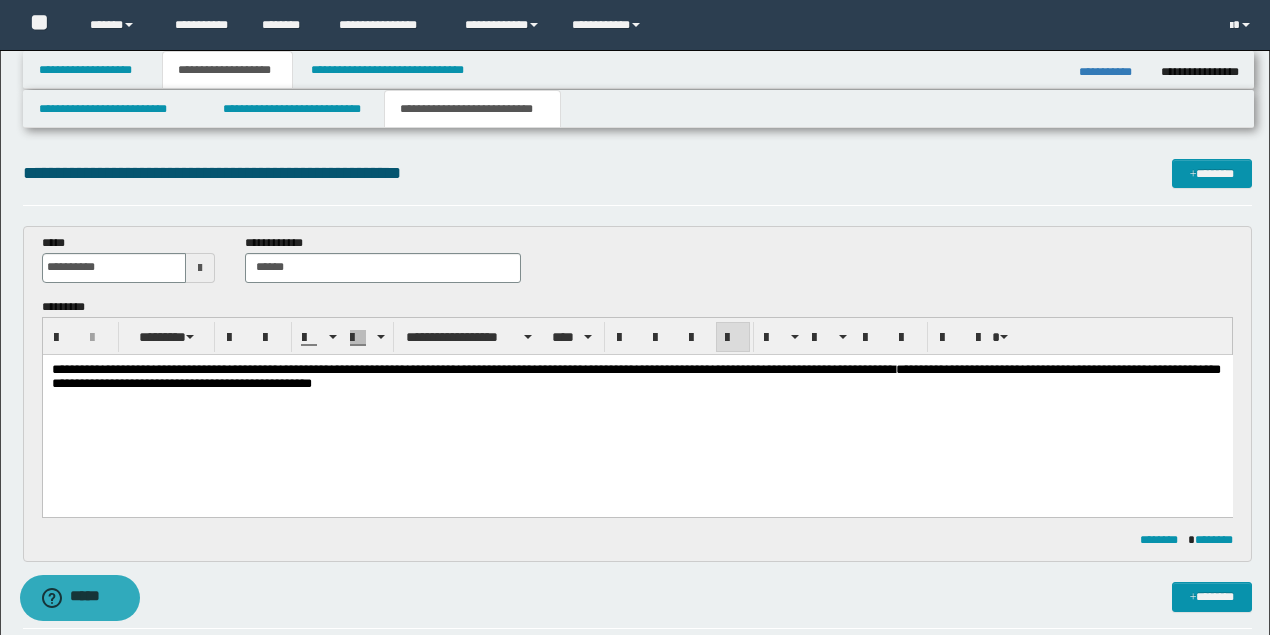 click on "**********" at bounding box center (637, 408) 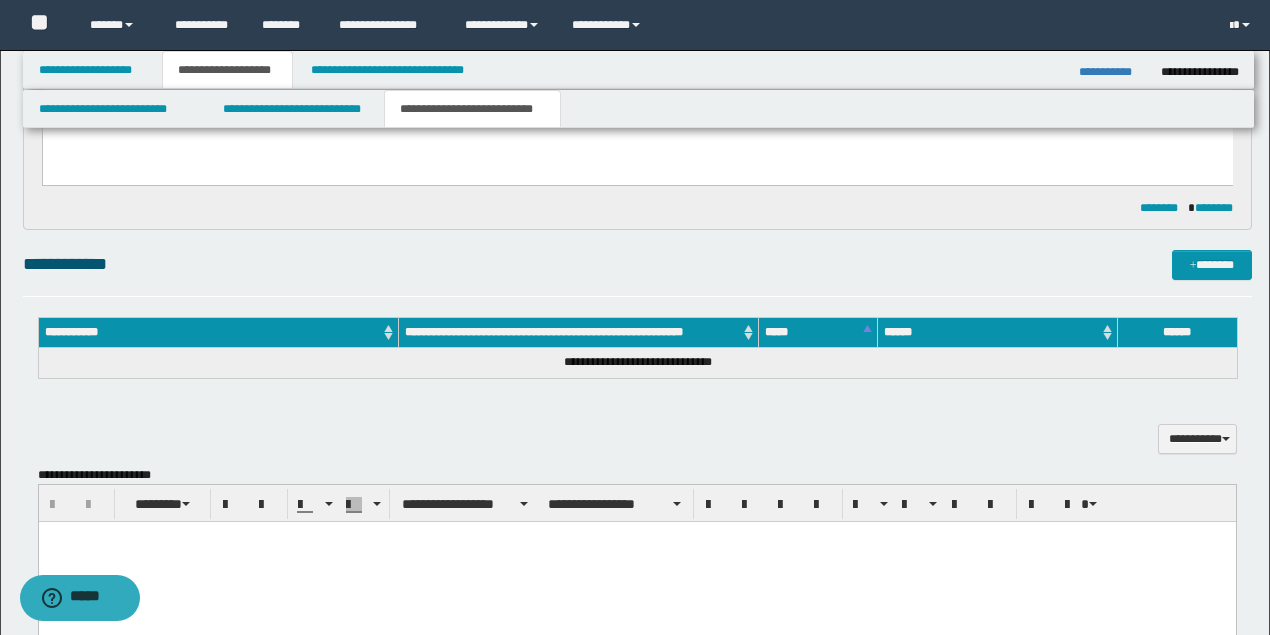 scroll, scrollTop: 333, scrollLeft: 0, axis: vertical 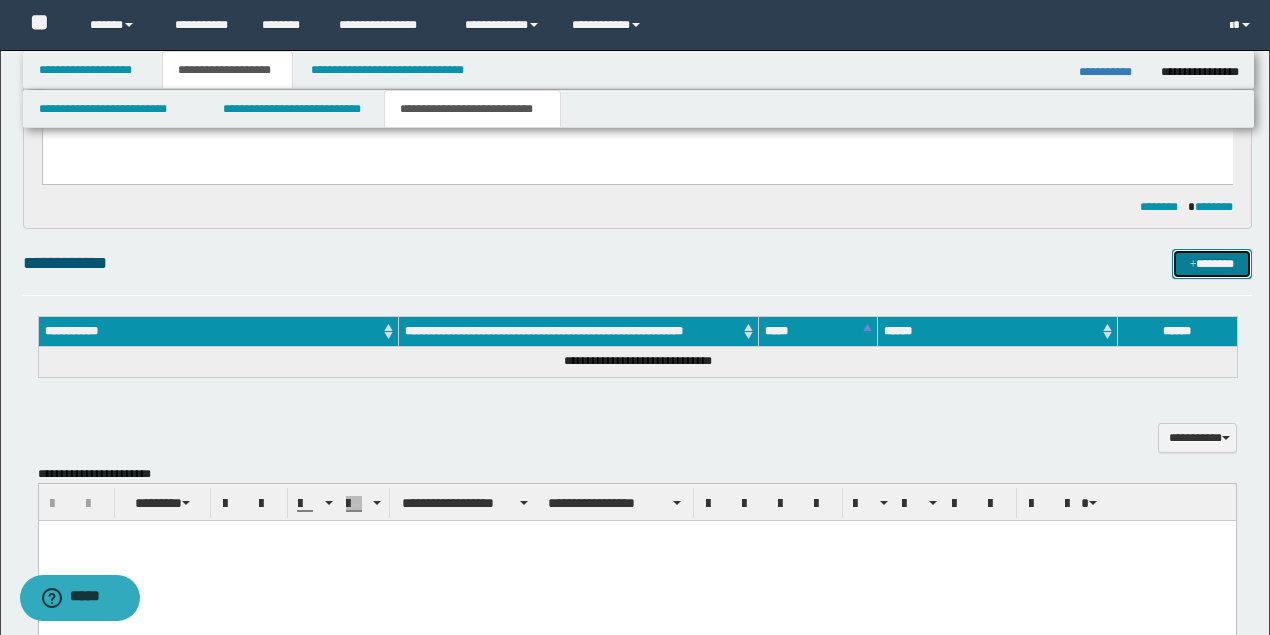 click on "*******" at bounding box center (1211, 263) 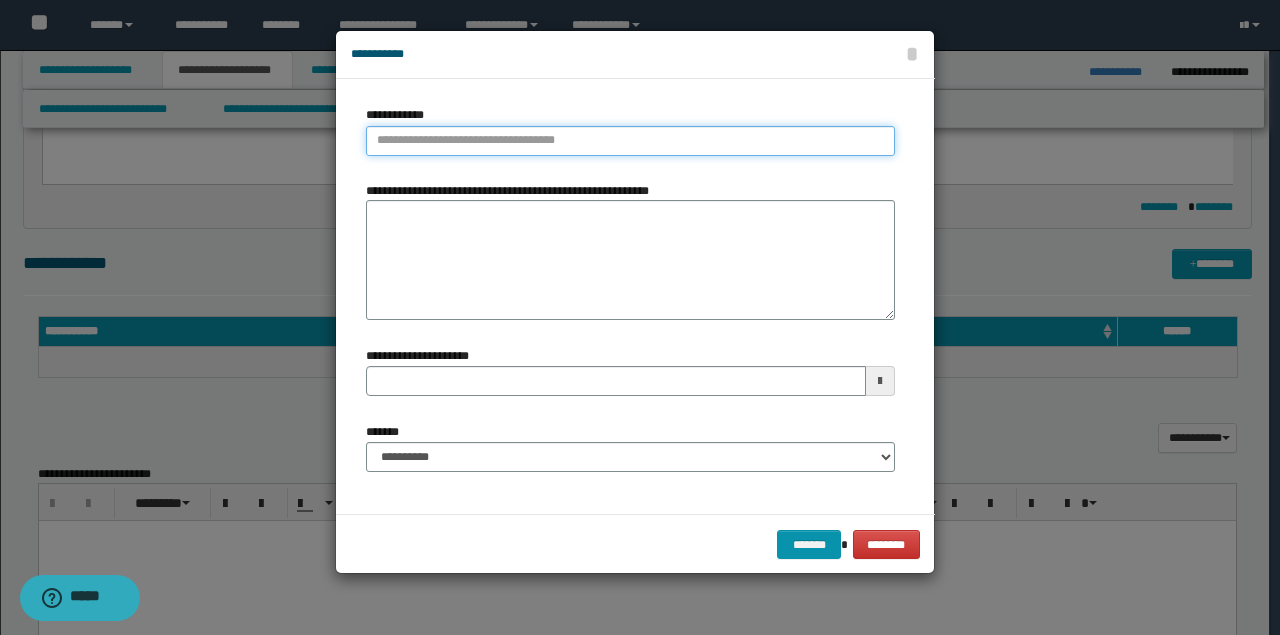 click on "**********" at bounding box center (630, 141) 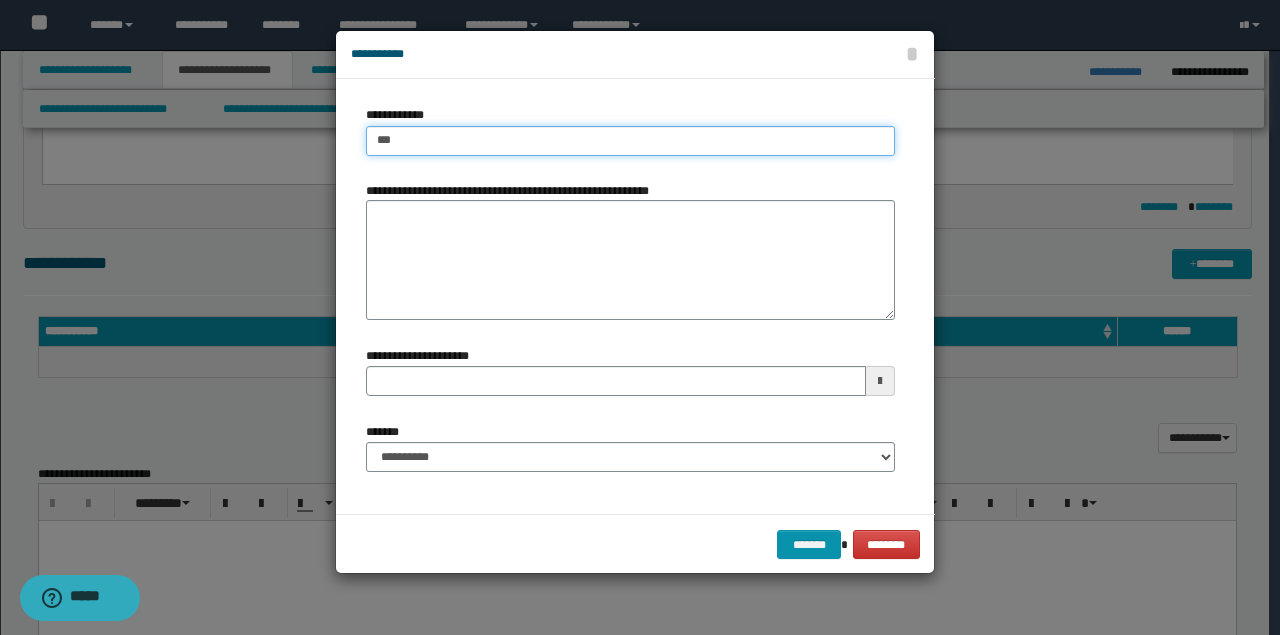 type on "****" 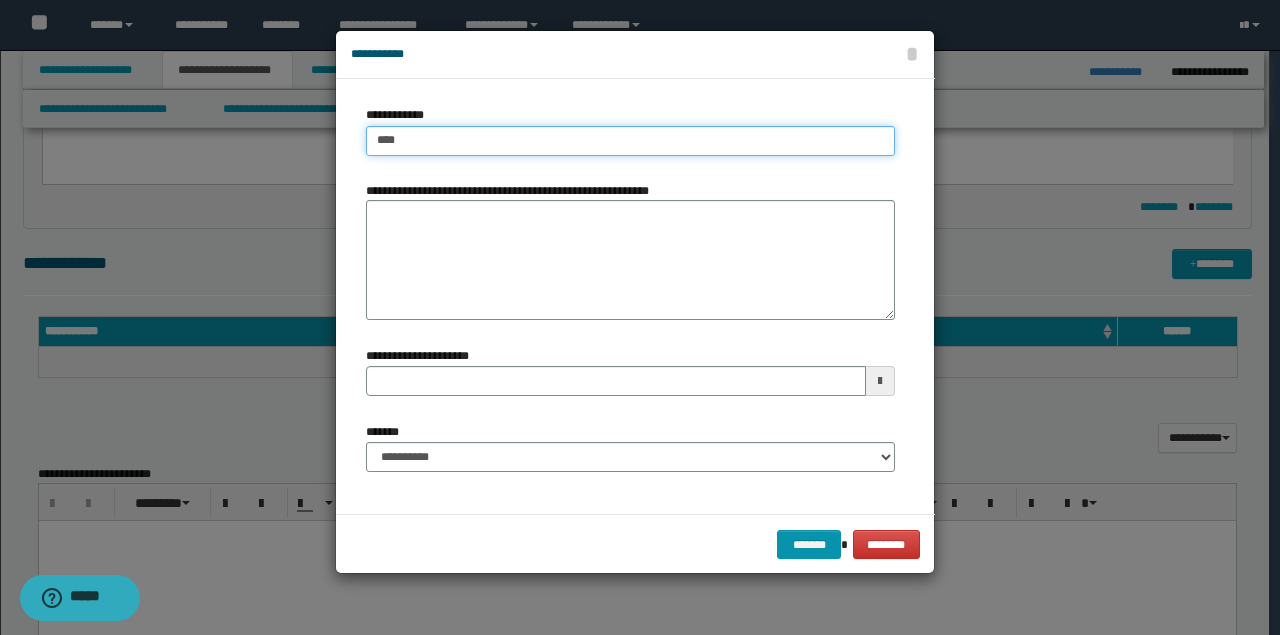 type on "****" 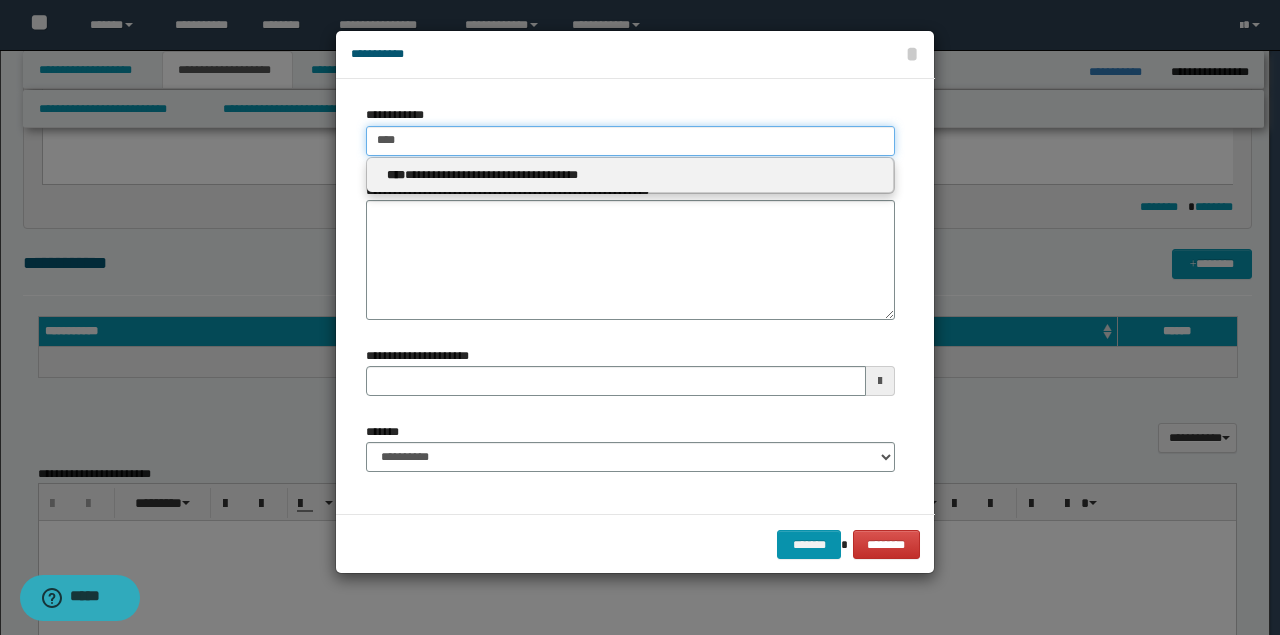 type on "****" 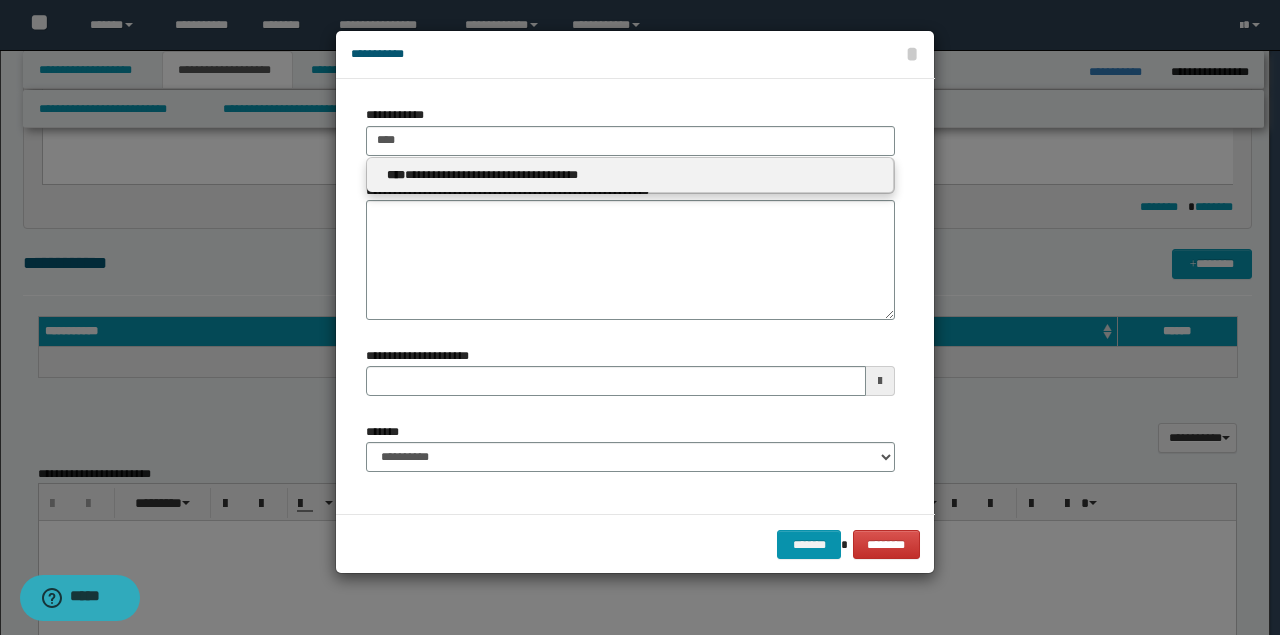 click on "**********" at bounding box center (630, 175) 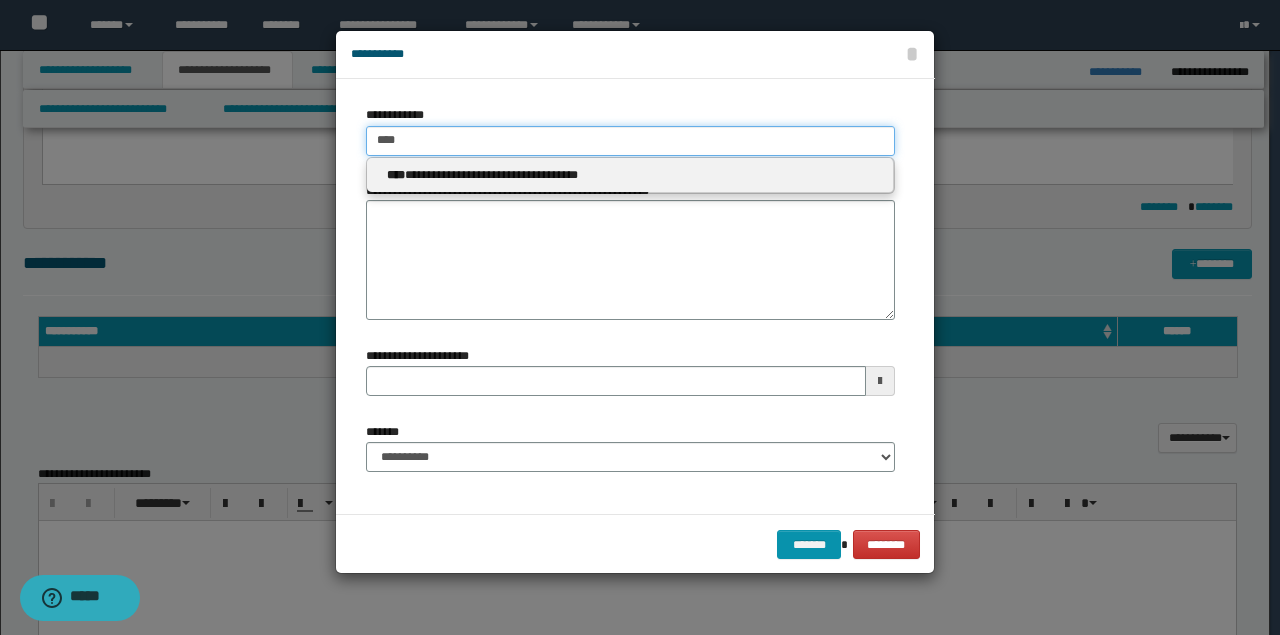 type 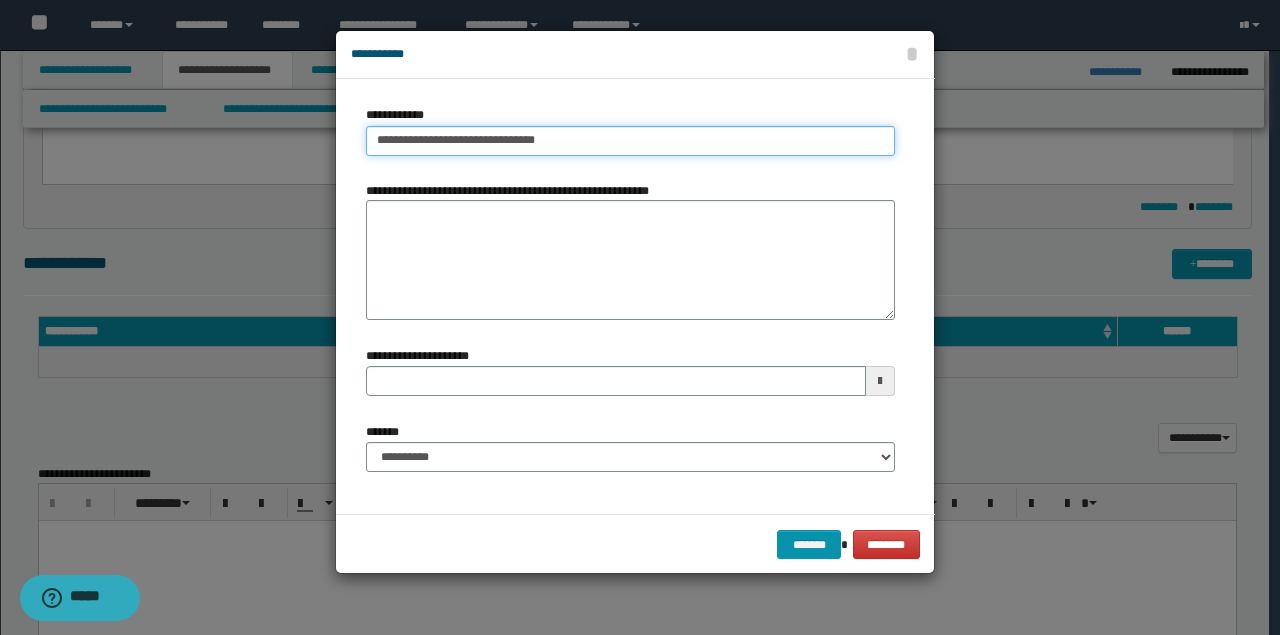type 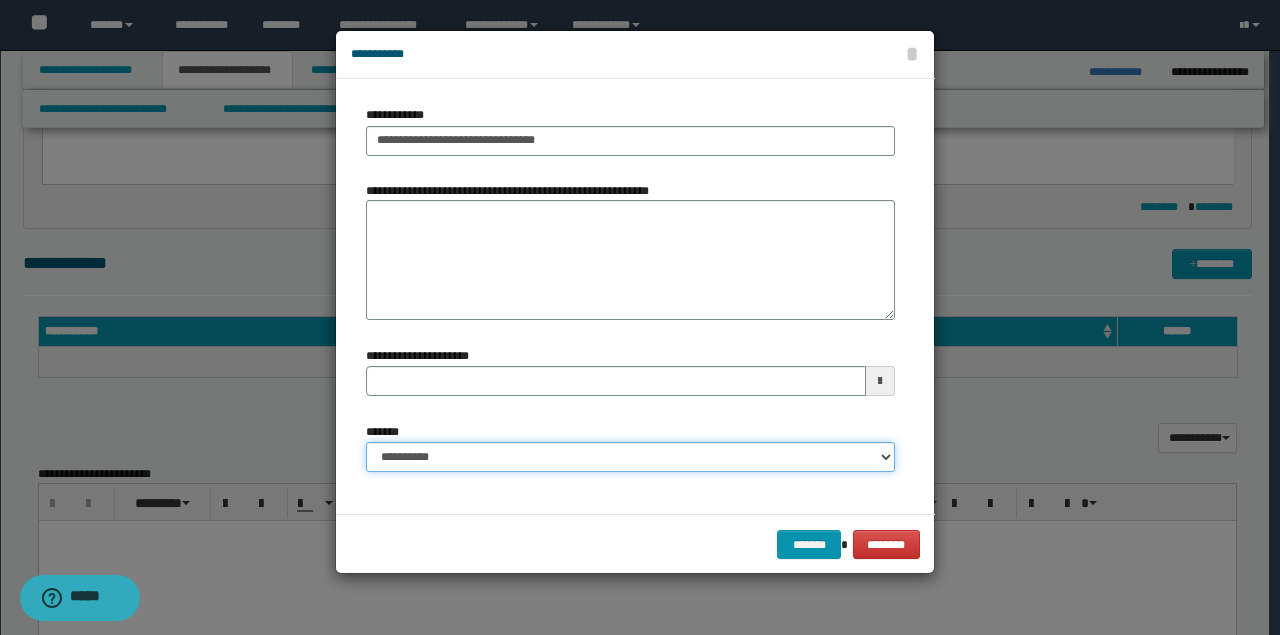 drag, startPoint x: 472, startPoint y: 460, endPoint x: 473, endPoint y: 448, distance: 12.0415945 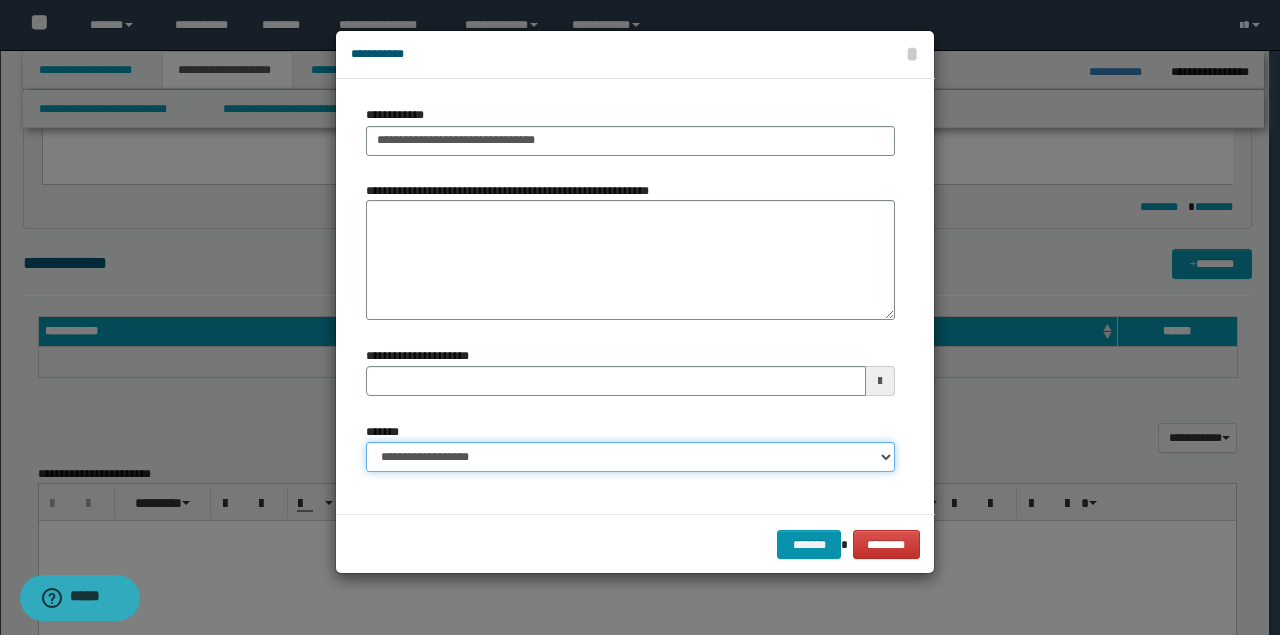 click on "**********" at bounding box center (630, 457) 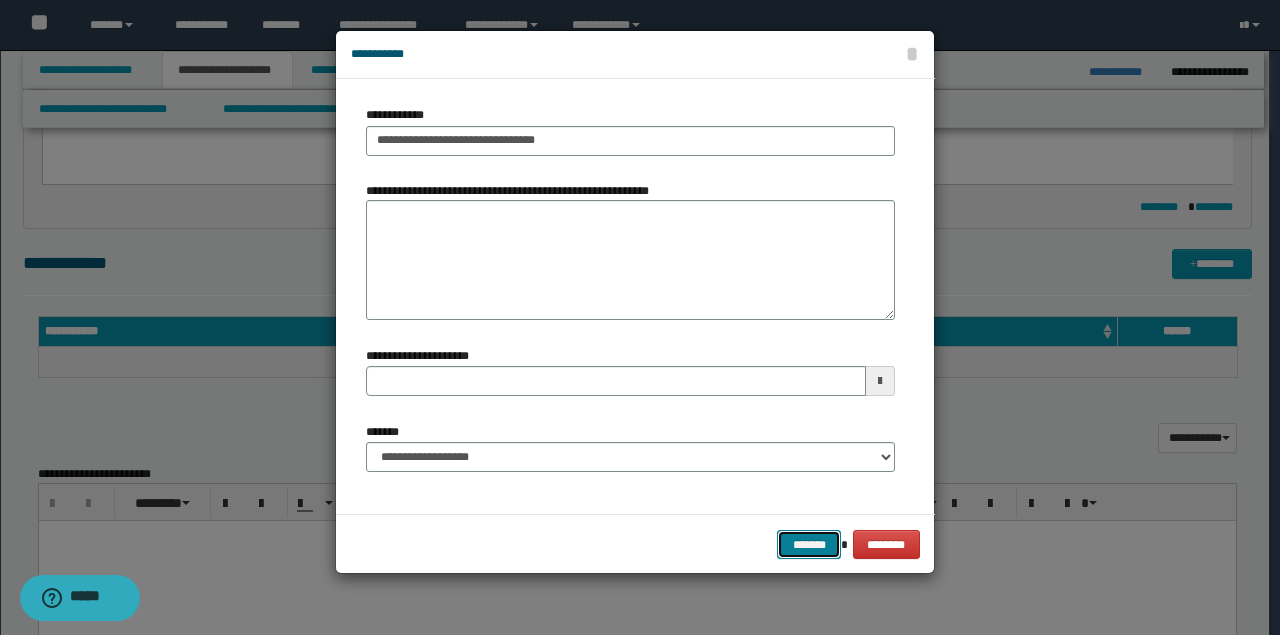 click on "*******" at bounding box center [809, 544] 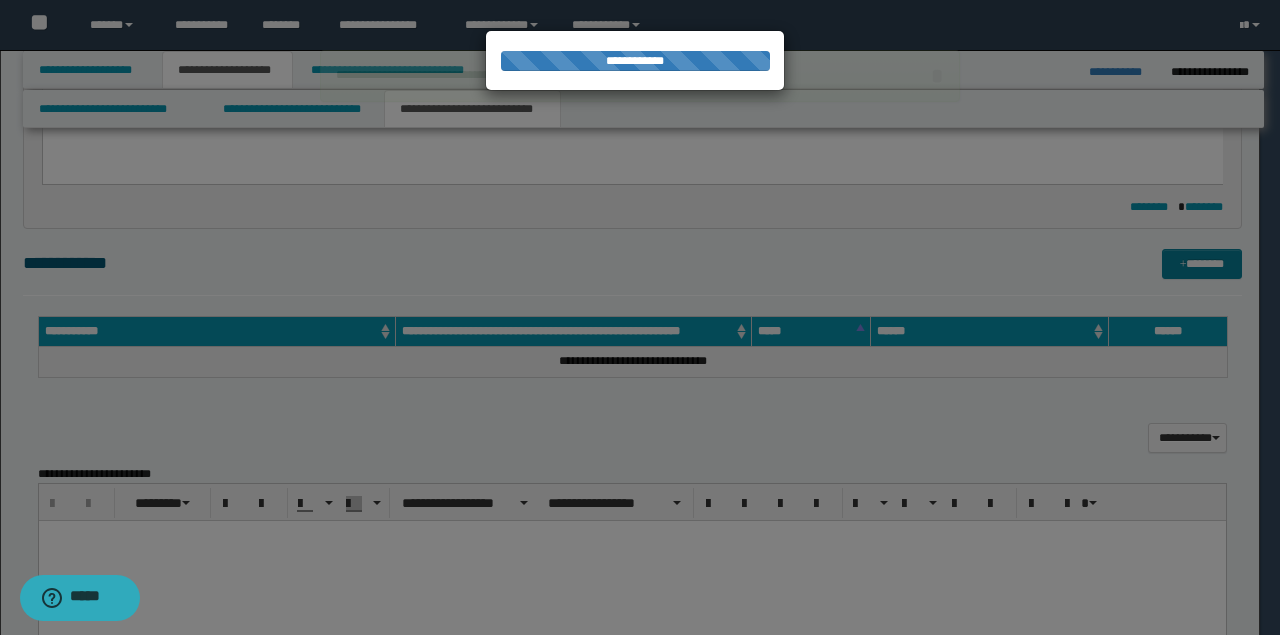 type 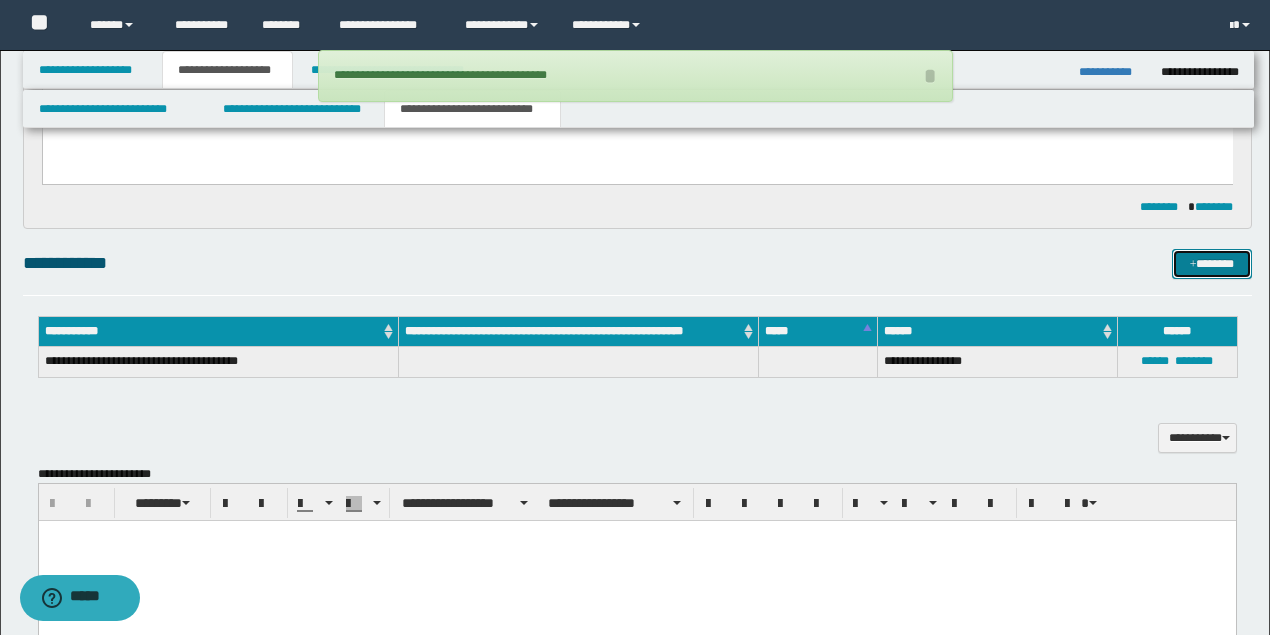 type 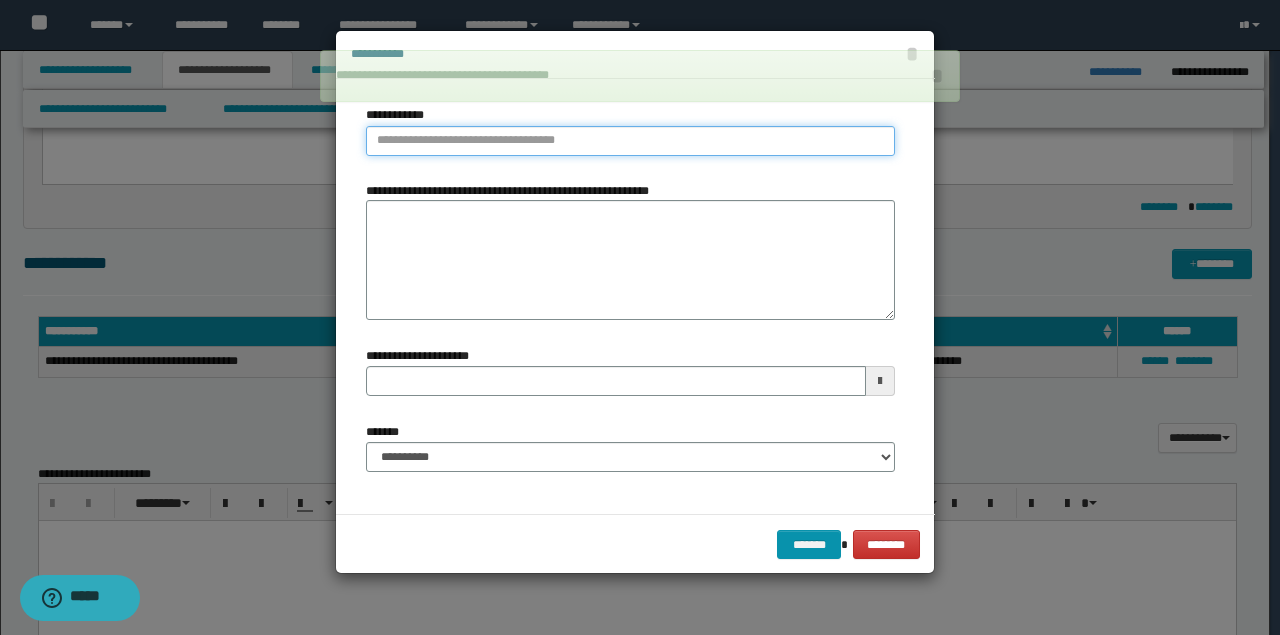 type on "**********" 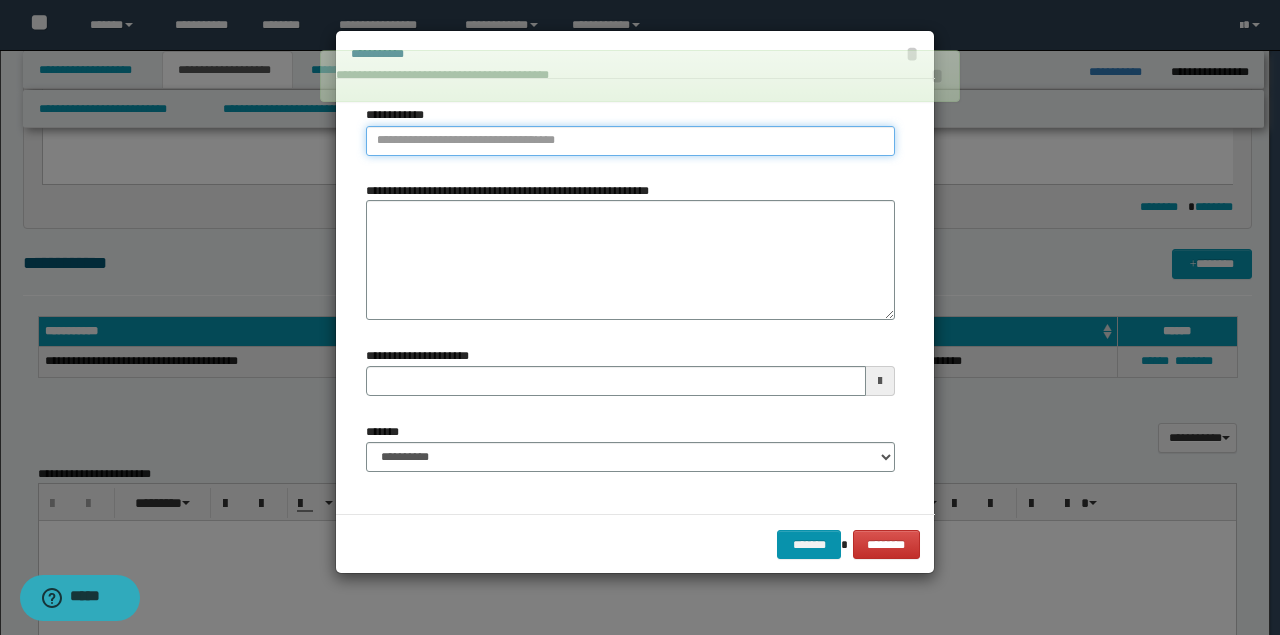 click on "**********" at bounding box center [630, 141] 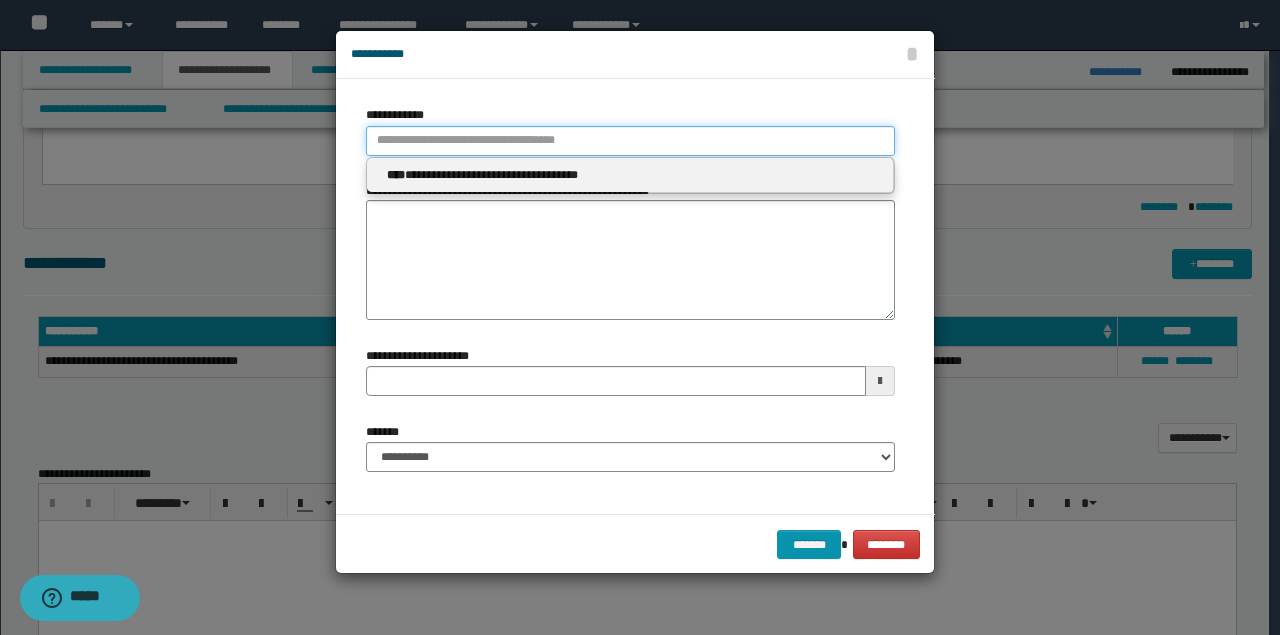 type 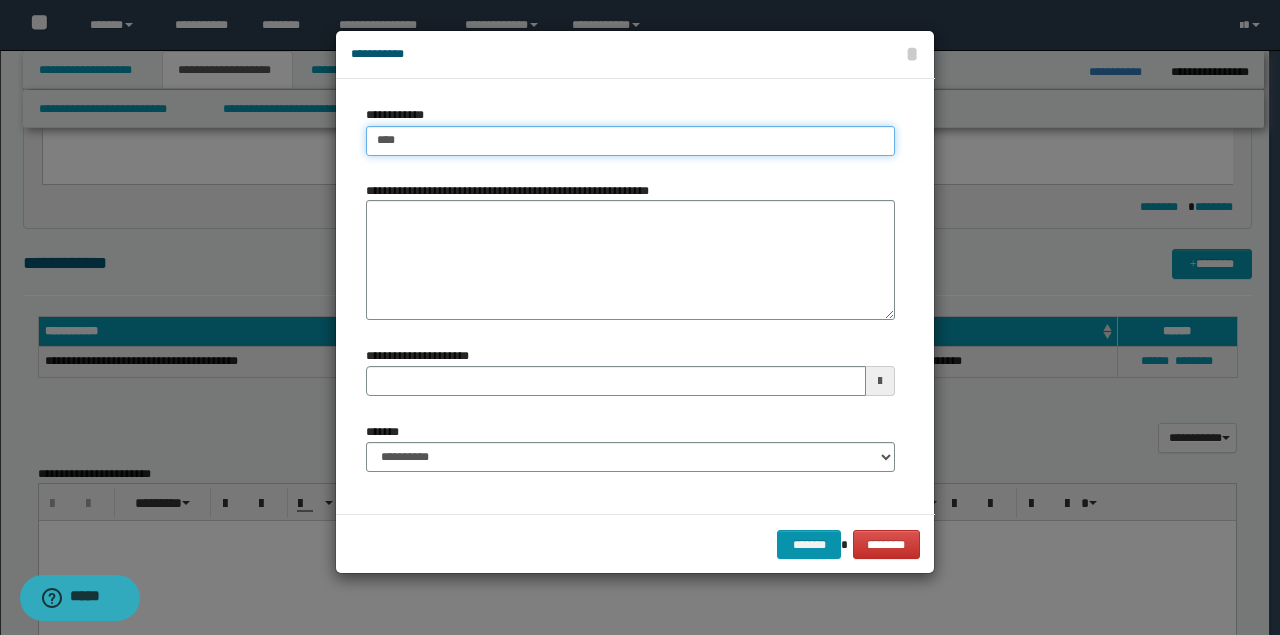 type on "****" 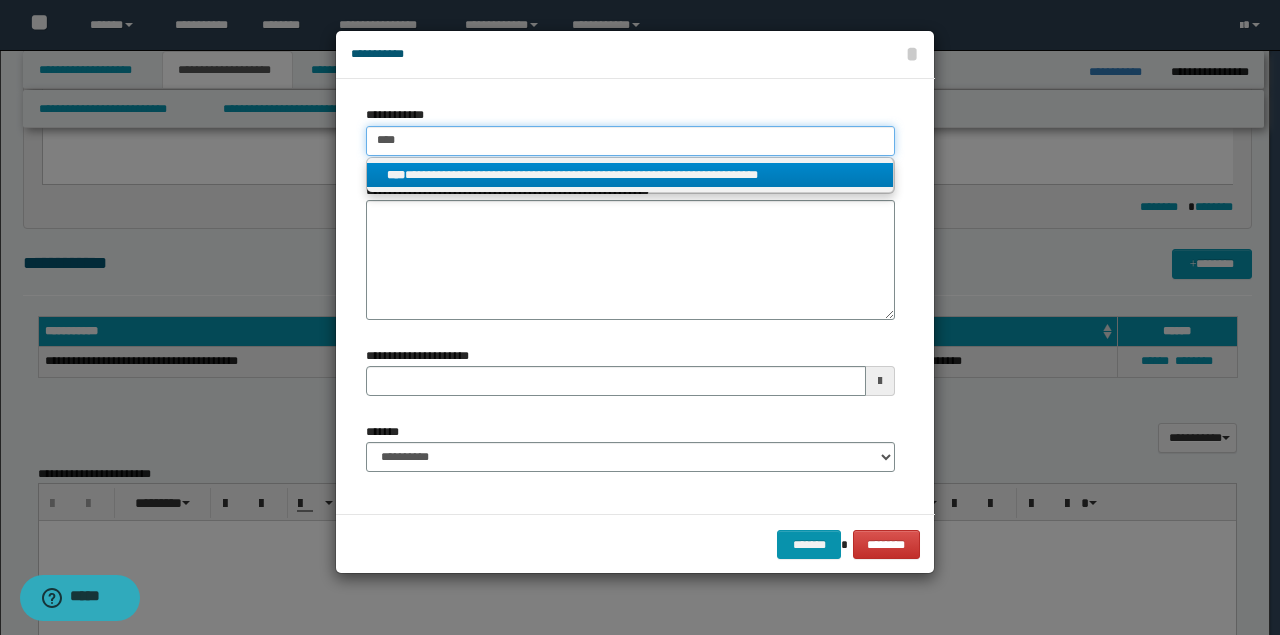 type on "****" 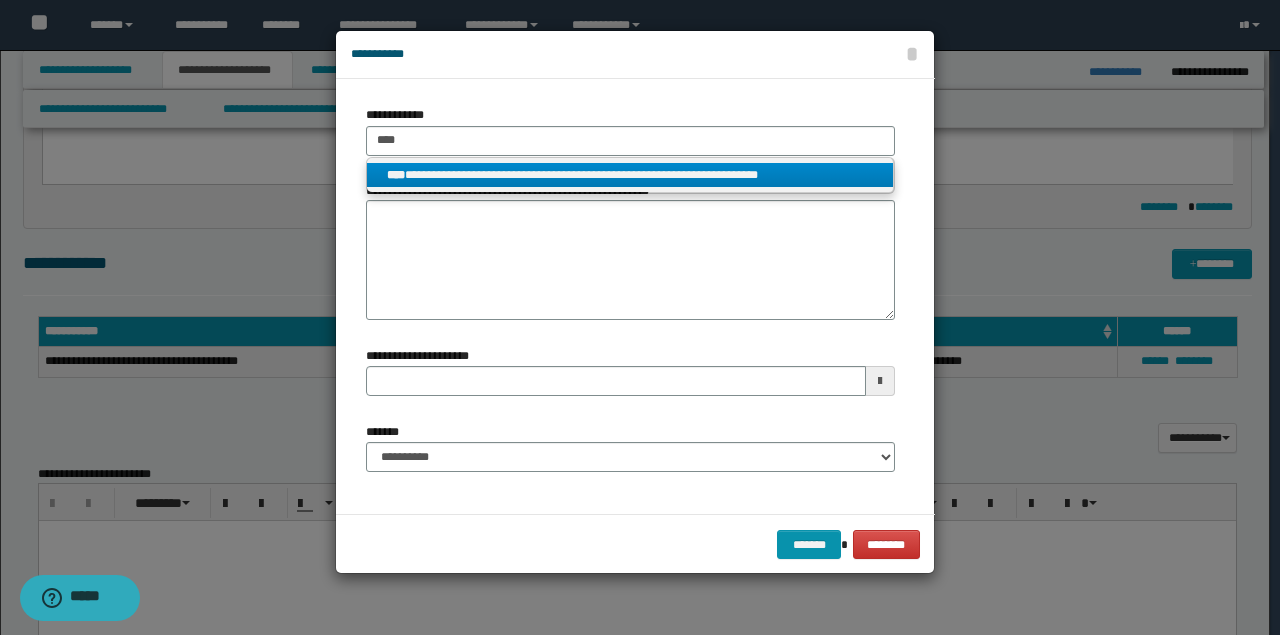 click on "**********" at bounding box center (630, 175) 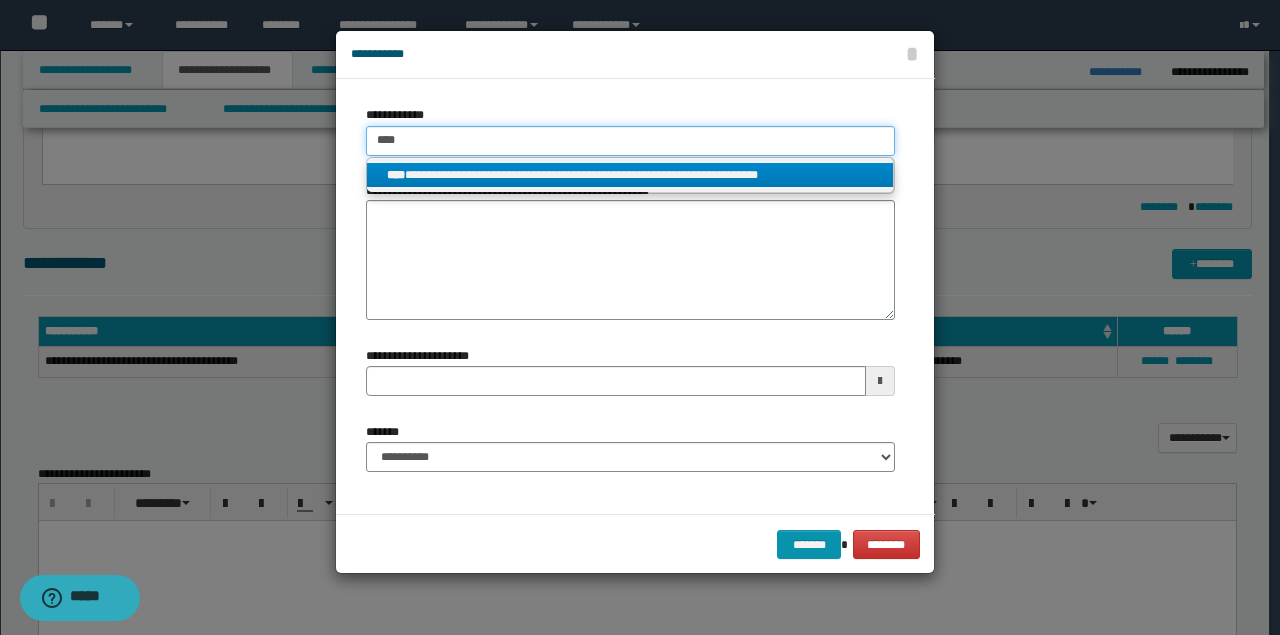 type 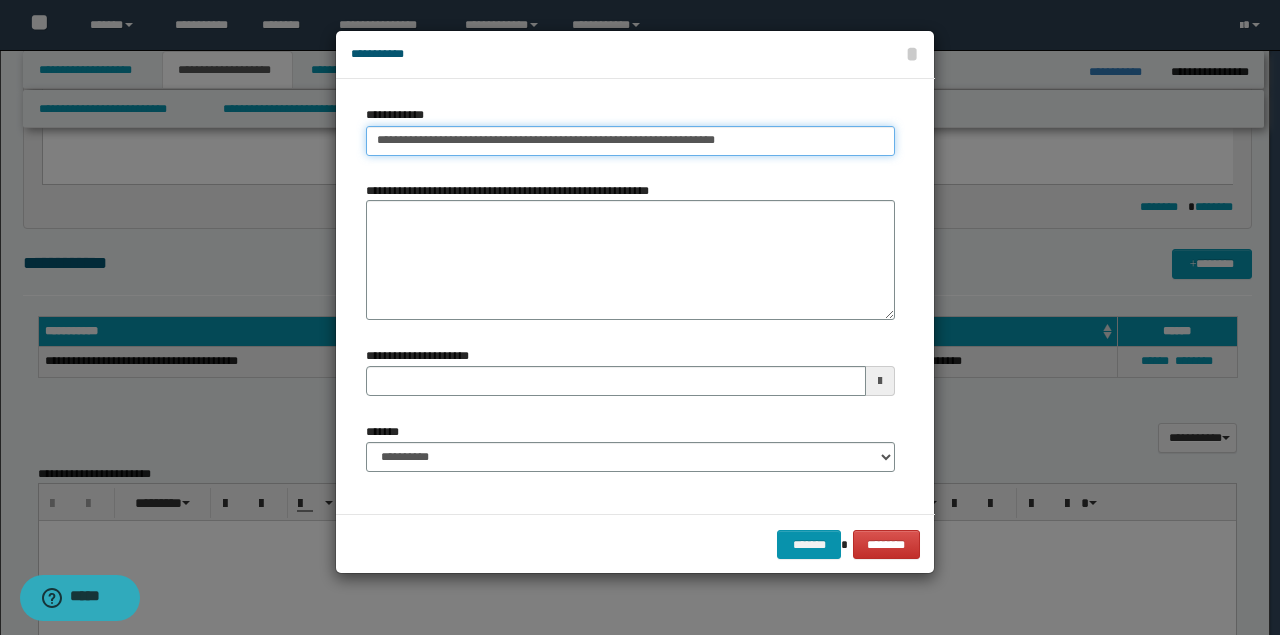 type 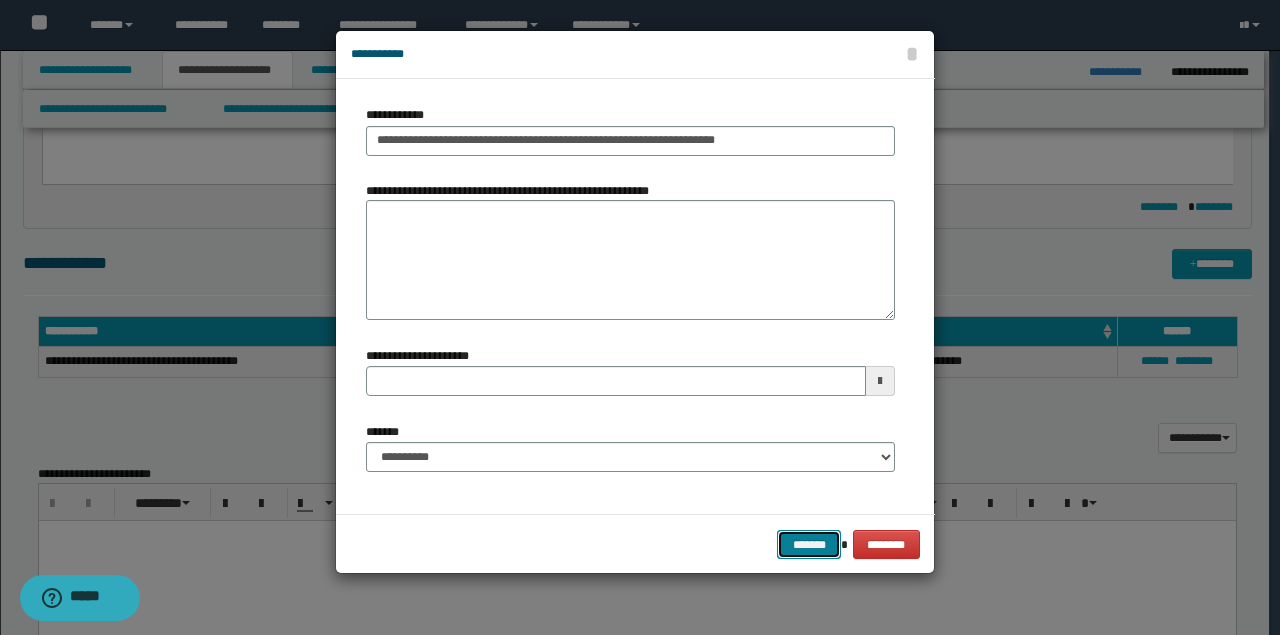 click on "*******" at bounding box center (809, 544) 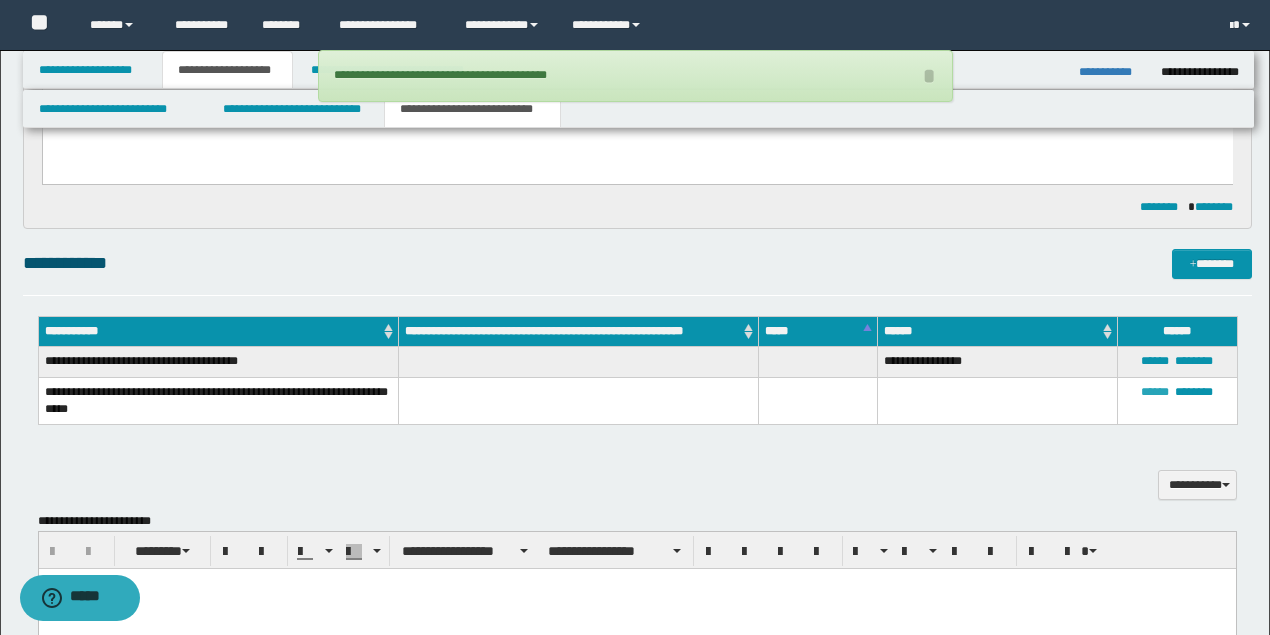 click on "******" at bounding box center [1155, 392] 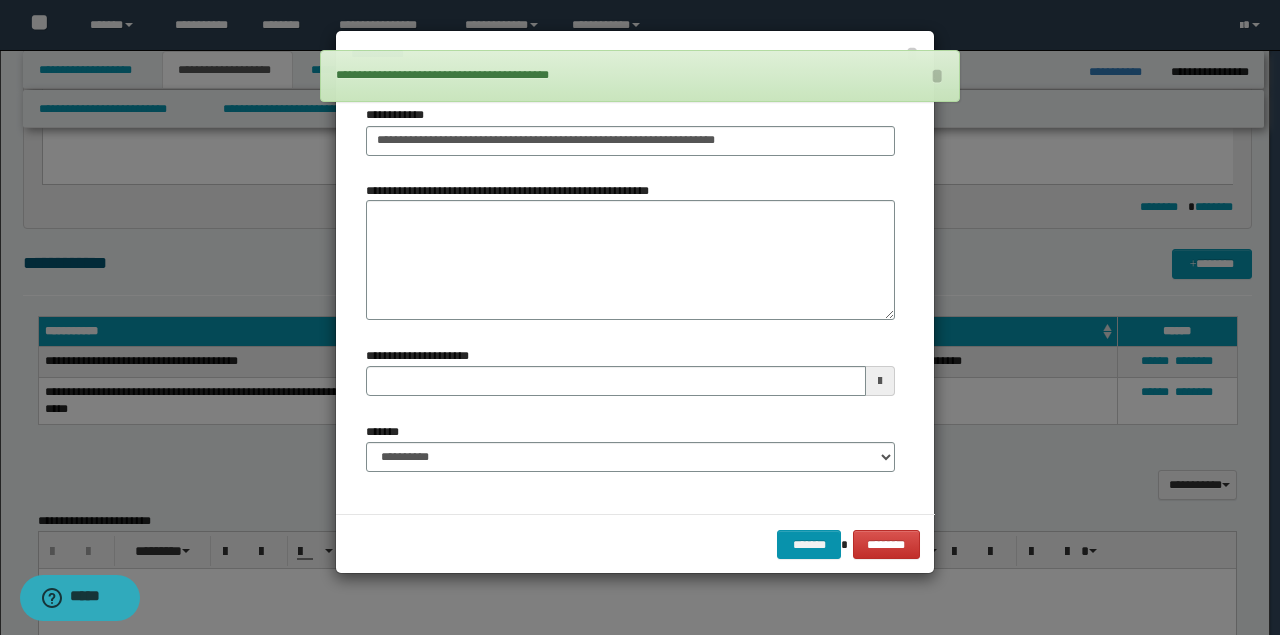type 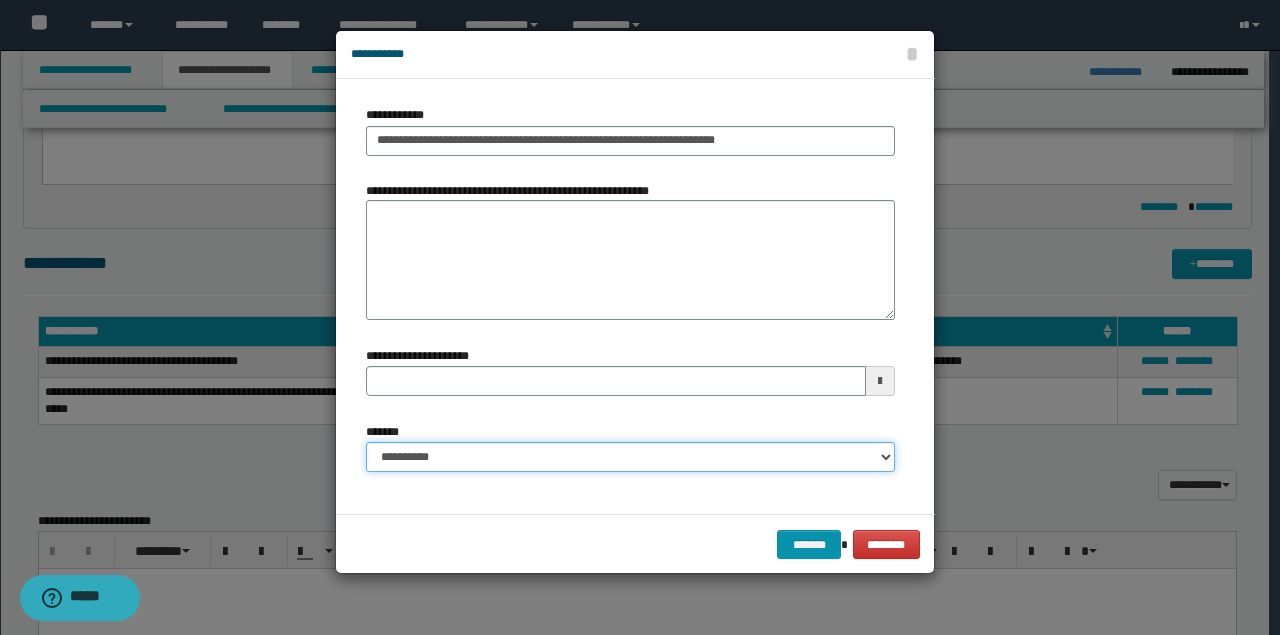 drag, startPoint x: 474, startPoint y: 459, endPoint x: 470, endPoint y: 443, distance: 16.492422 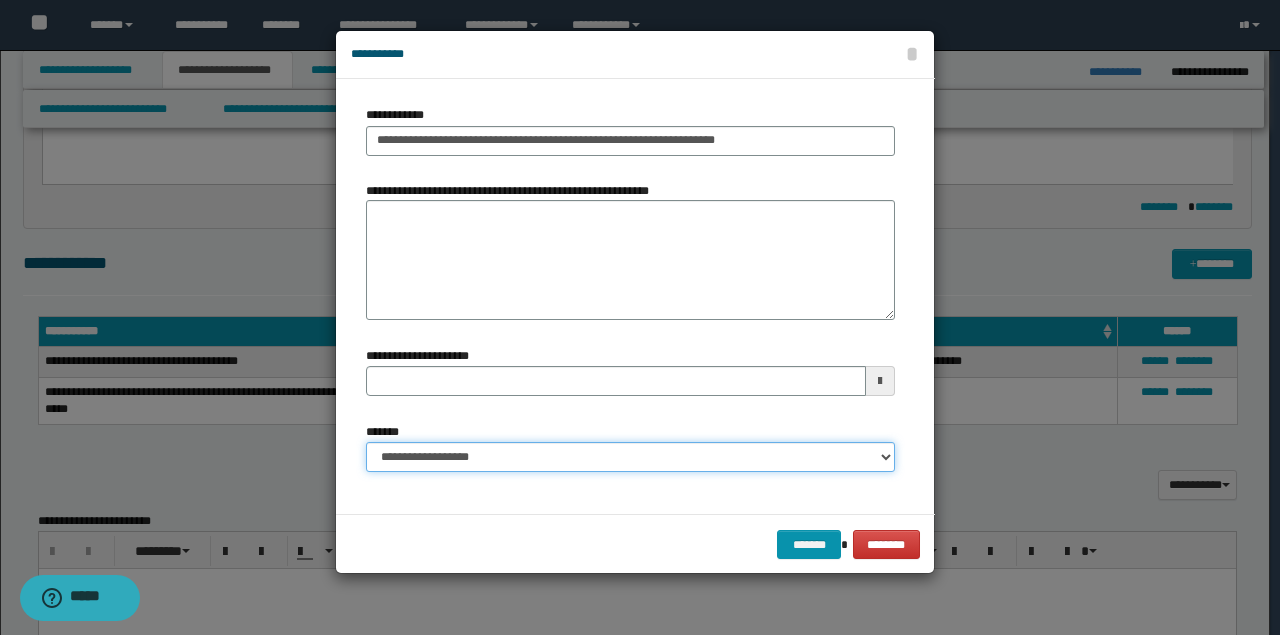 click on "**********" at bounding box center (630, 457) 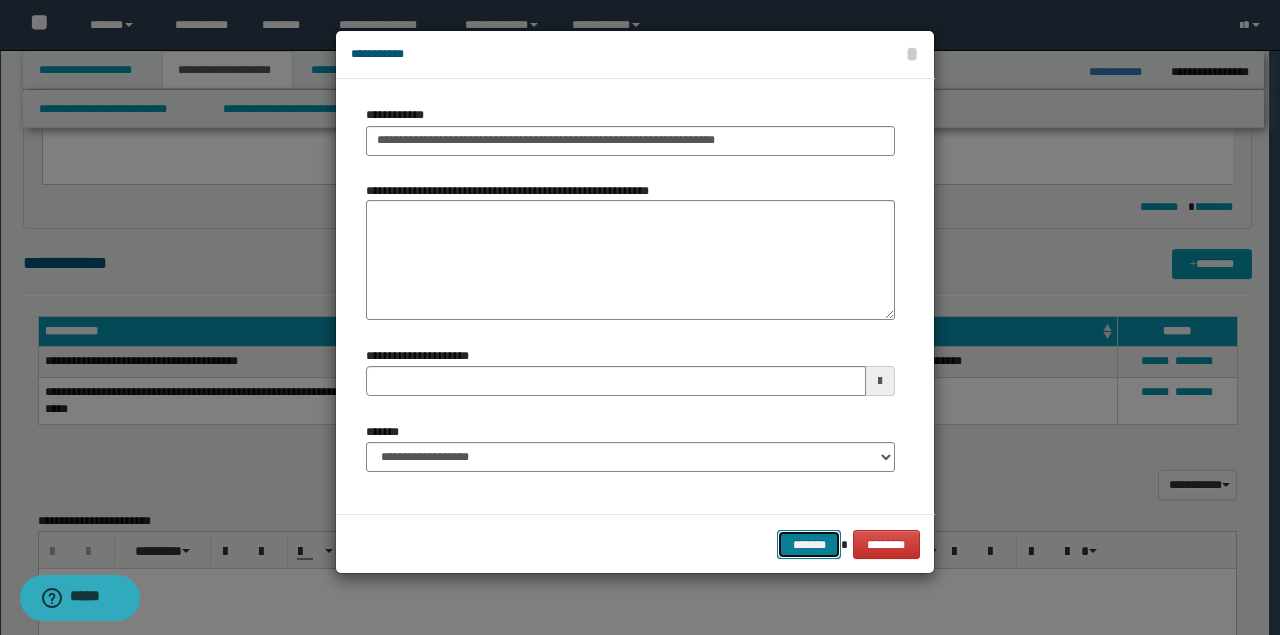 click on "*******" at bounding box center [809, 544] 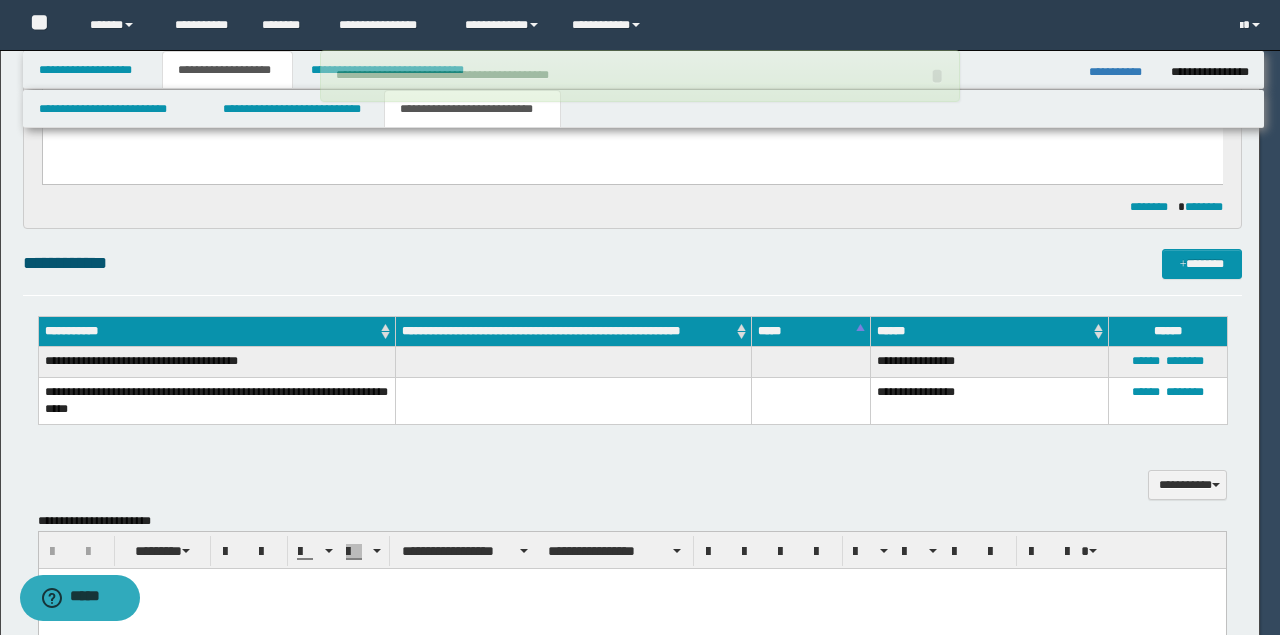 type 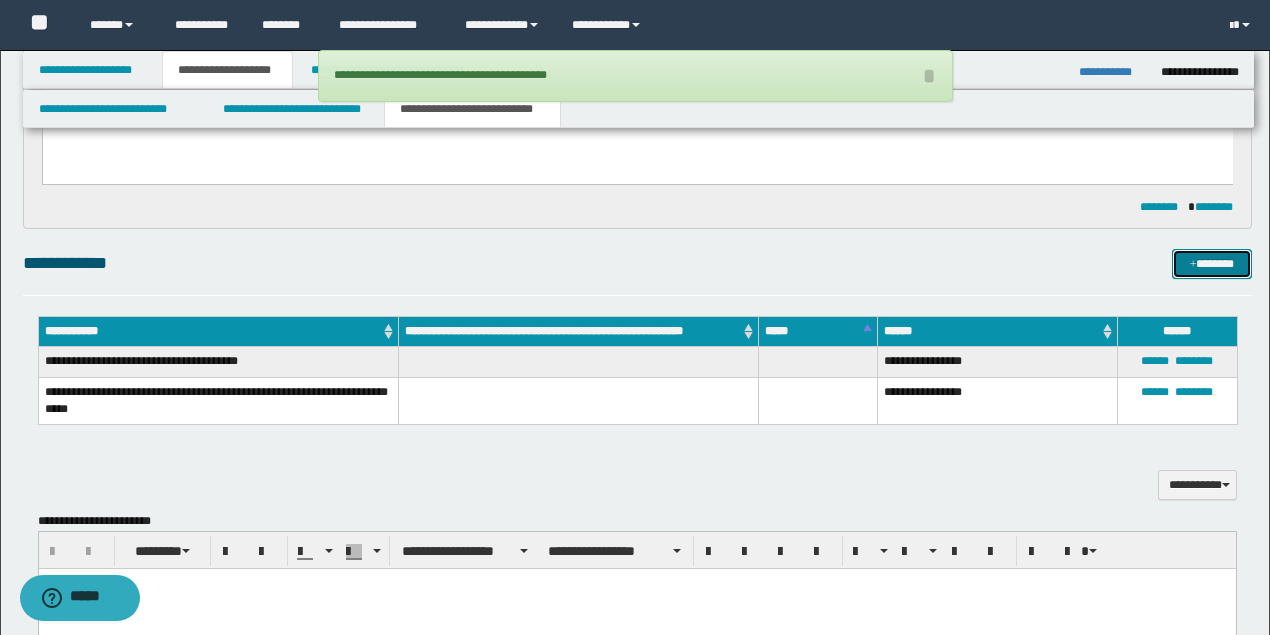 click at bounding box center (1193, 265) 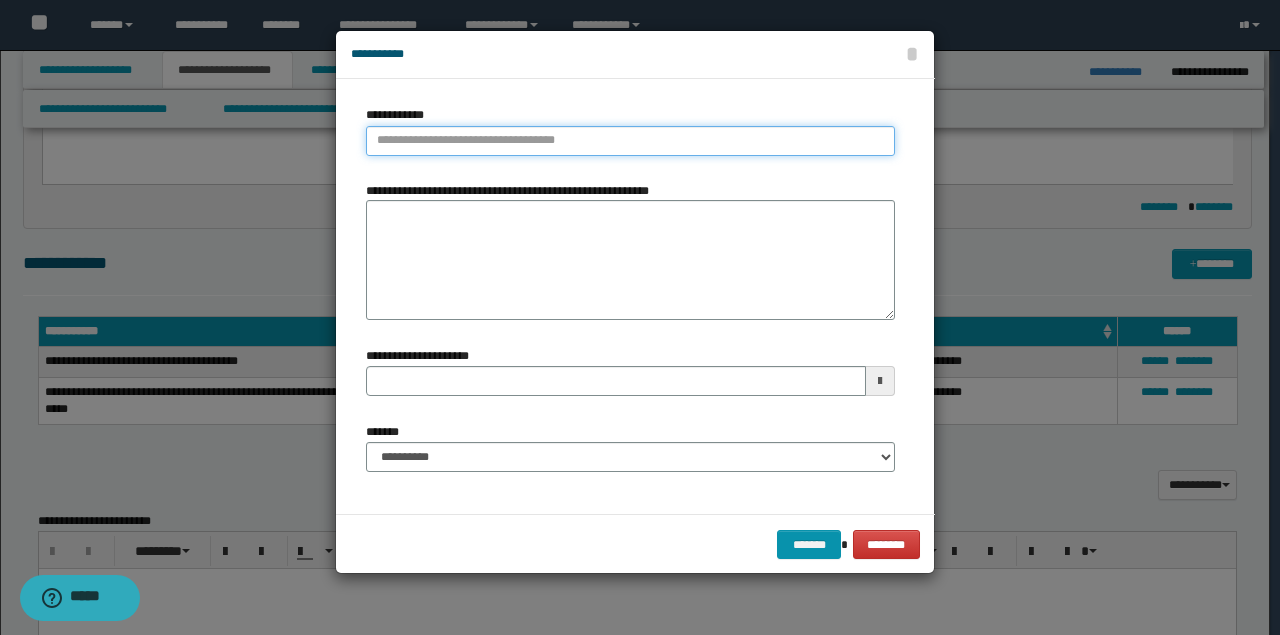 type on "**********" 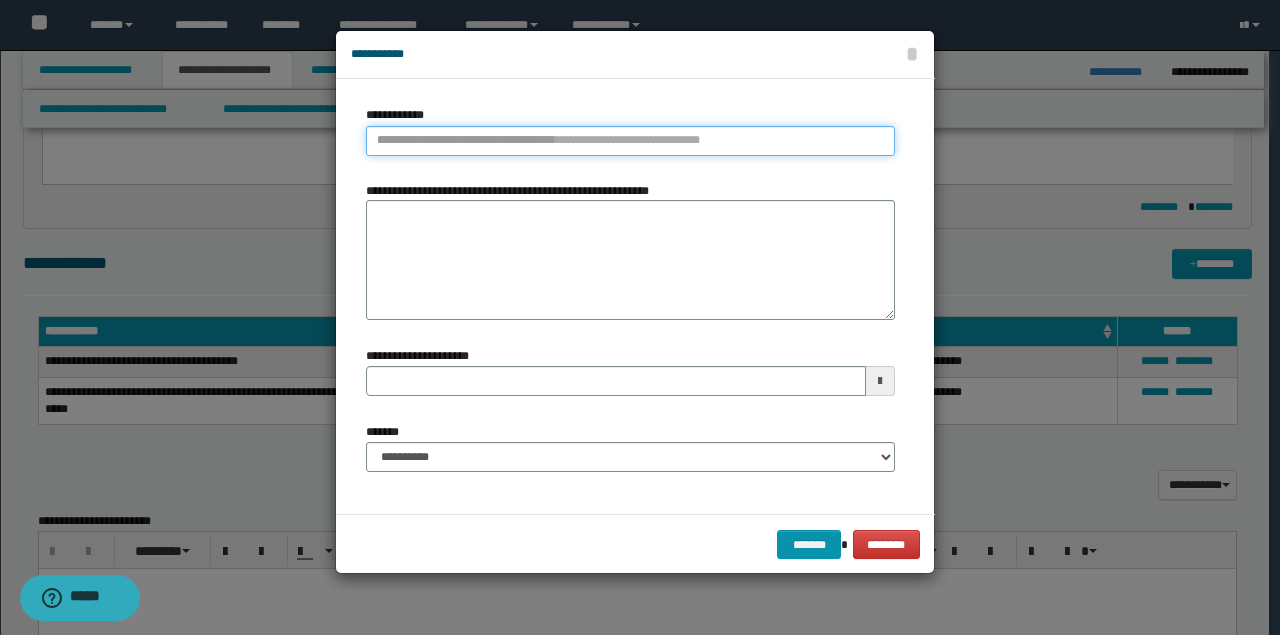 click on "**********" at bounding box center (630, 141) 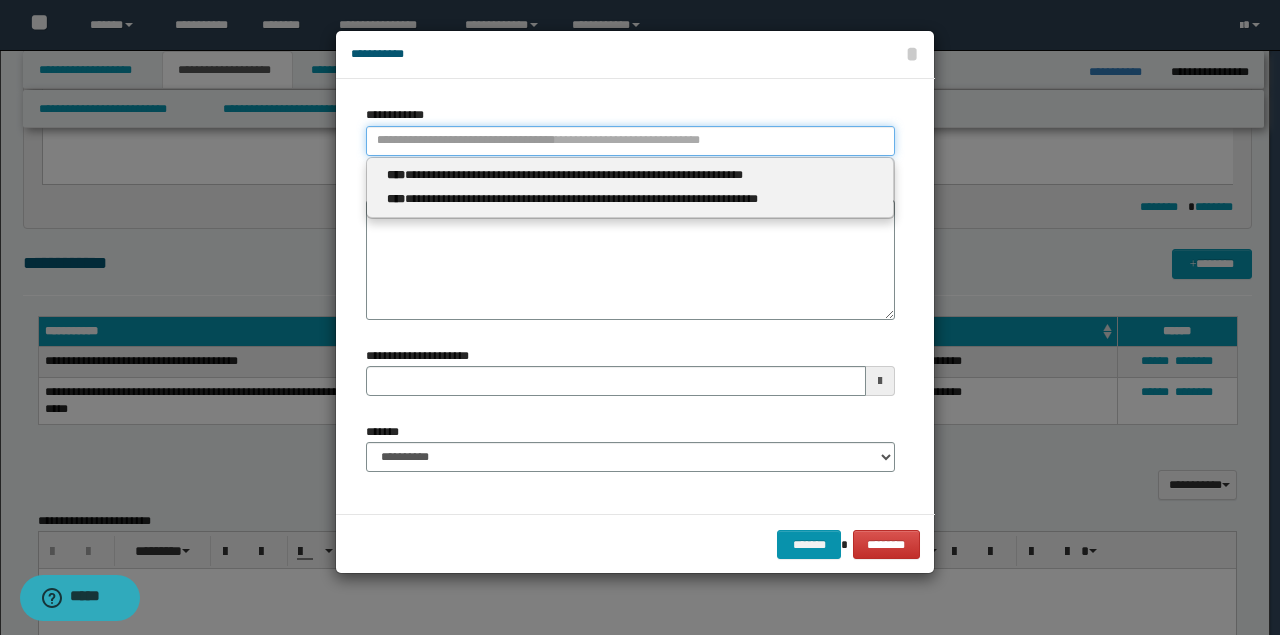 type 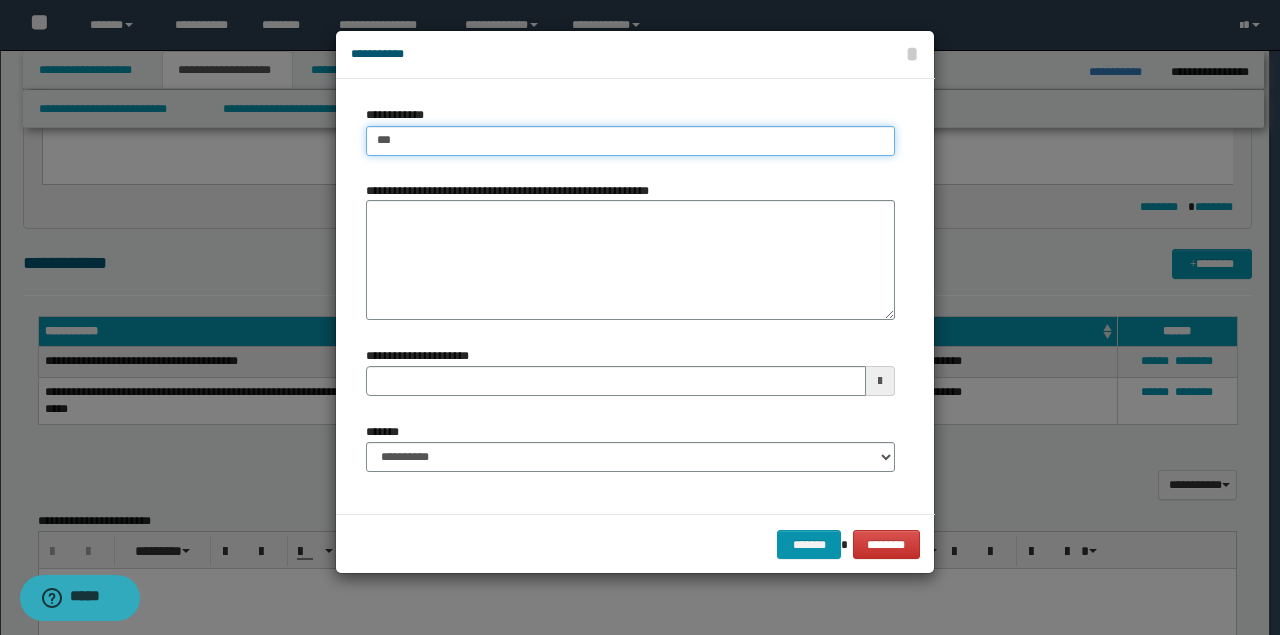 type on "****" 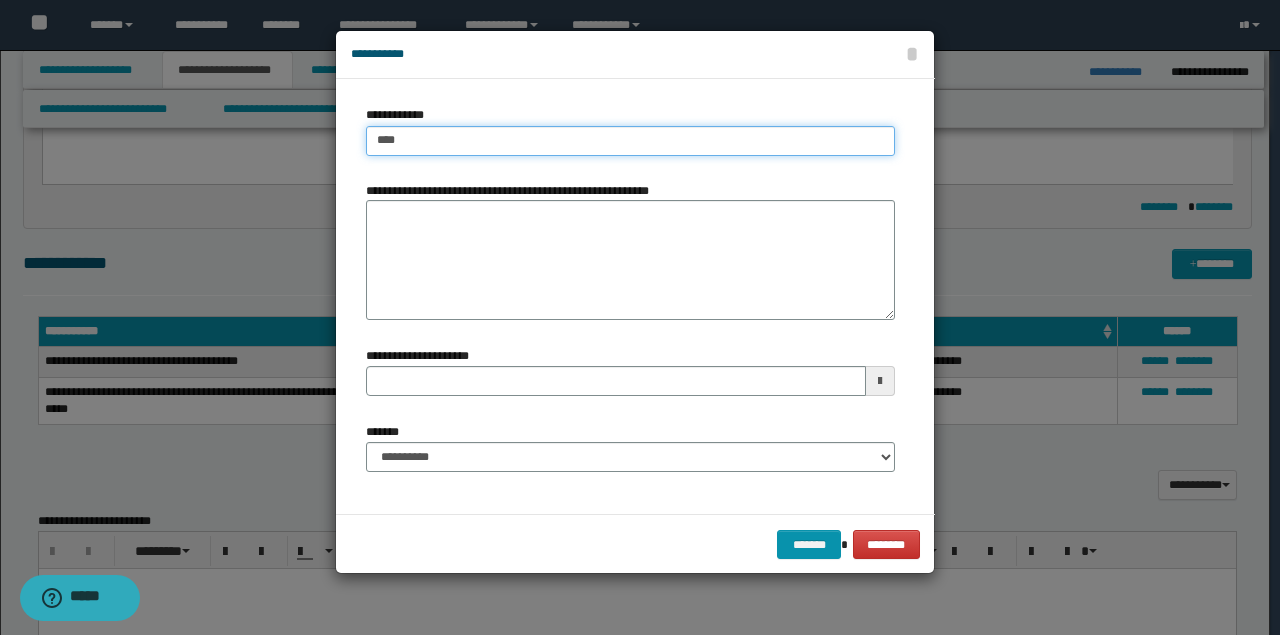 type on "****" 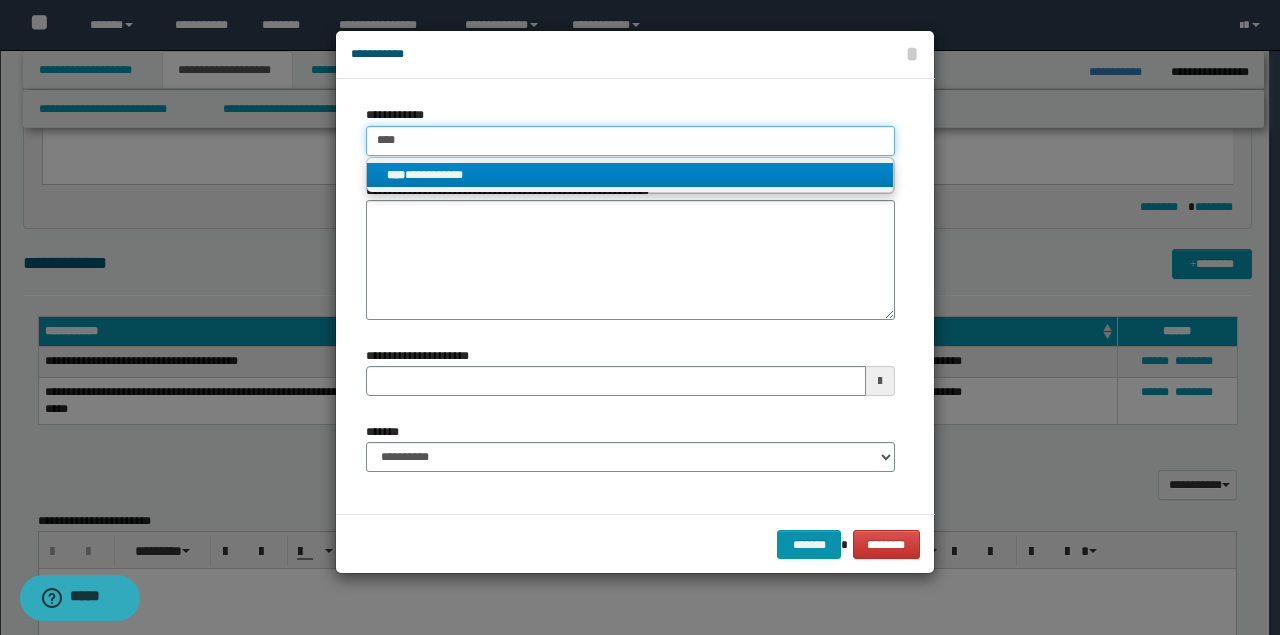 type on "****" 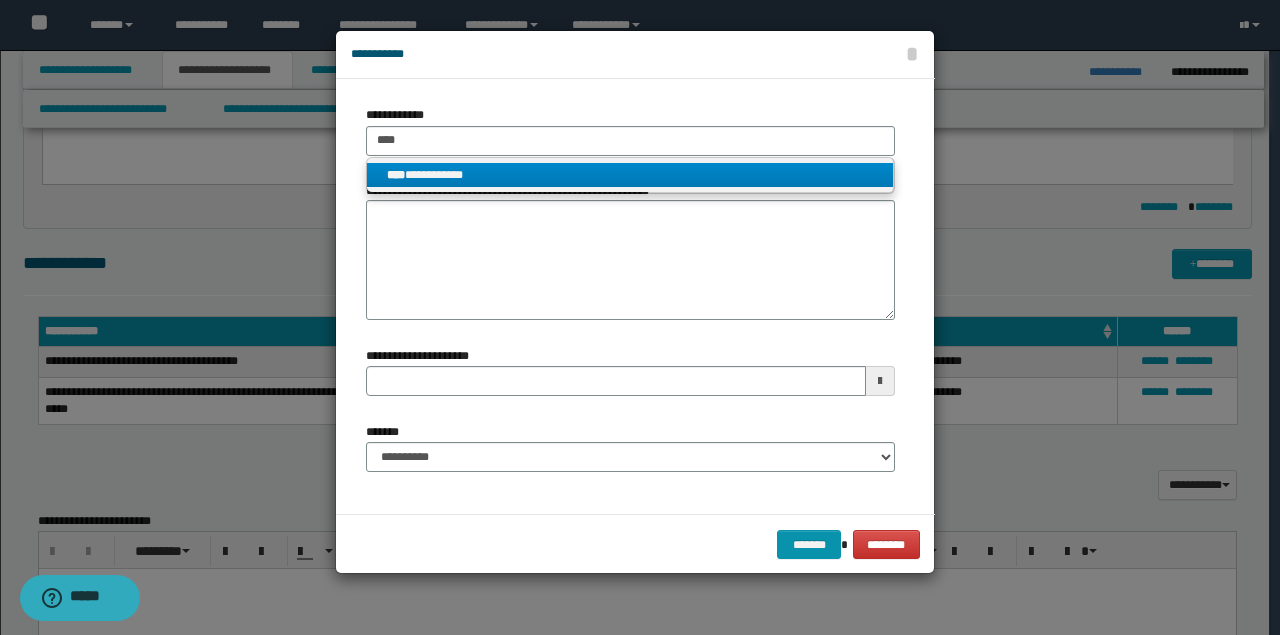 click on "**********" at bounding box center (630, 175) 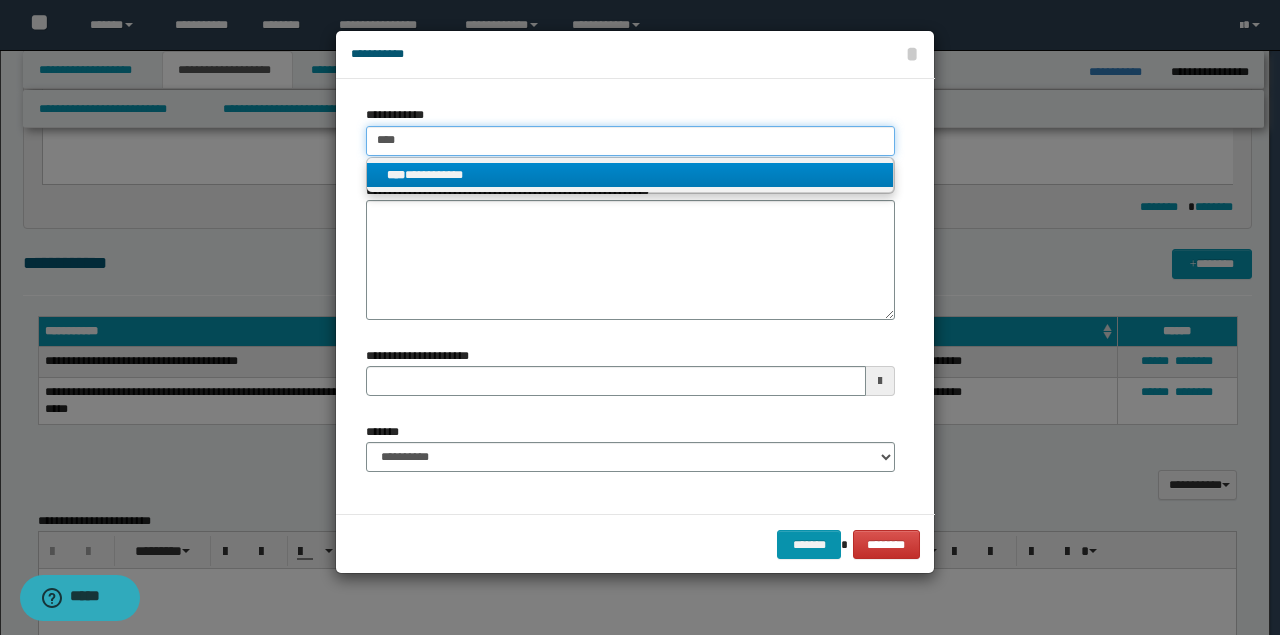 type 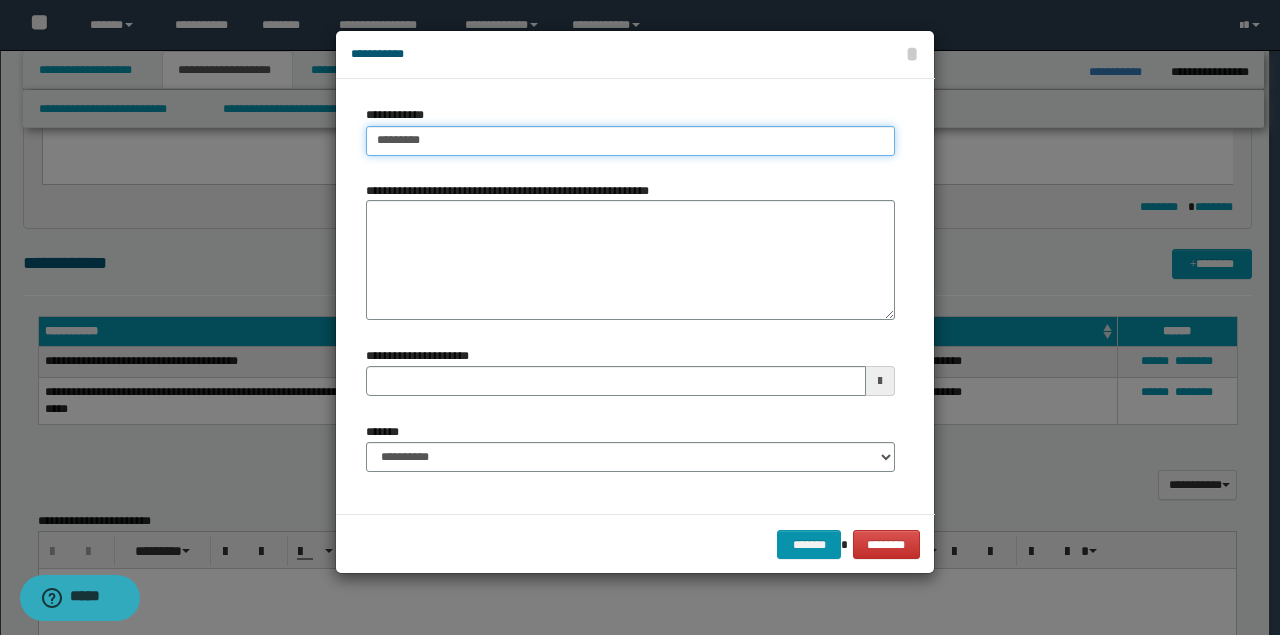 type 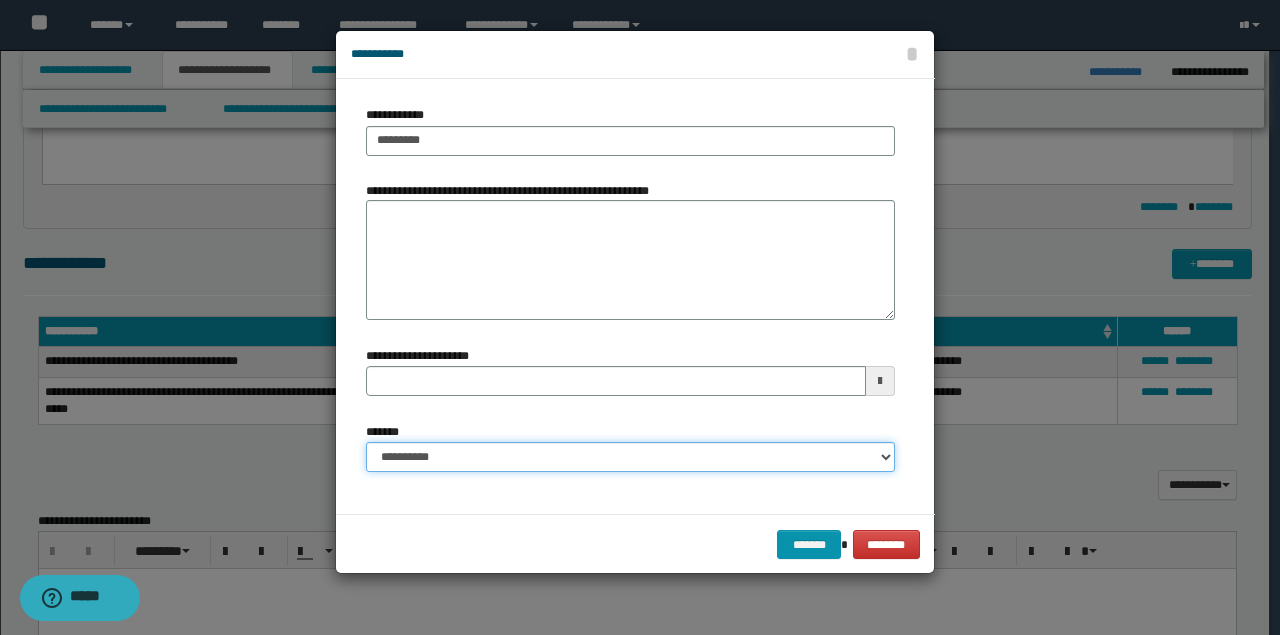 drag, startPoint x: 452, startPoint y: 462, endPoint x: 452, endPoint y: 446, distance: 16 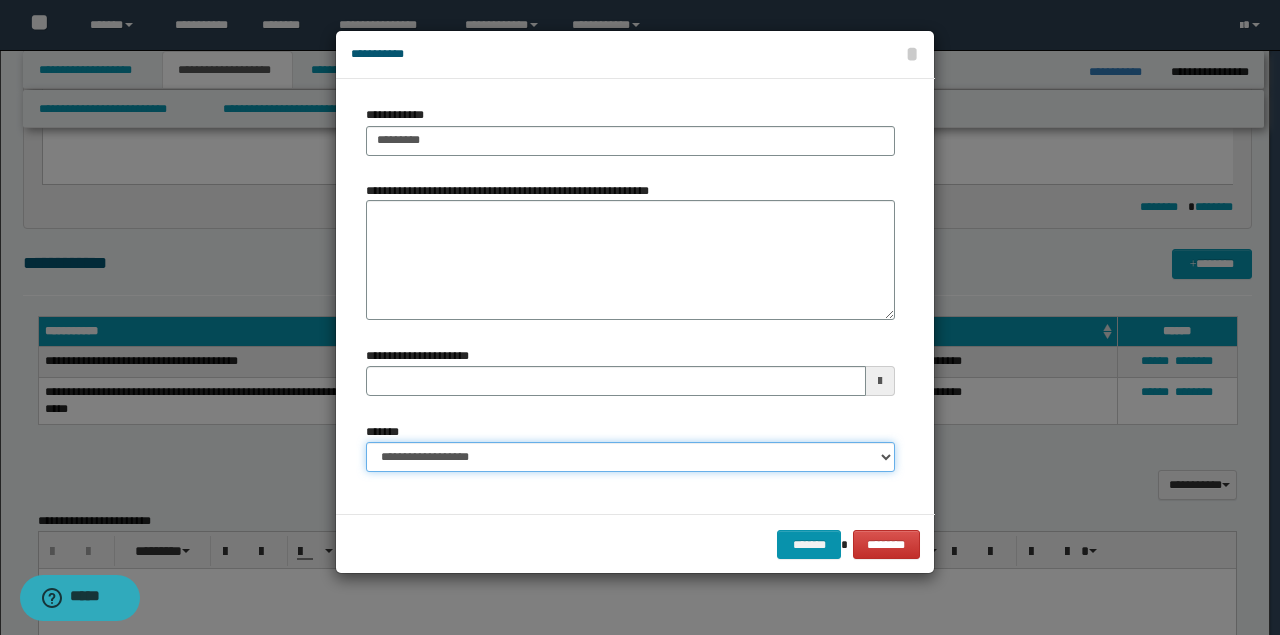 click on "**********" at bounding box center (630, 457) 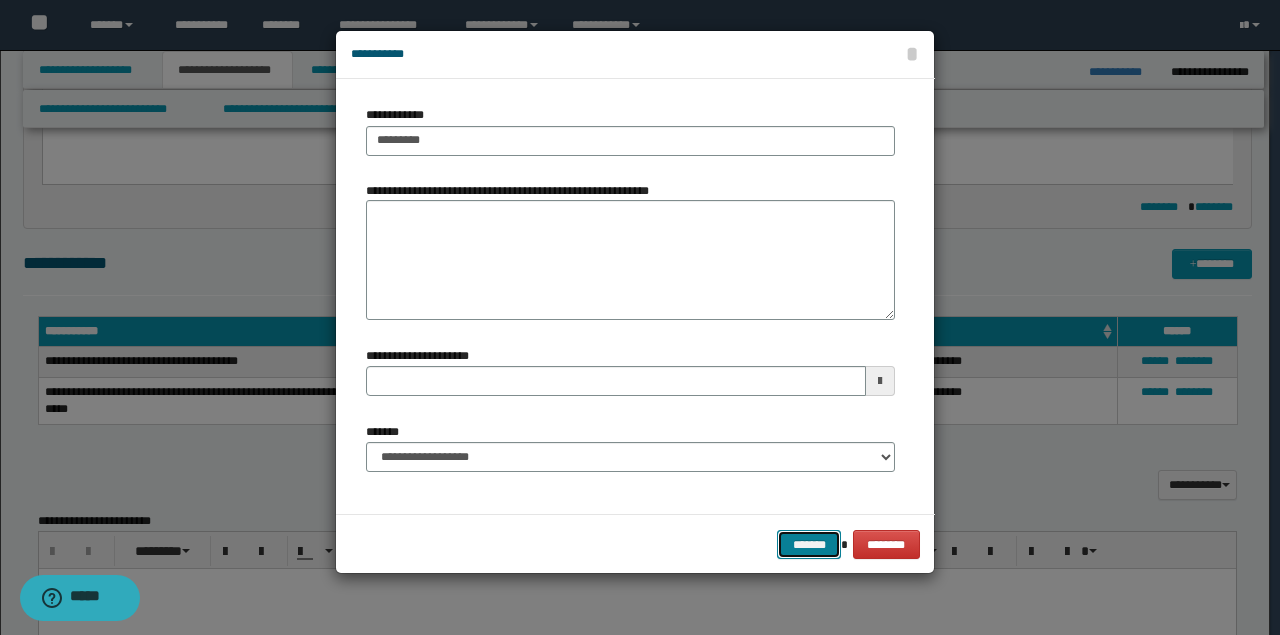 click on "*******" at bounding box center (809, 544) 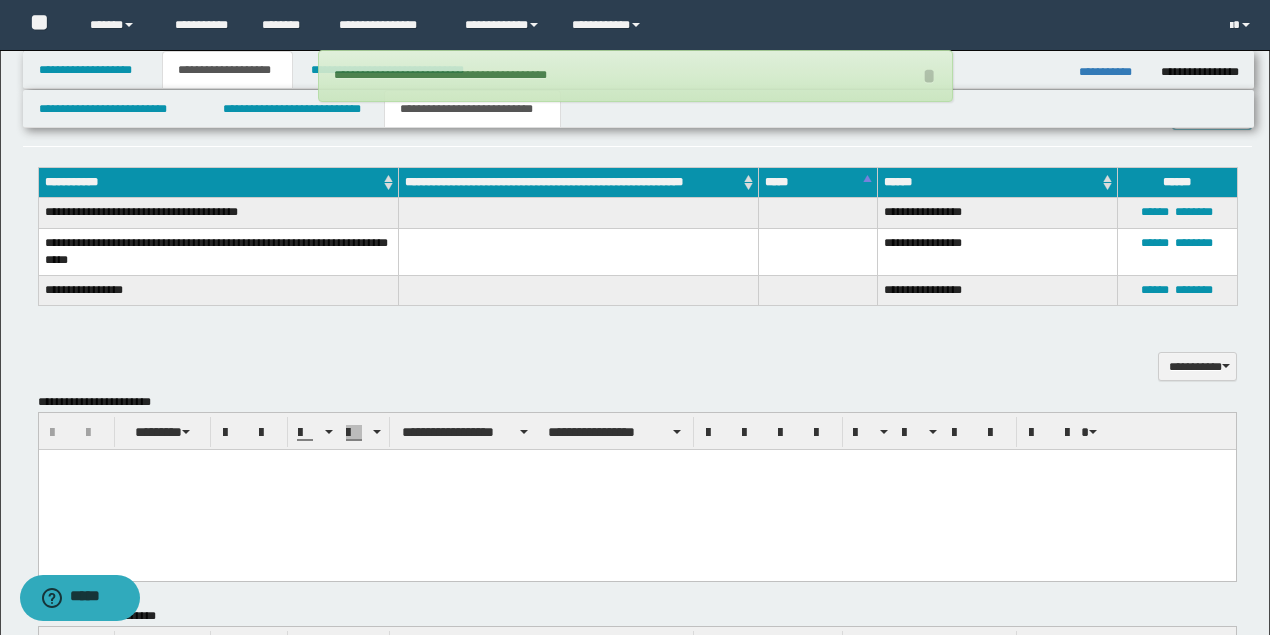 scroll, scrollTop: 533, scrollLeft: 0, axis: vertical 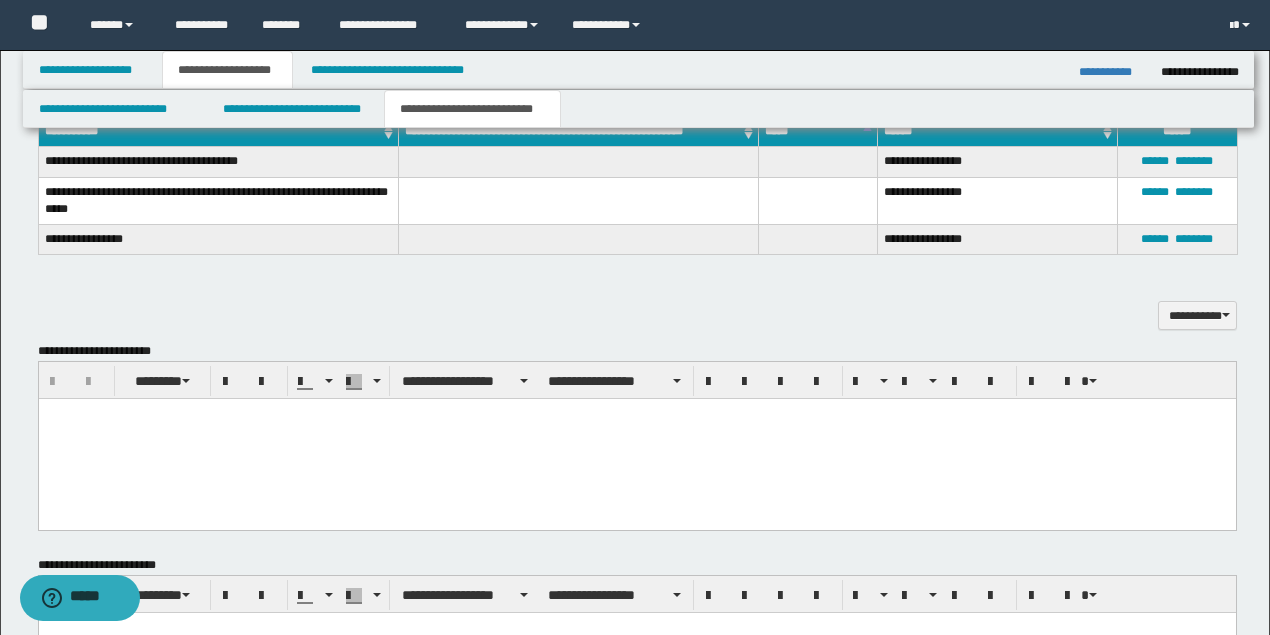 click on "**********" at bounding box center [637, 435] 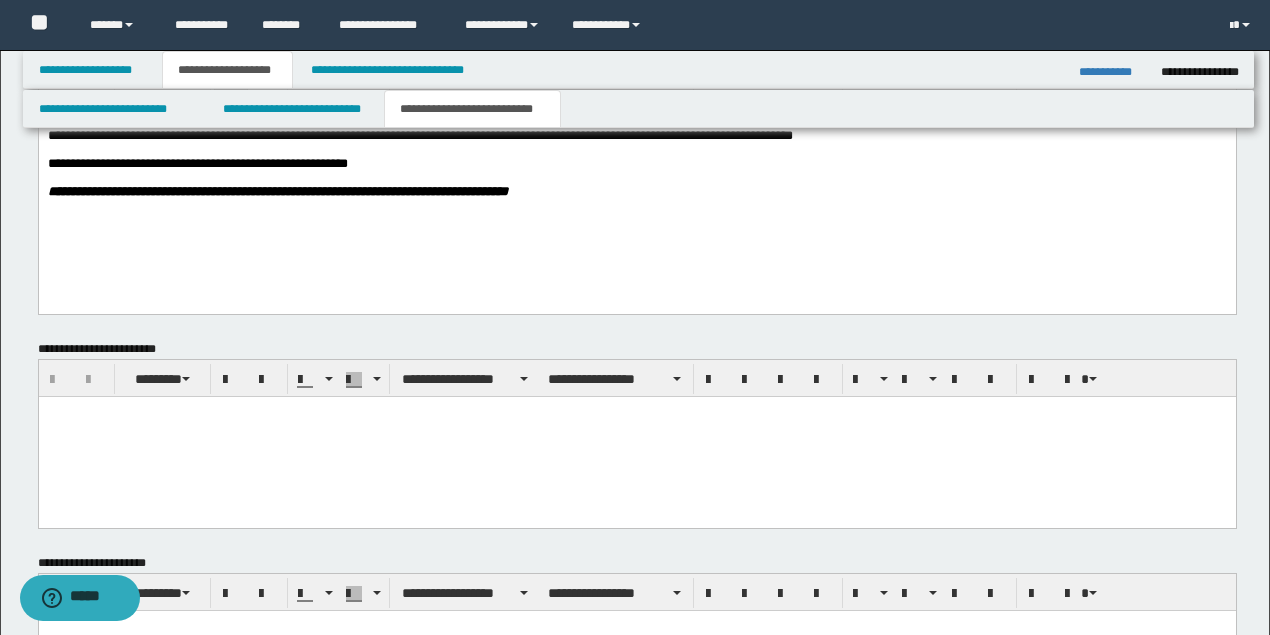 scroll, scrollTop: 733, scrollLeft: 0, axis: vertical 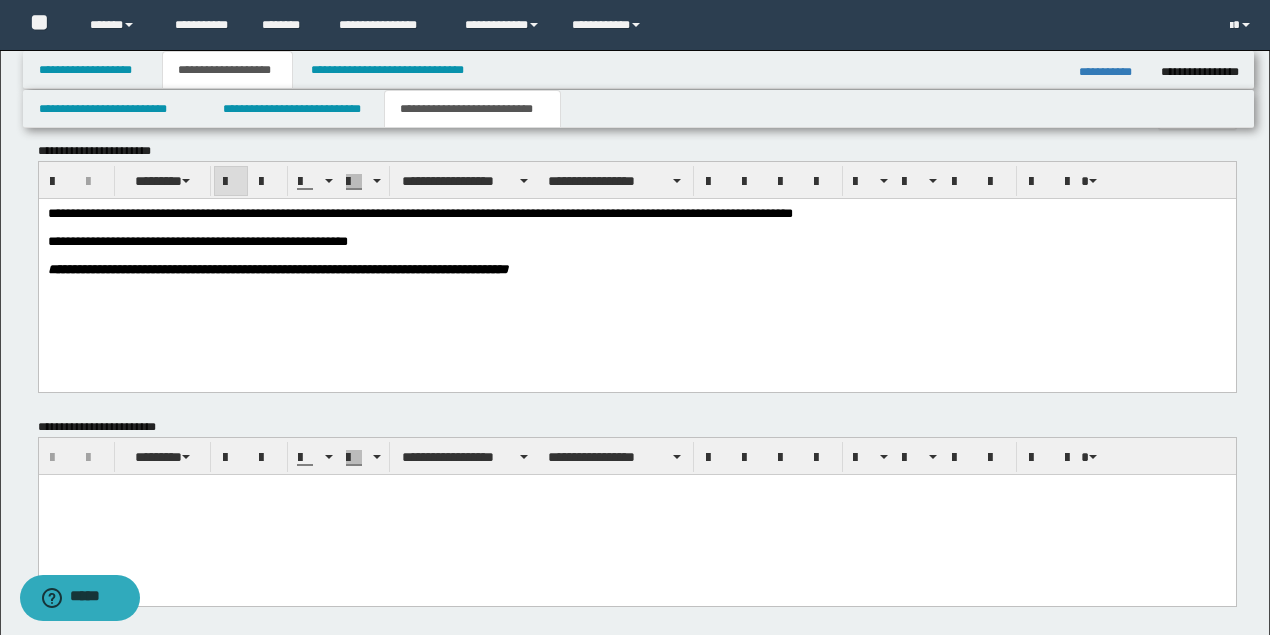 click on "**********" at bounding box center (636, 266) 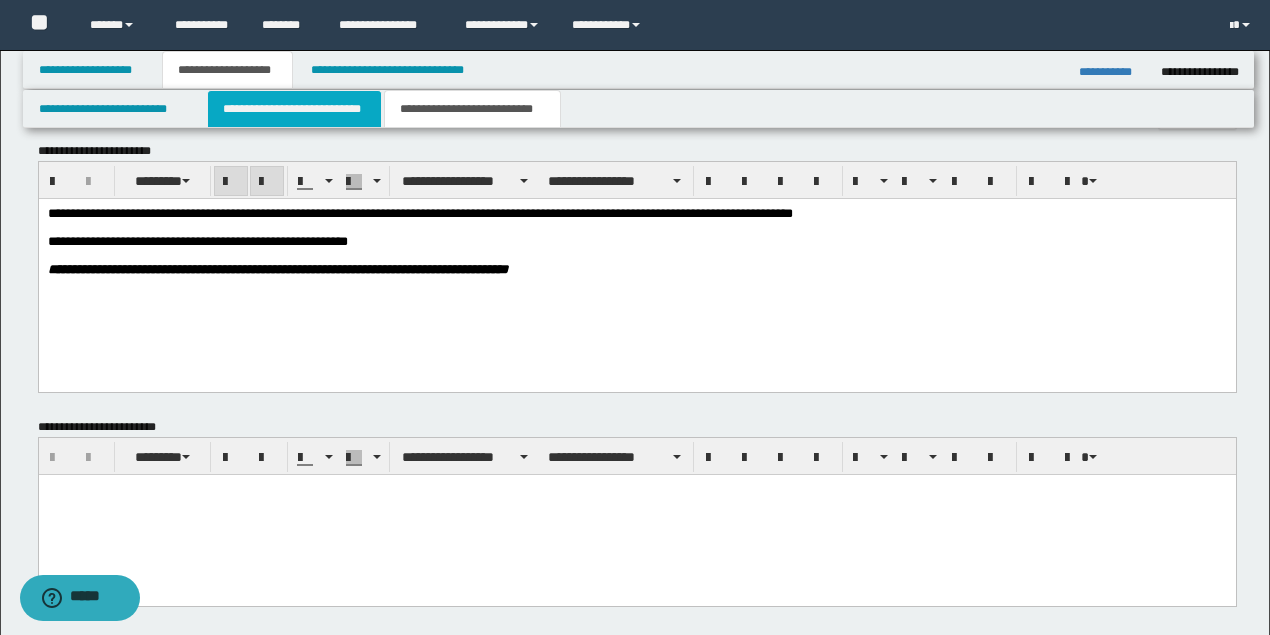 click on "**********" at bounding box center (294, 109) 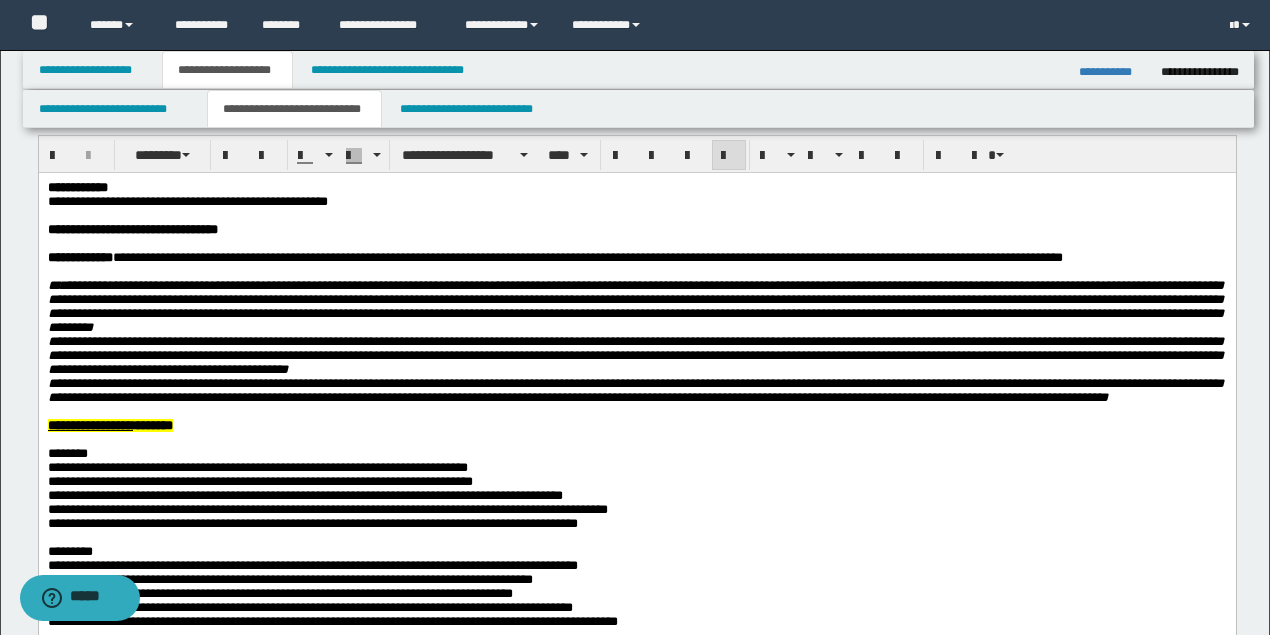 scroll, scrollTop: 66, scrollLeft: 0, axis: vertical 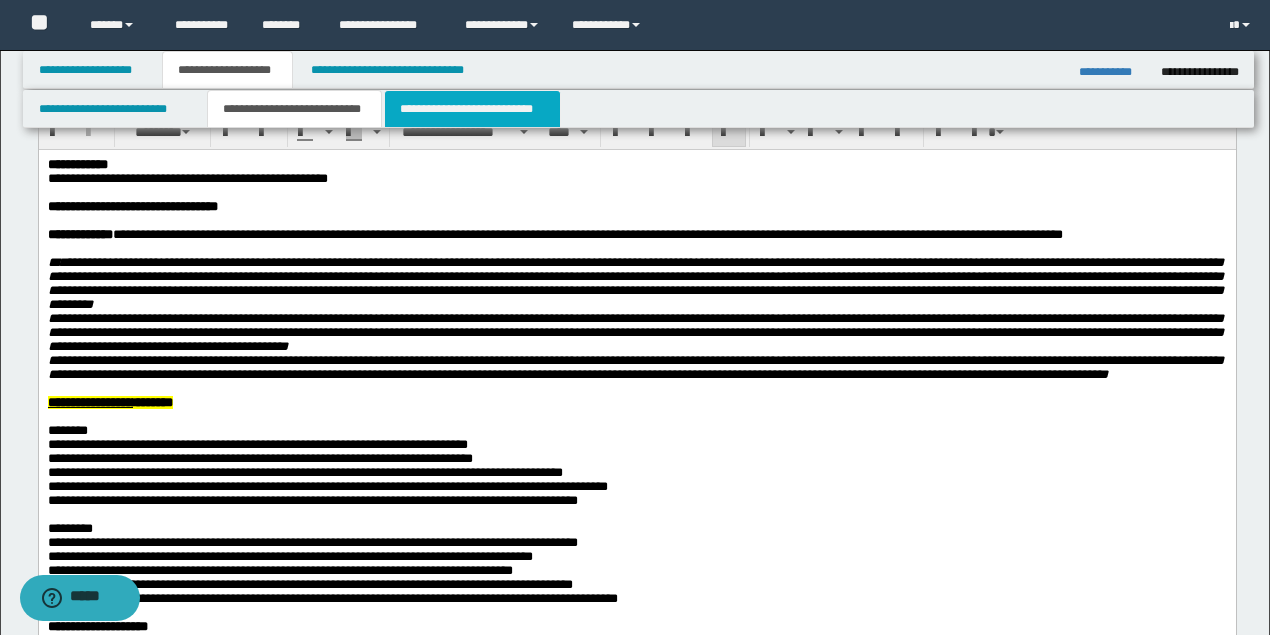 click on "**********" at bounding box center (472, 109) 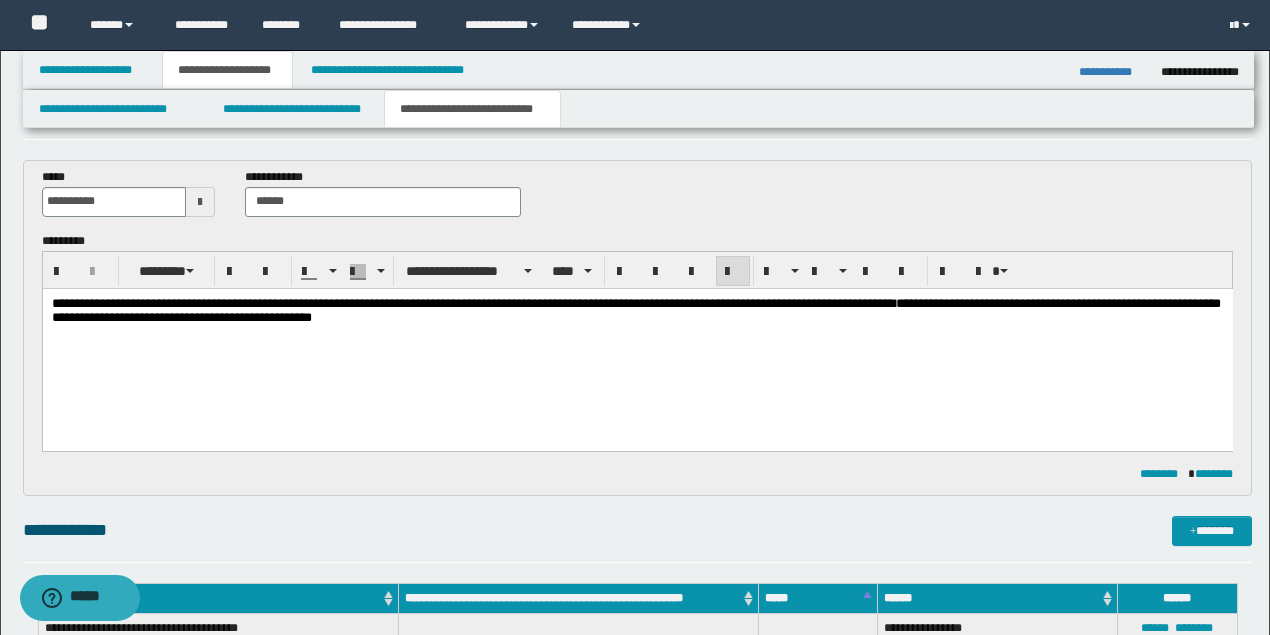 click at bounding box center (635, 331) 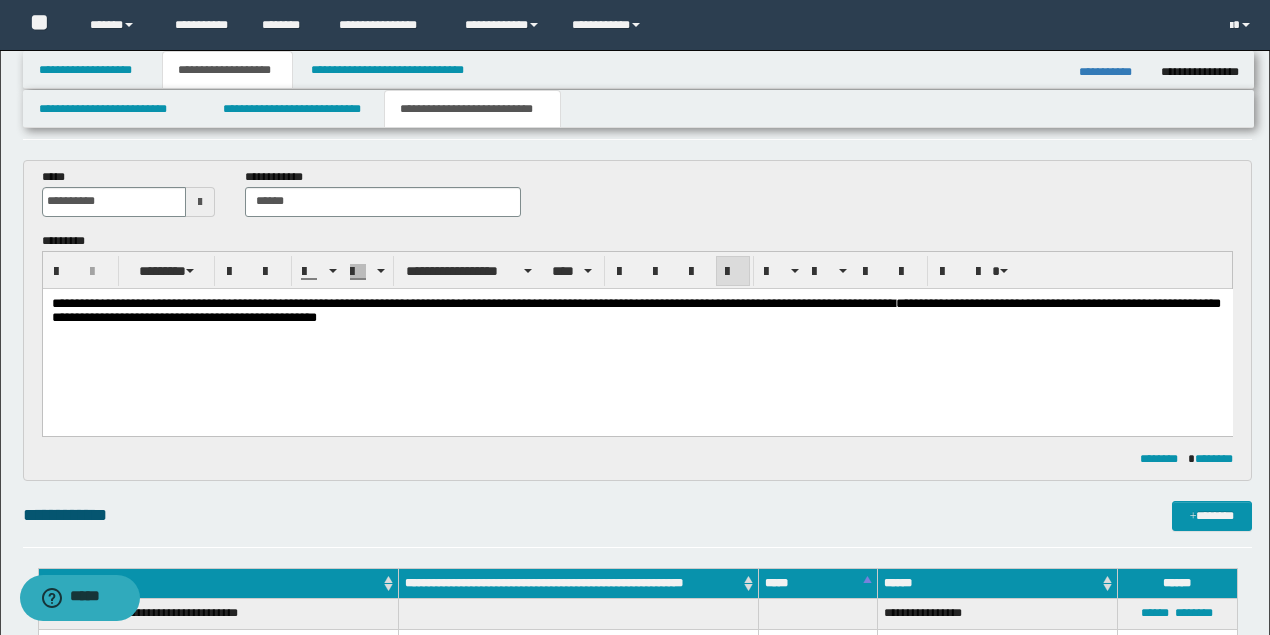 click on "********
********" at bounding box center [638, 459] 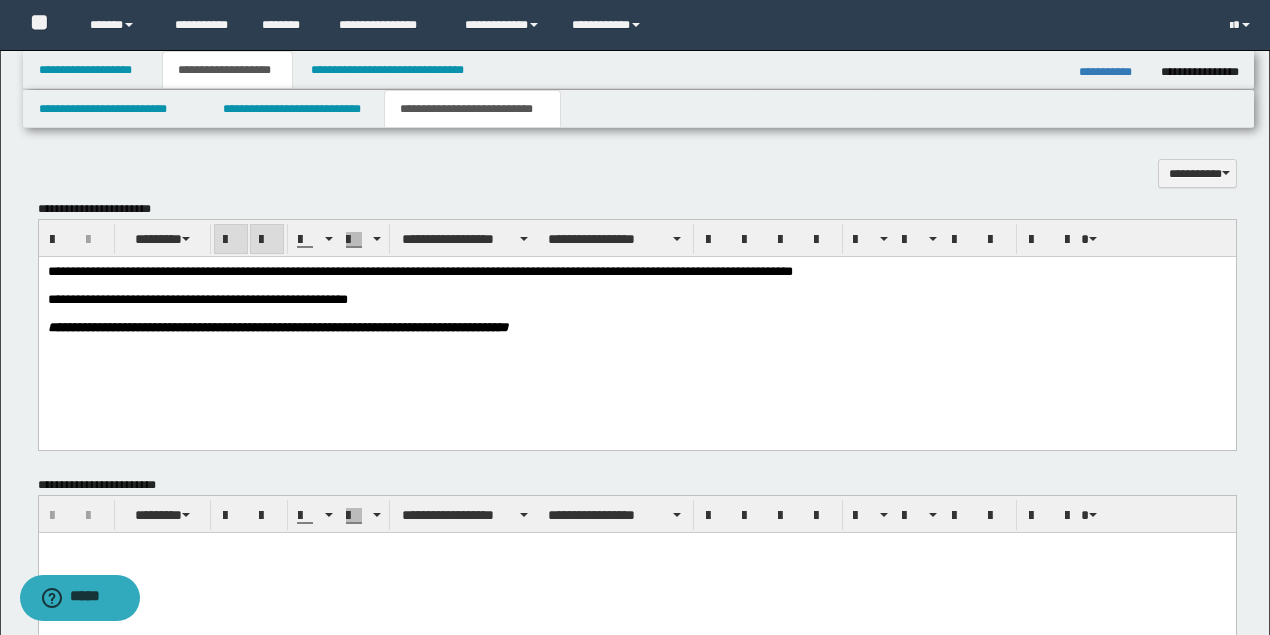 scroll, scrollTop: 666, scrollLeft: 0, axis: vertical 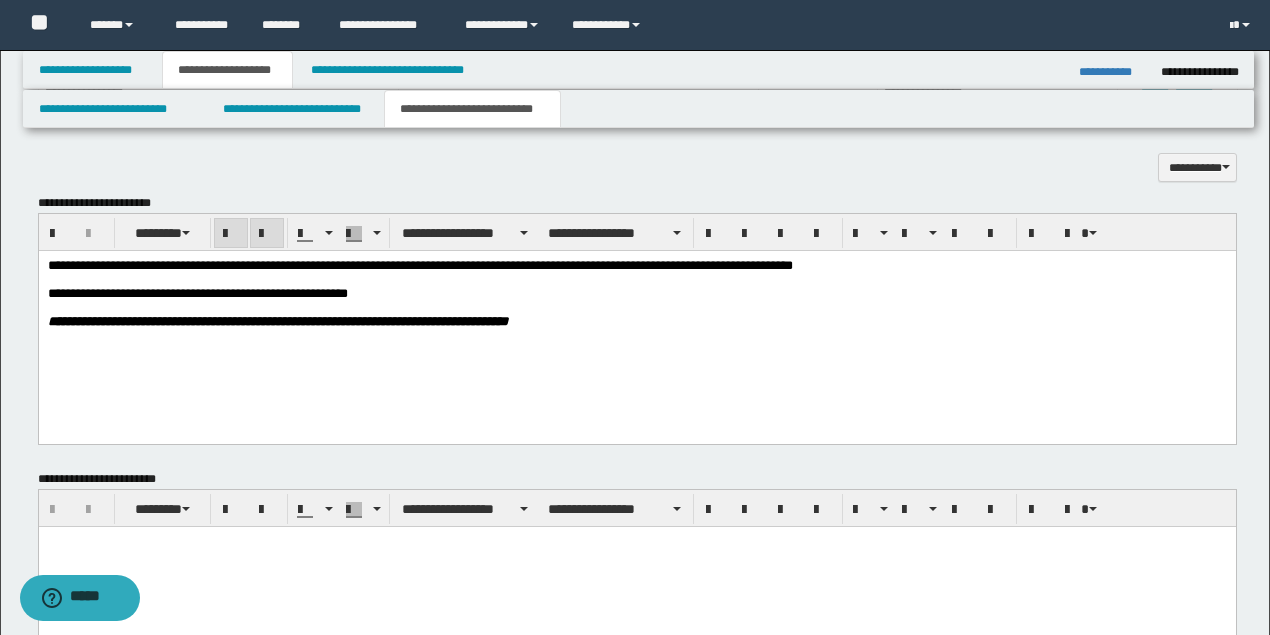 click on "**********" at bounding box center [636, 318] 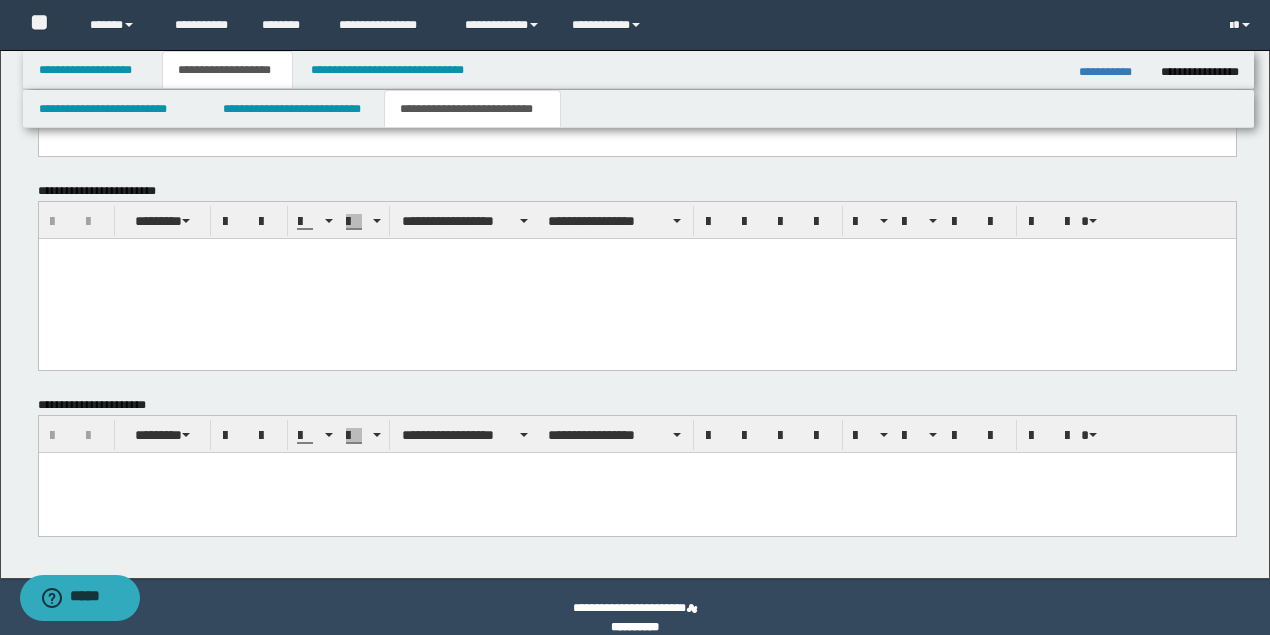 scroll, scrollTop: 975, scrollLeft: 0, axis: vertical 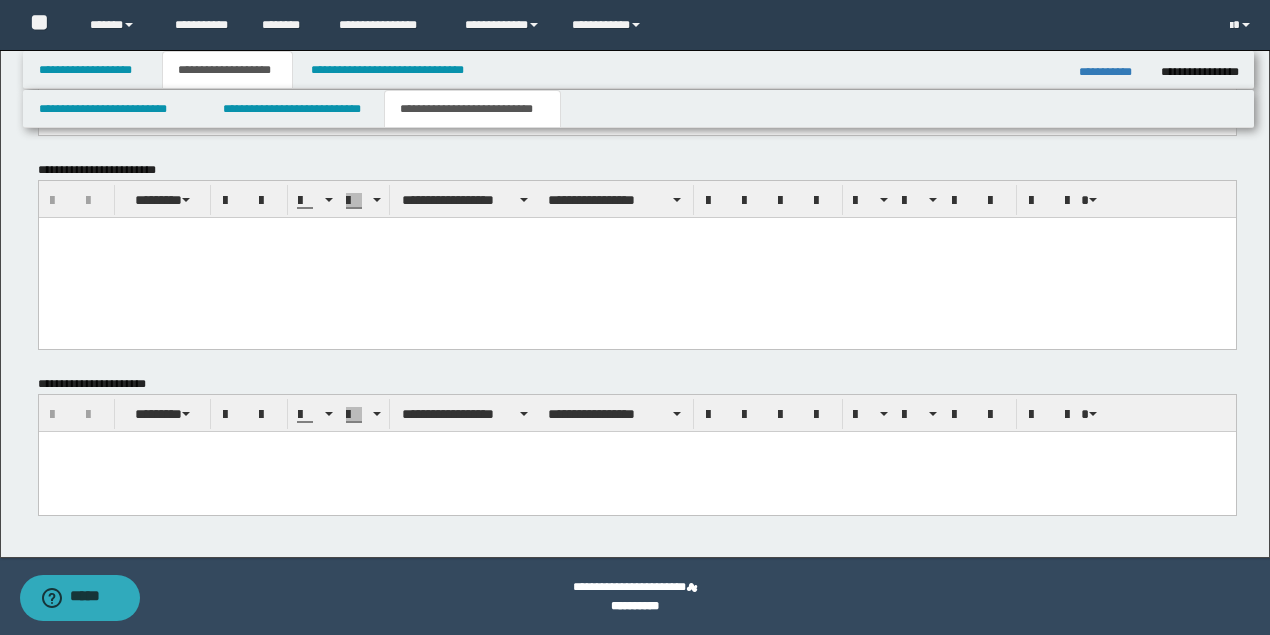 click at bounding box center (636, 472) 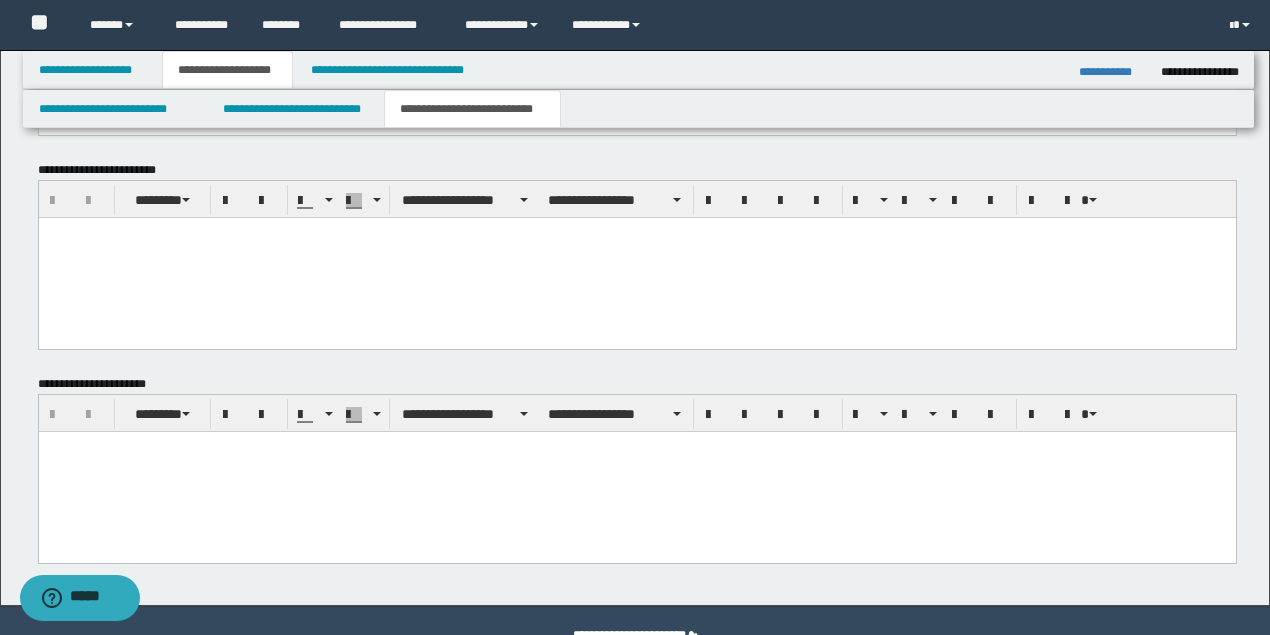 paste 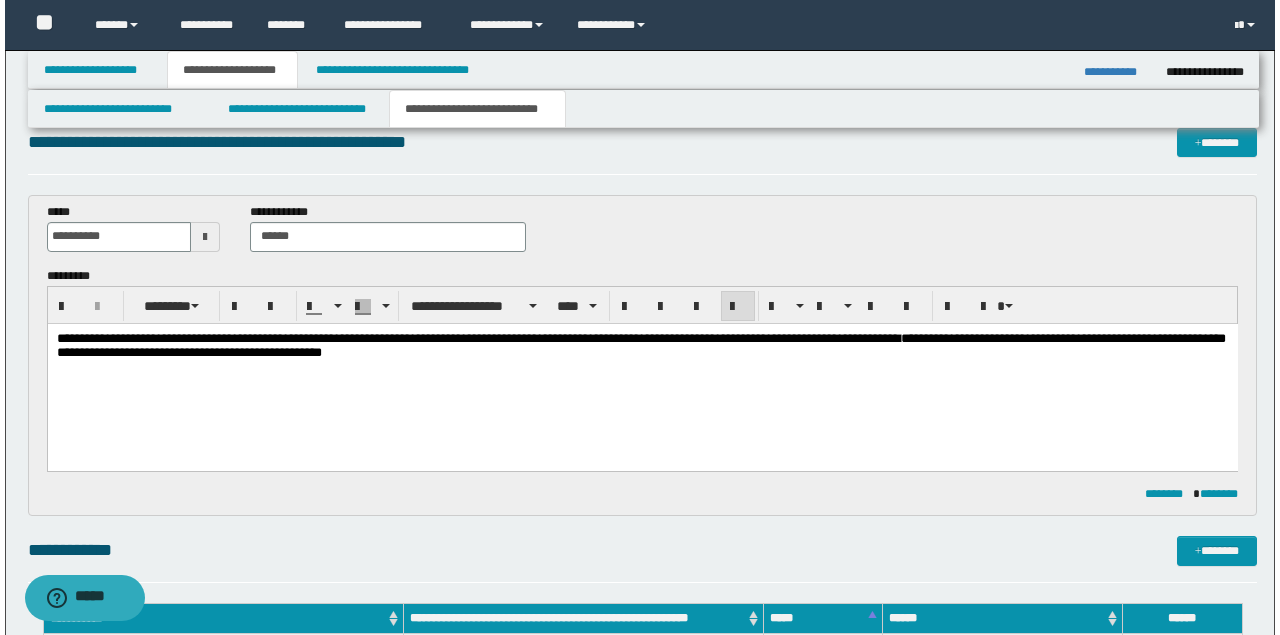 scroll, scrollTop: 0, scrollLeft: 0, axis: both 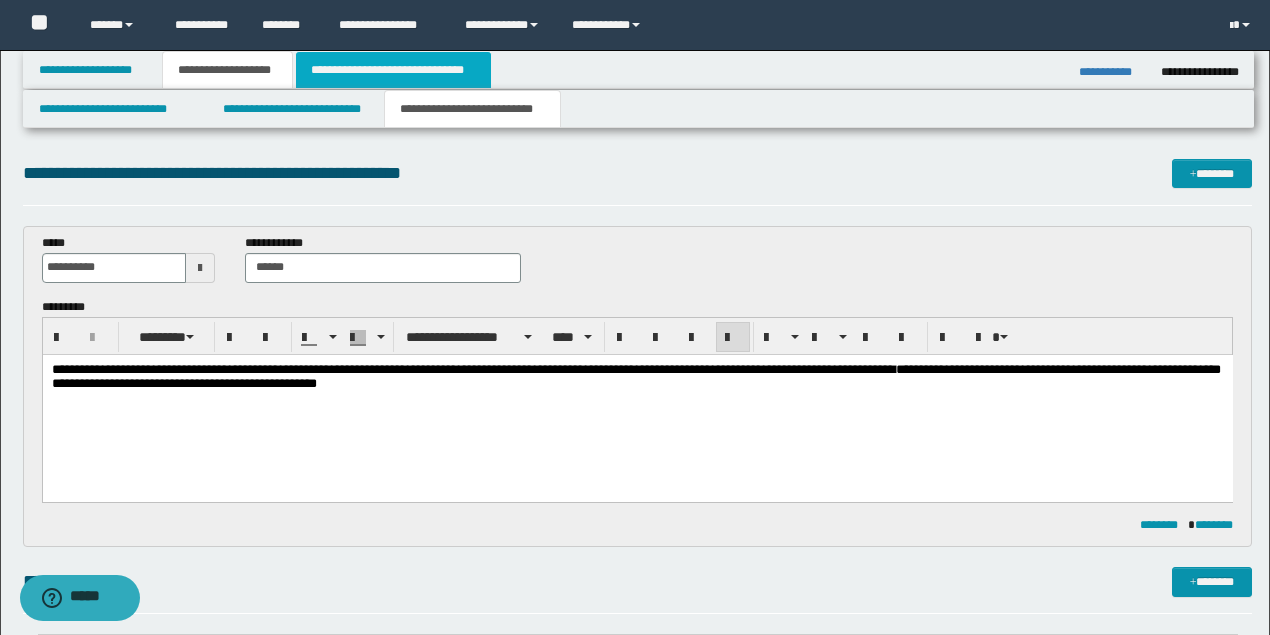 click on "**********" at bounding box center (393, 70) 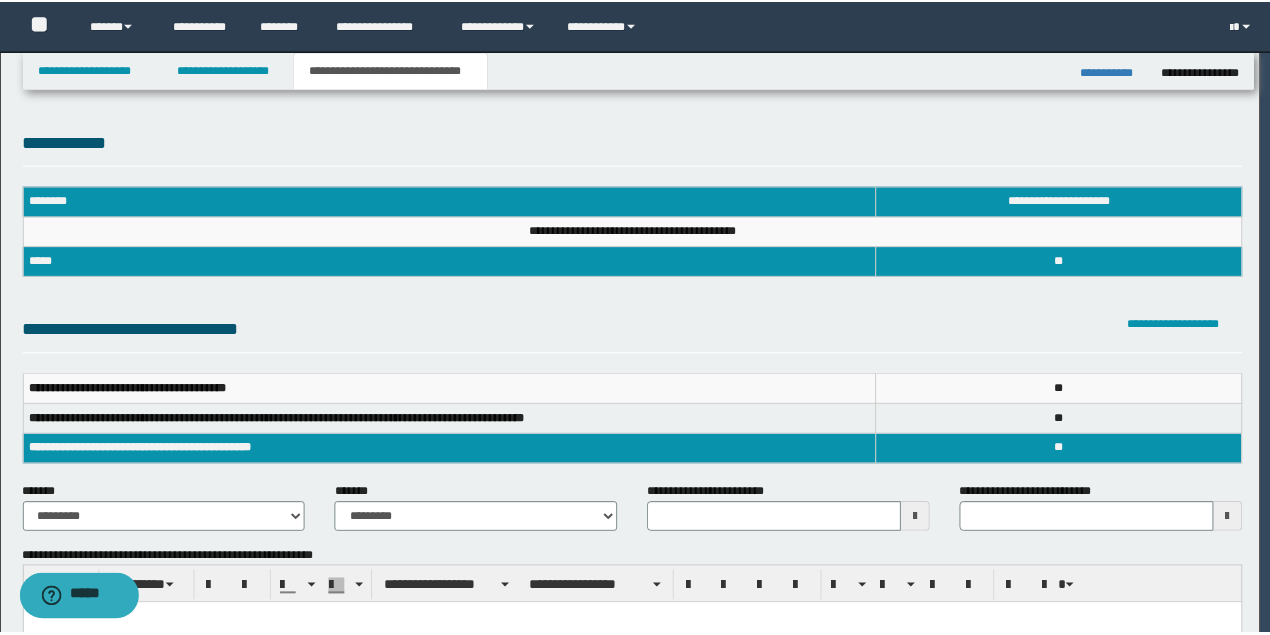 scroll, scrollTop: 0, scrollLeft: 0, axis: both 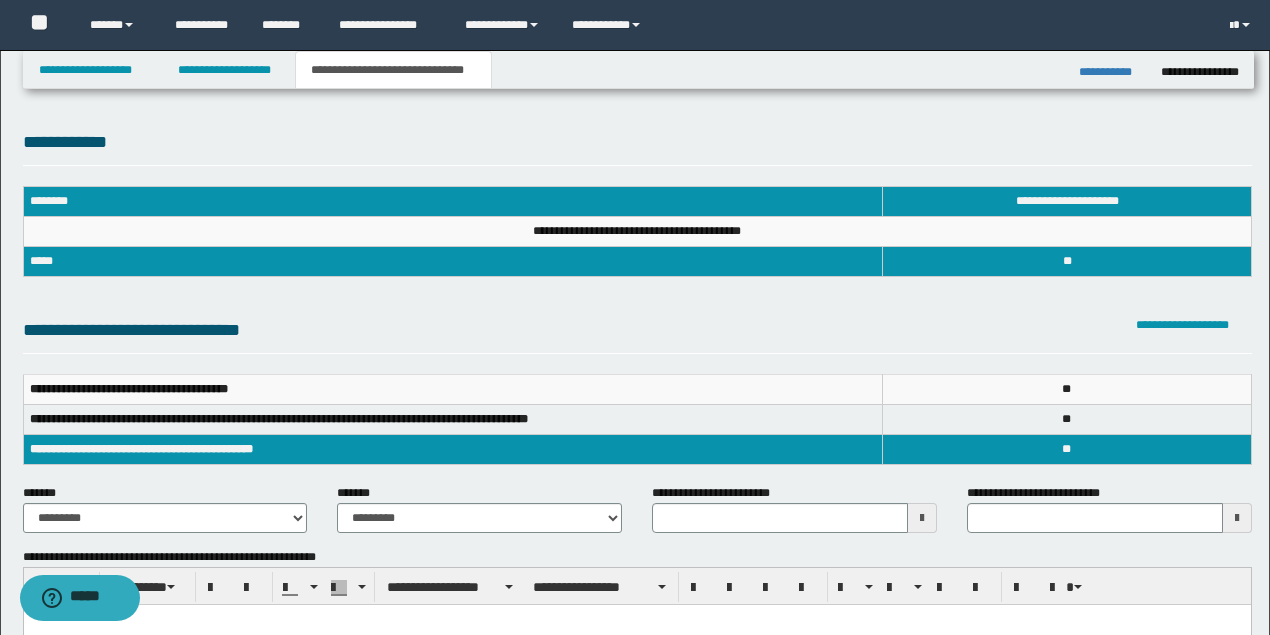 click on "**********" at bounding box center [637, 241] 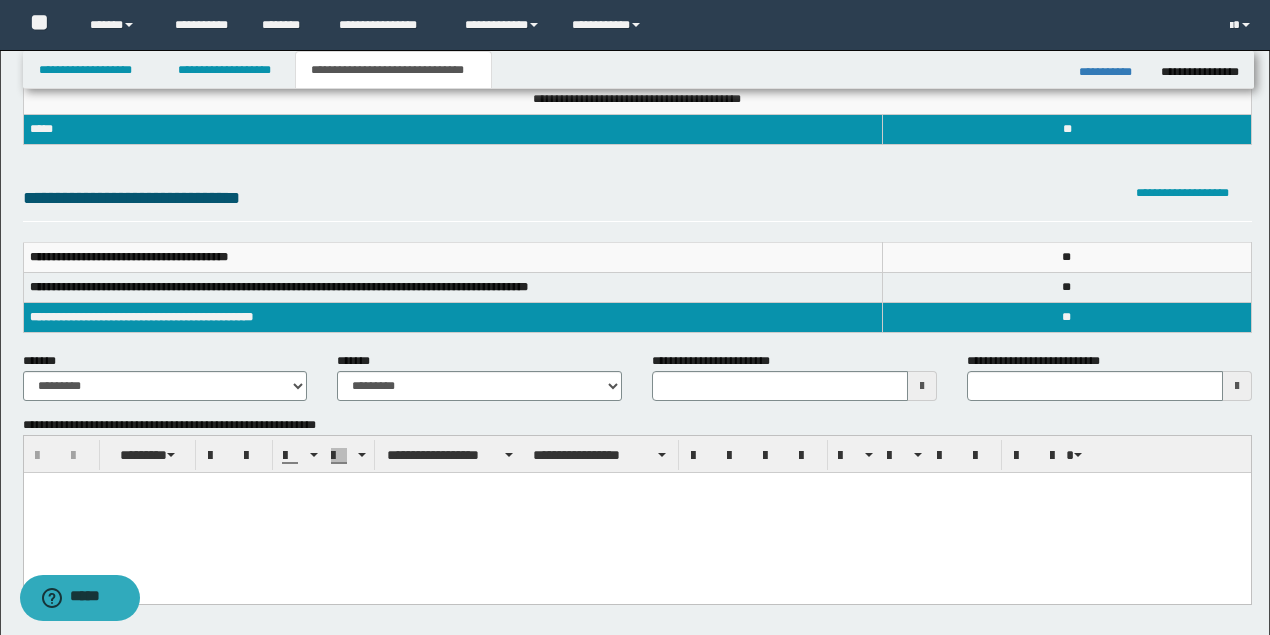 scroll, scrollTop: 133, scrollLeft: 0, axis: vertical 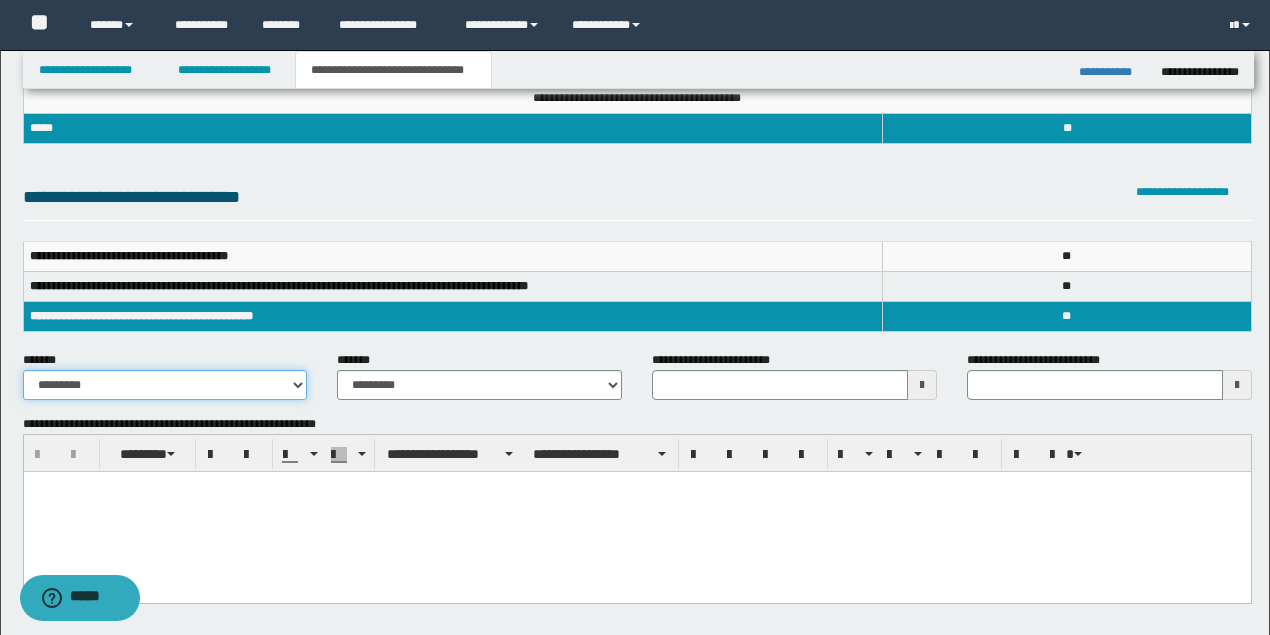 click on "**********" at bounding box center (165, 385) 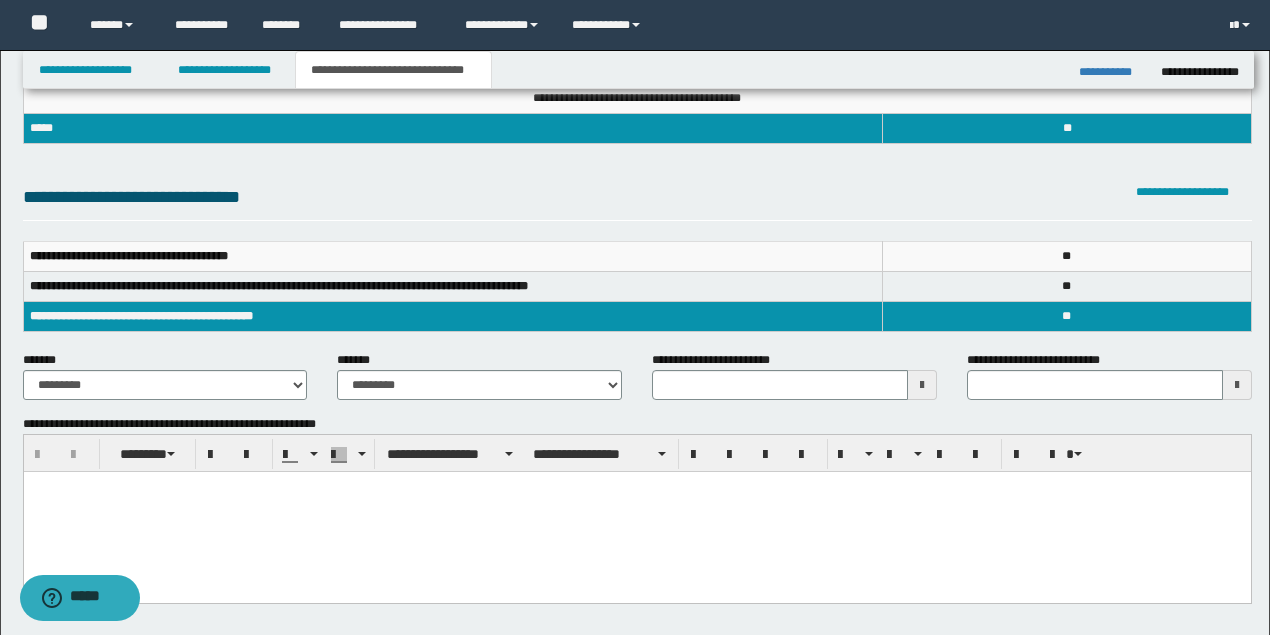 click on "**********" at bounding box center (479, 383) 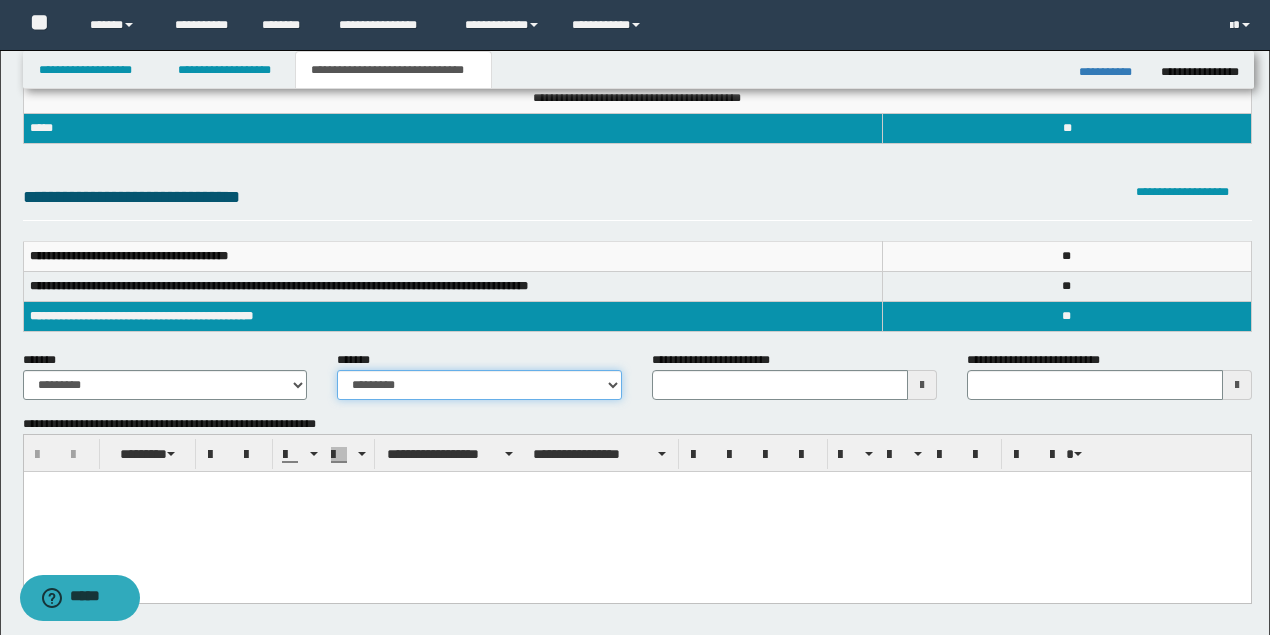 click on "**********" at bounding box center [479, 385] 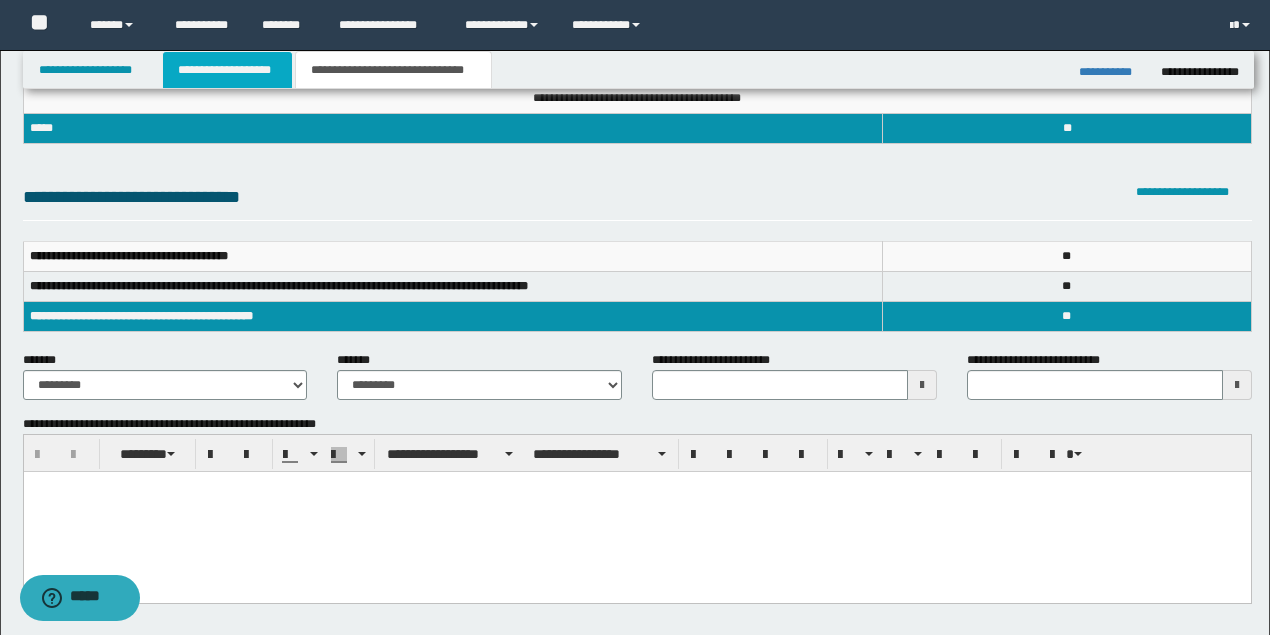 click on "**********" at bounding box center (227, 70) 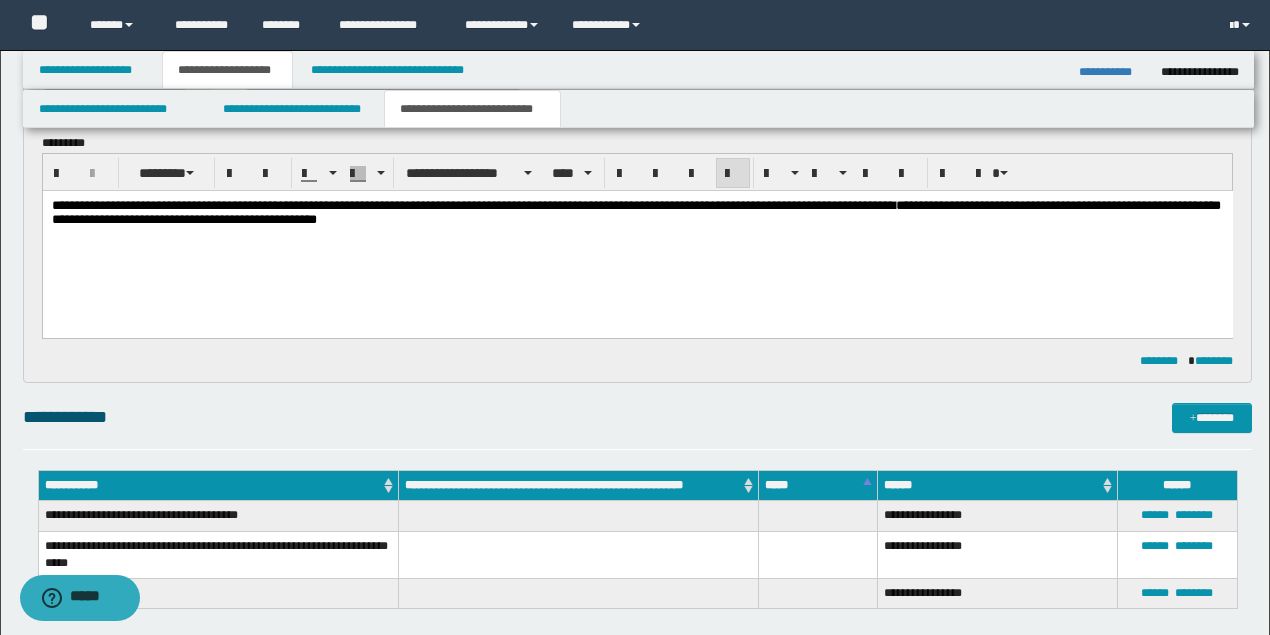 click on "**********" at bounding box center (635, 211) 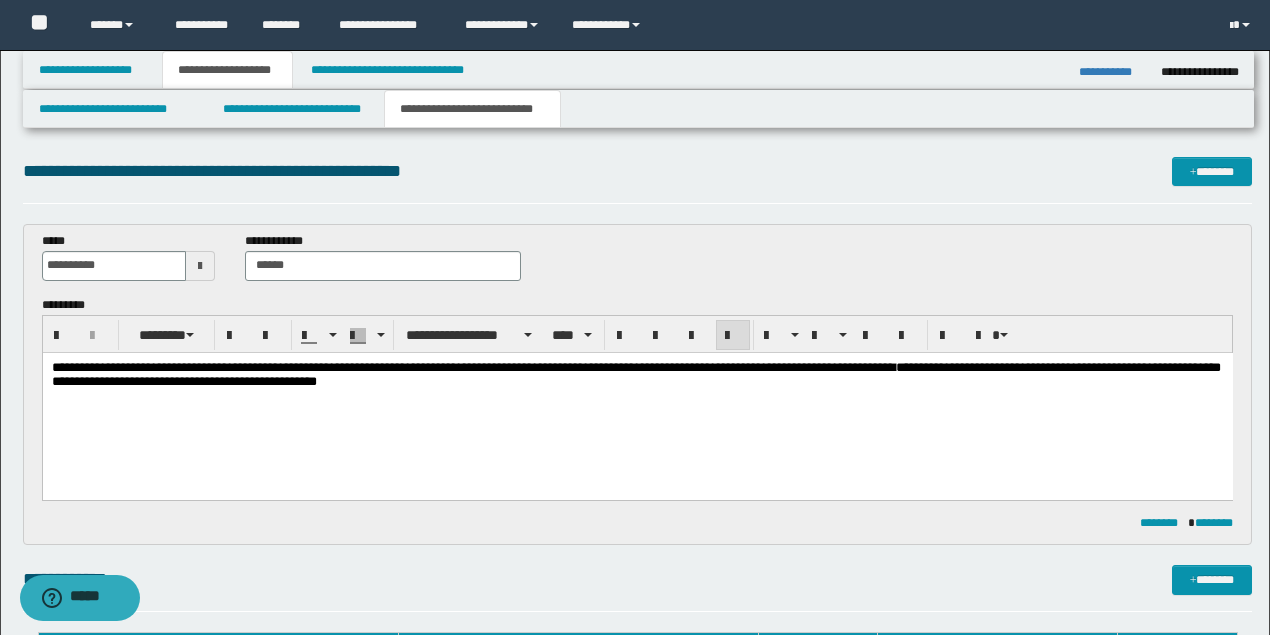 scroll, scrollTop: 0, scrollLeft: 0, axis: both 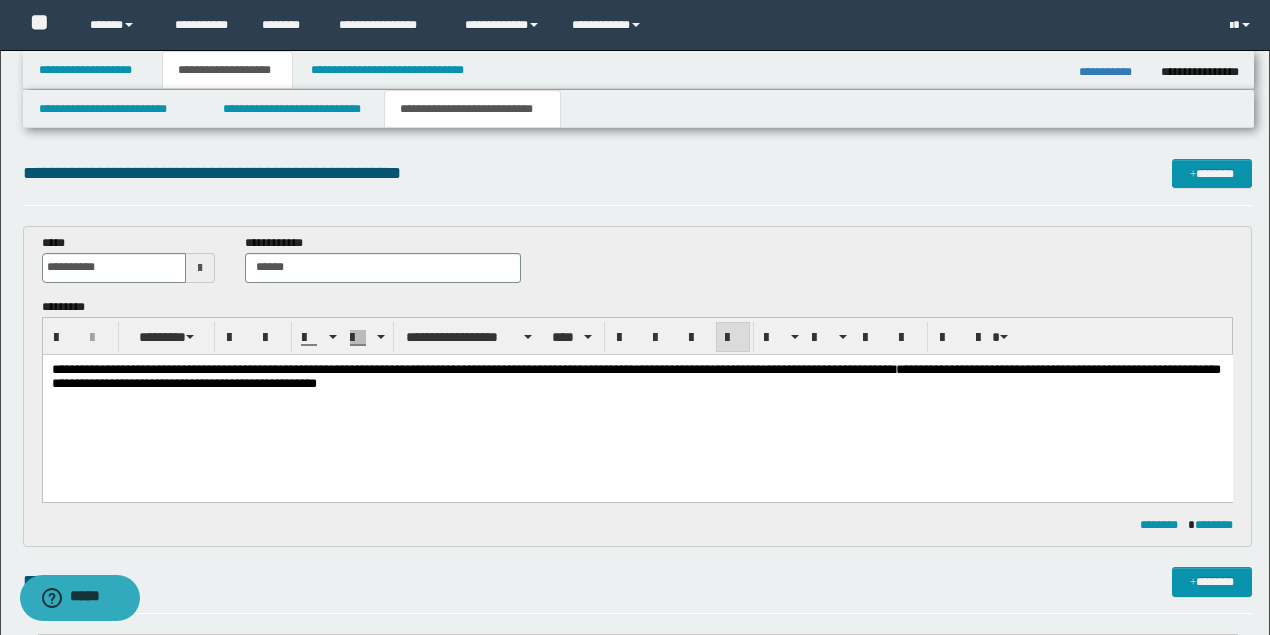 click on "**********" at bounding box center [637, 401] 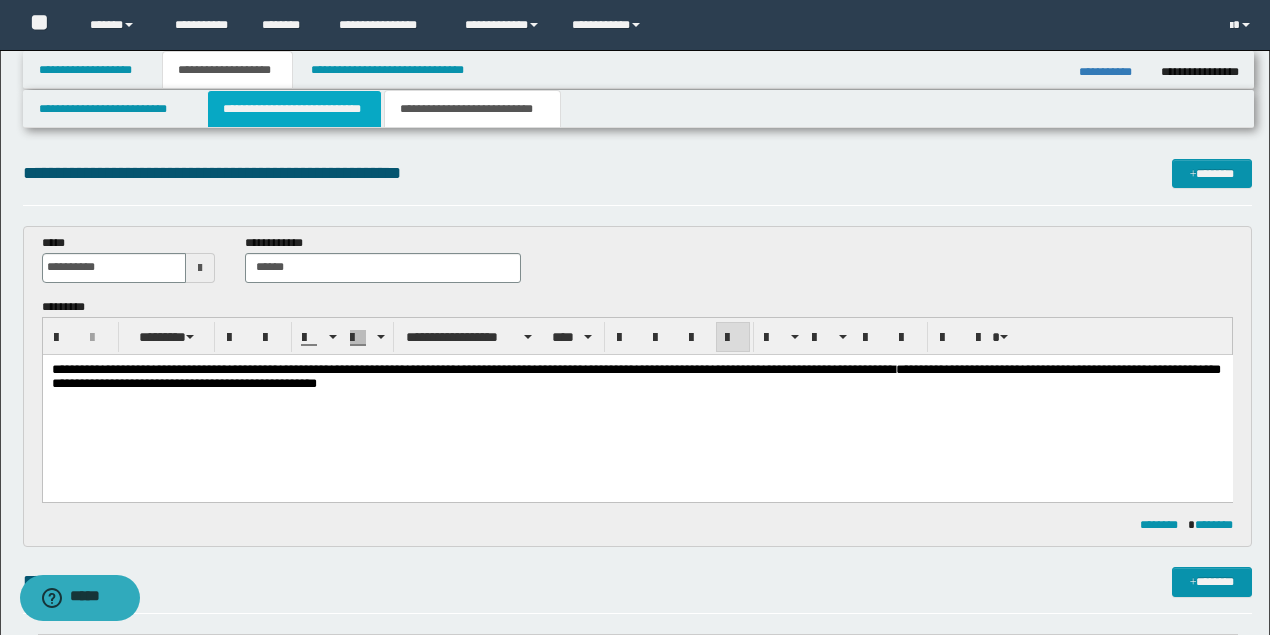click on "**********" at bounding box center [294, 109] 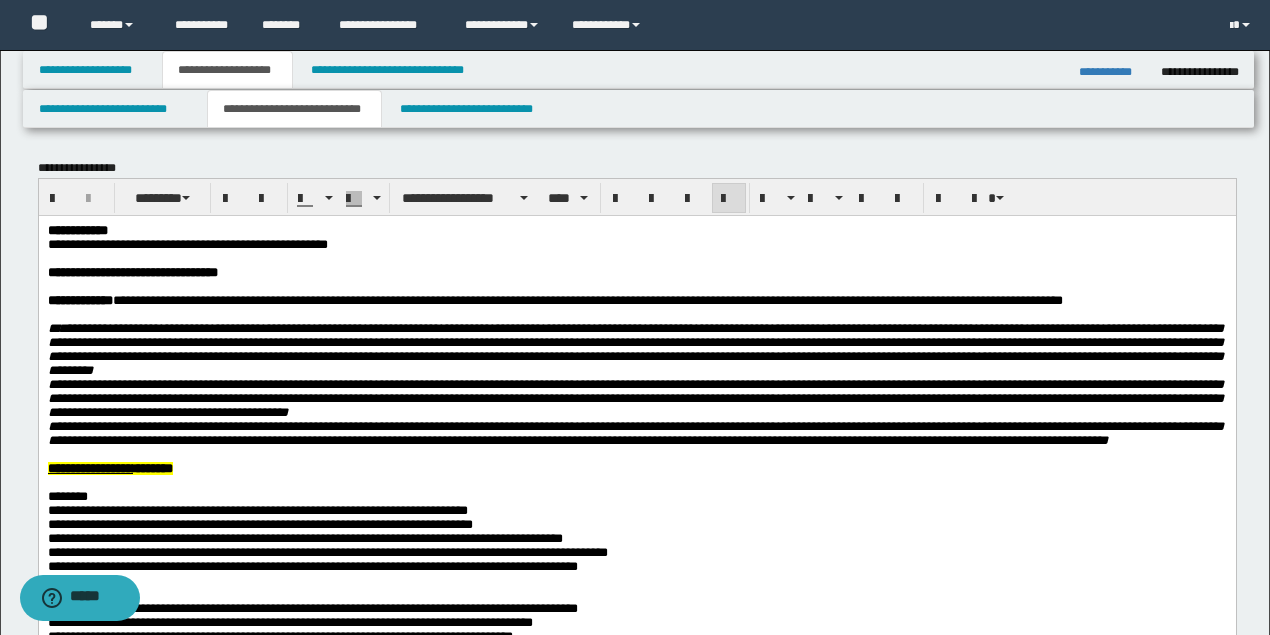 click on "**********" at bounding box center [635, 348] 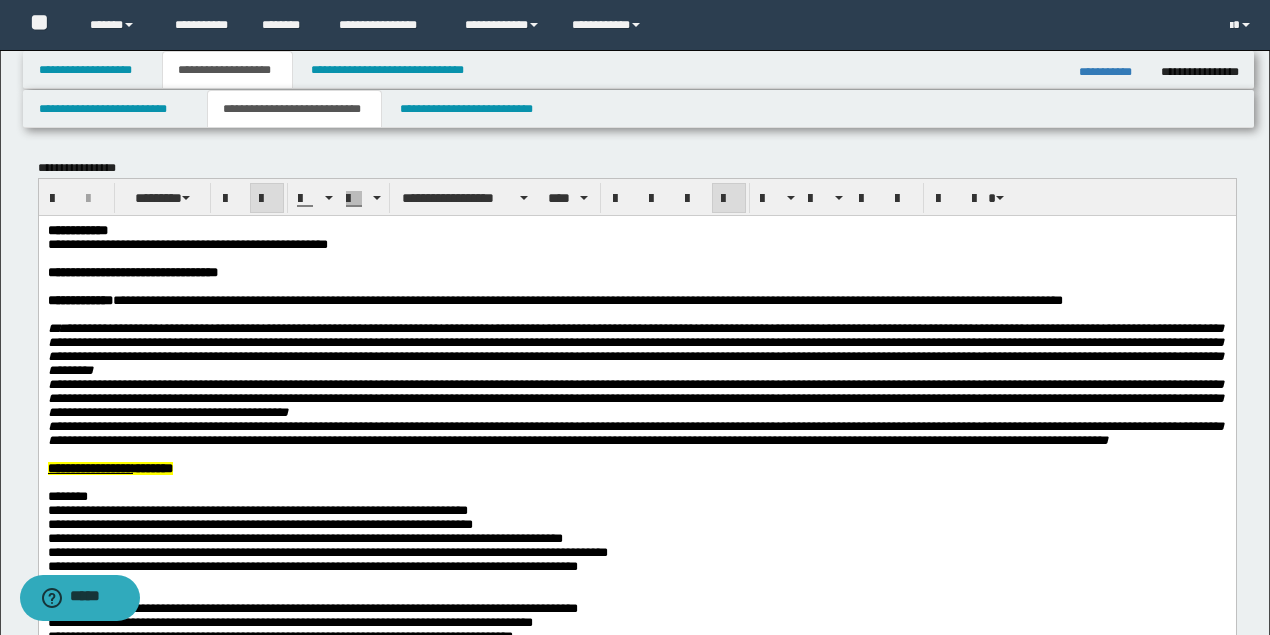 click on "**********" at bounding box center (635, 300) 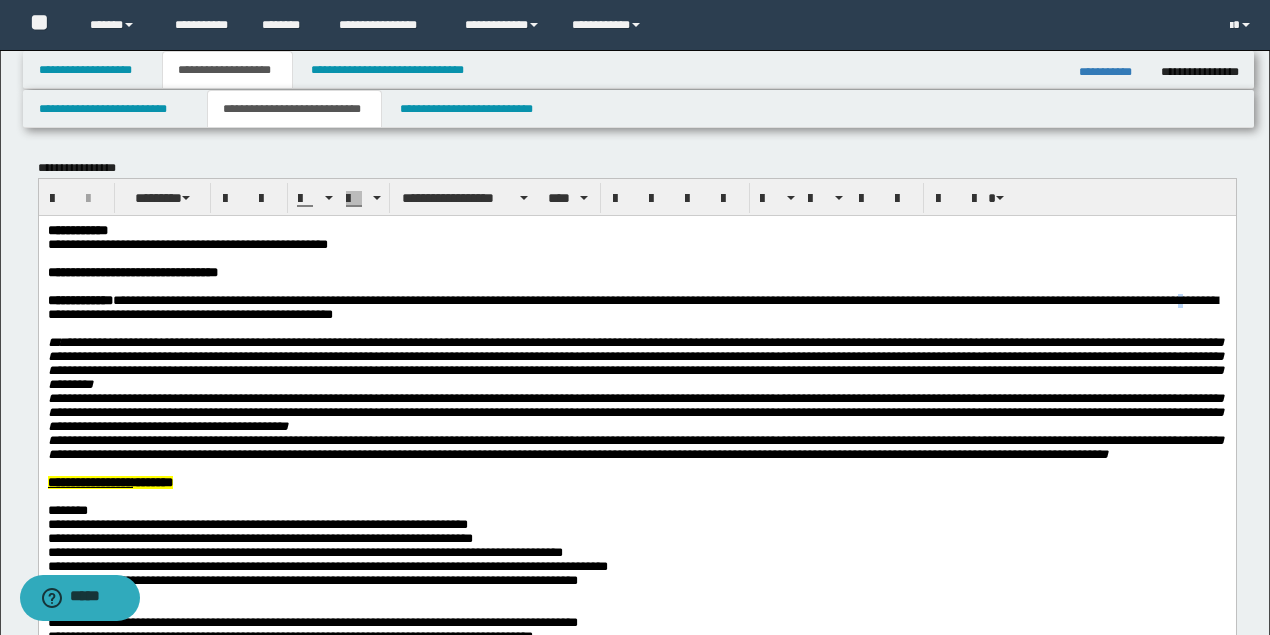 click on "**********" at bounding box center (632, 306) 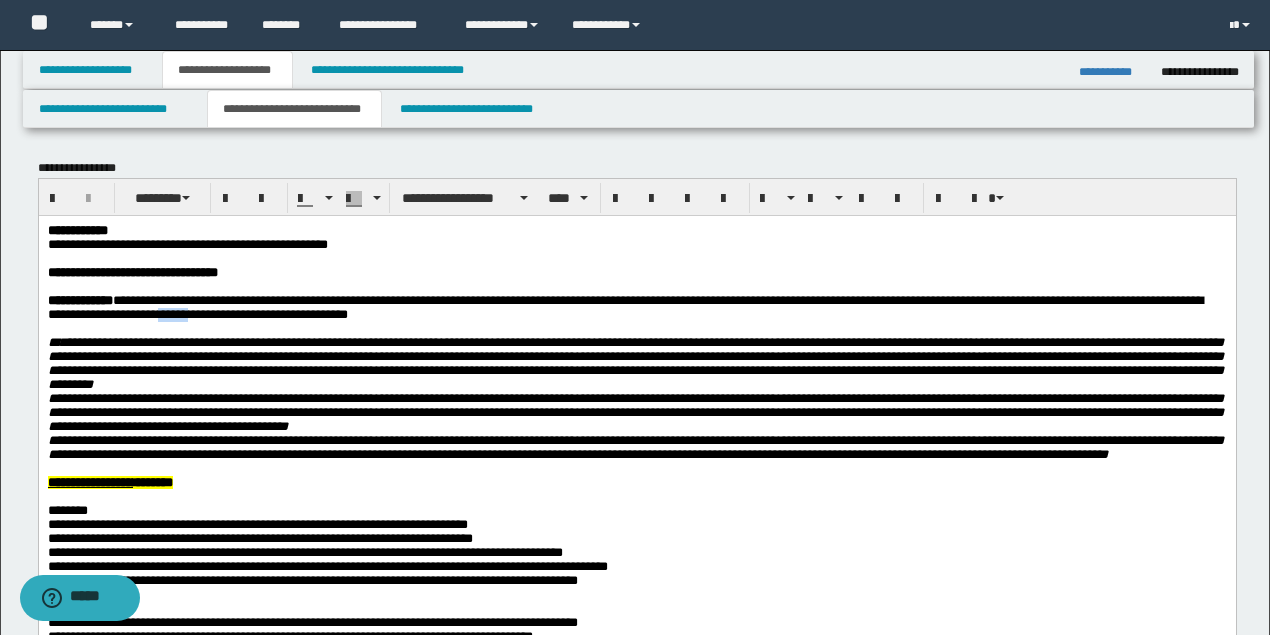 drag, startPoint x: 301, startPoint y: 320, endPoint x: 277, endPoint y: 321, distance: 24.020824 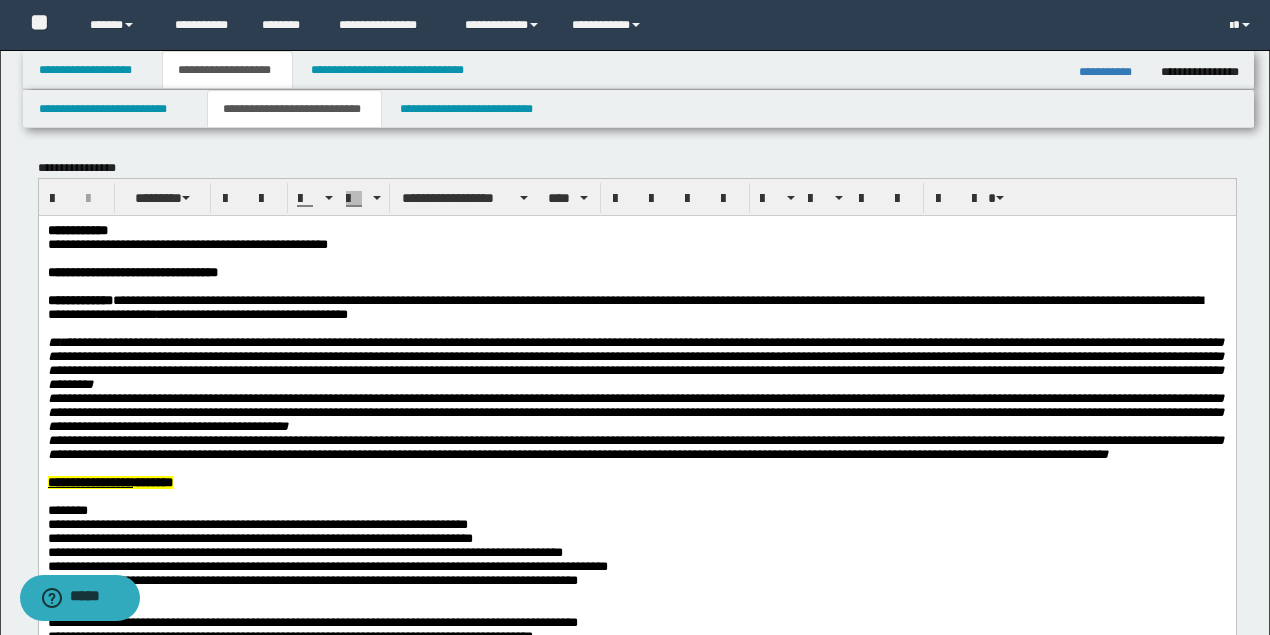 click on "**********" at bounding box center [624, 306] 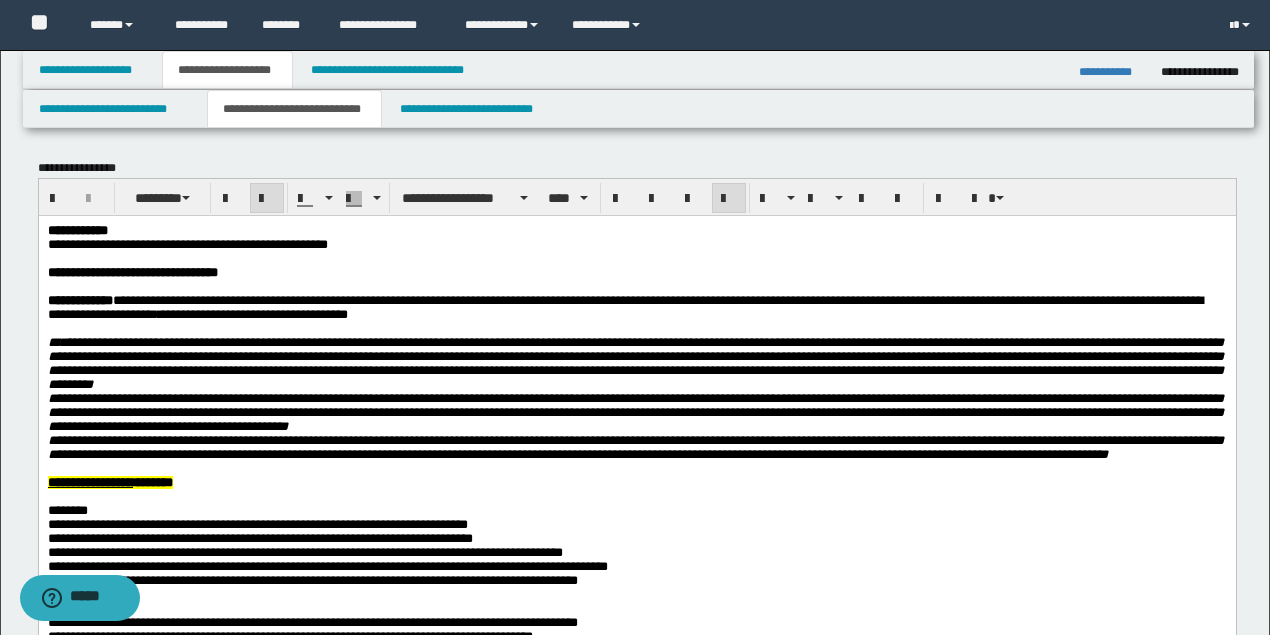 click on "**********" at bounding box center [635, 362] 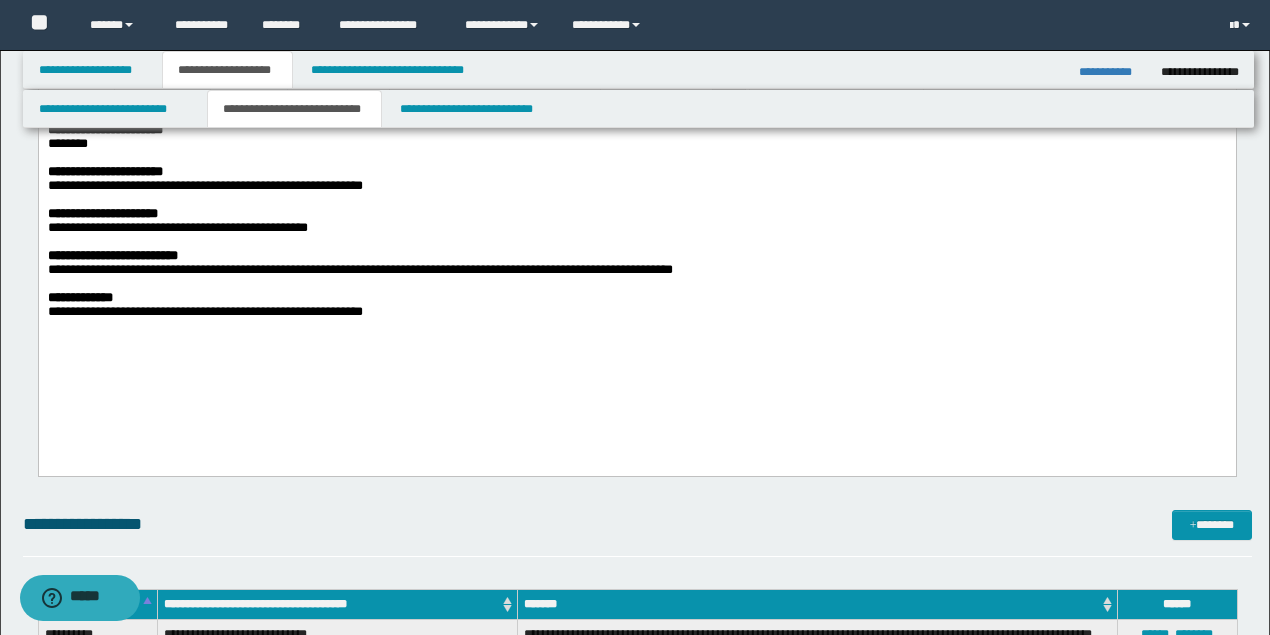scroll, scrollTop: 1066, scrollLeft: 0, axis: vertical 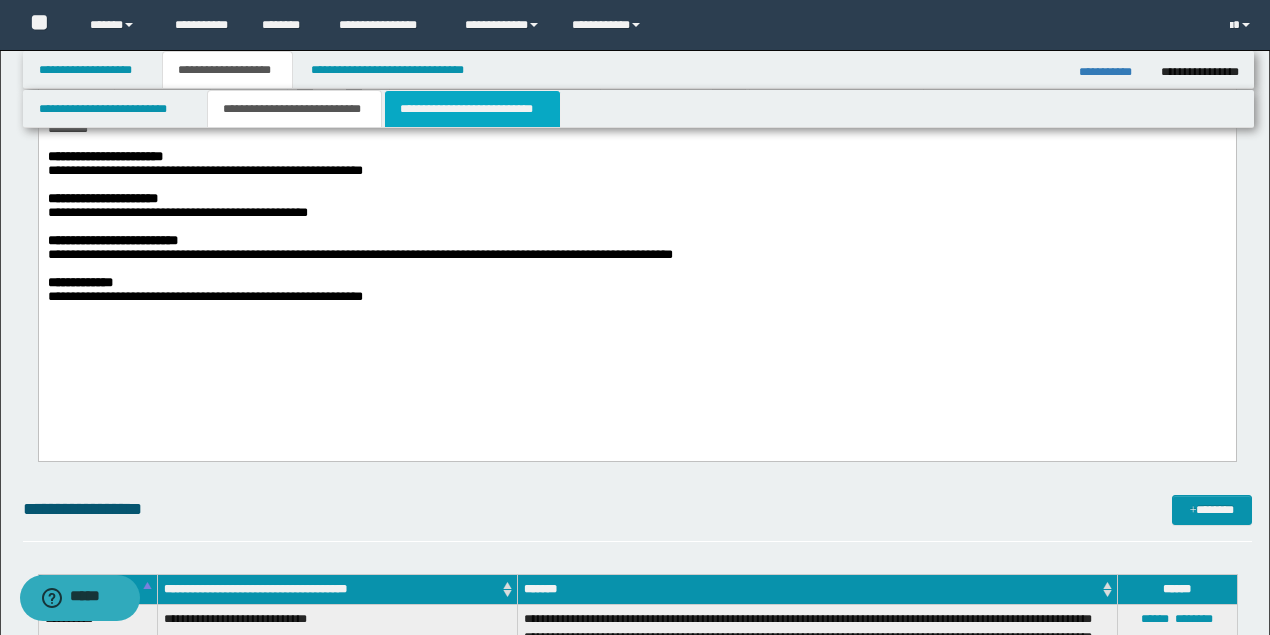 click on "**********" at bounding box center (472, 109) 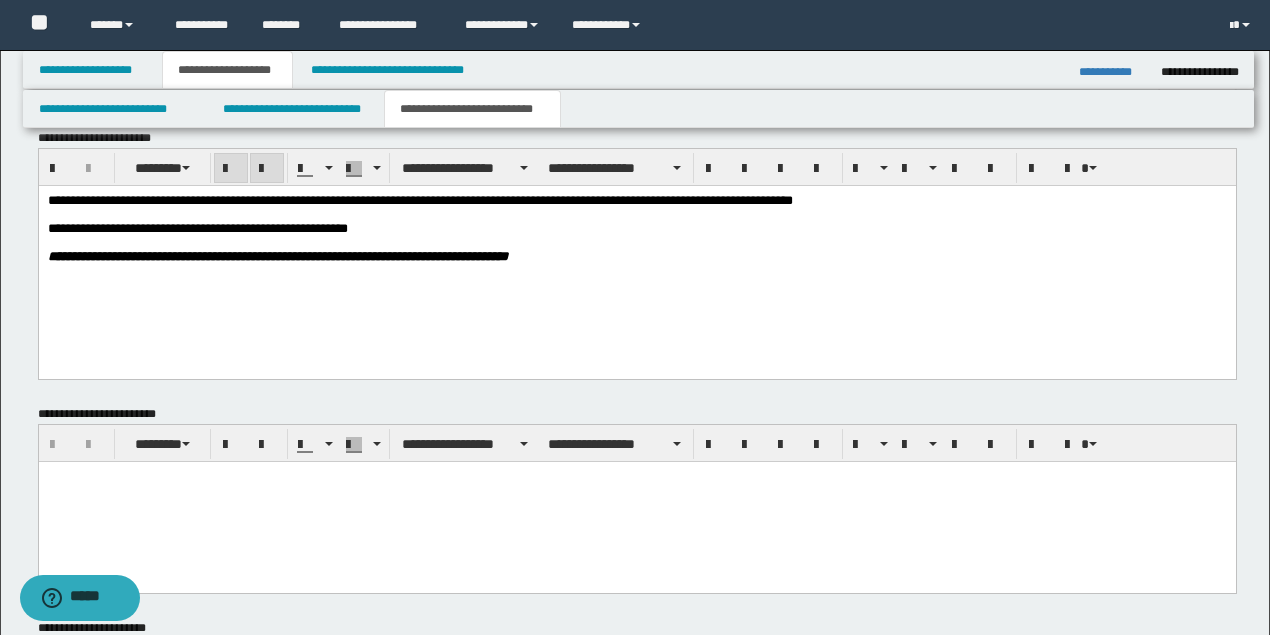 scroll, scrollTop: 733, scrollLeft: 0, axis: vertical 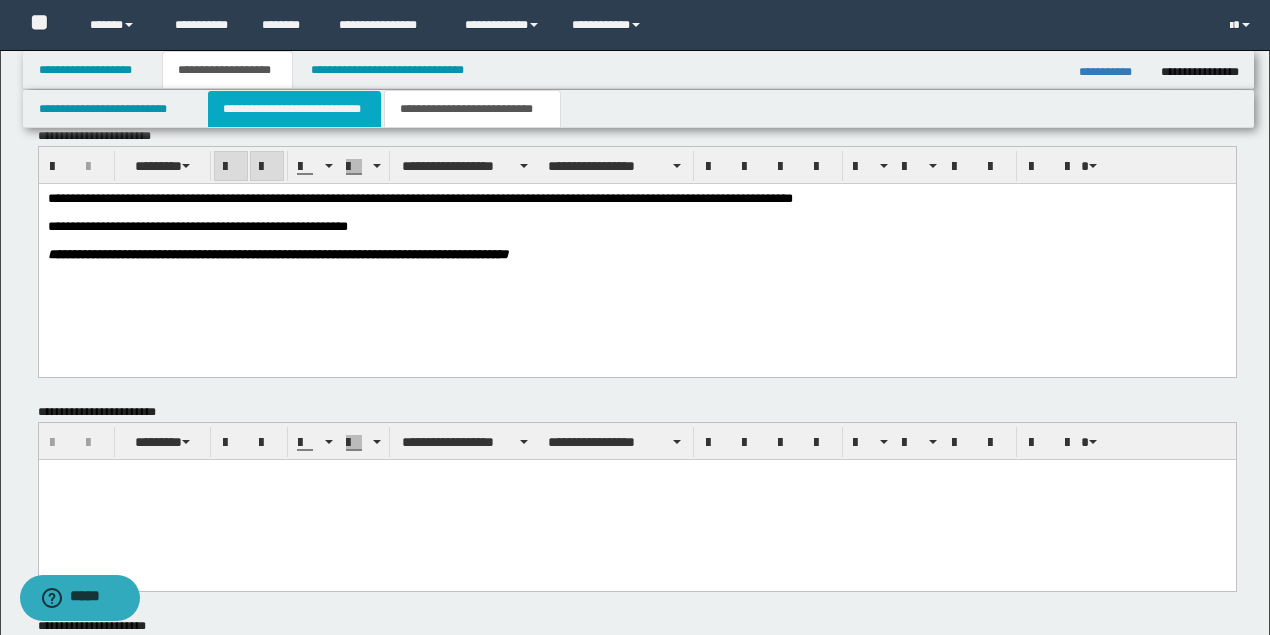 click on "**********" at bounding box center [294, 109] 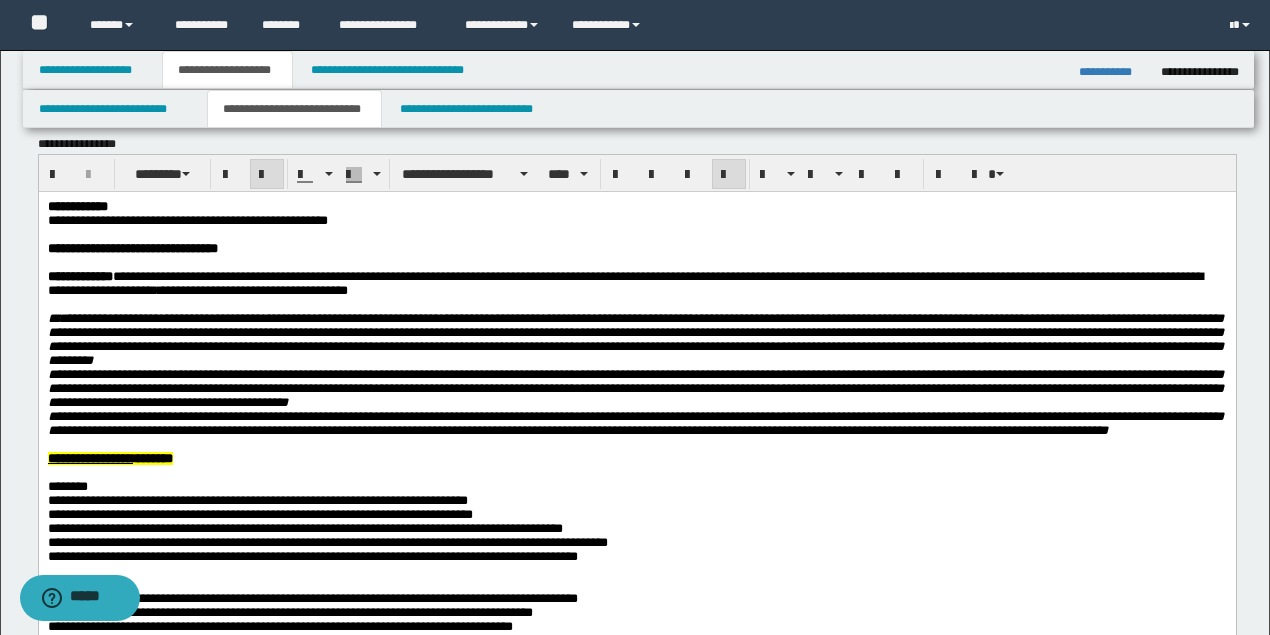 scroll, scrollTop: 0, scrollLeft: 0, axis: both 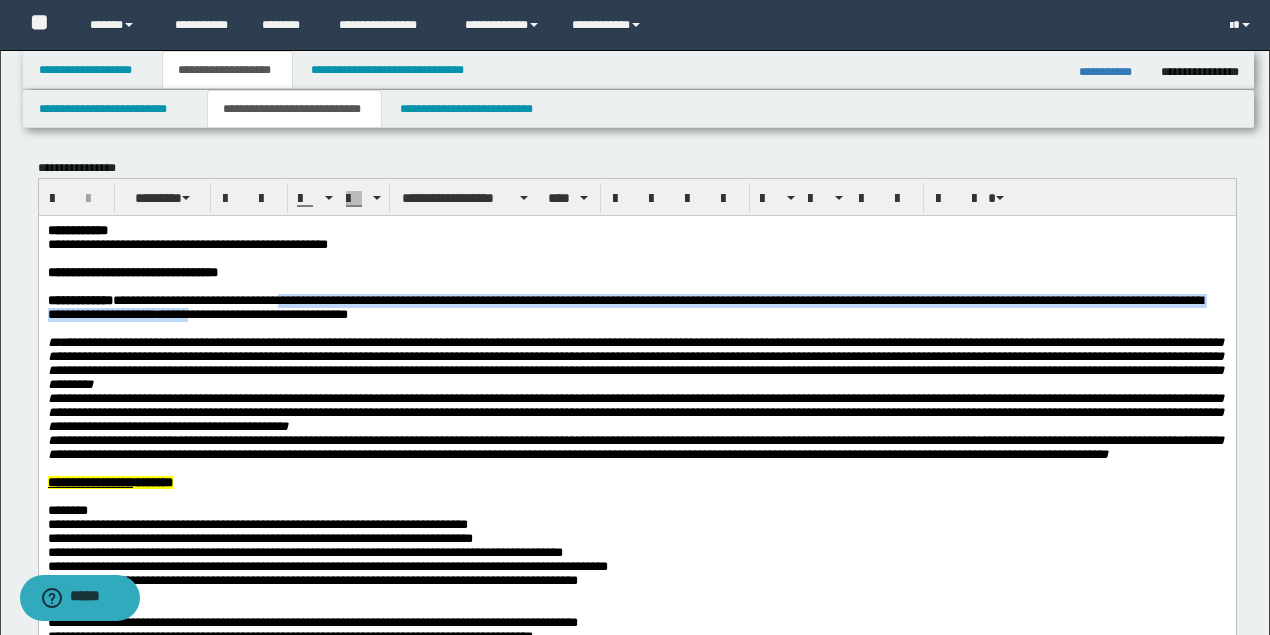 drag, startPoint x: 304, startPoint y: 306, endPoint x: 301, endPoint y: 321, distance: 15.297058 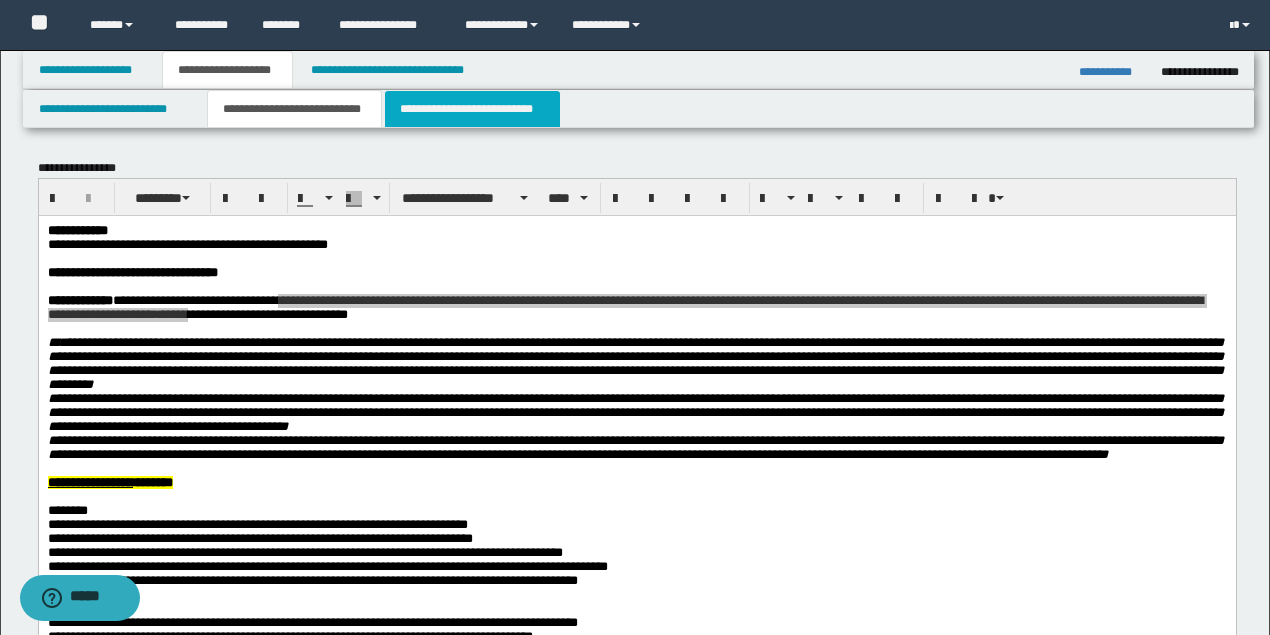 click on "**********" at bounding box center (472, 109) 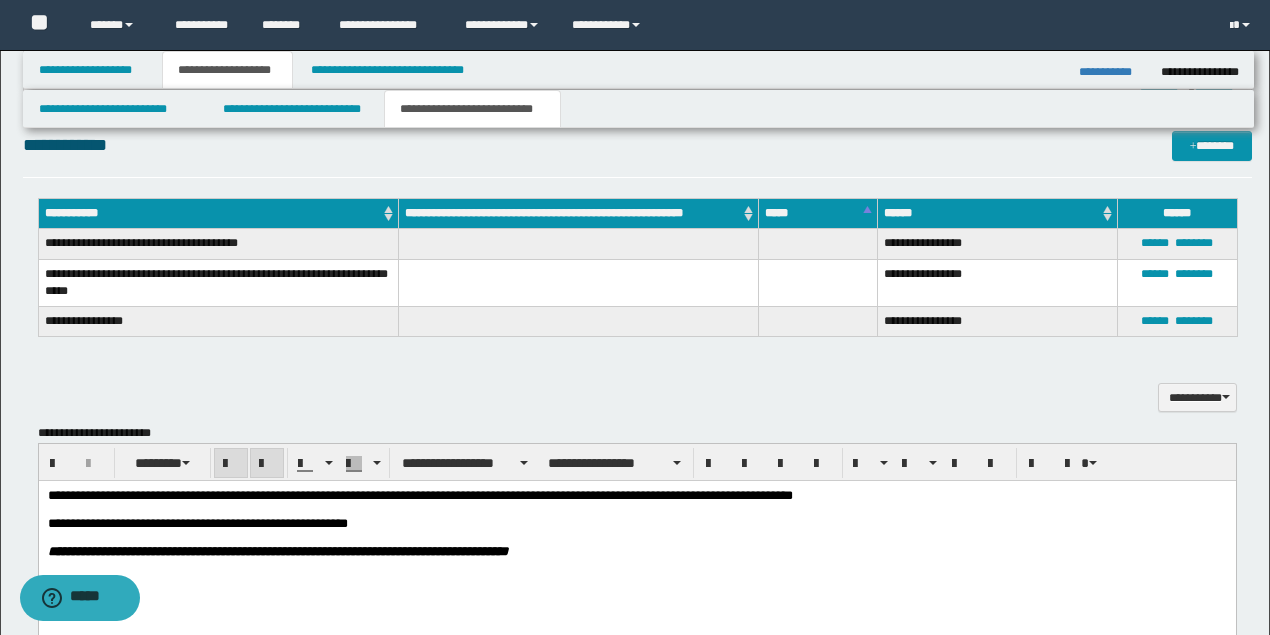 scroll, scrollTop: 600, scrollLeft: 0, axis: vertical 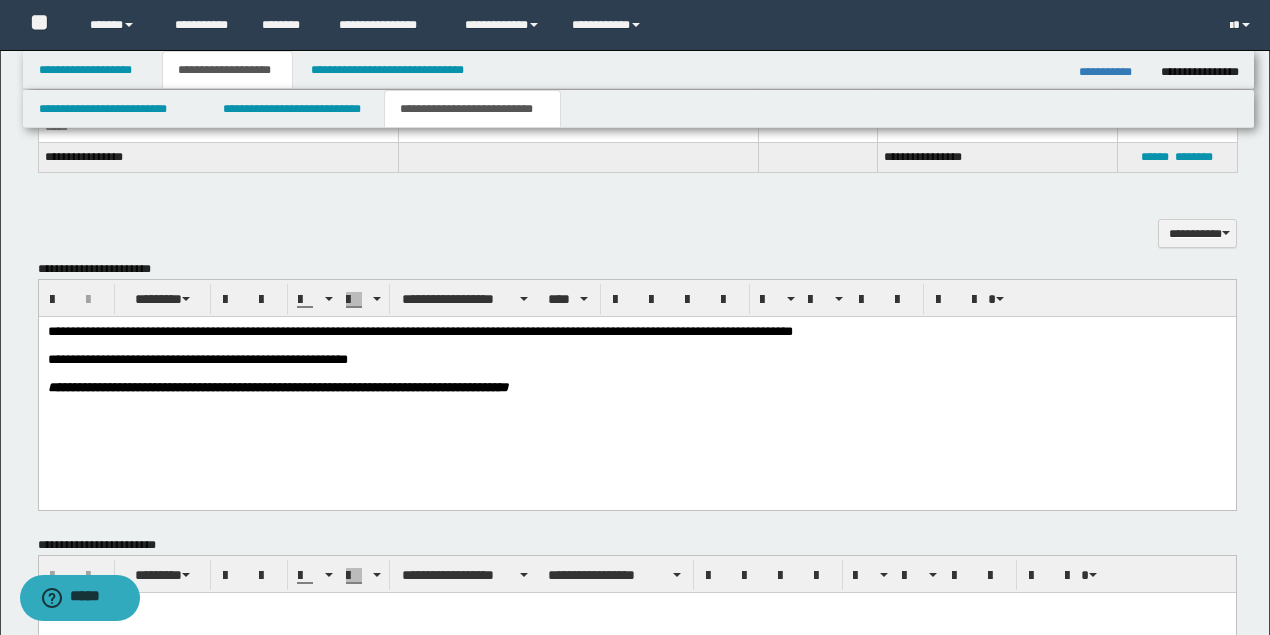 drag, startPoint x: 860, startPoint y: 331, endPoint x: 841, endPoint y: 332, distance: 19.026299 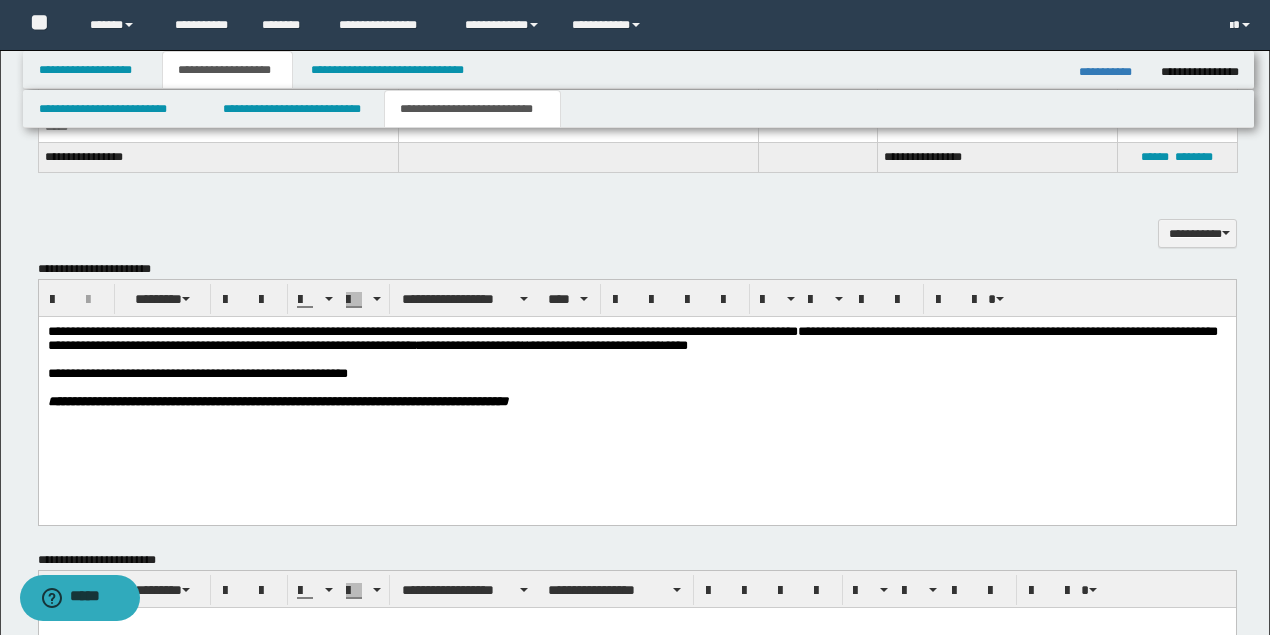 click on "**********" at bounding box center [632, 337] 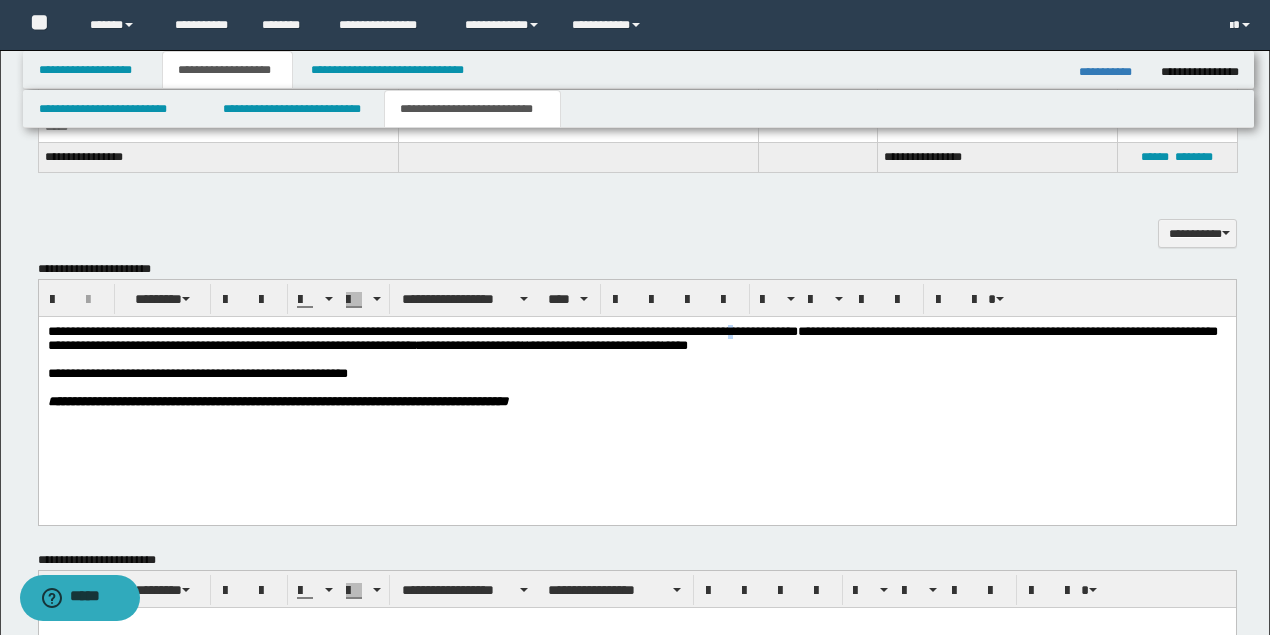 click on "**********" at bounding box center (632, 337) 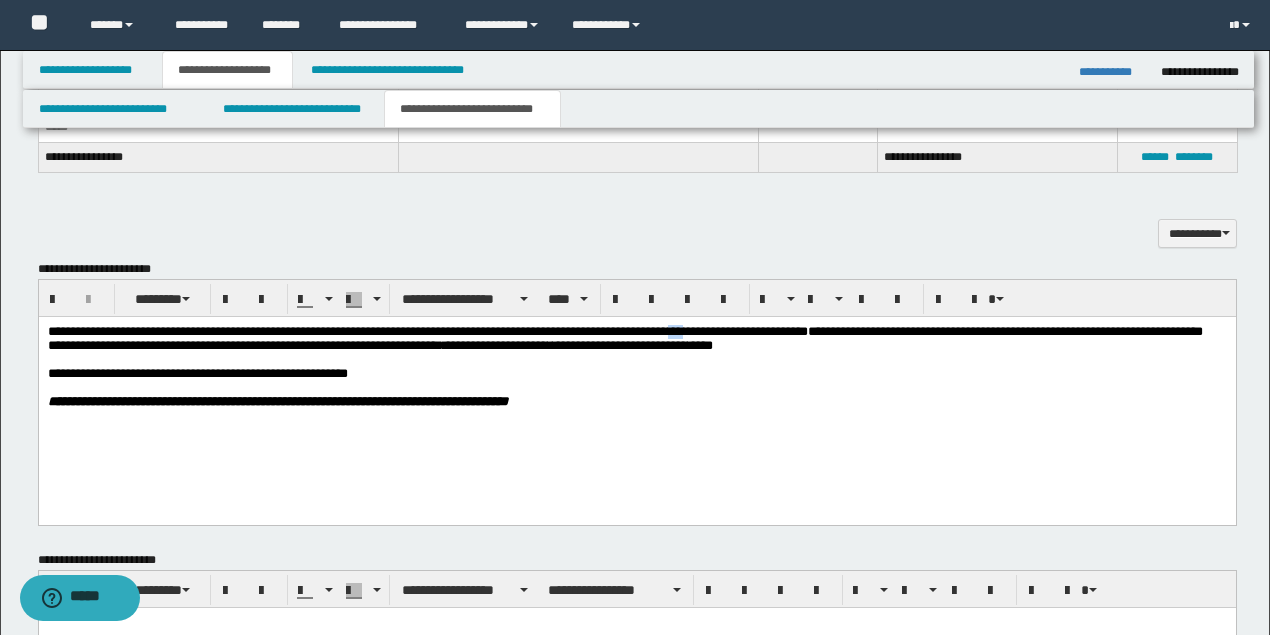 click on "**********" at bounding box center (624, 337) 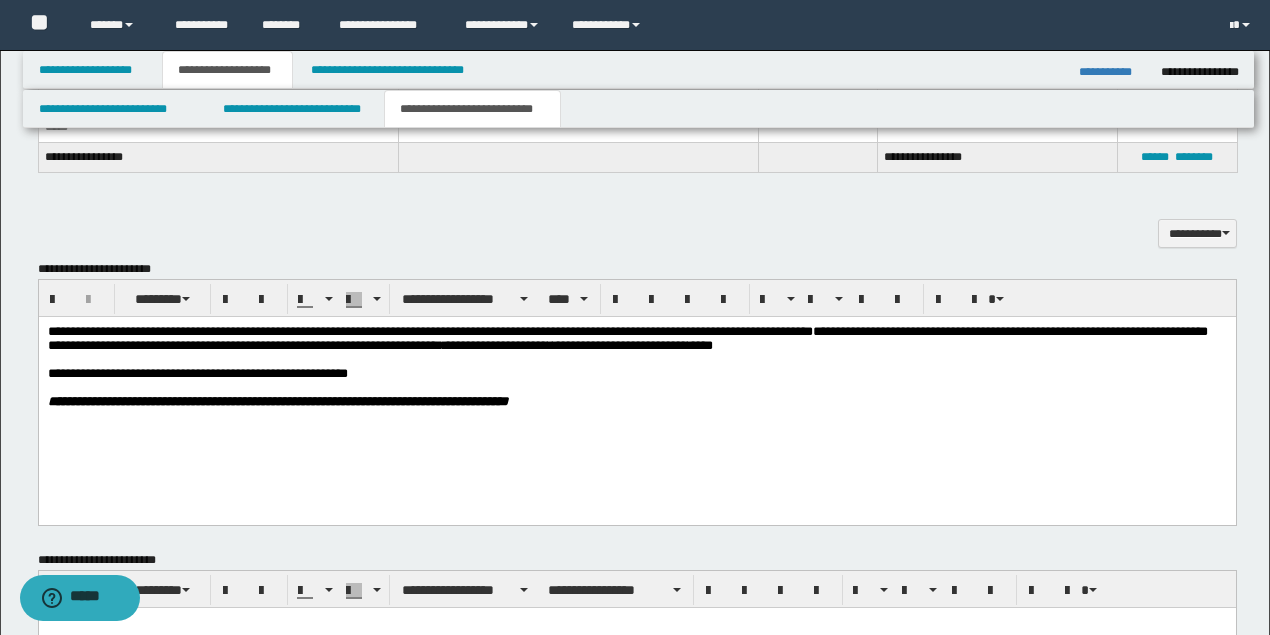 click at bounding box center [636, 359] 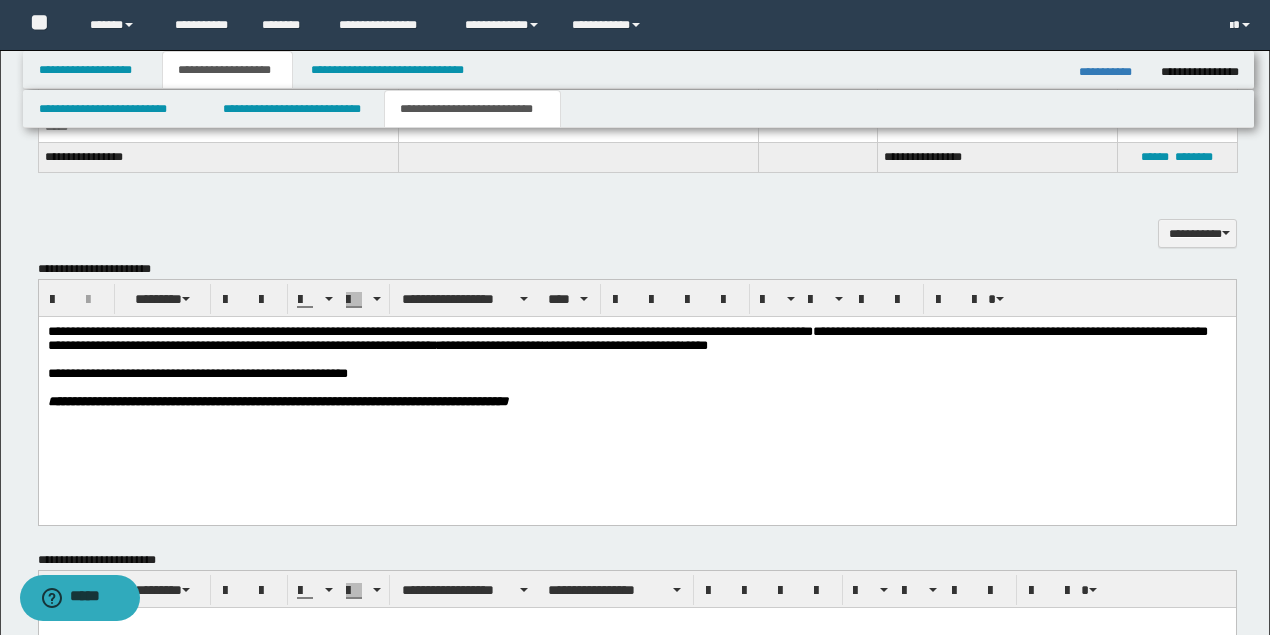 click on "**********" at bounding box center [636, 338] 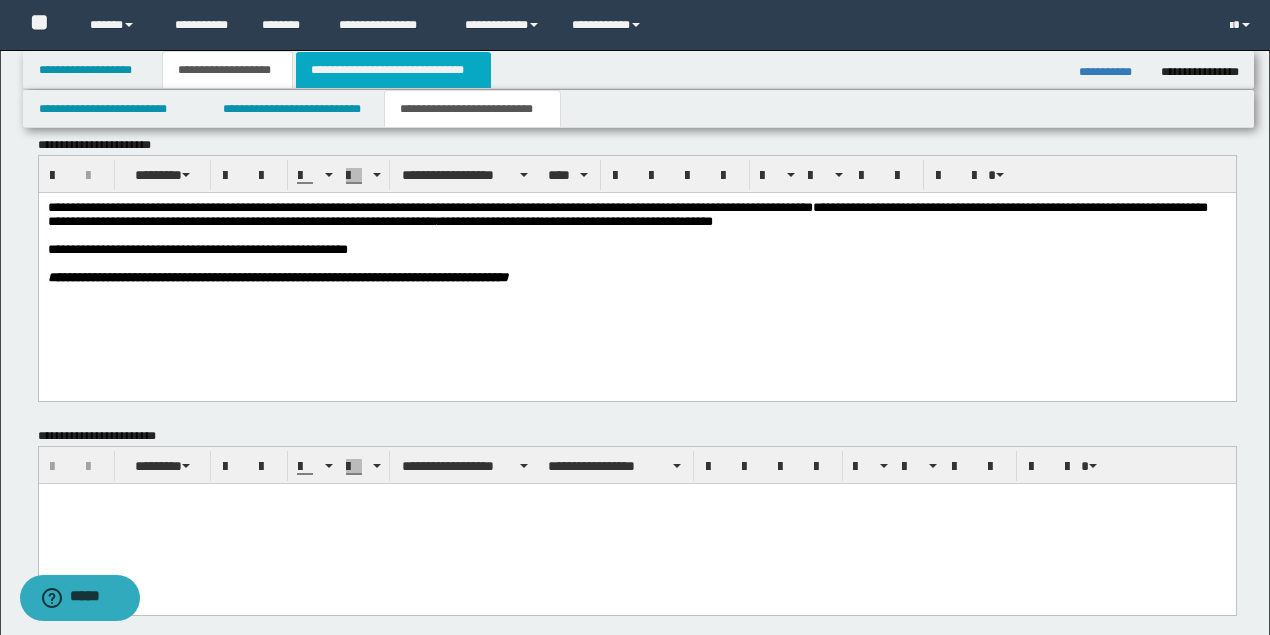click on "**********" at bounding box center (393, 70) 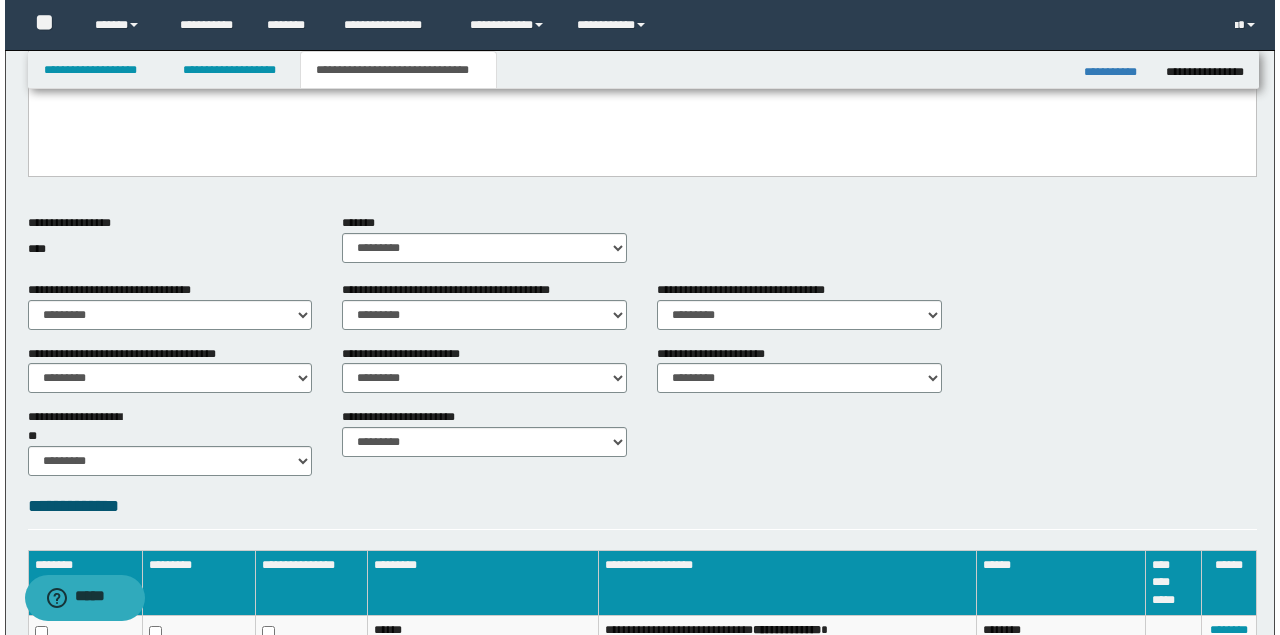 scroll, scrollTop: 872, scrollLeft: 0, axis: vertical 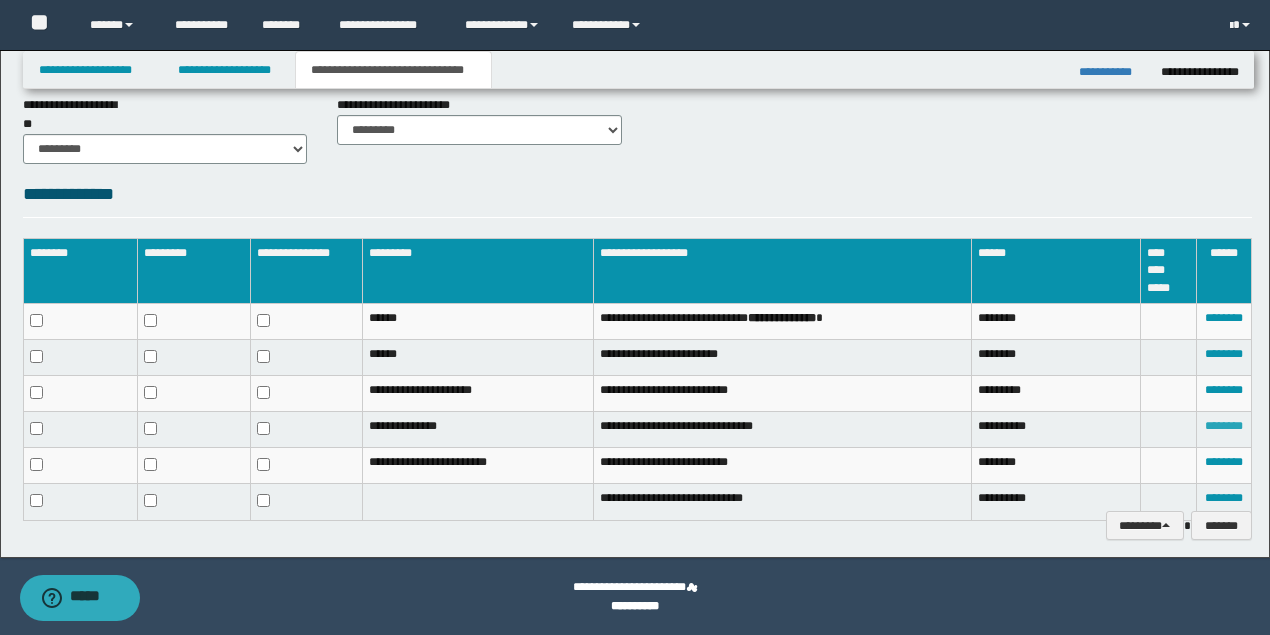 click on "********" at bounding box center [1224, 426] 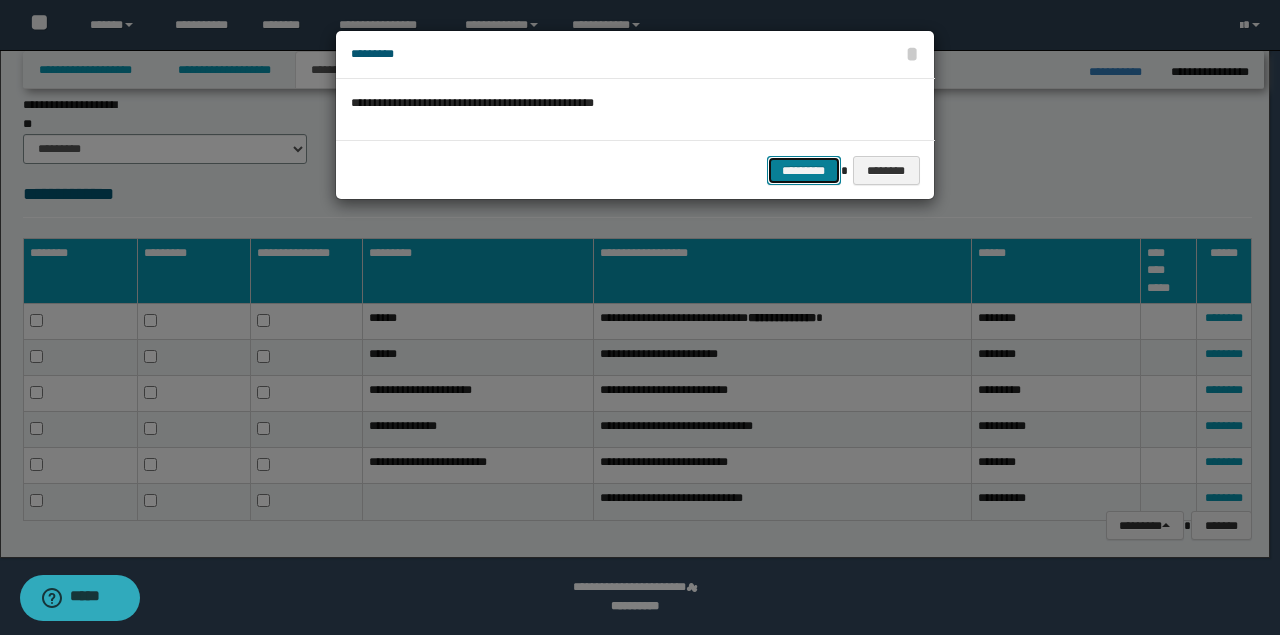 click on "*********" at bounding box center (804, 170) 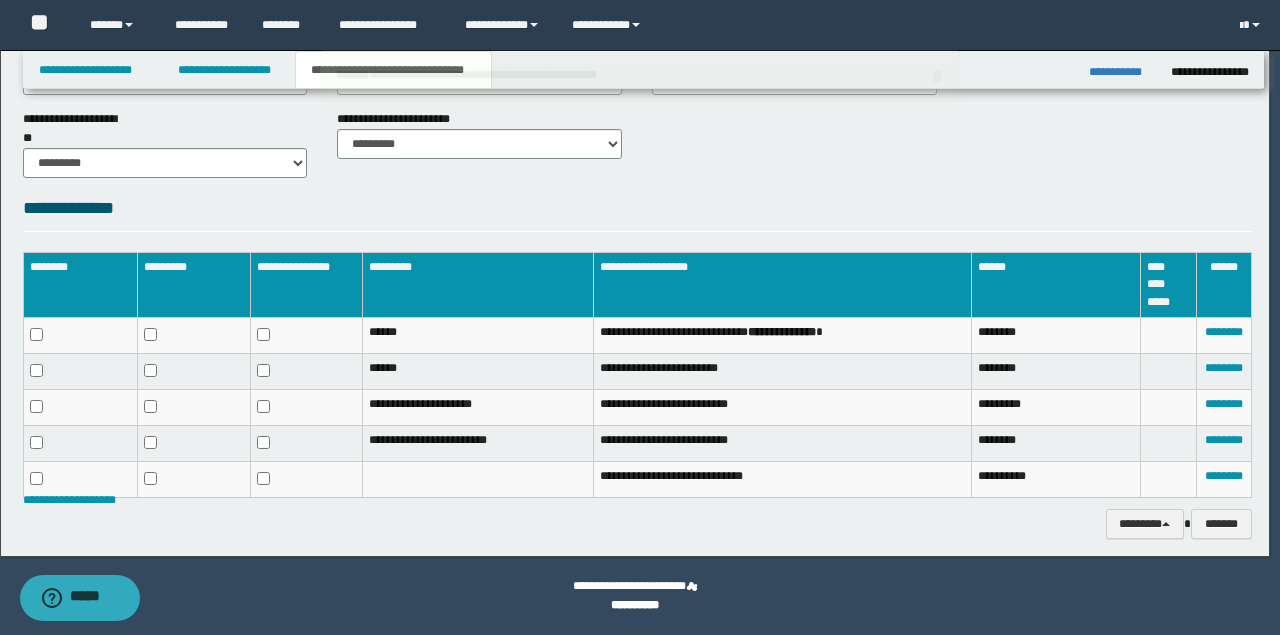 scroll, scrollTop: 857, scrollLeft: 0, axis: vertical 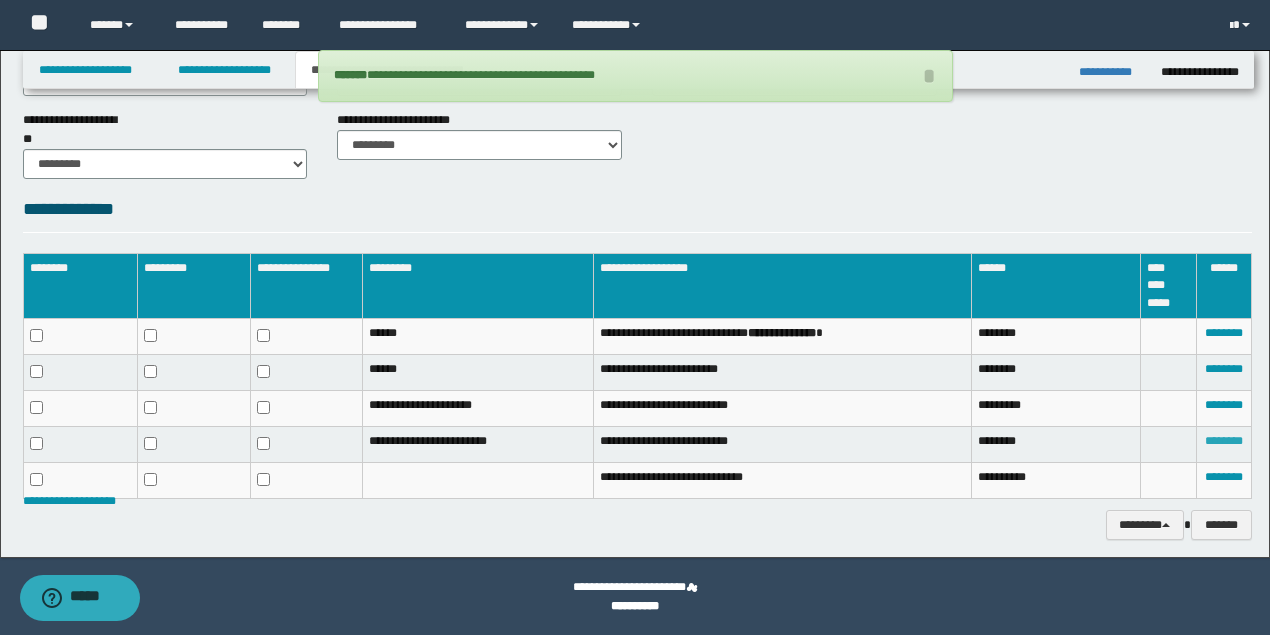 click on "********" at bounding box center (1224, 441) 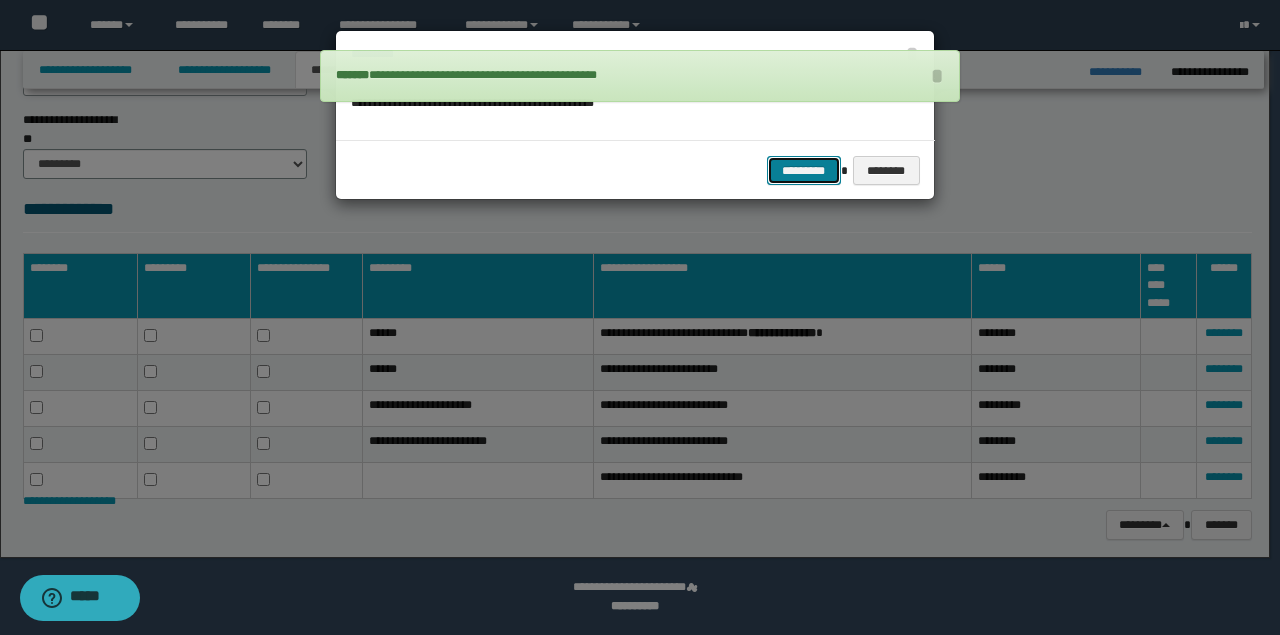 click on "*********" at bounding box center [804, 170] 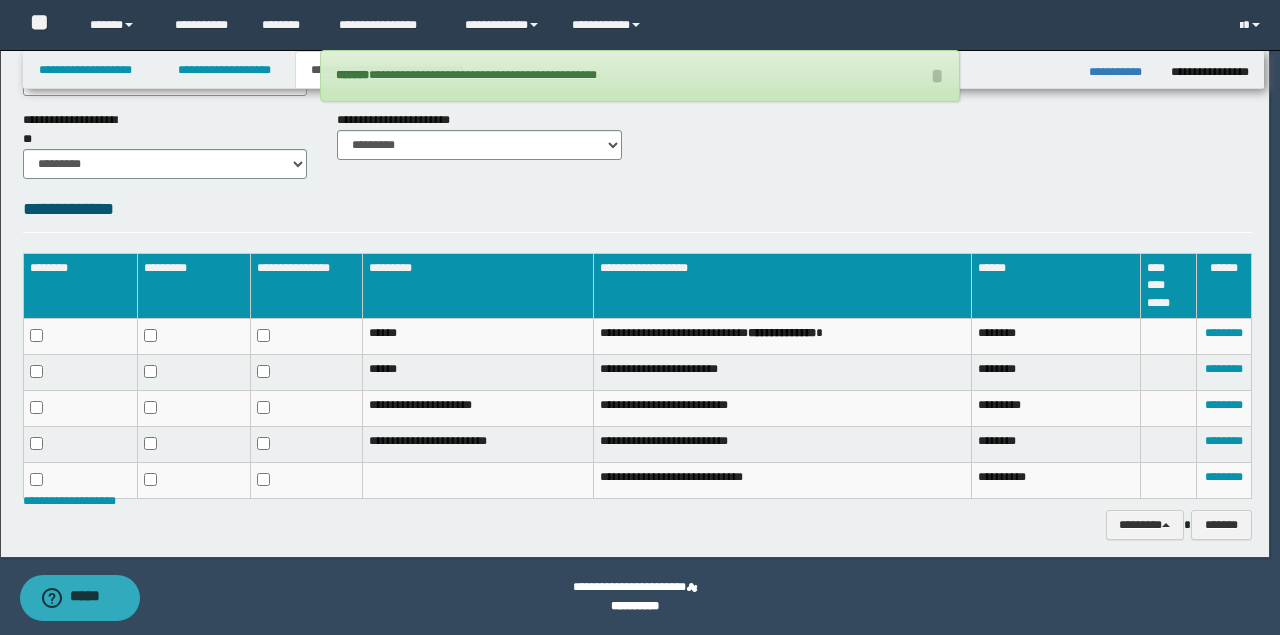 scroll, scrollTop: 823, scrollLeft: 0, axis: vertical 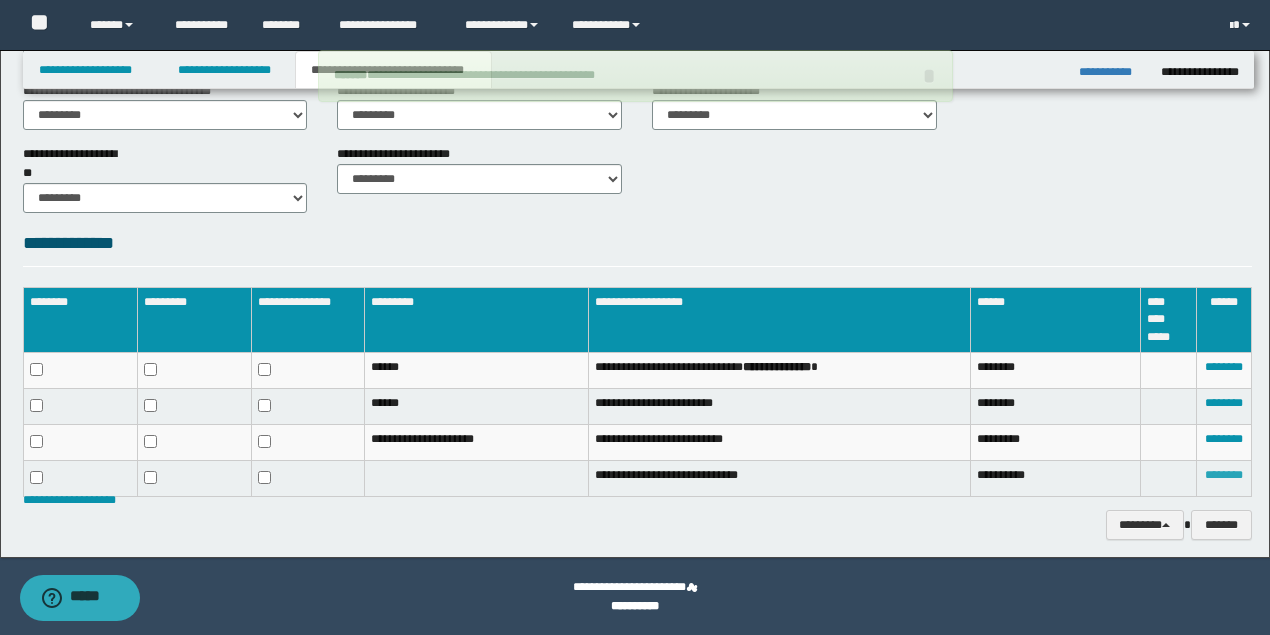 click on "********" at bounding box center (1224, 475) 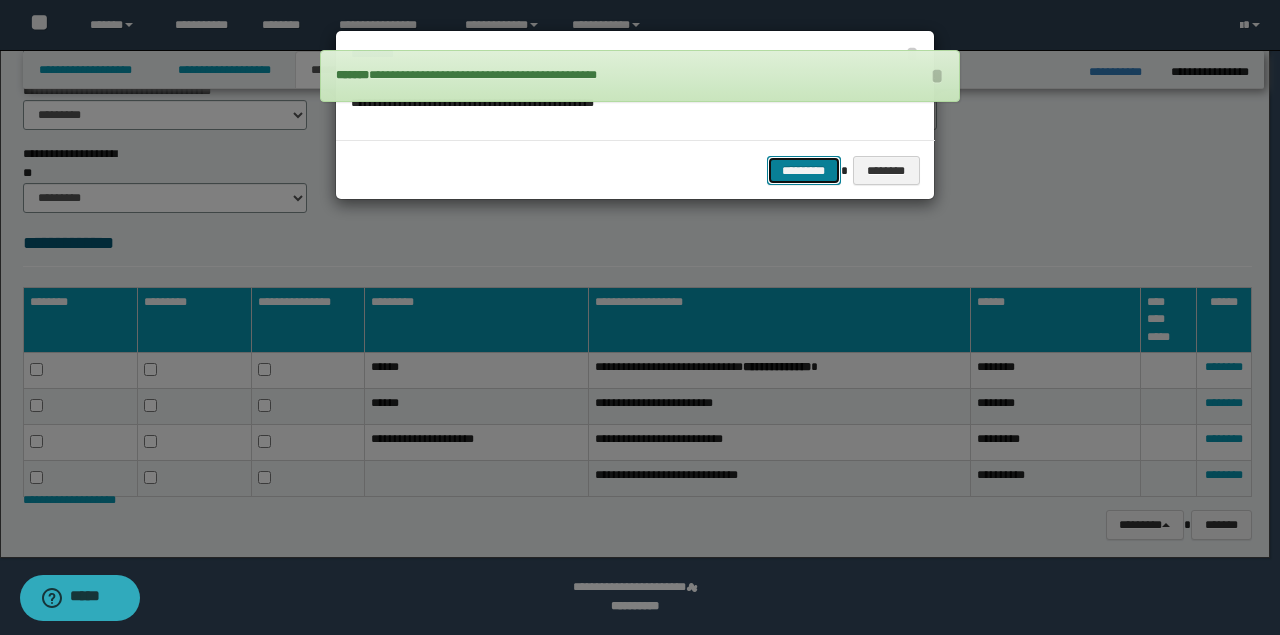 click on "*********" at bounding box center (804, 170) 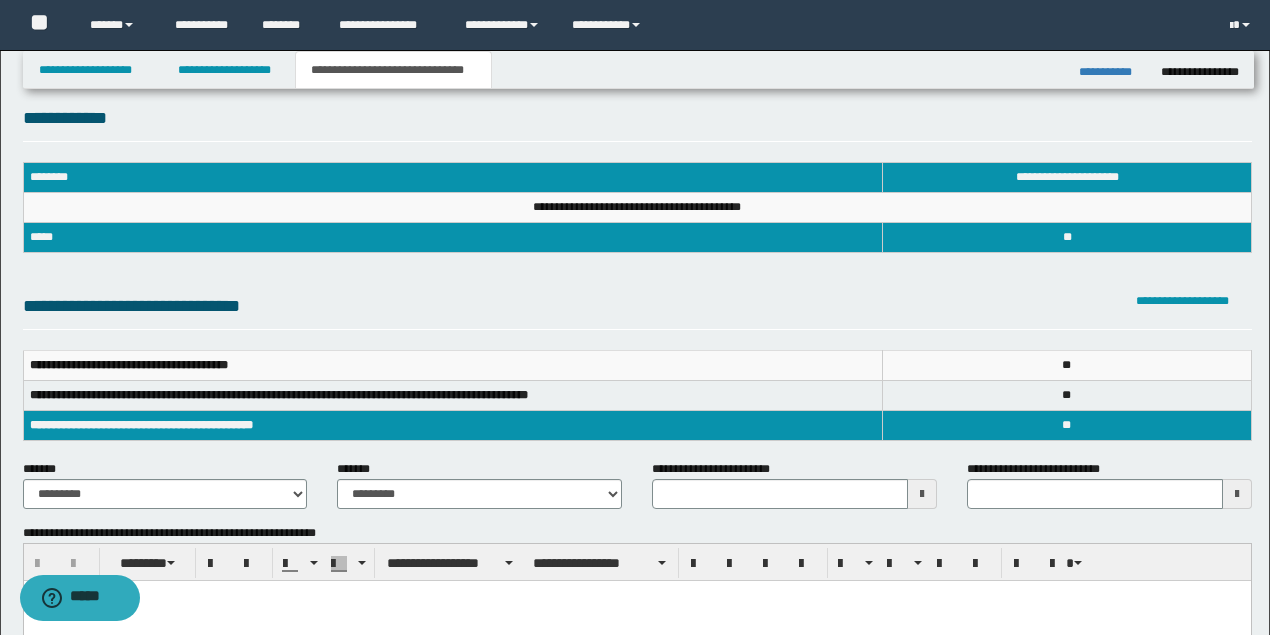 scroll, scrollTop: 0, scrollLeft: 0, axis: both 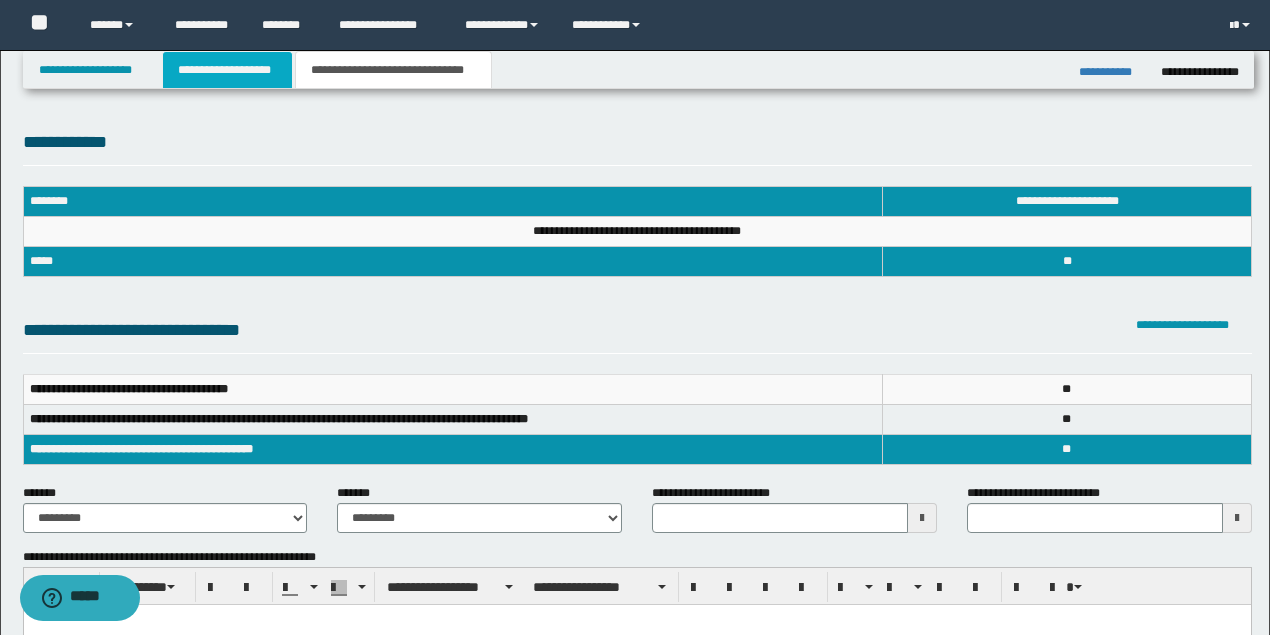 click on "**********" at bounding box center (227, 70) 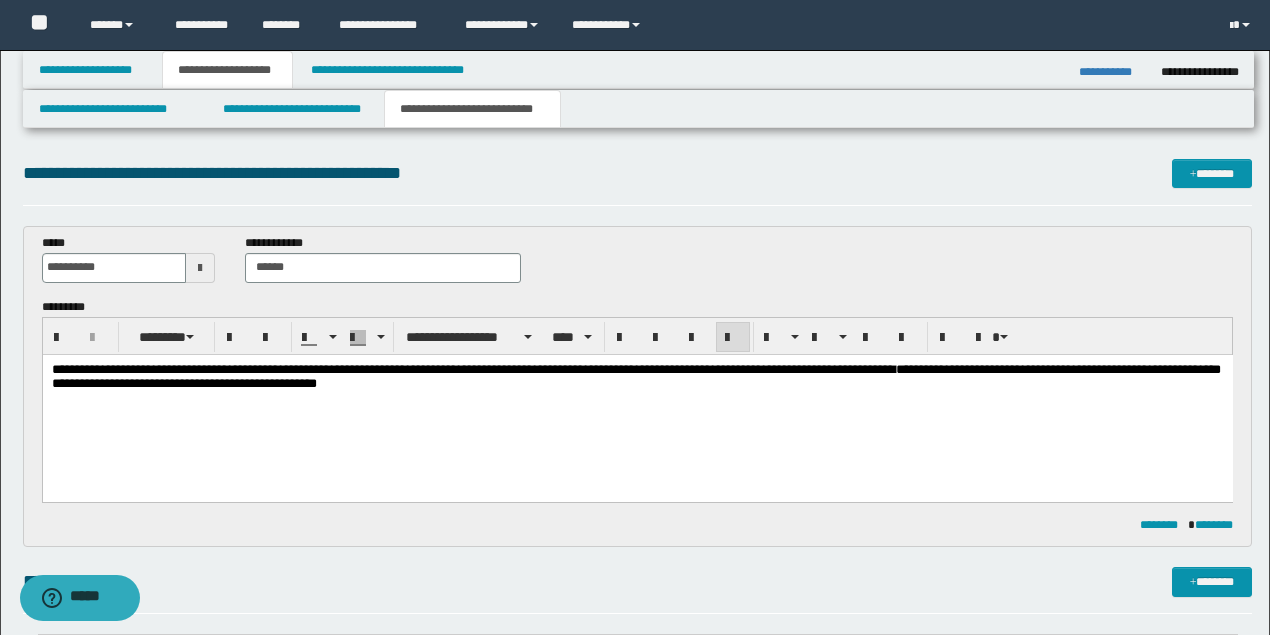 click on "**********" at bounding box center [637, 401] 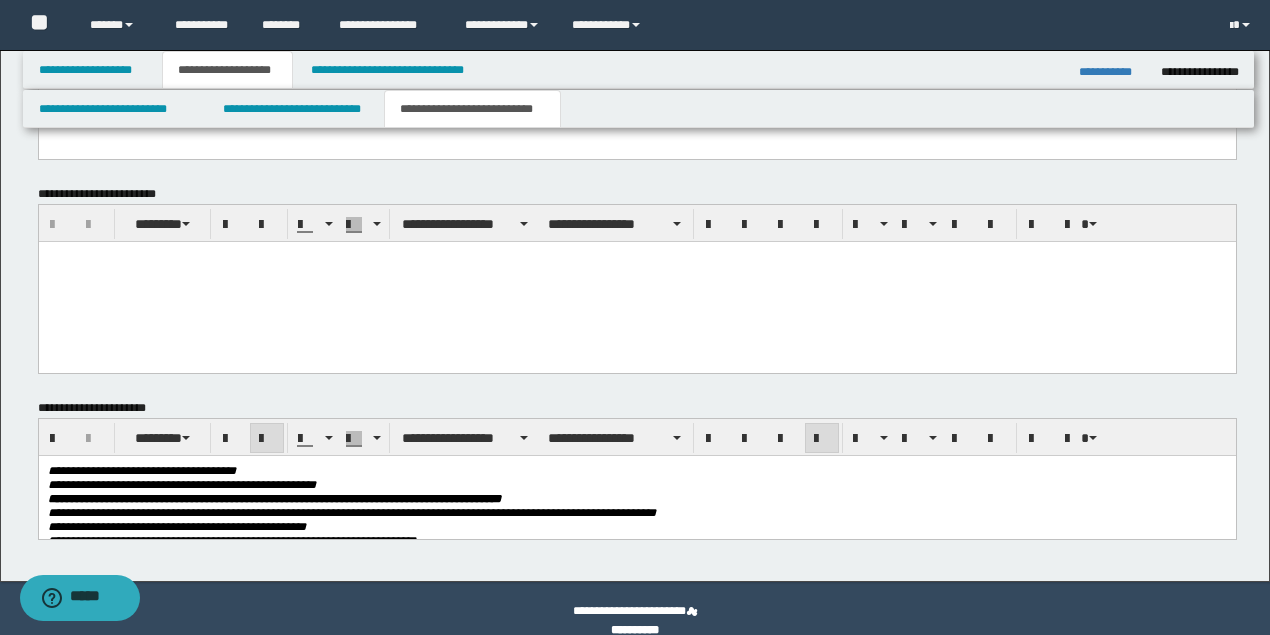 scroll, scrollTop: 990, scrollLeft: 0, axis: vertical 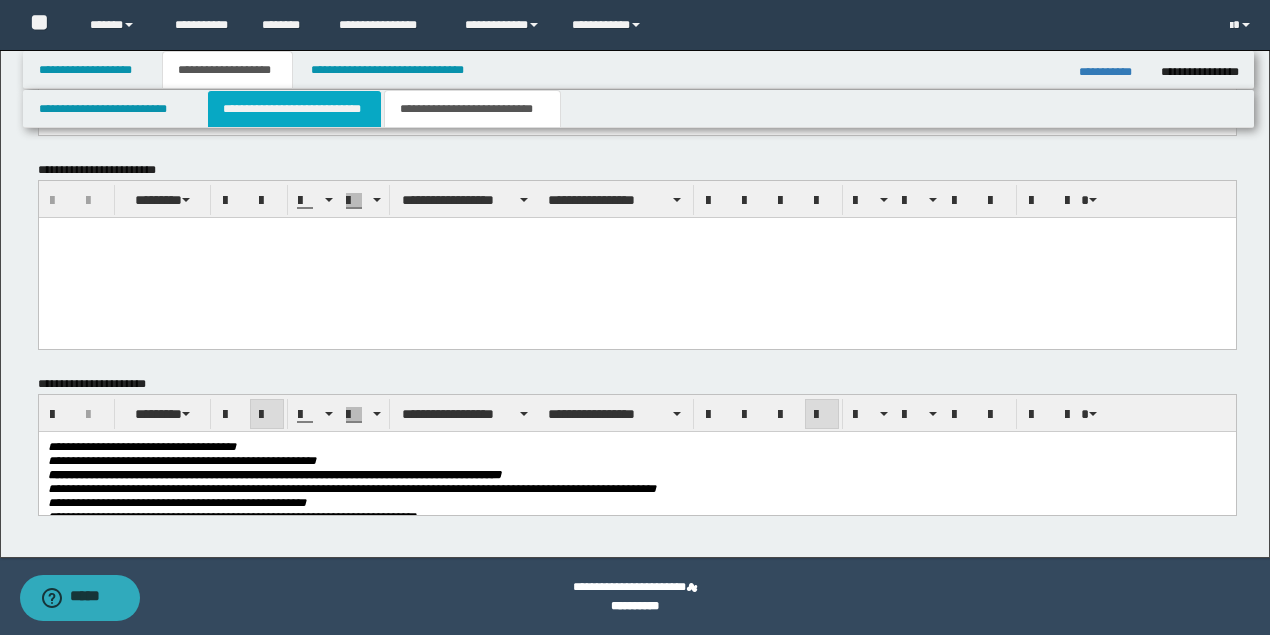 click on "**********" at bounding box center (294, 109) 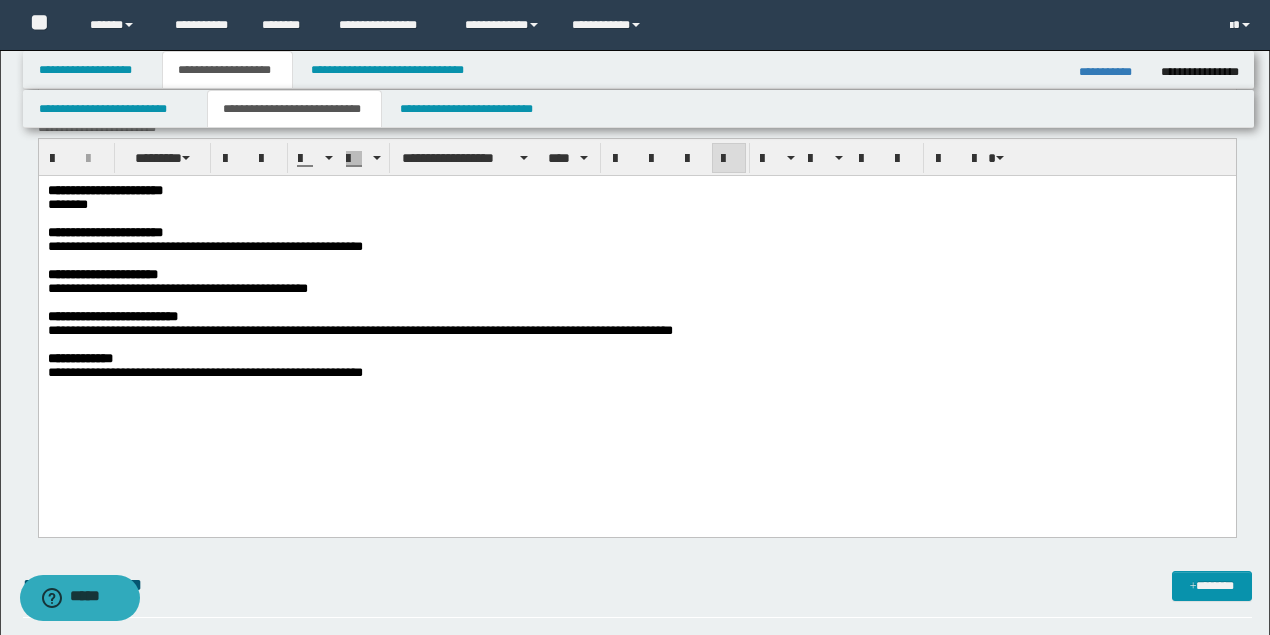 click at bounding box center [635, 345] 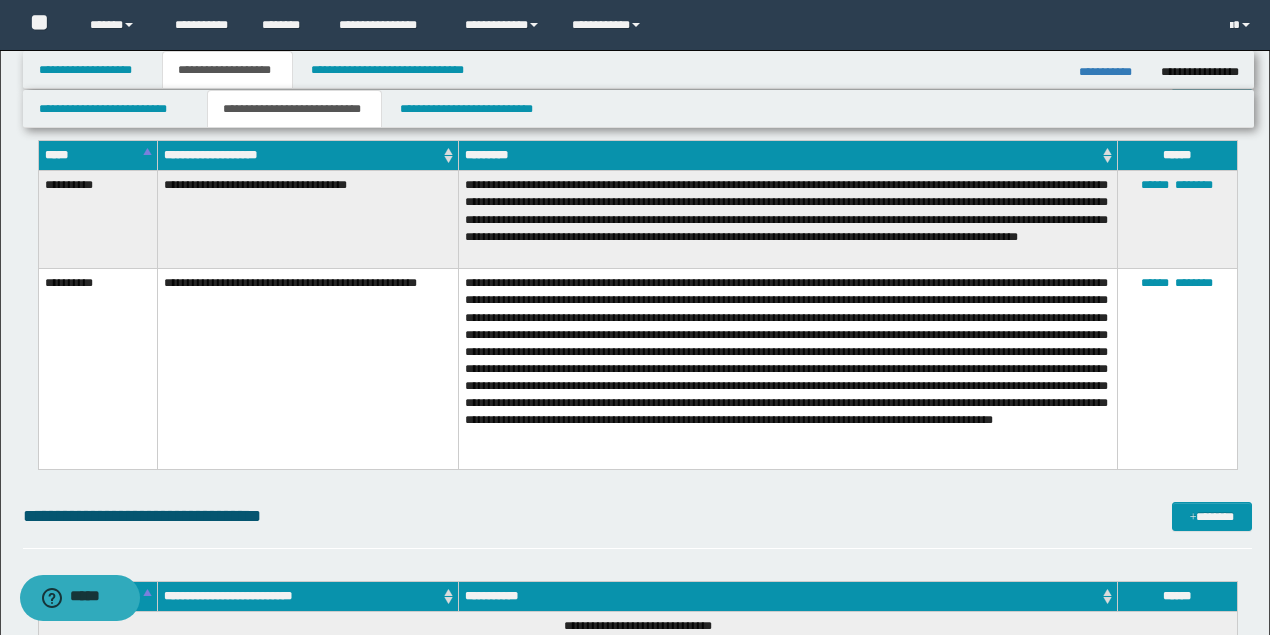 scroll, scrollTop: 1657, scrollLeft: 0, axis: vertical 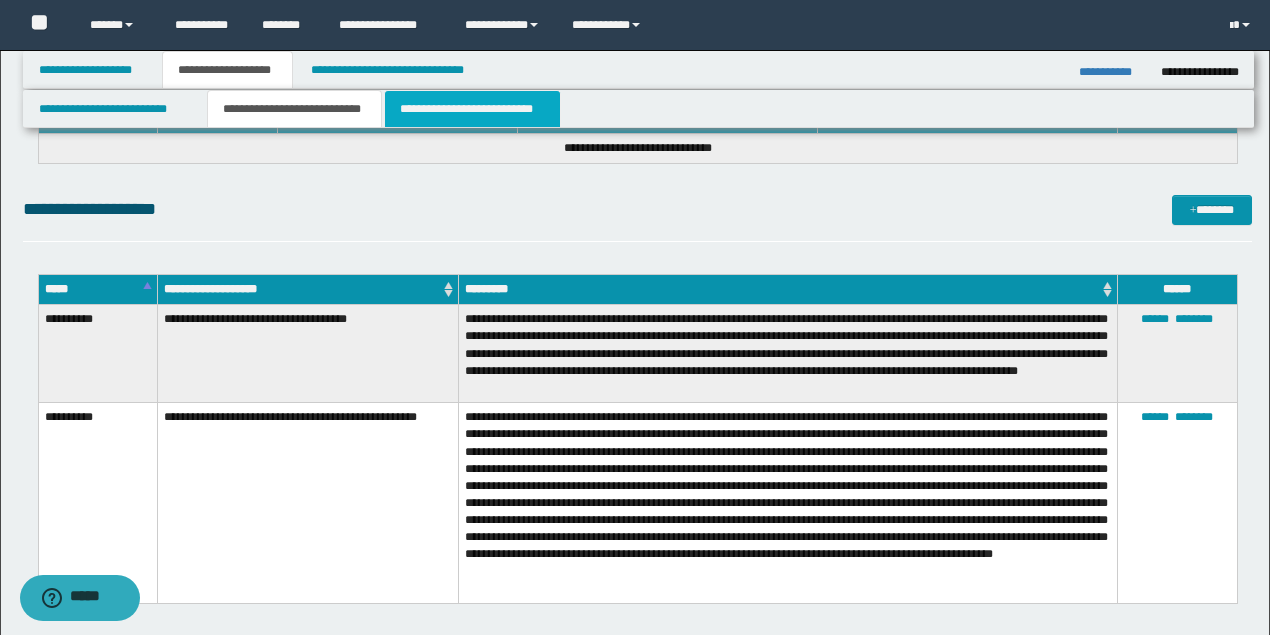 click on "**********" at bounding box center [472, 109] 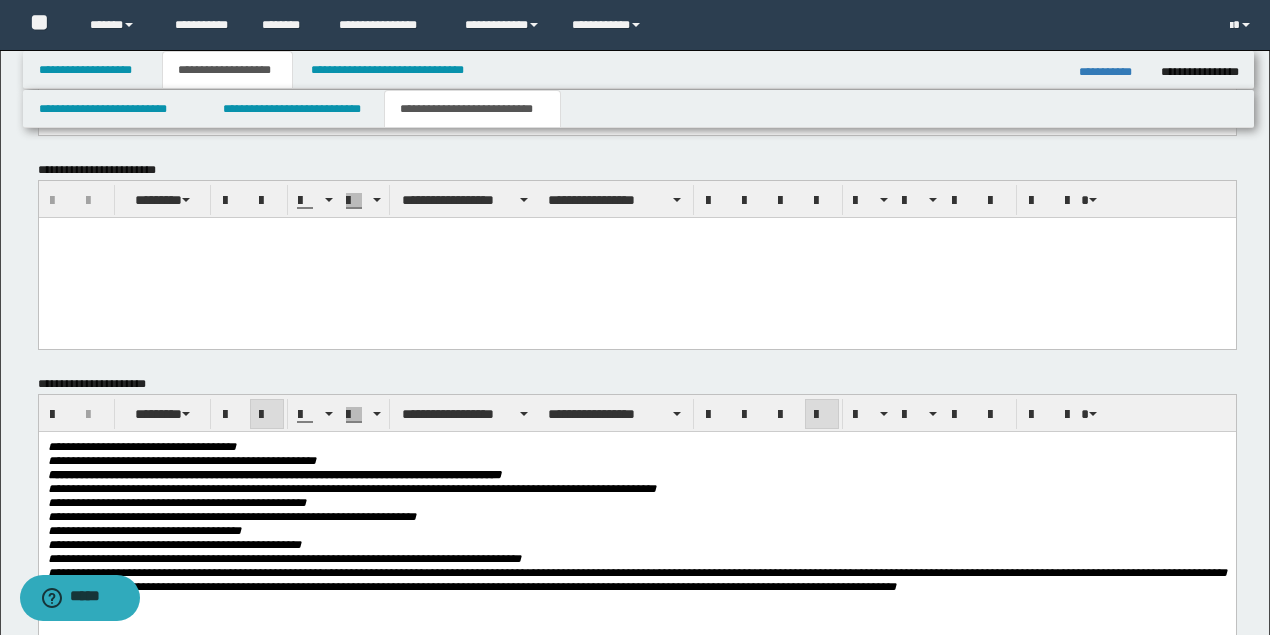 click on "**********" at bounding box center [636, 489] 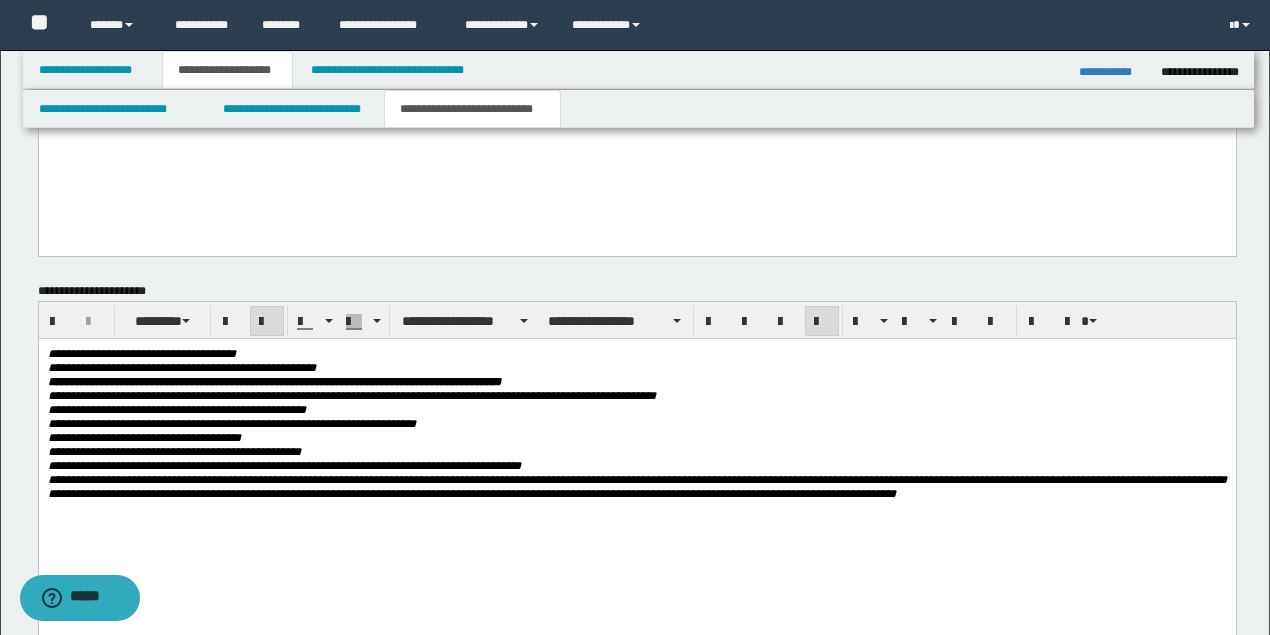 scroll, scrollTop: 1124, scrollLeft: 0, axis: vertical 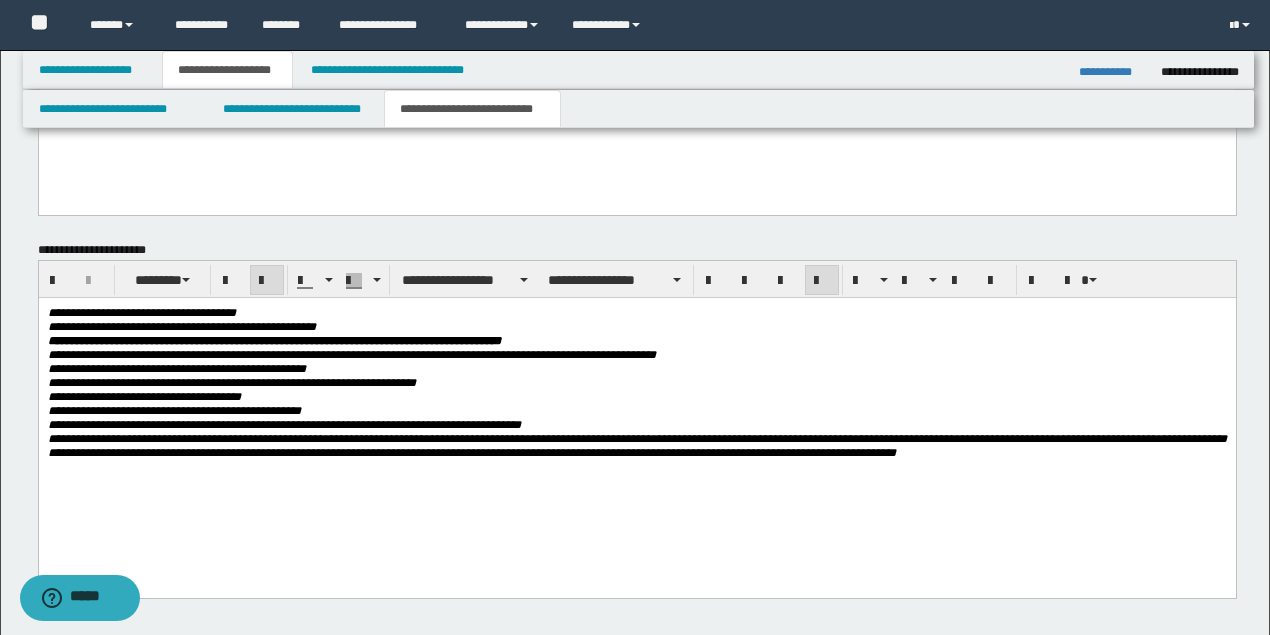 click on "**********" at bounding box center (636, 446) 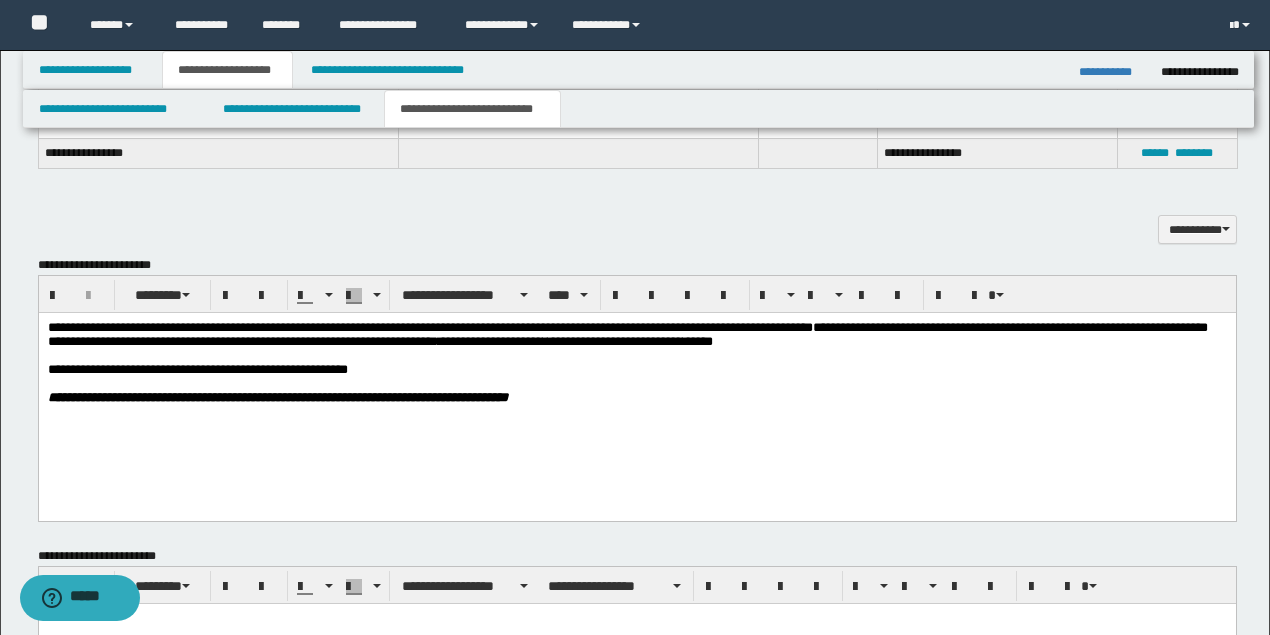 scroll, scrollTop: 524, scrollLeft: 0, axis: vertical 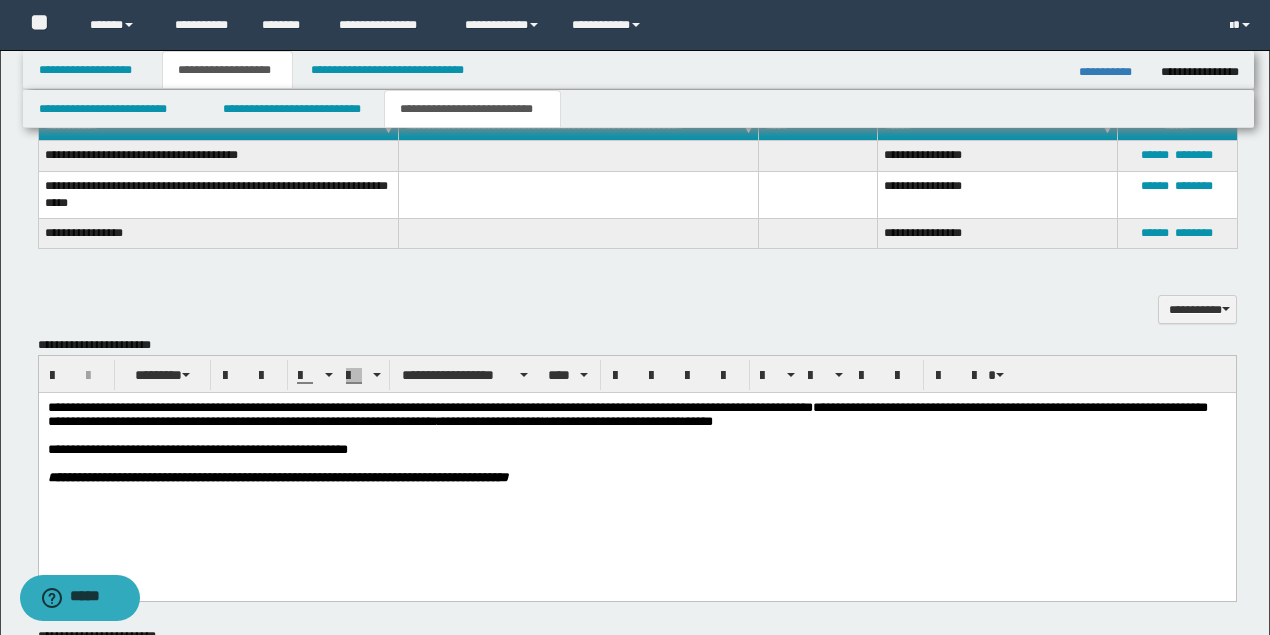 click at bounding box center [636, 435] 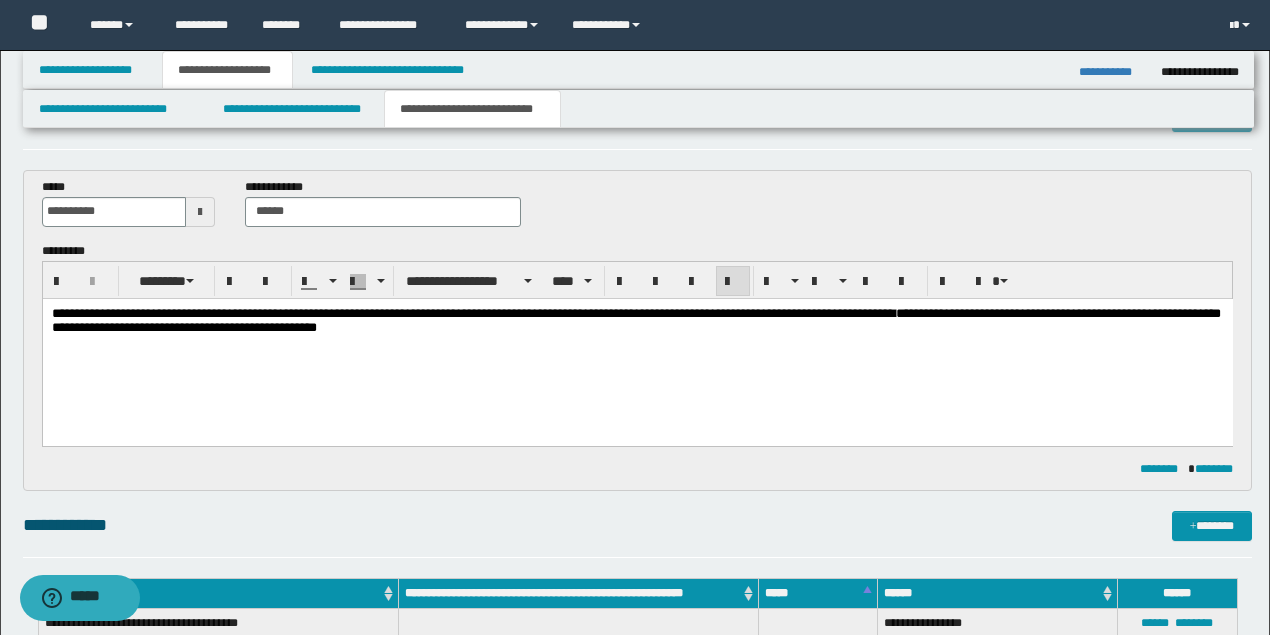 scroll, scrollTop: 0, scrollLeft: 0, axis: both 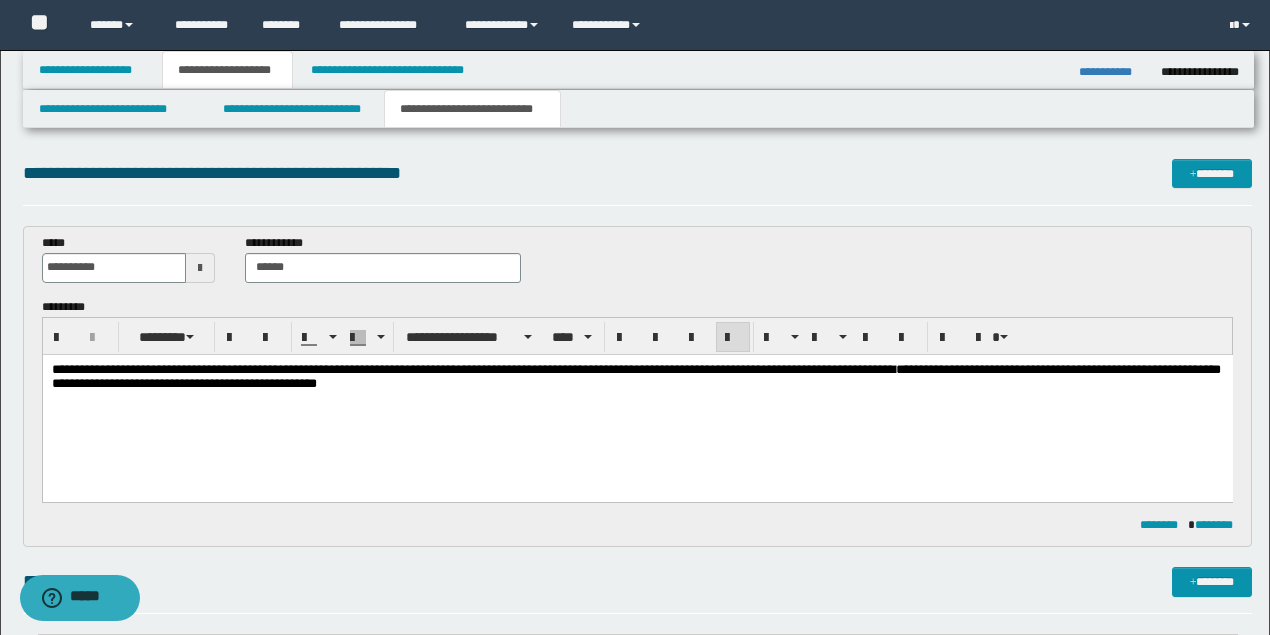 click on "**********" at bounding box center (637, 401) 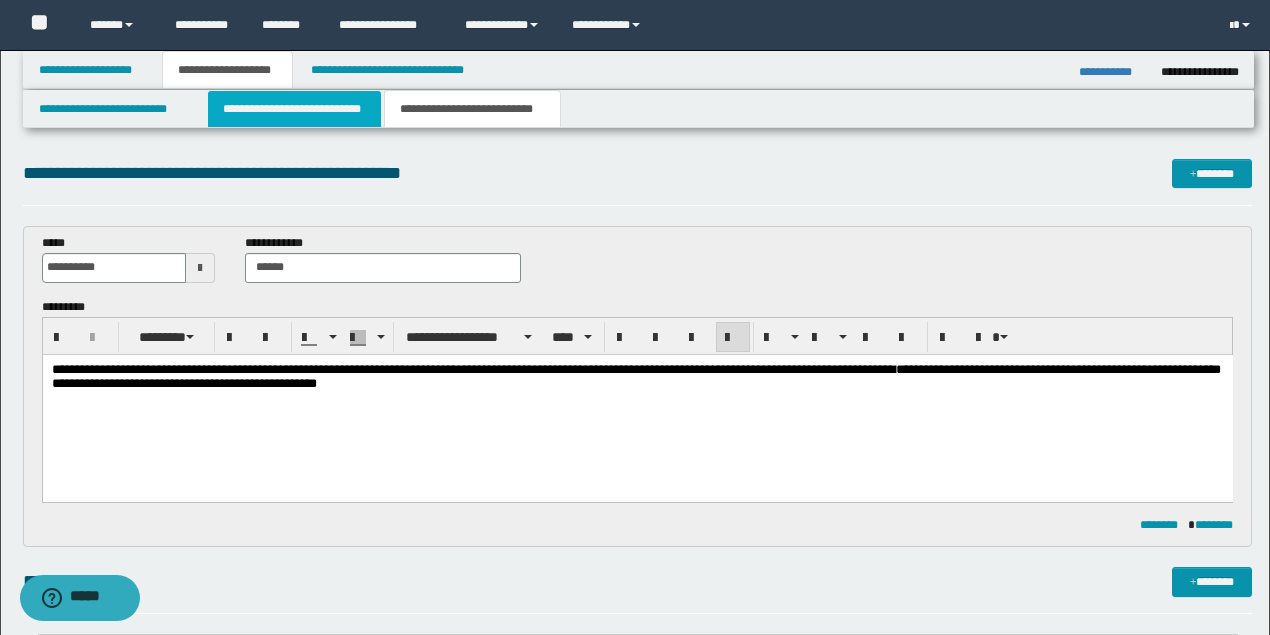 click on "**********" at bounding box center [294, 109] 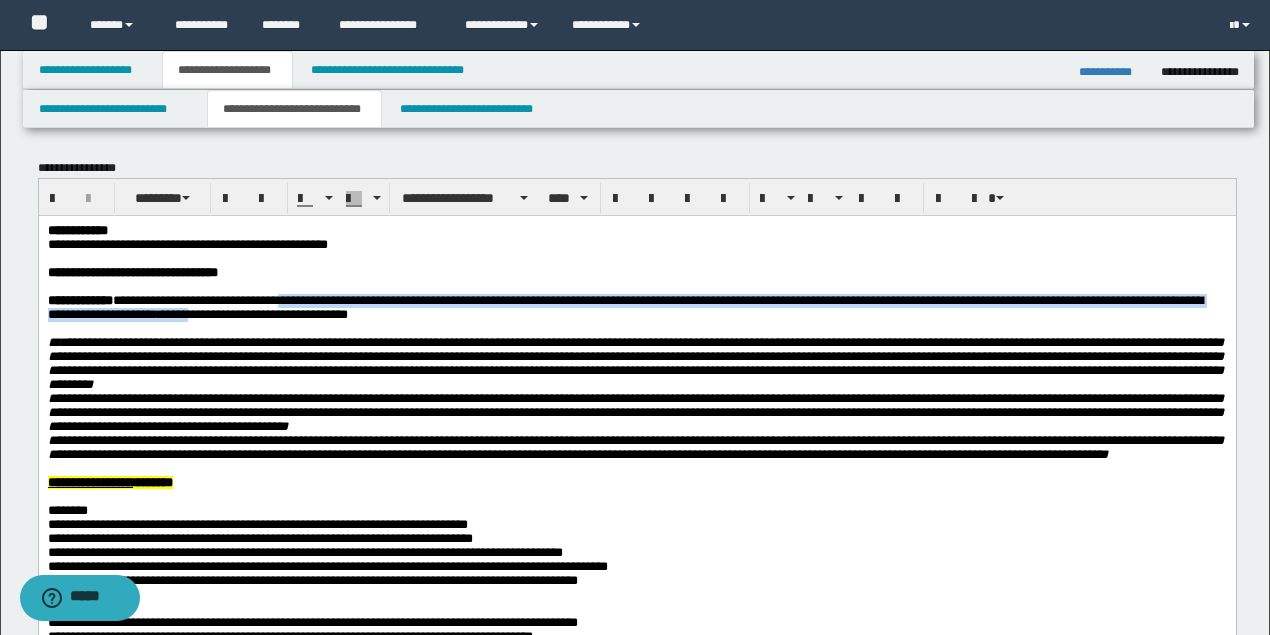 click on "**********" at bounding box center (635, 307) 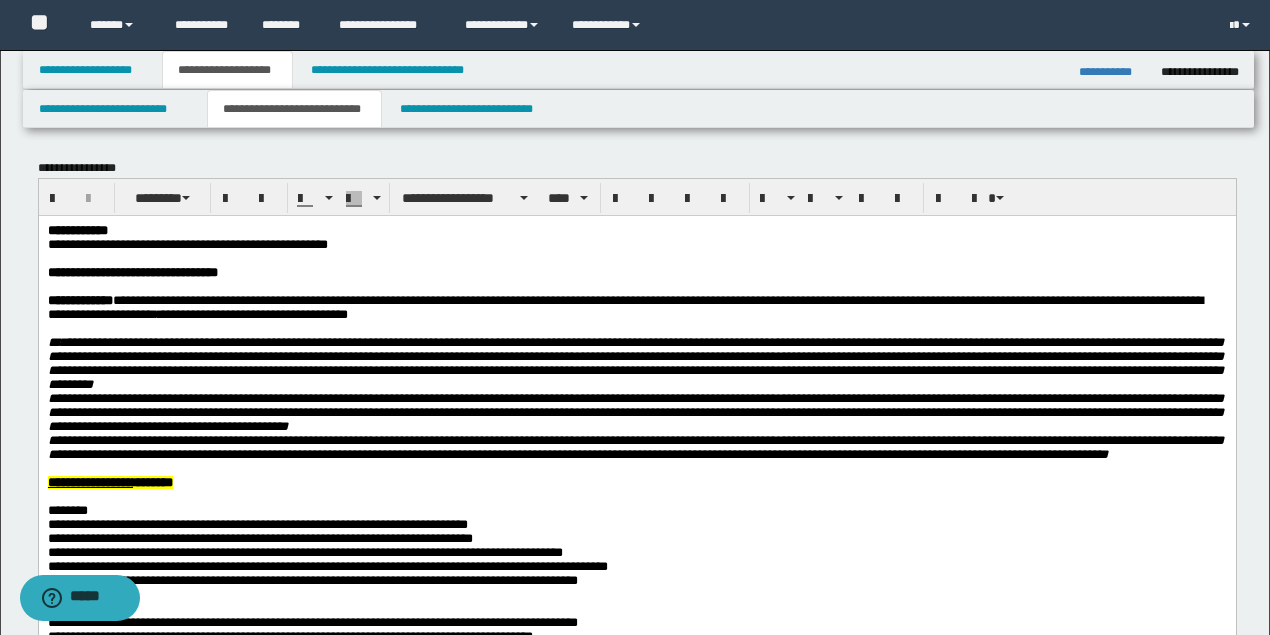 click at bounding box center (635, 328) 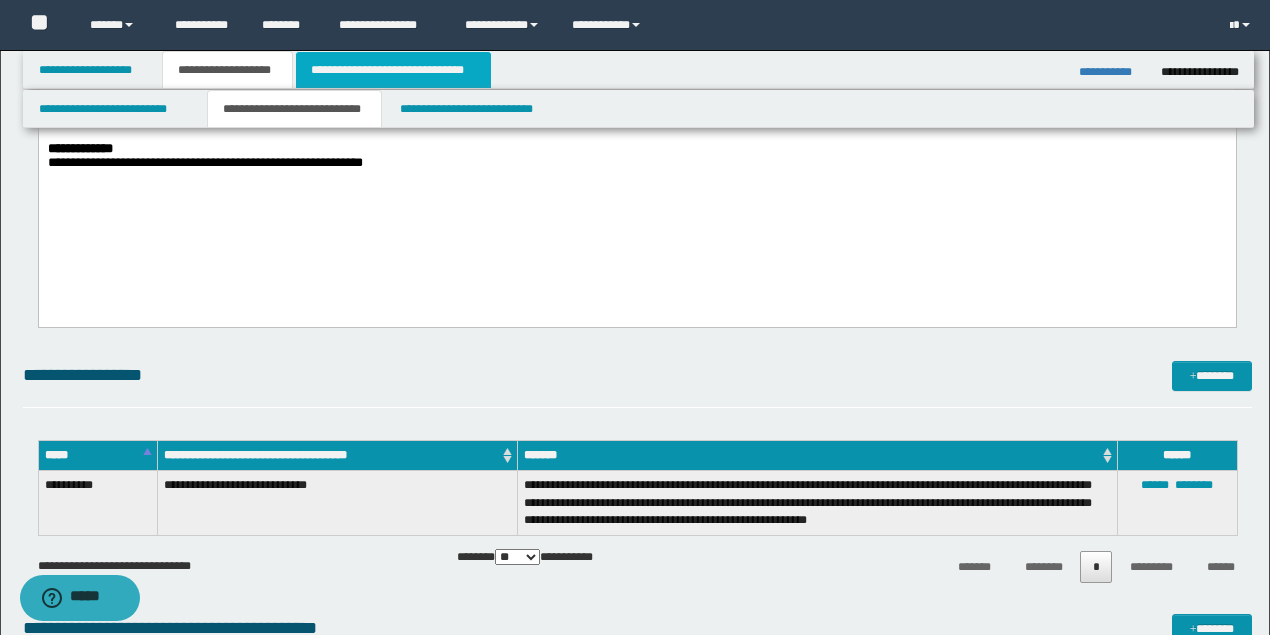 click on "**********" at bounding box center (393, 70) 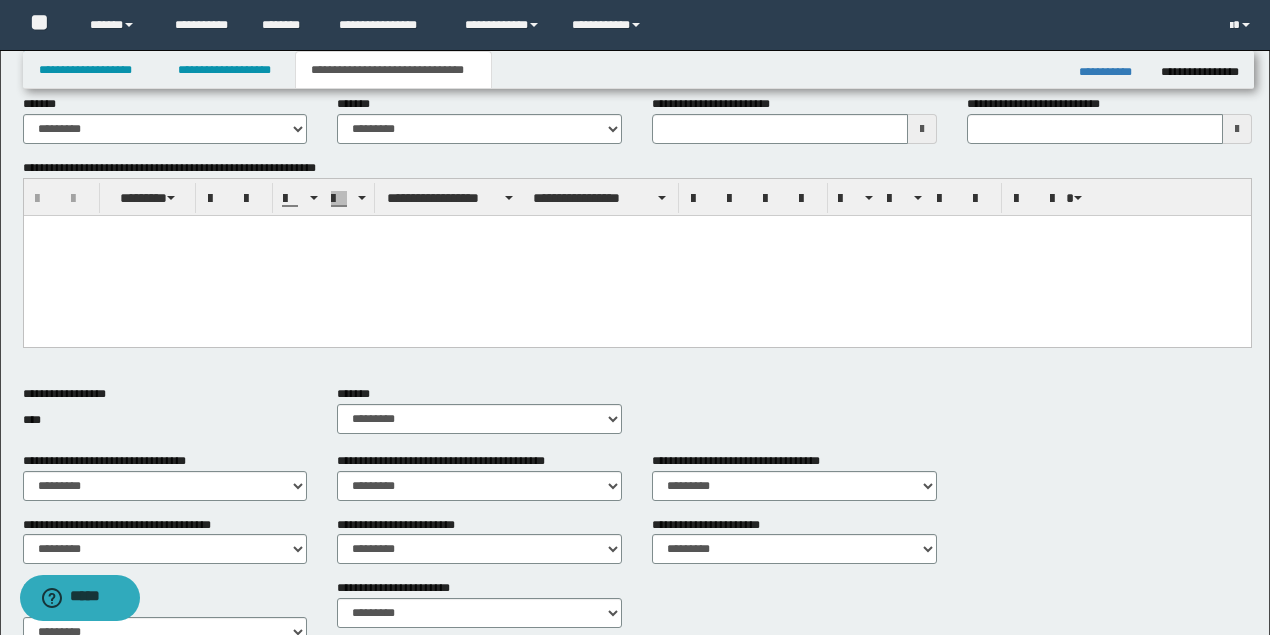 scroll, scrollTop: 0, scrollLeft: 0, axis: both 